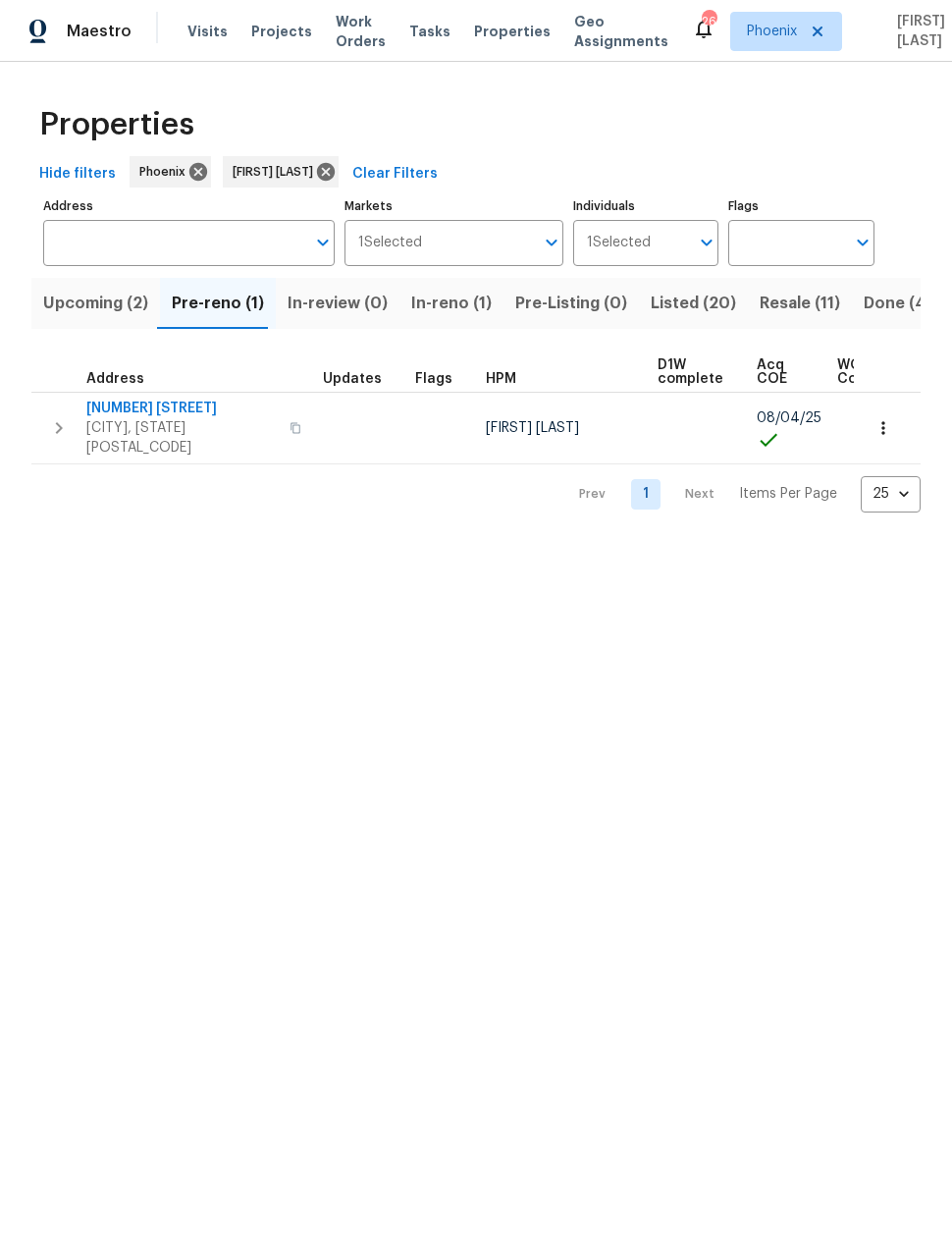 scroll, scrollTop: 0, scrollLeft: 0, axis: both 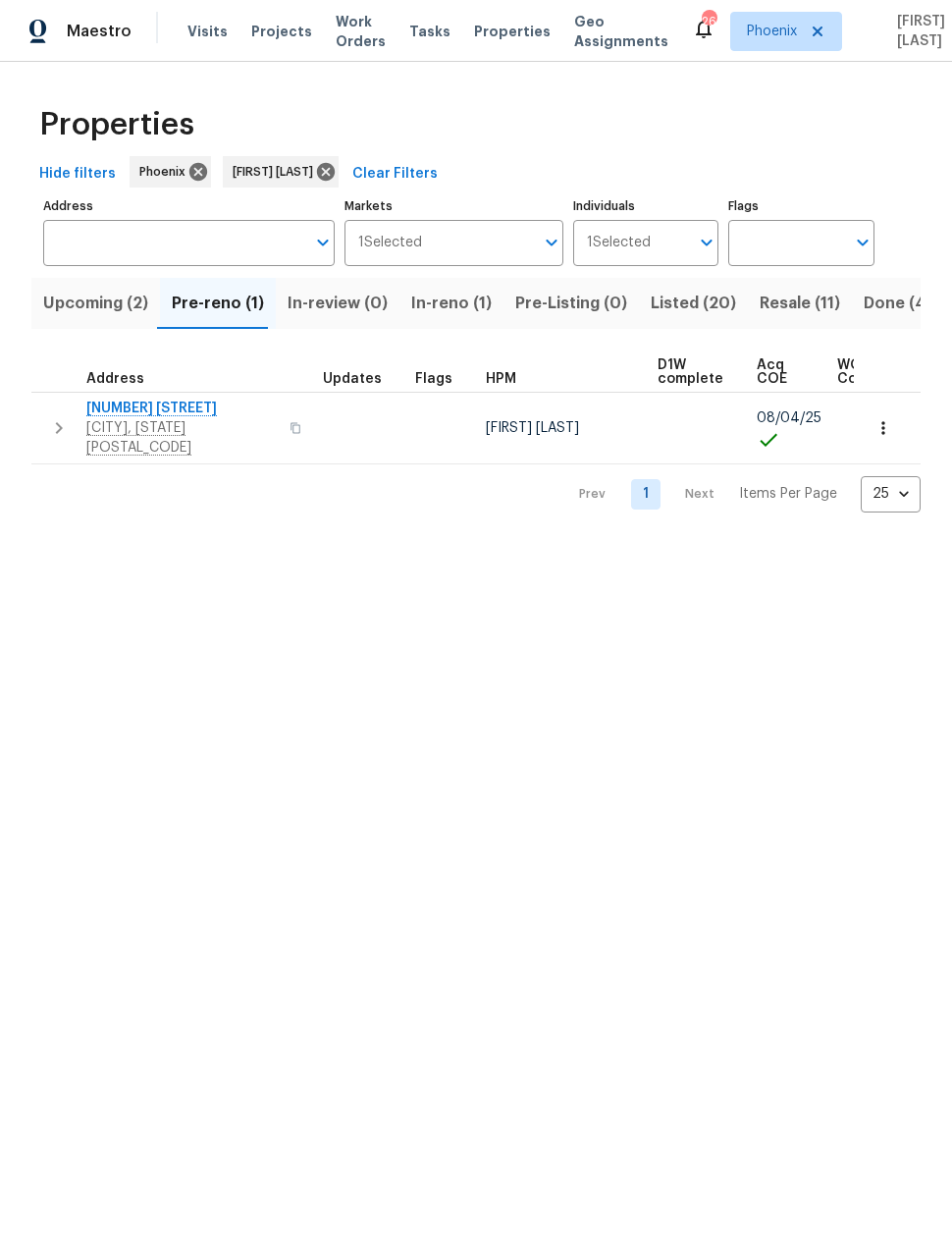 click on "3618 W Rancho Dr" at bounding box center [182, 408] 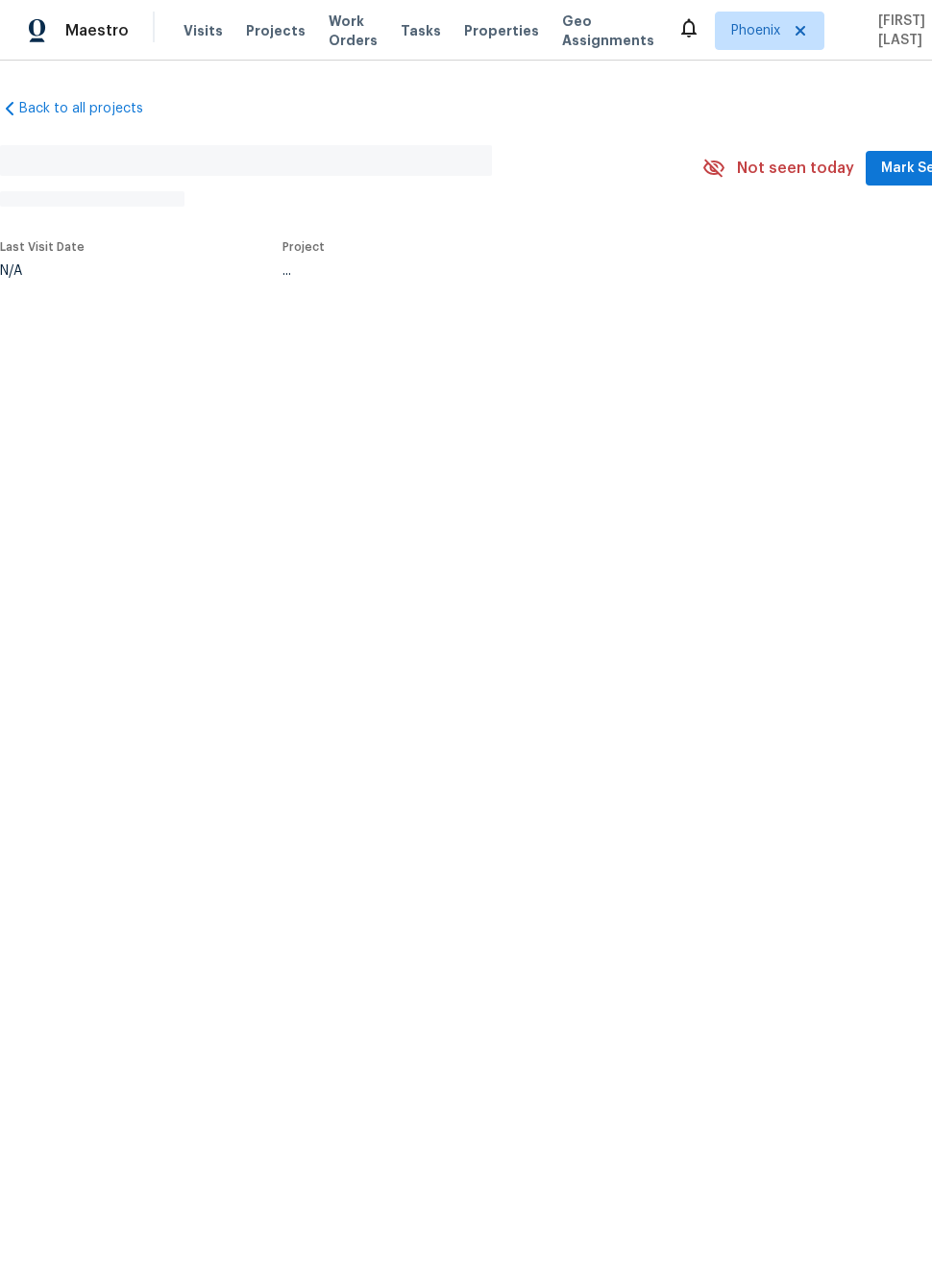 scroll, scrollTop: 0, scrollLeft: 0, axis: both 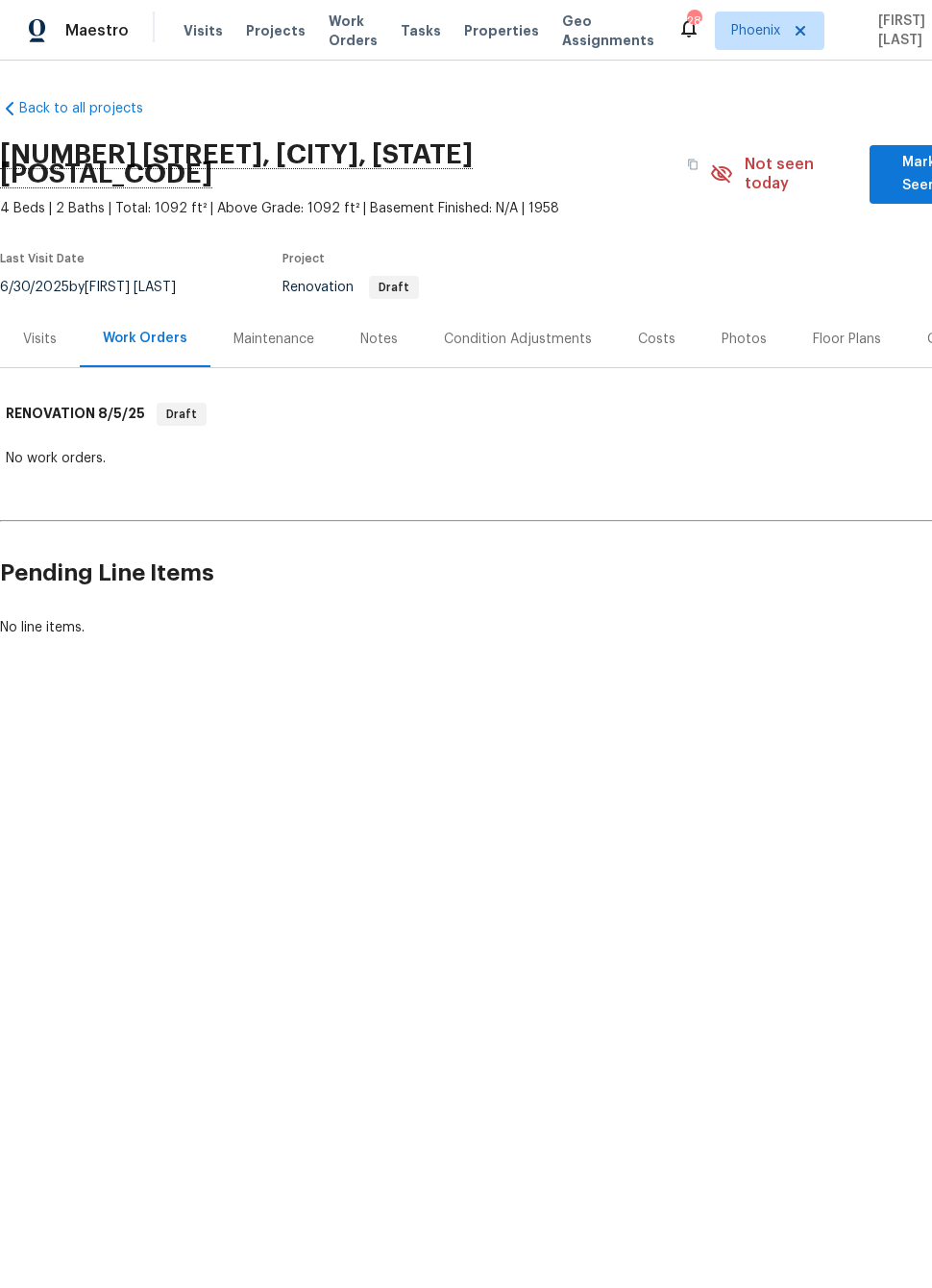 click on "Visits" at bounding box center [39, 339] 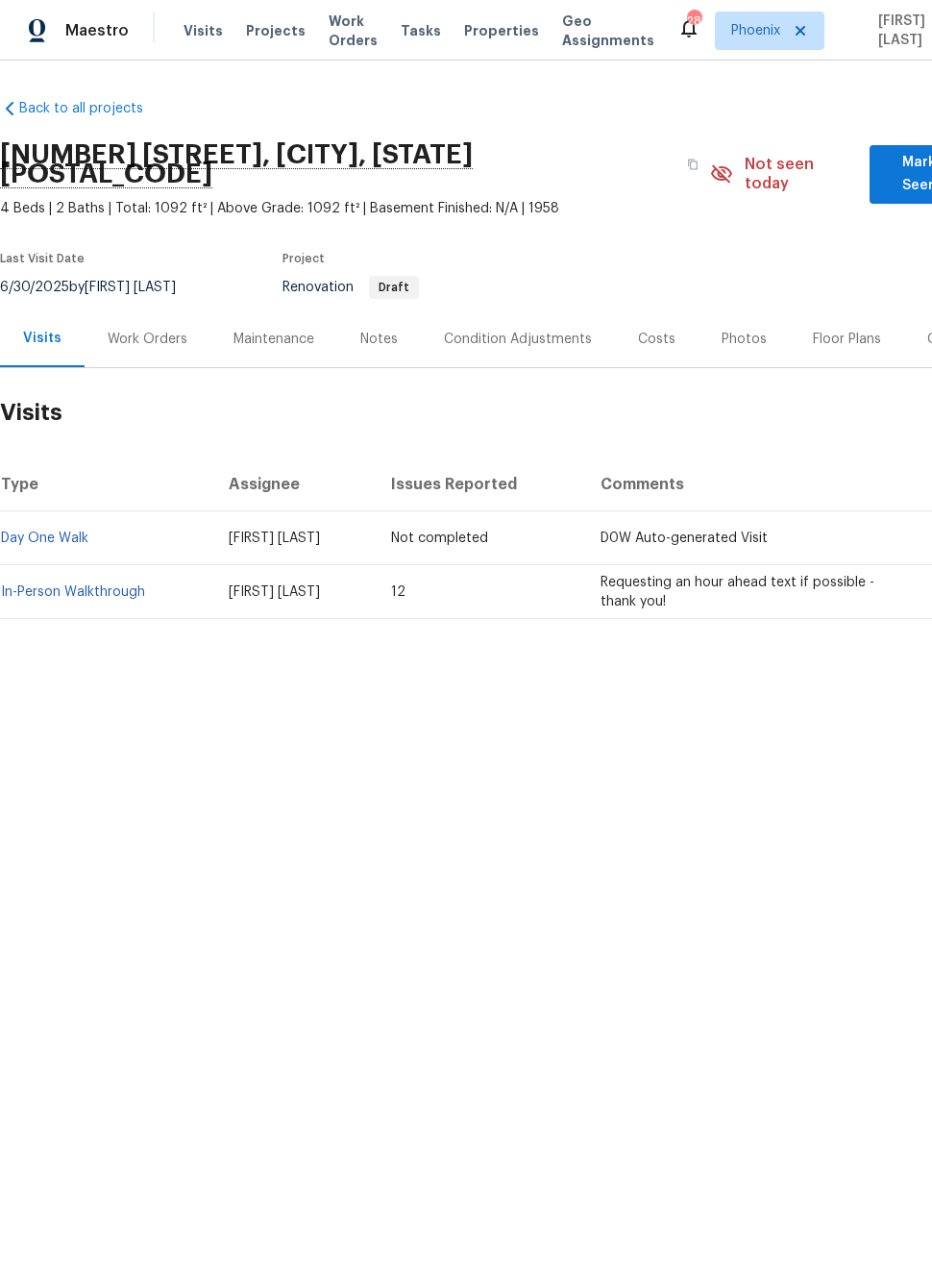 click on "In-Person Walkthrough" at bounding box center (73, 592) 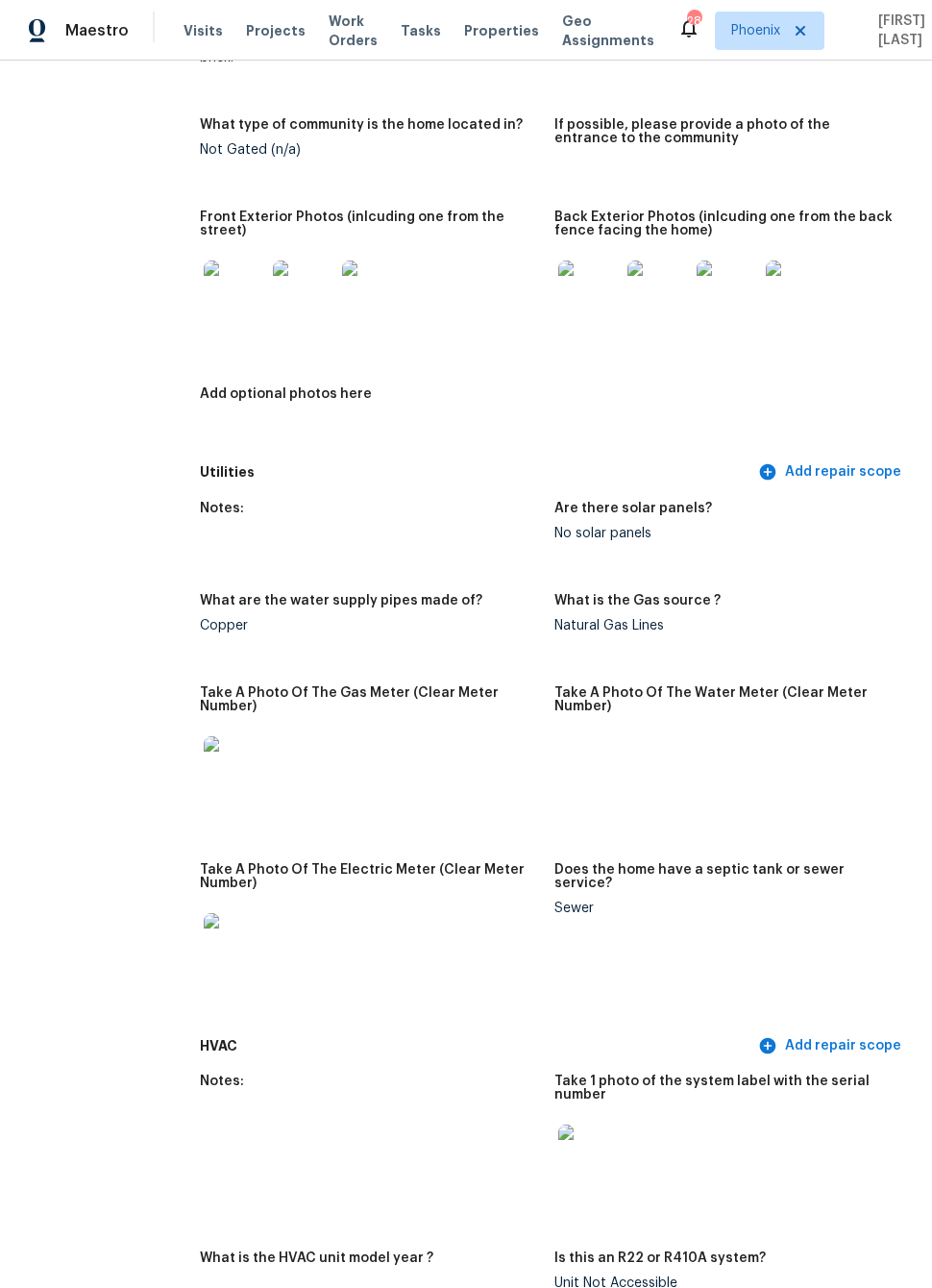 scroll, scrollTop: 989, scrollLeft: 0, axis: vertical 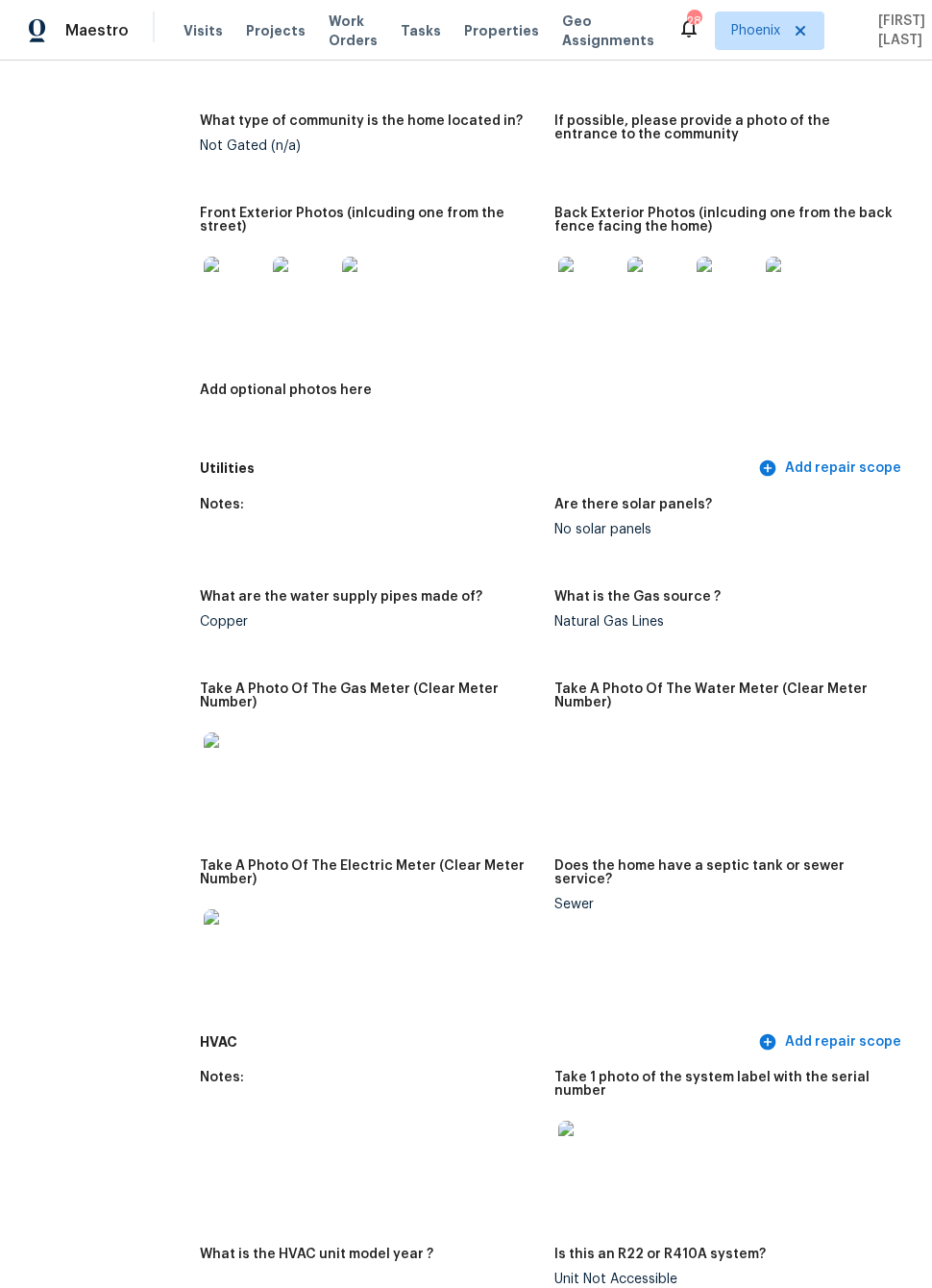 click at bounding box center [234, 763] 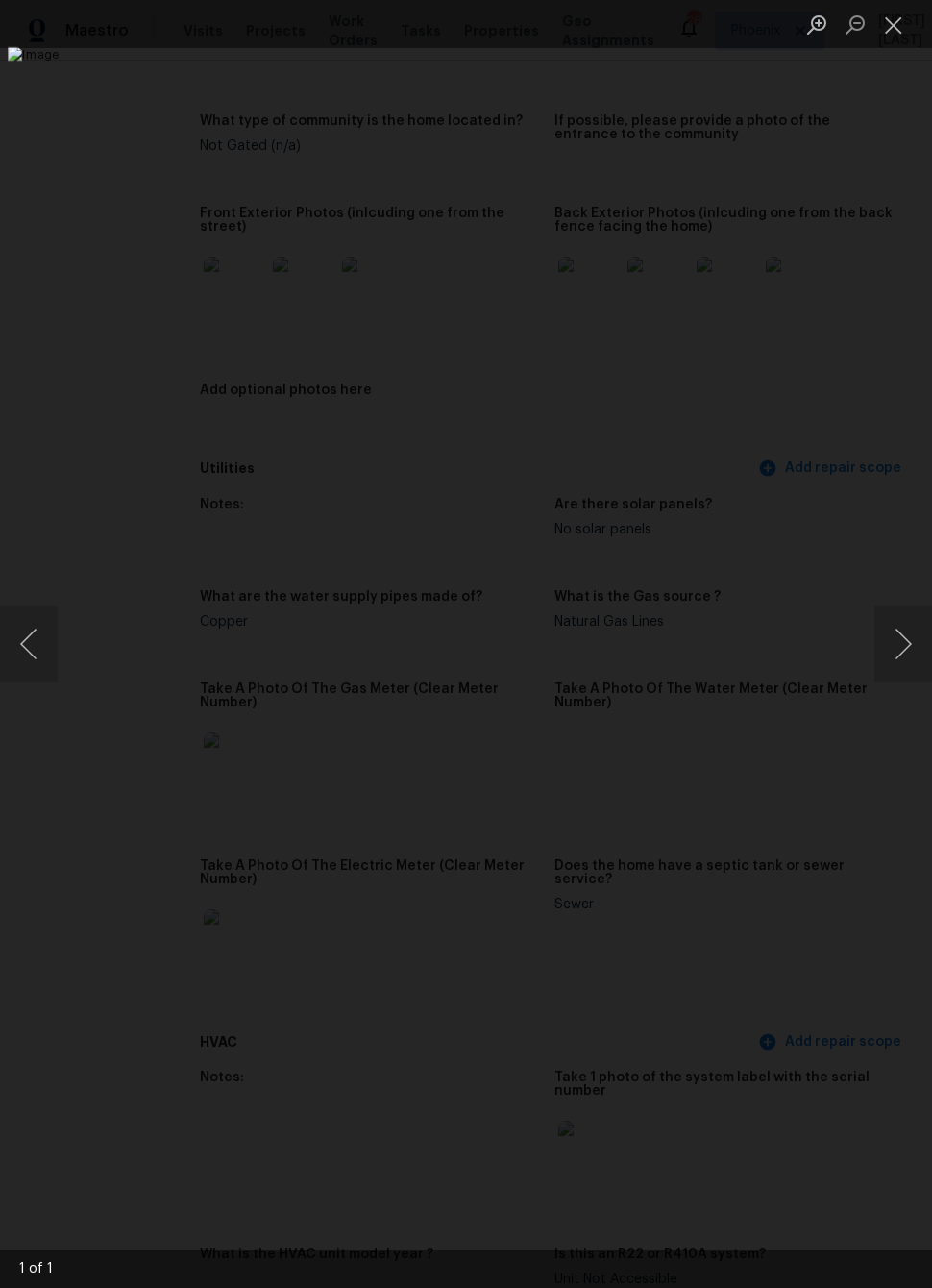 click at bounding box center [903, 644] 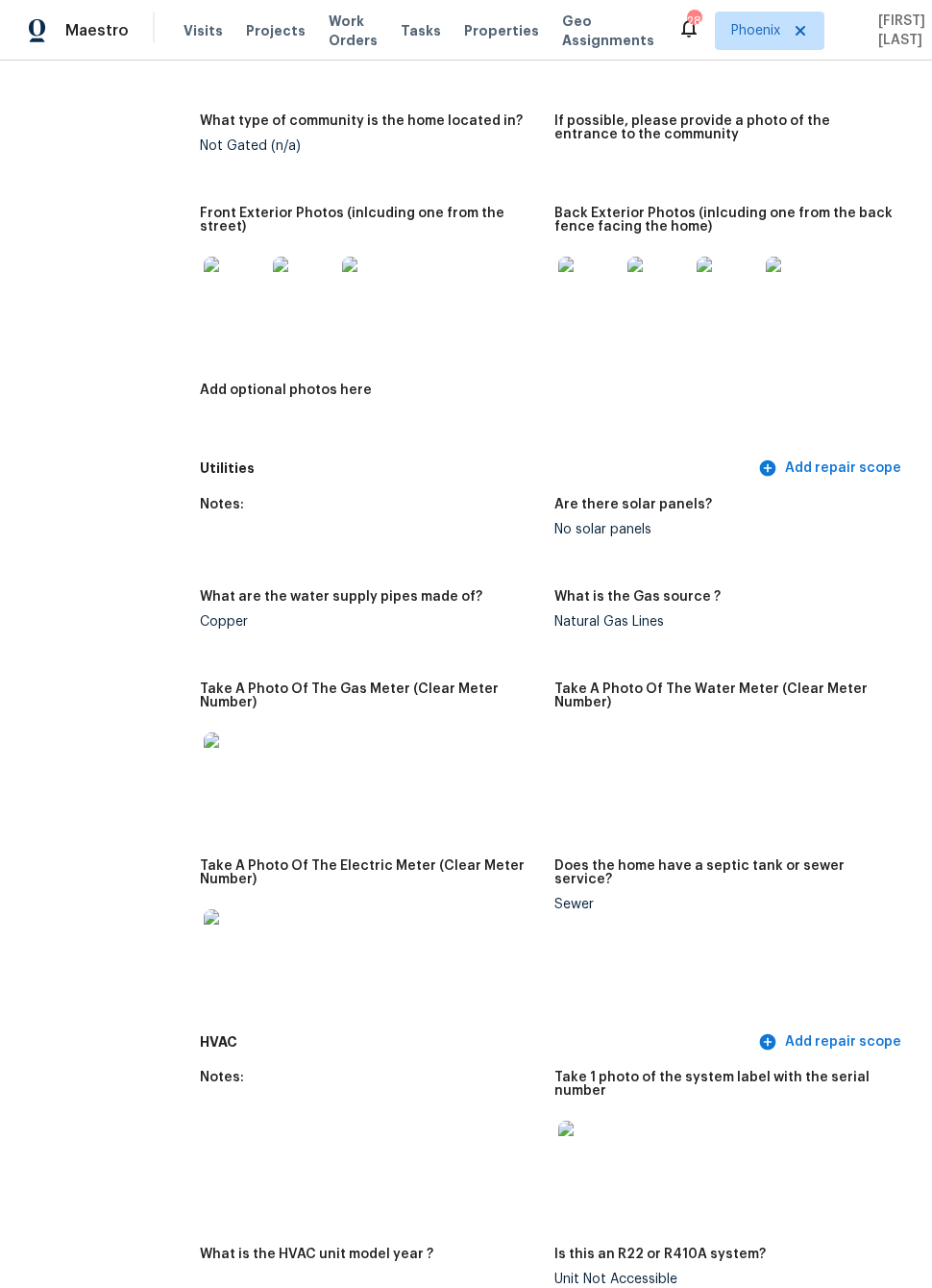 click at bounding box center (797, 287) 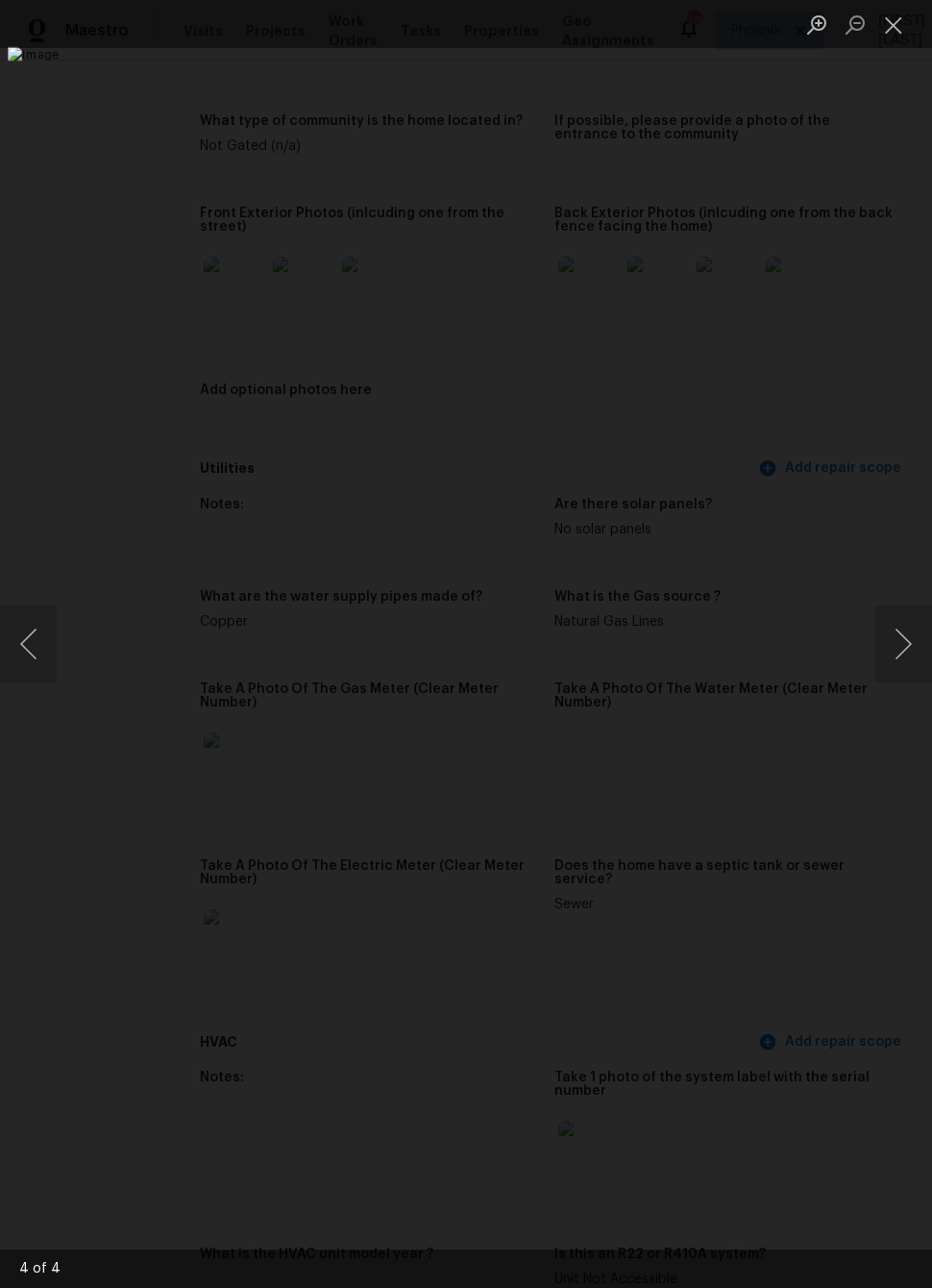 click at bounding box center (903, 644) 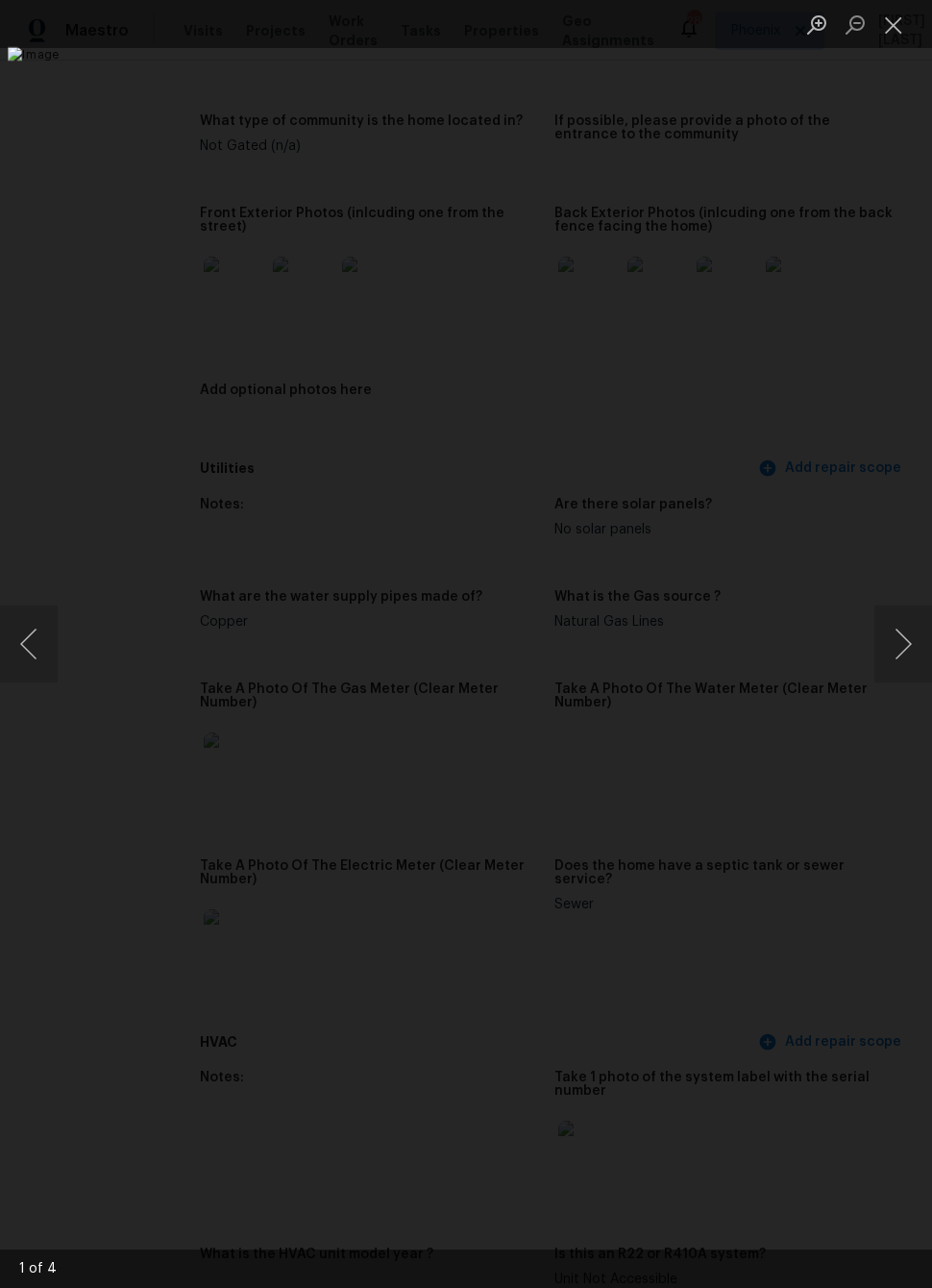 click at bounding box center [903, 644] 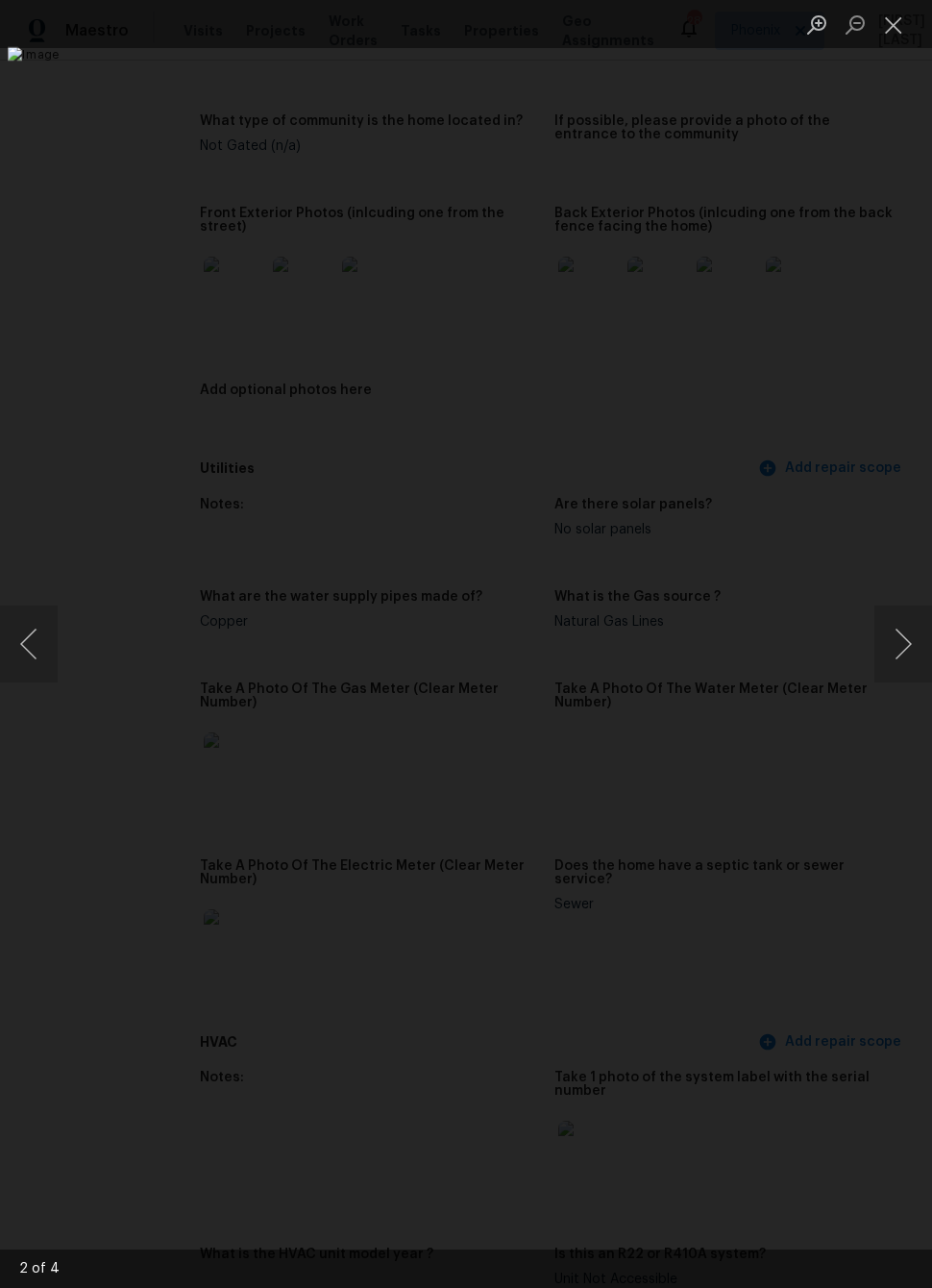 click at bounding box center (903, 644) 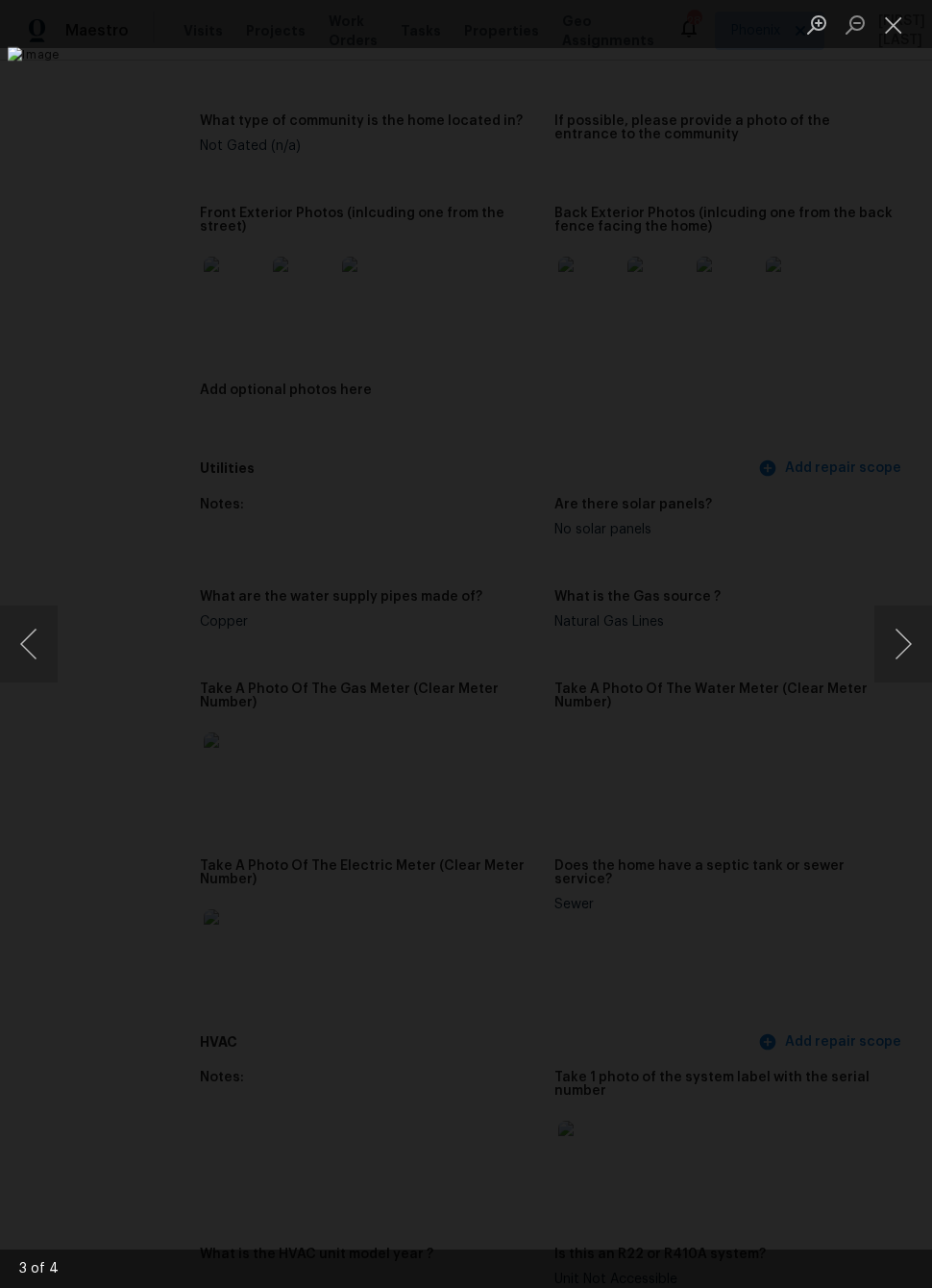 click at bounding box center [903, 644] 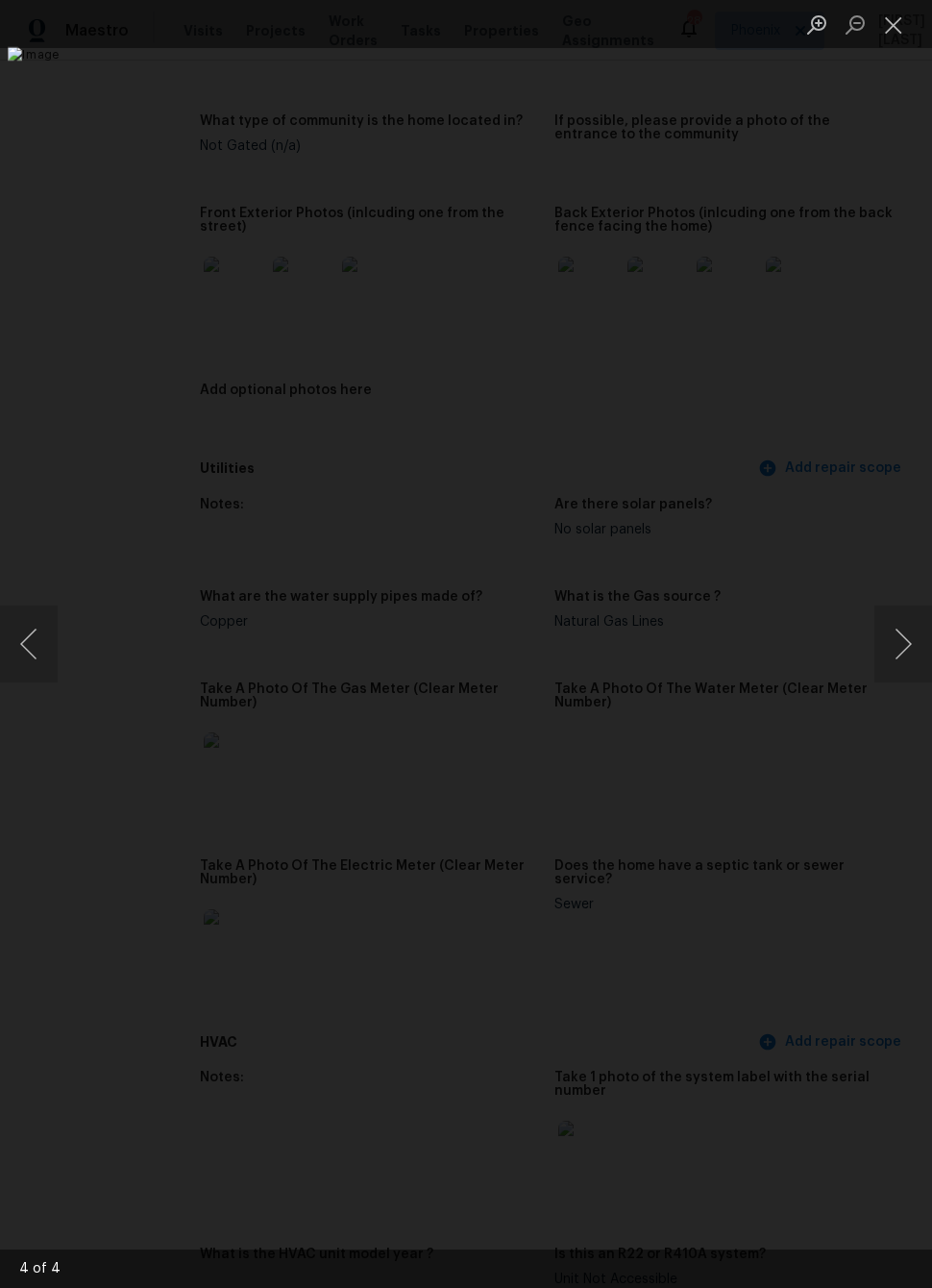click at bounding box center (903, 644) 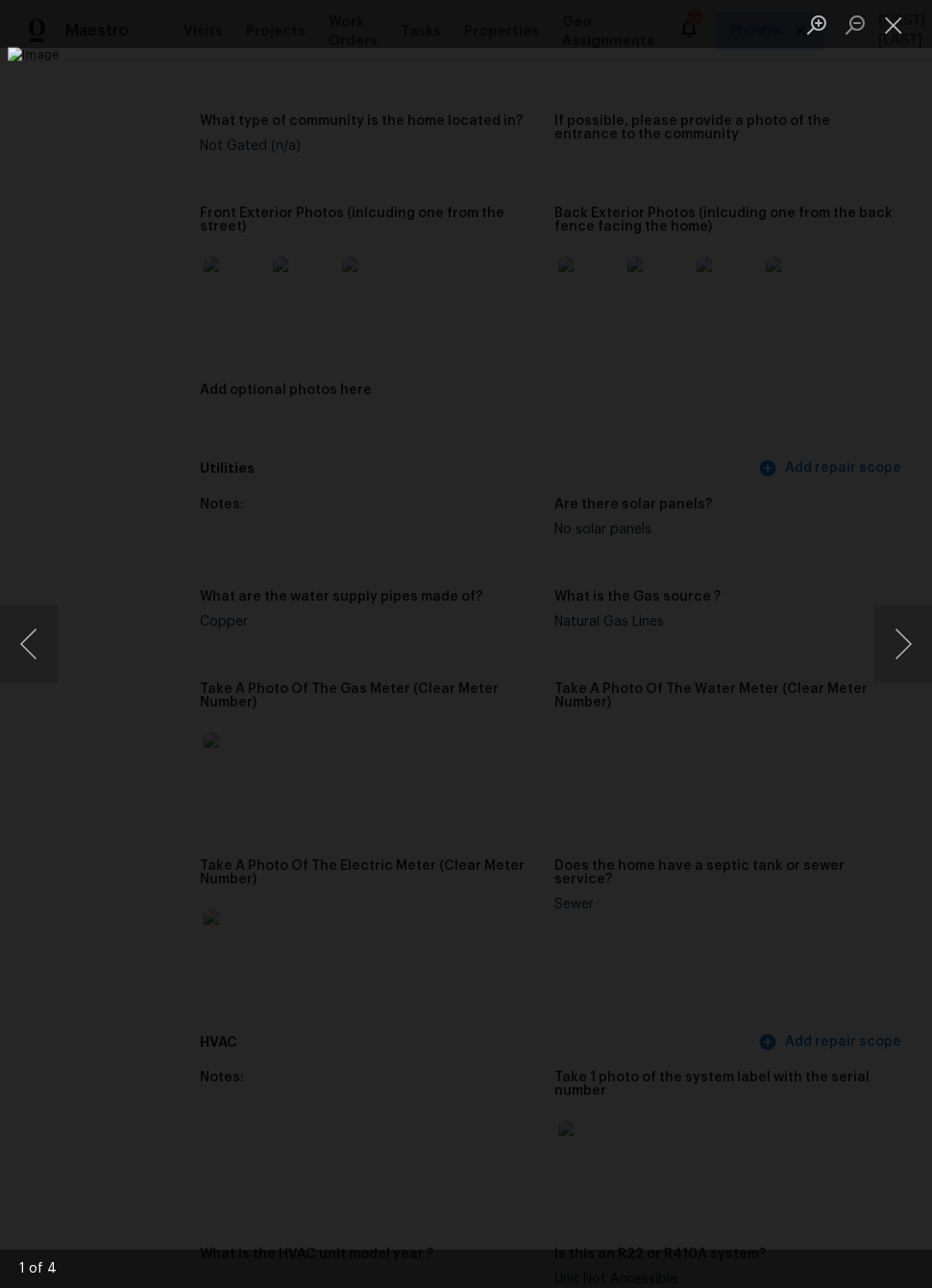 click at bounding box center (440, 643) 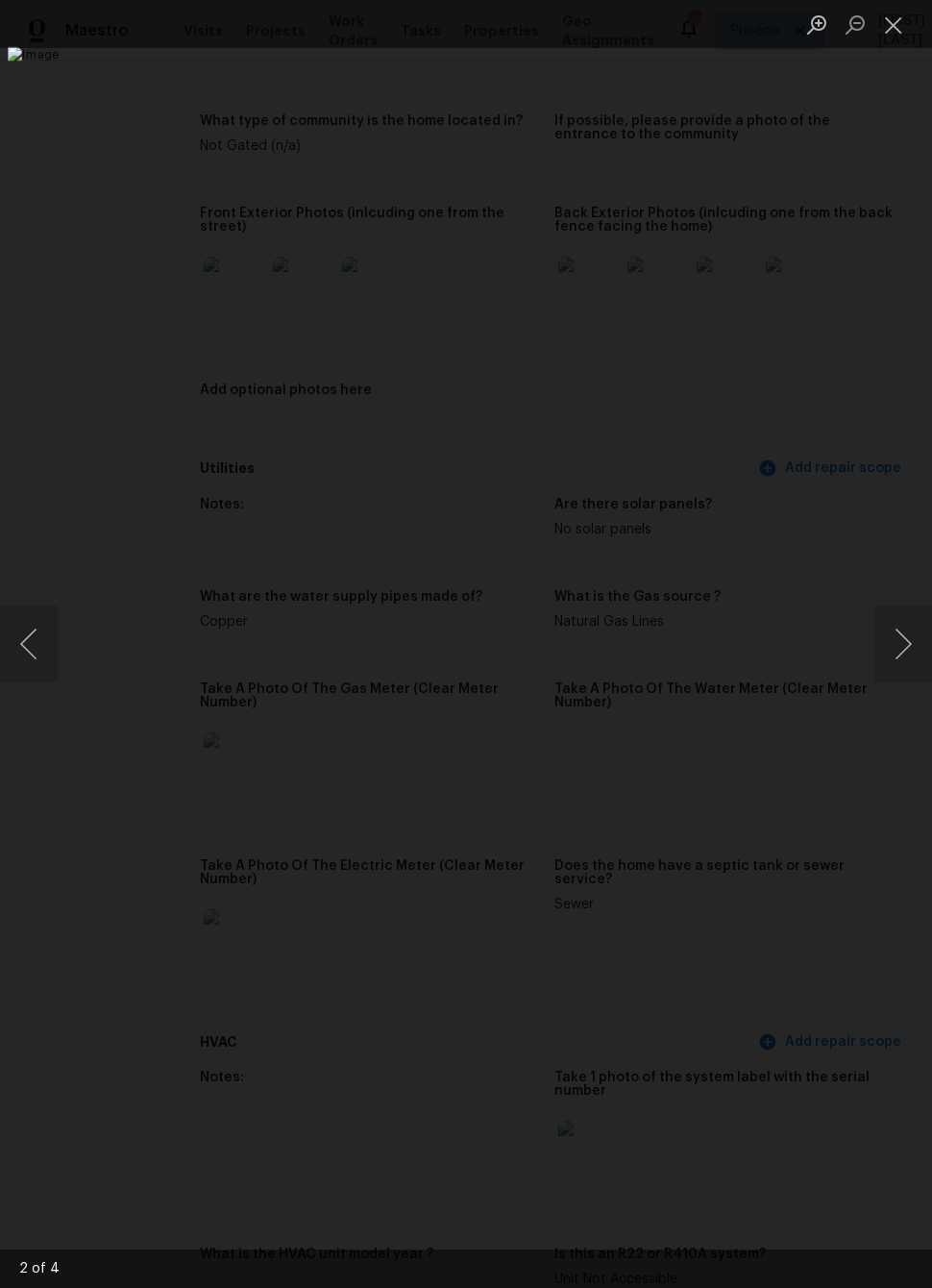 click at bounding box center [903, 644] 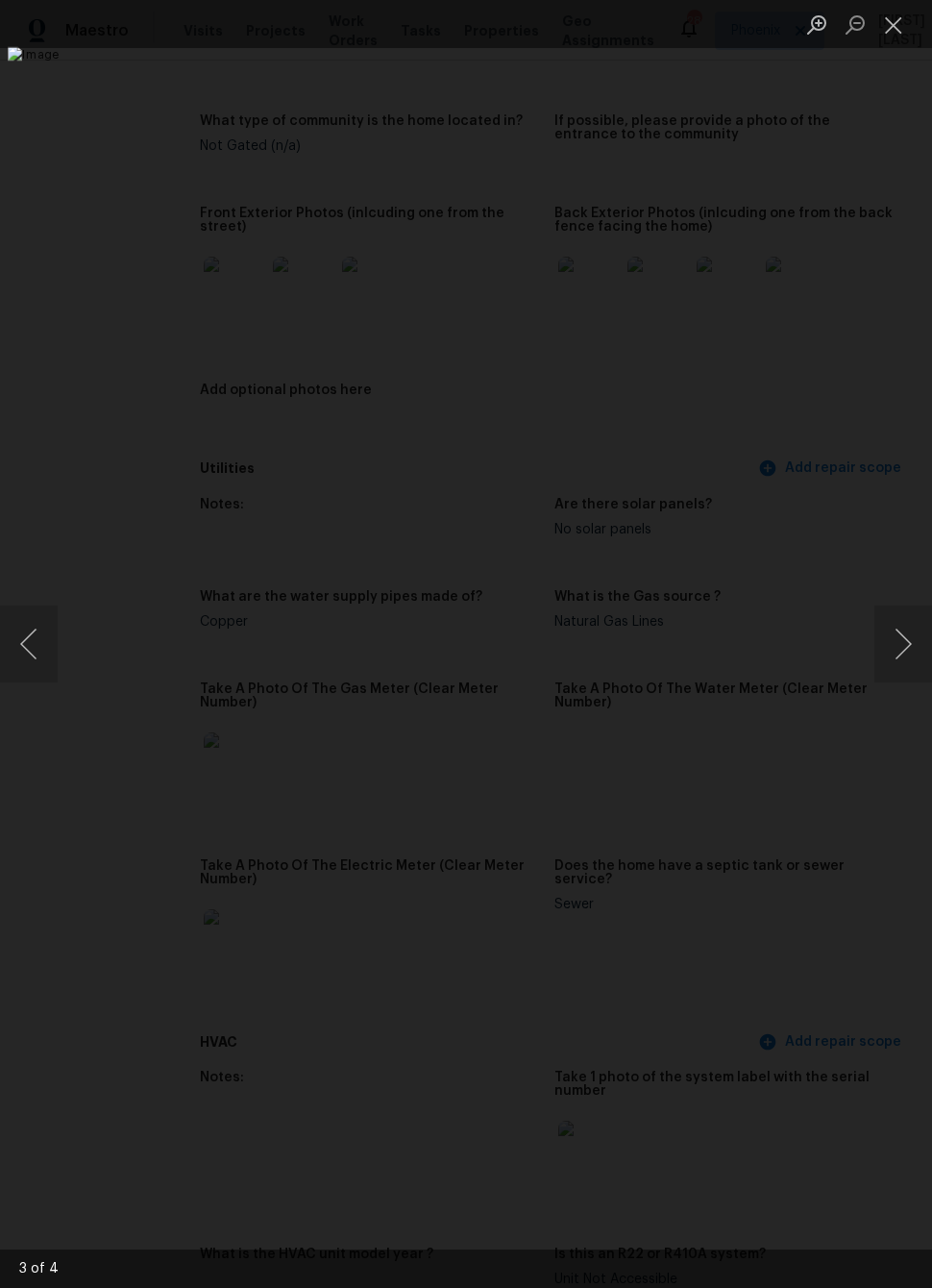 click at bounding box center [903, 644] 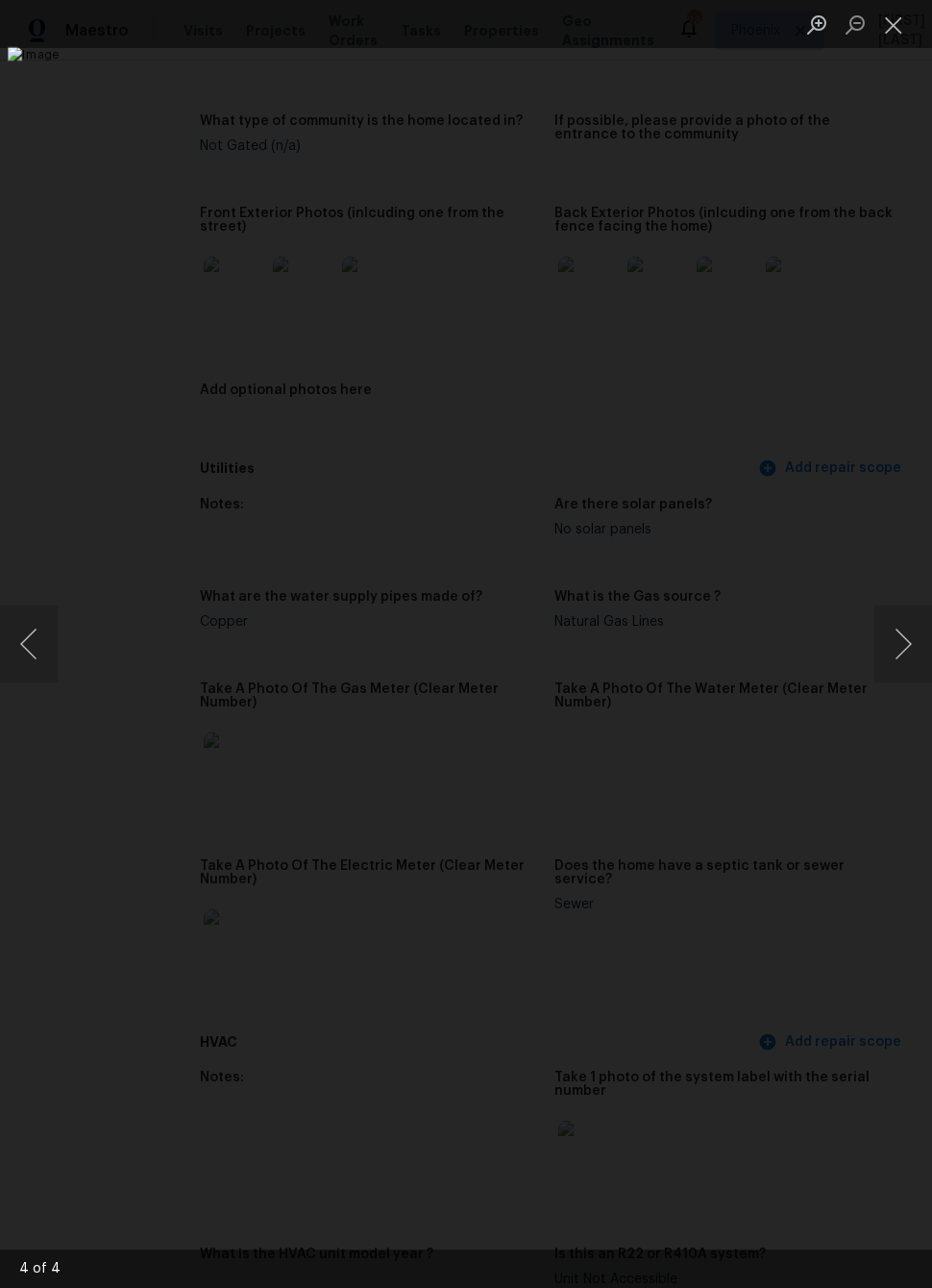 click at bounding box center (903, 644) 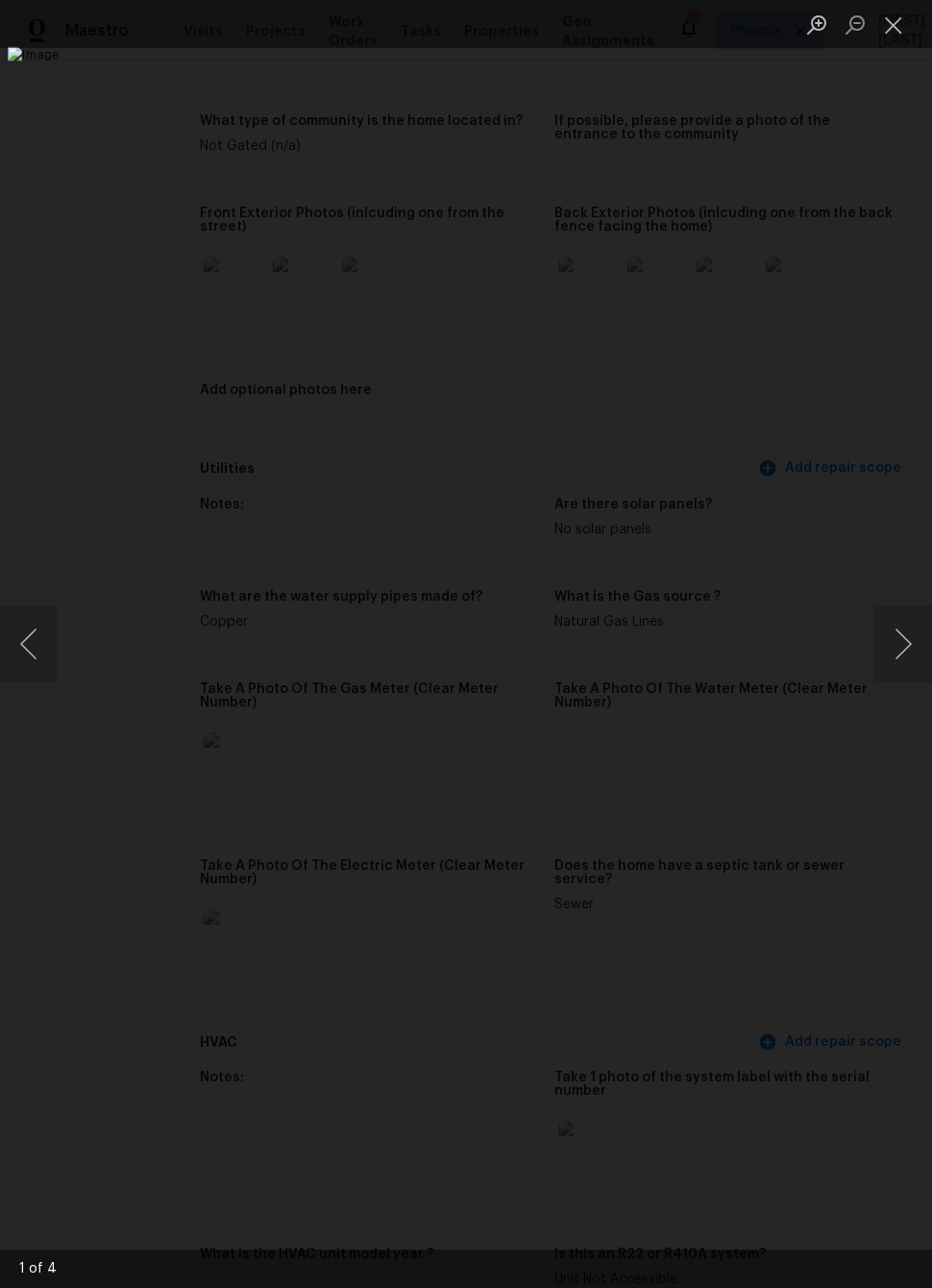 click at bounding box center (29, 644) 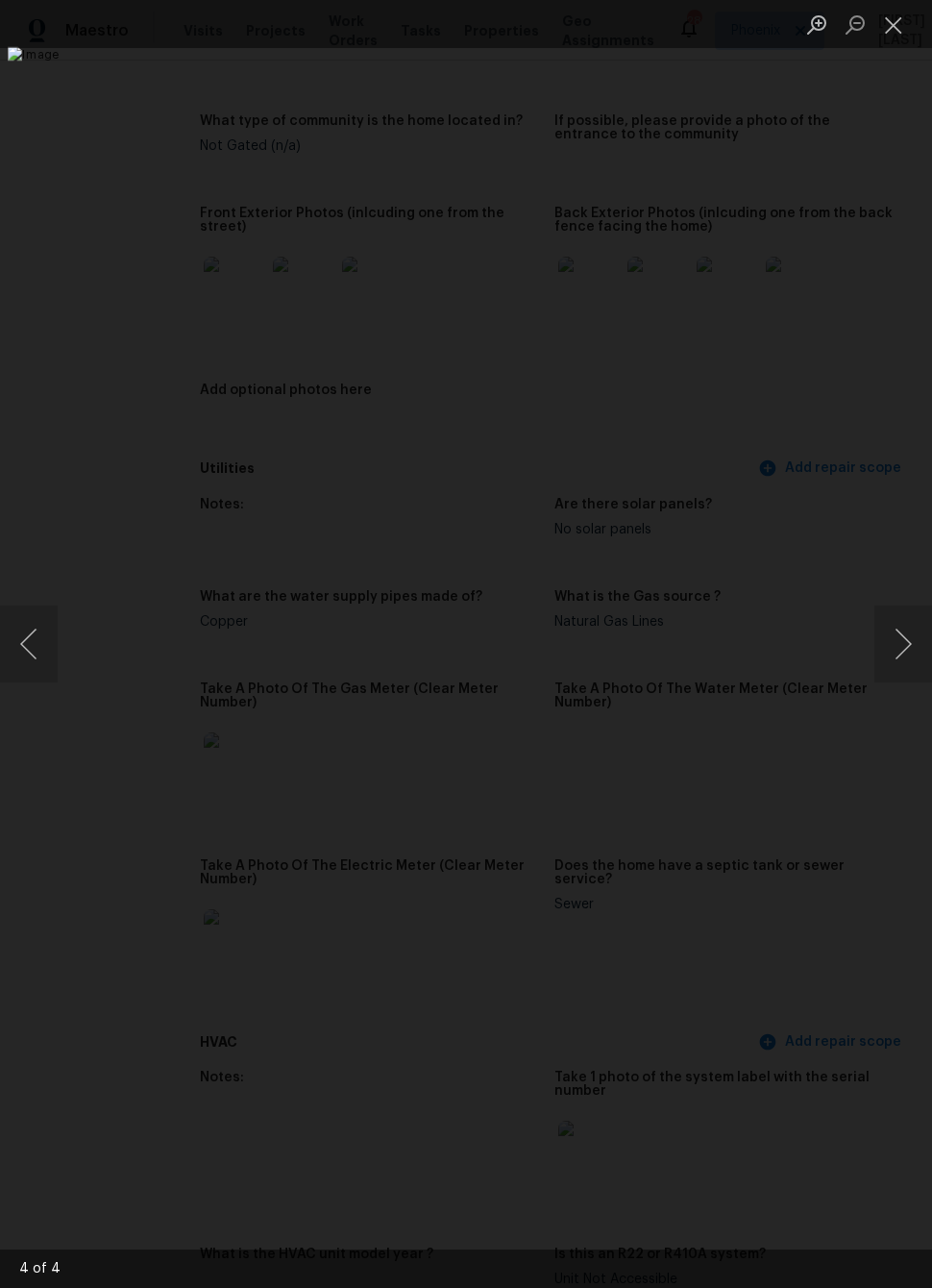 click at bounding box center [903, 644] 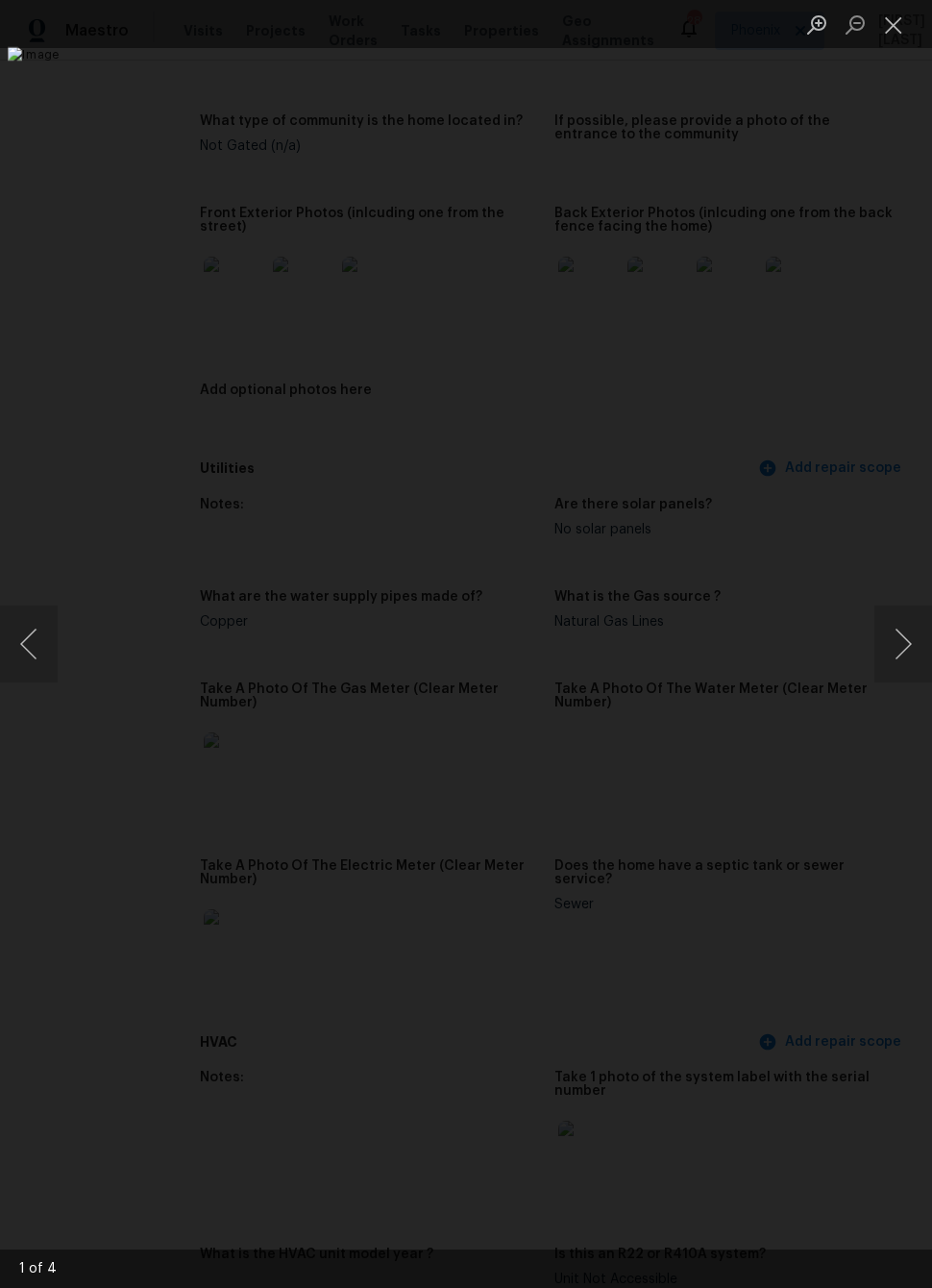click at bounding box center [903, 644] 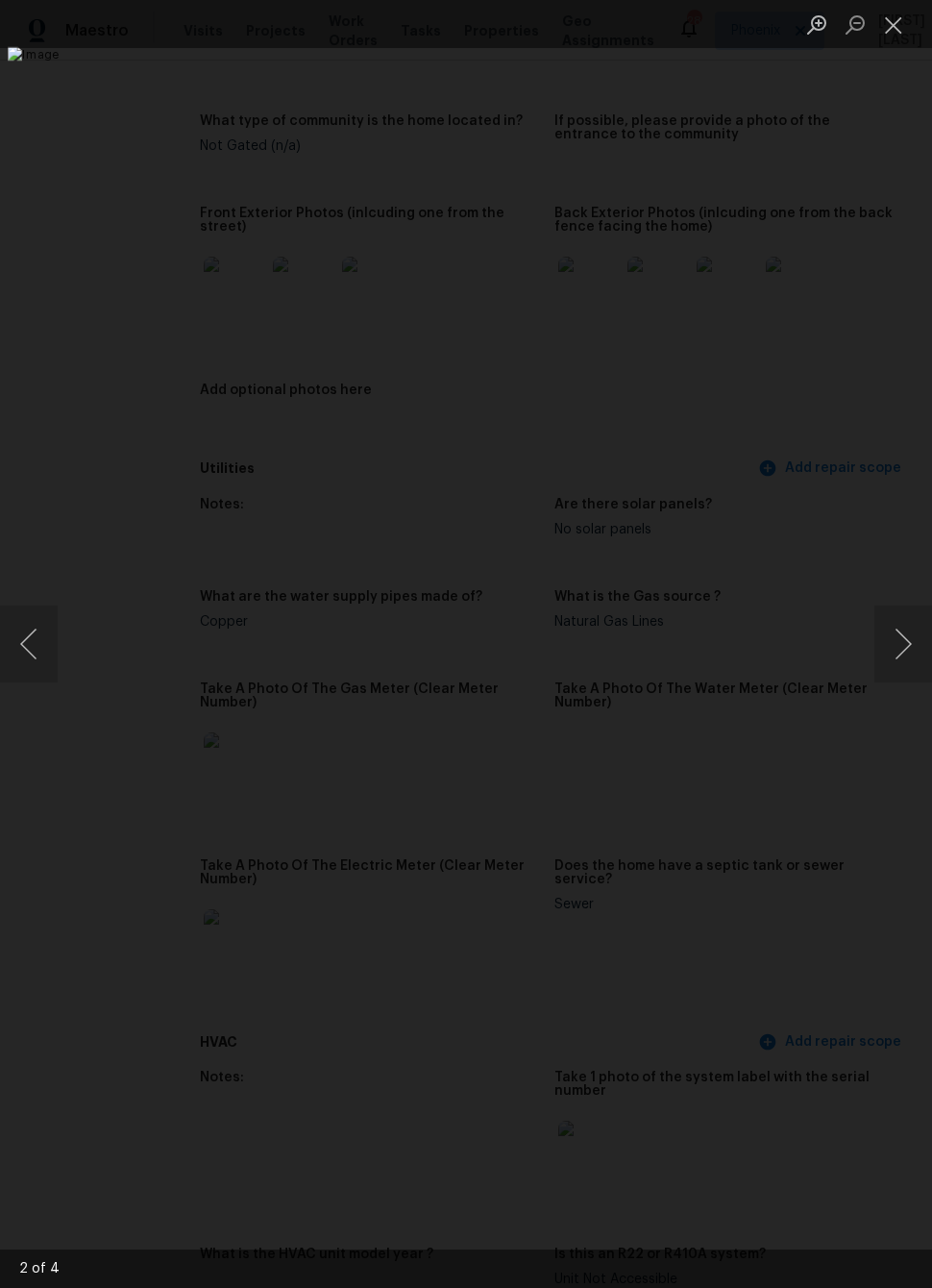 click at bounding box center (466, 644) 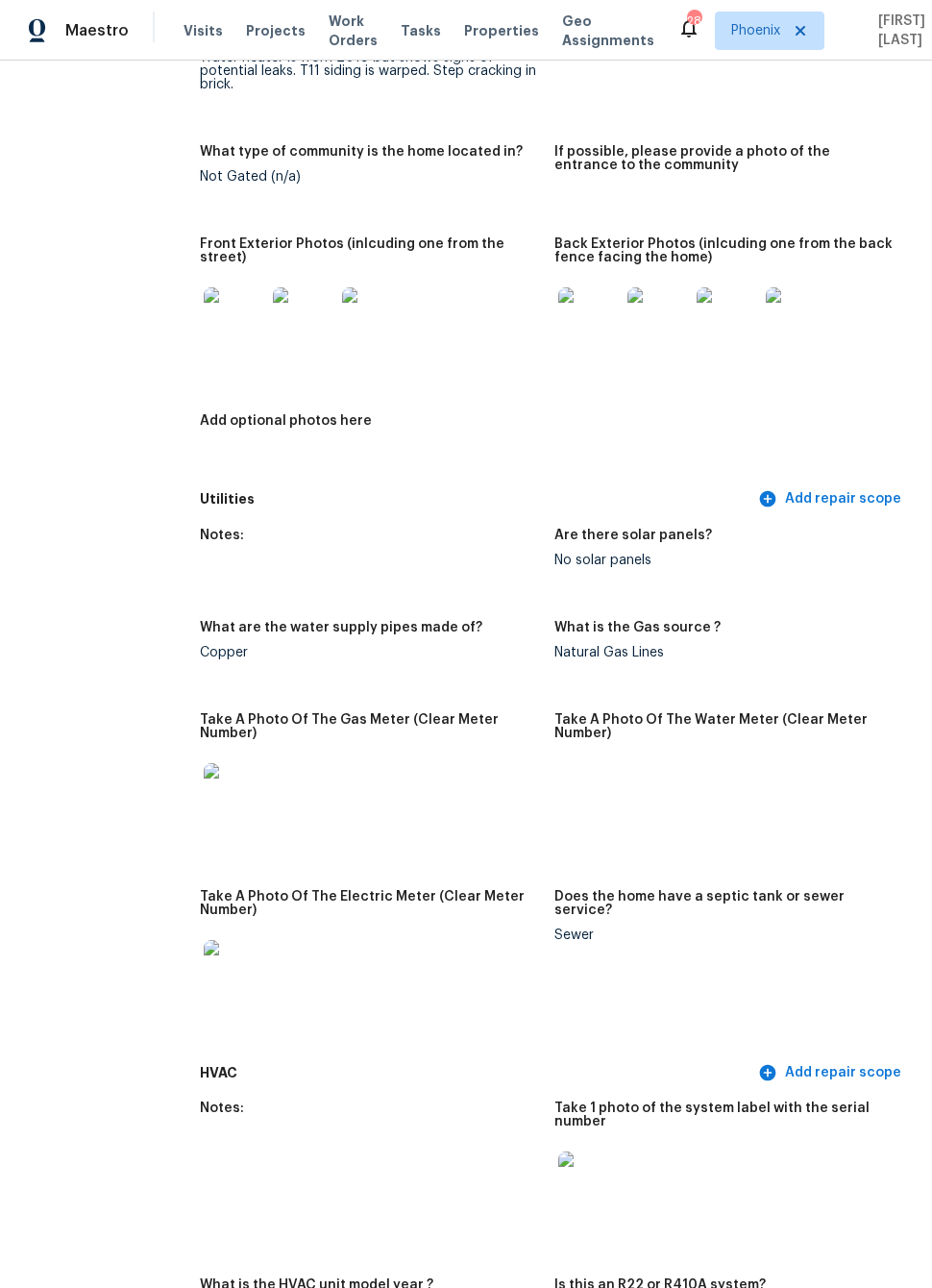 scroll, scrollTop: 876, scrollLeft: 0, axis: vertical 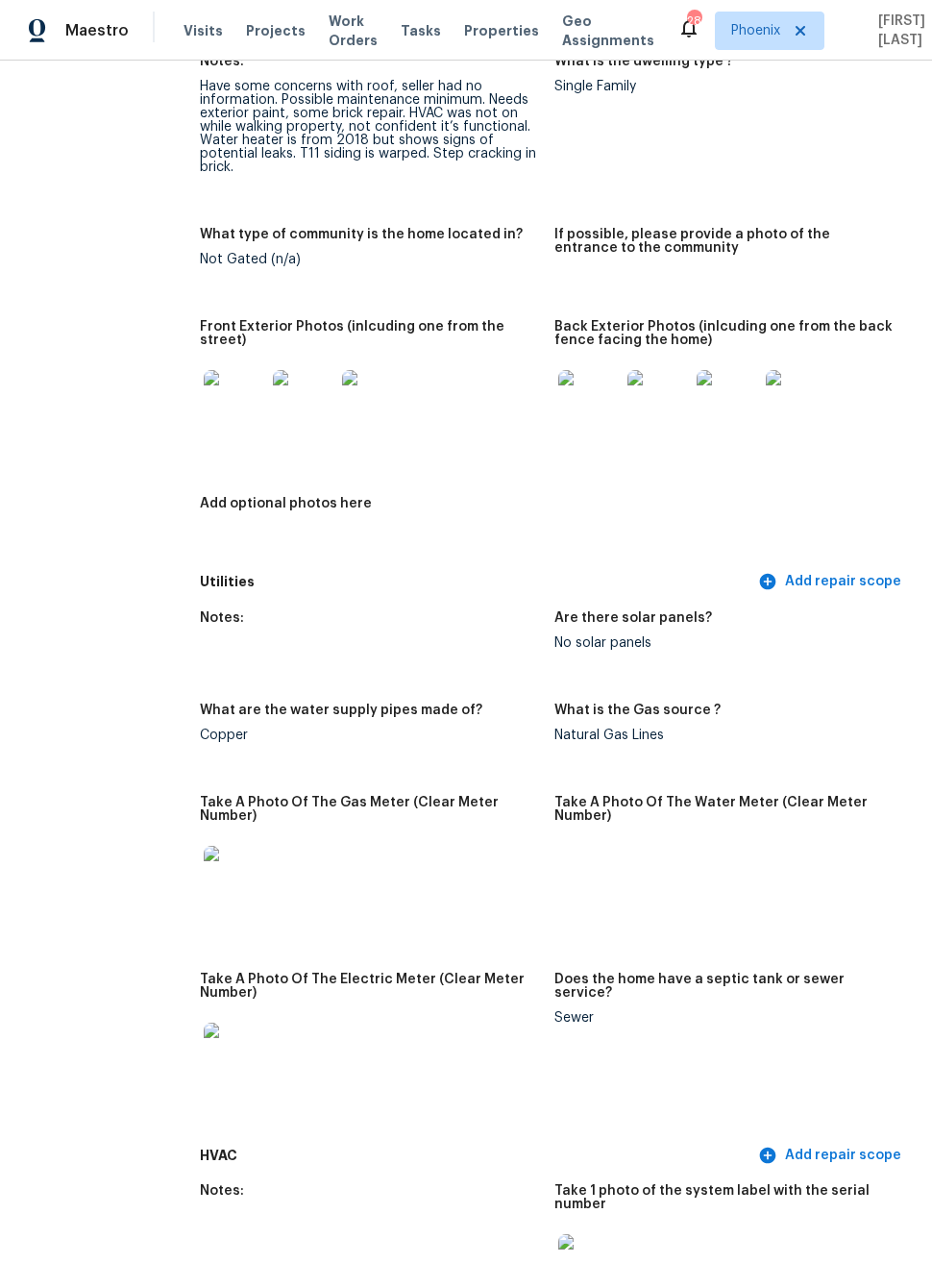click at bounding box center (373, 401) 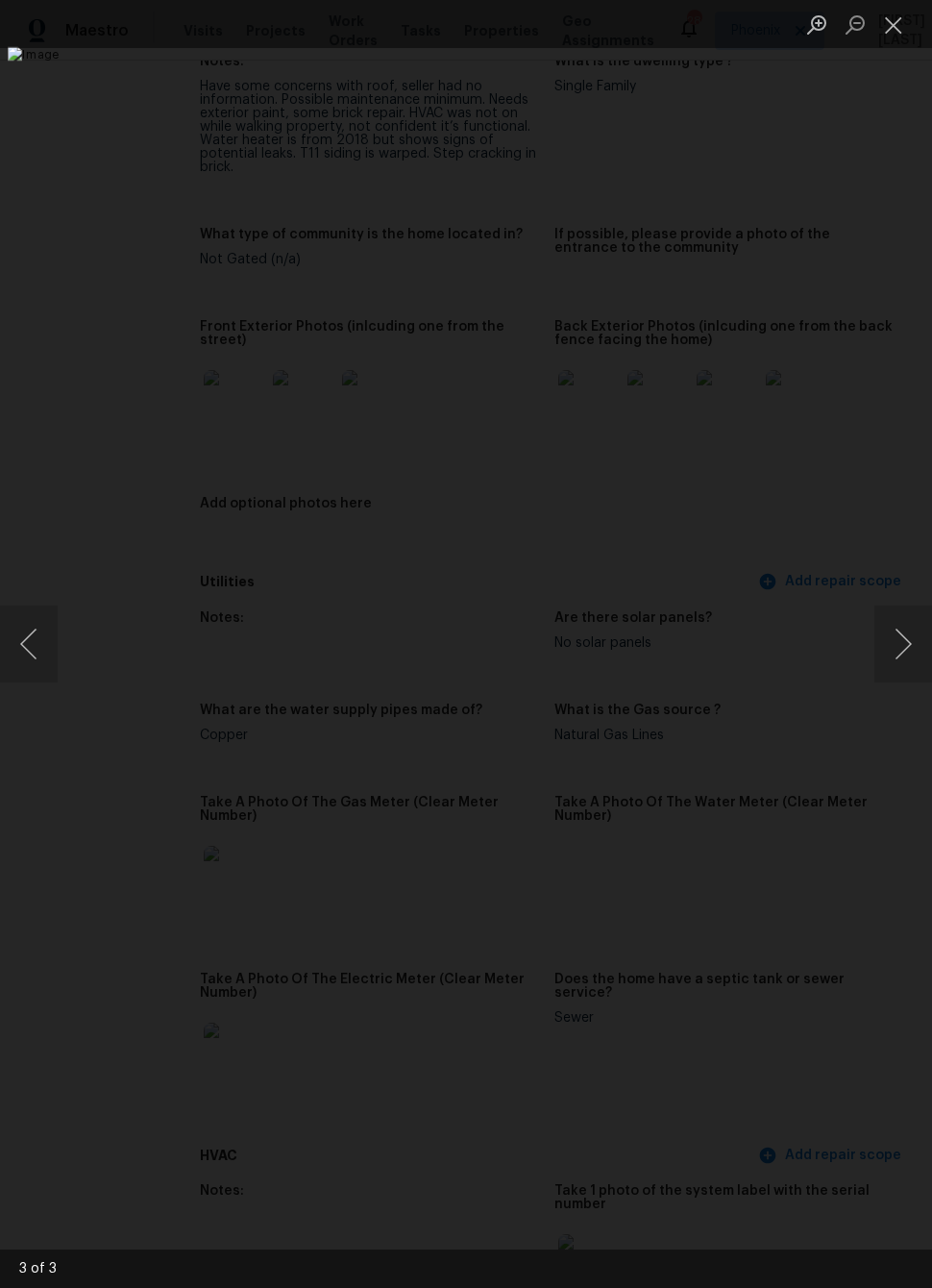 click at bounding box center [29, 644] 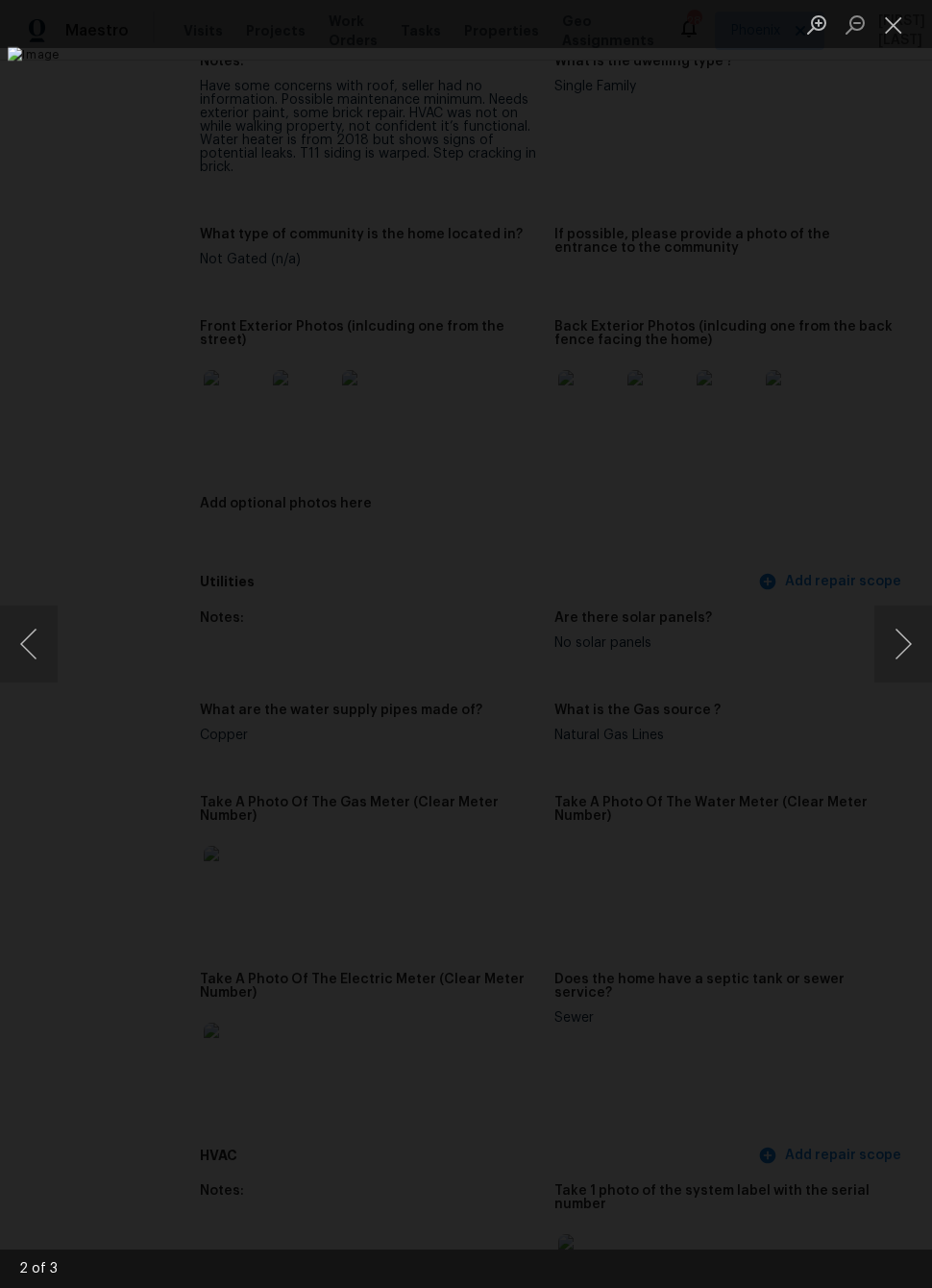 click at bounding box center [29, 644] 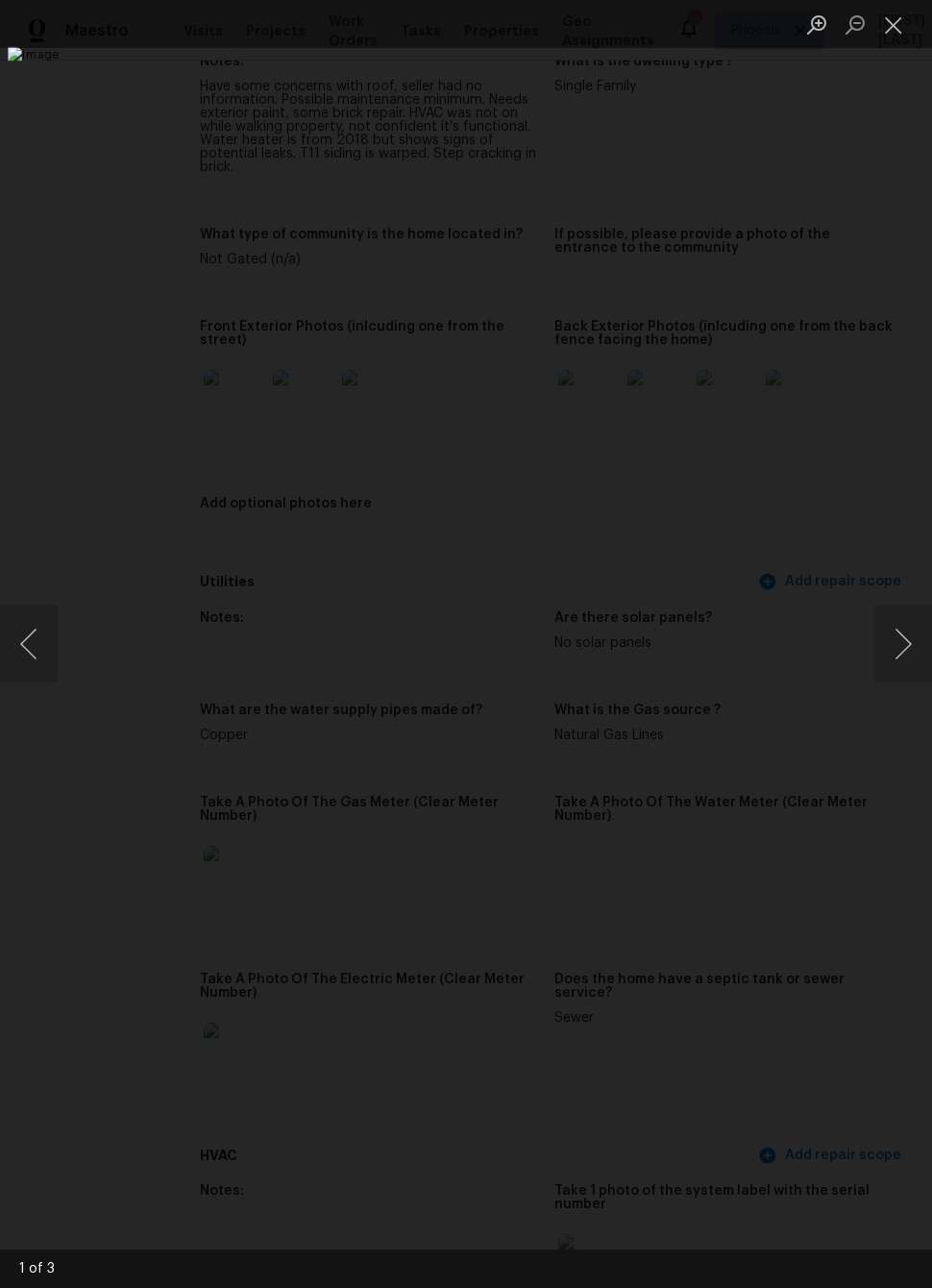 click at bounding box center (29, 644) 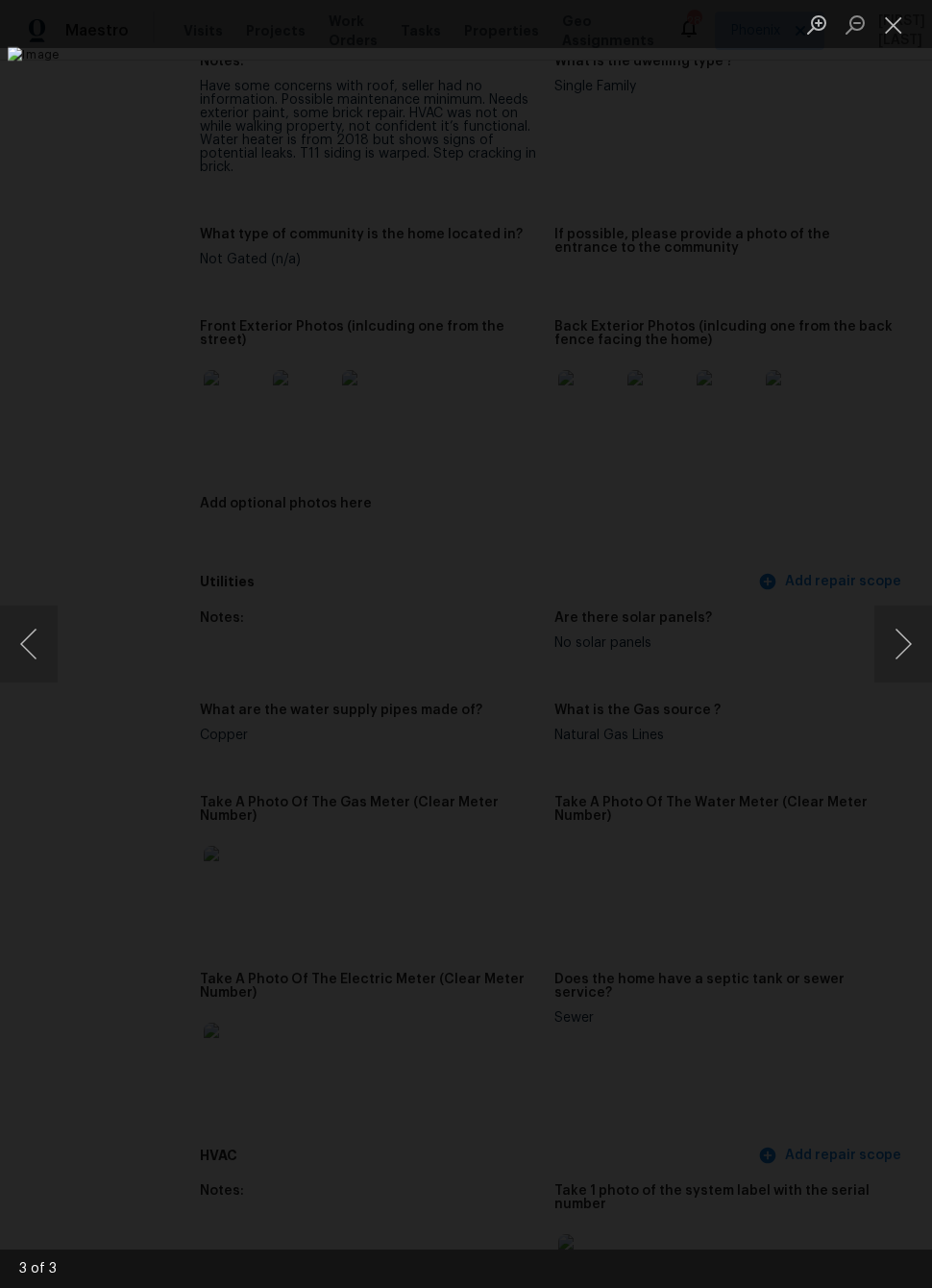 click at bounding box center (29, 644) 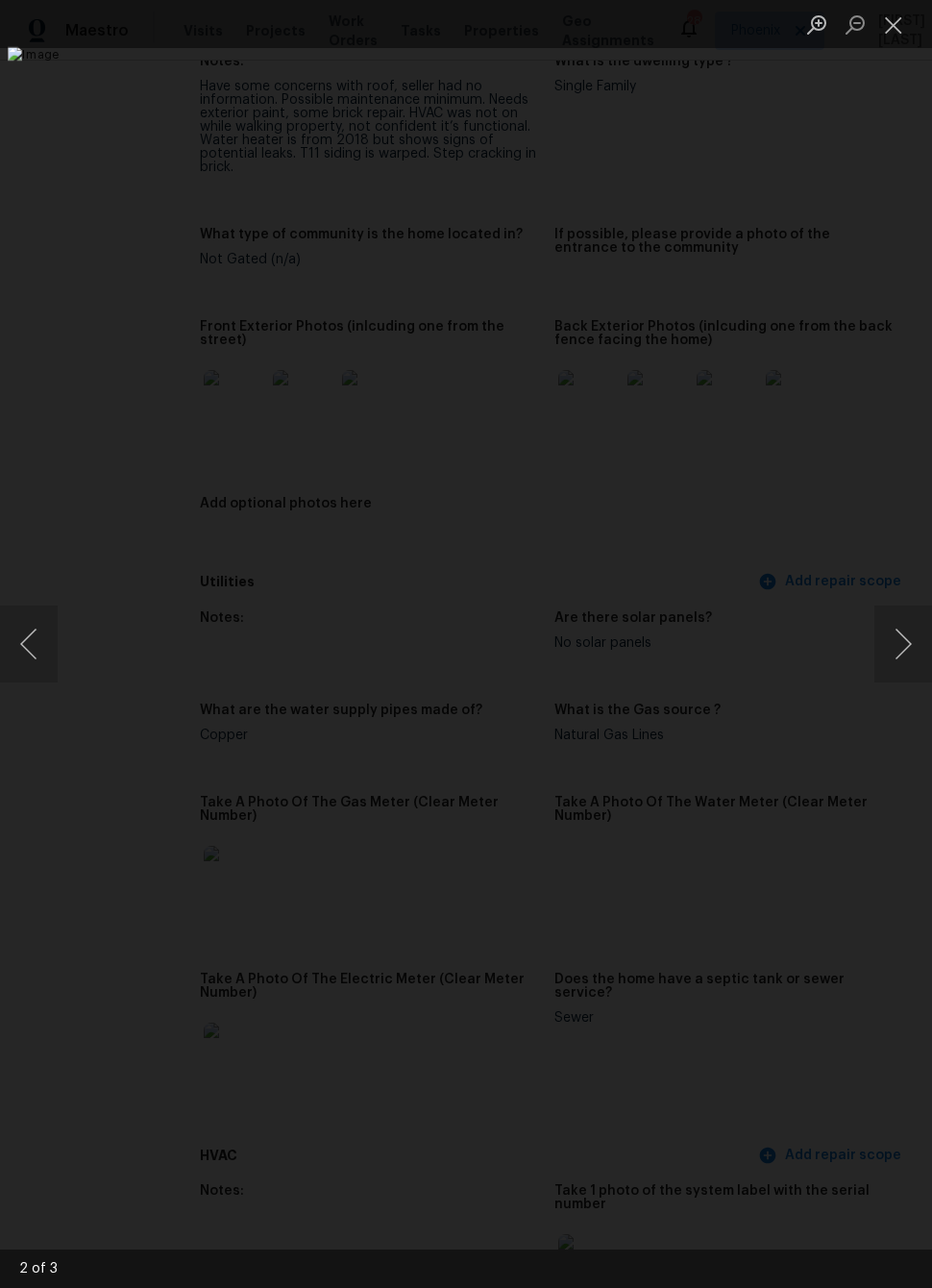 click at bounding box center [29, 644] 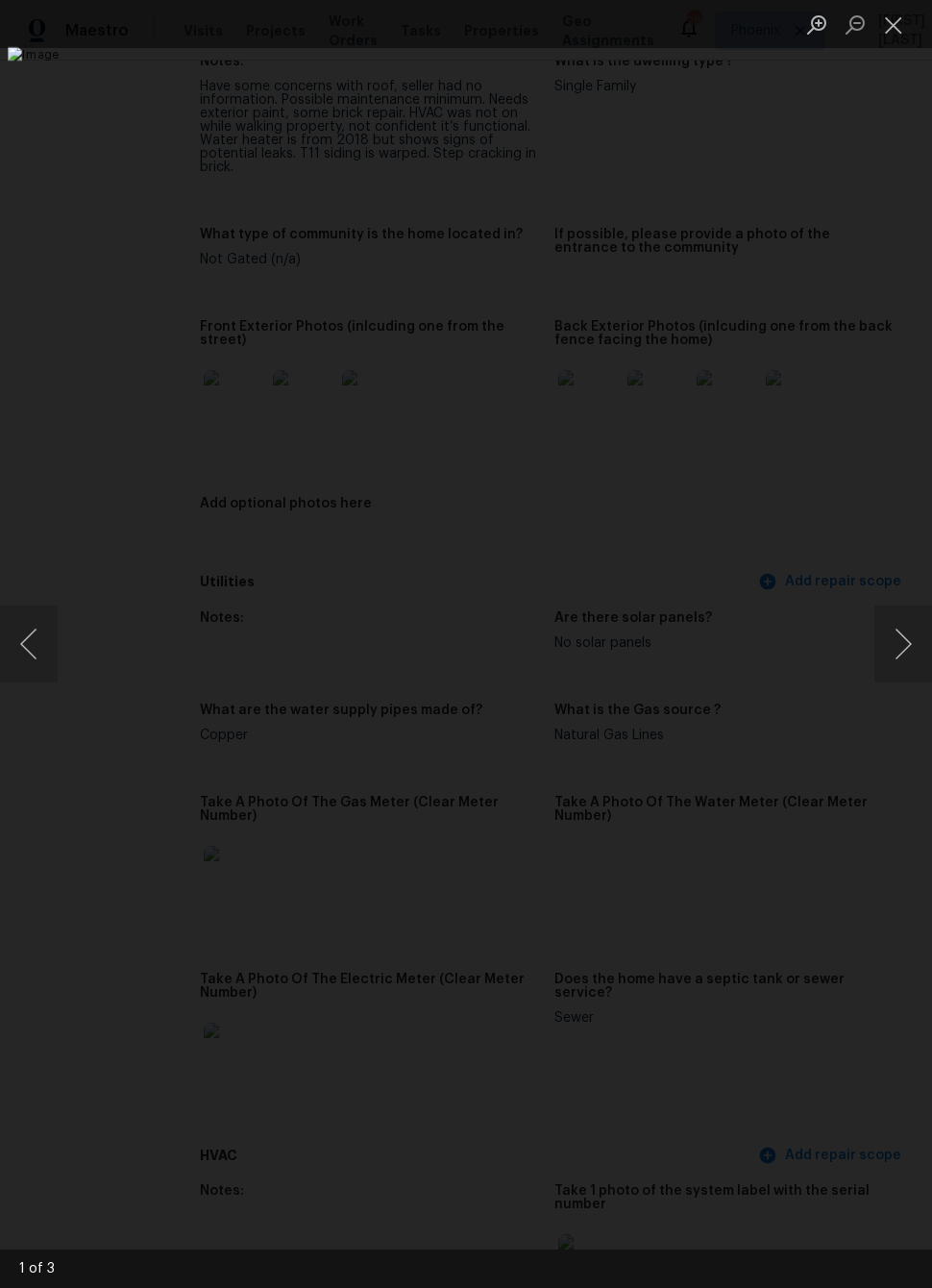 click at bounding box center [29, 644] 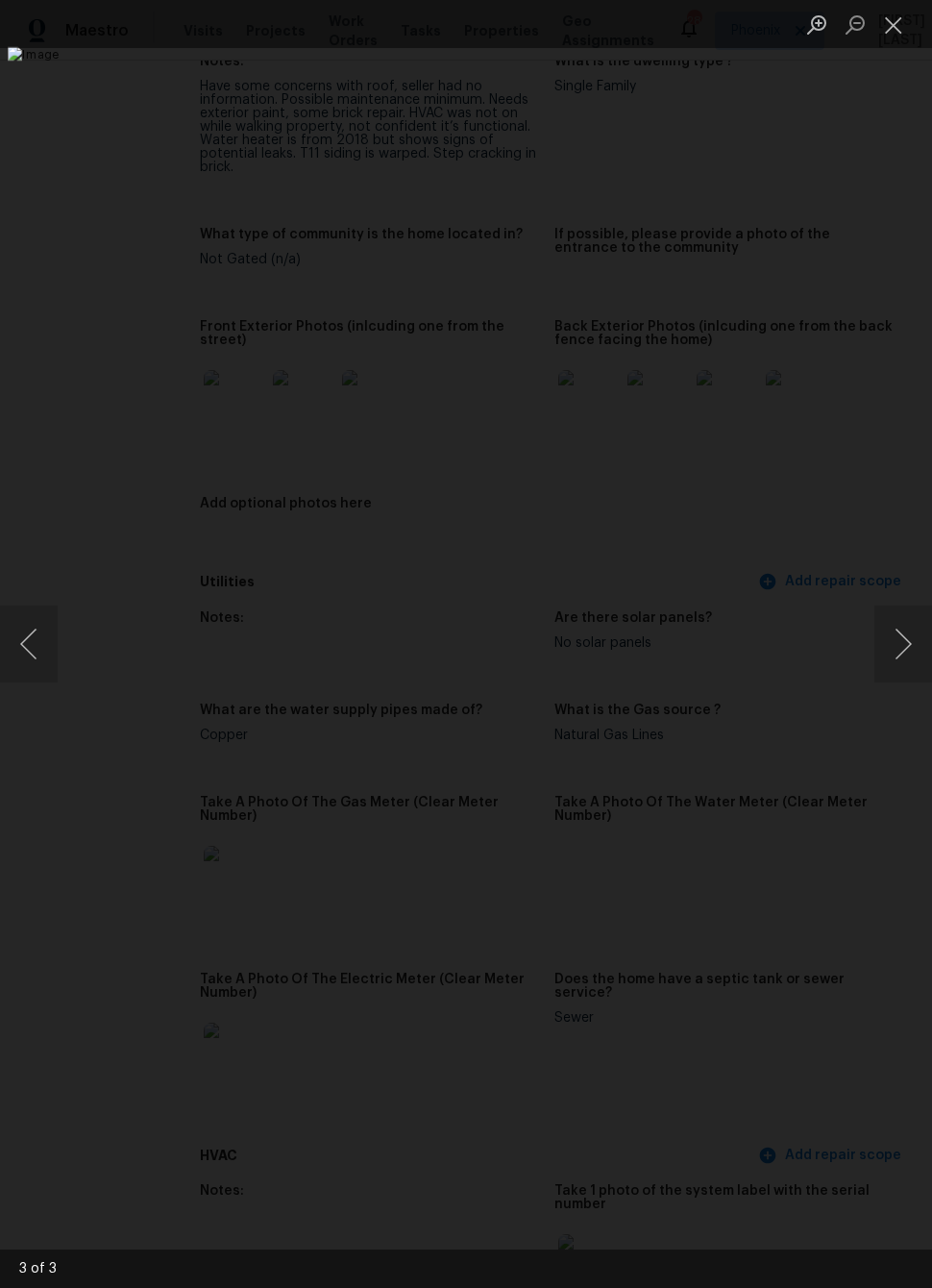 click at bounding box center [29, 644] 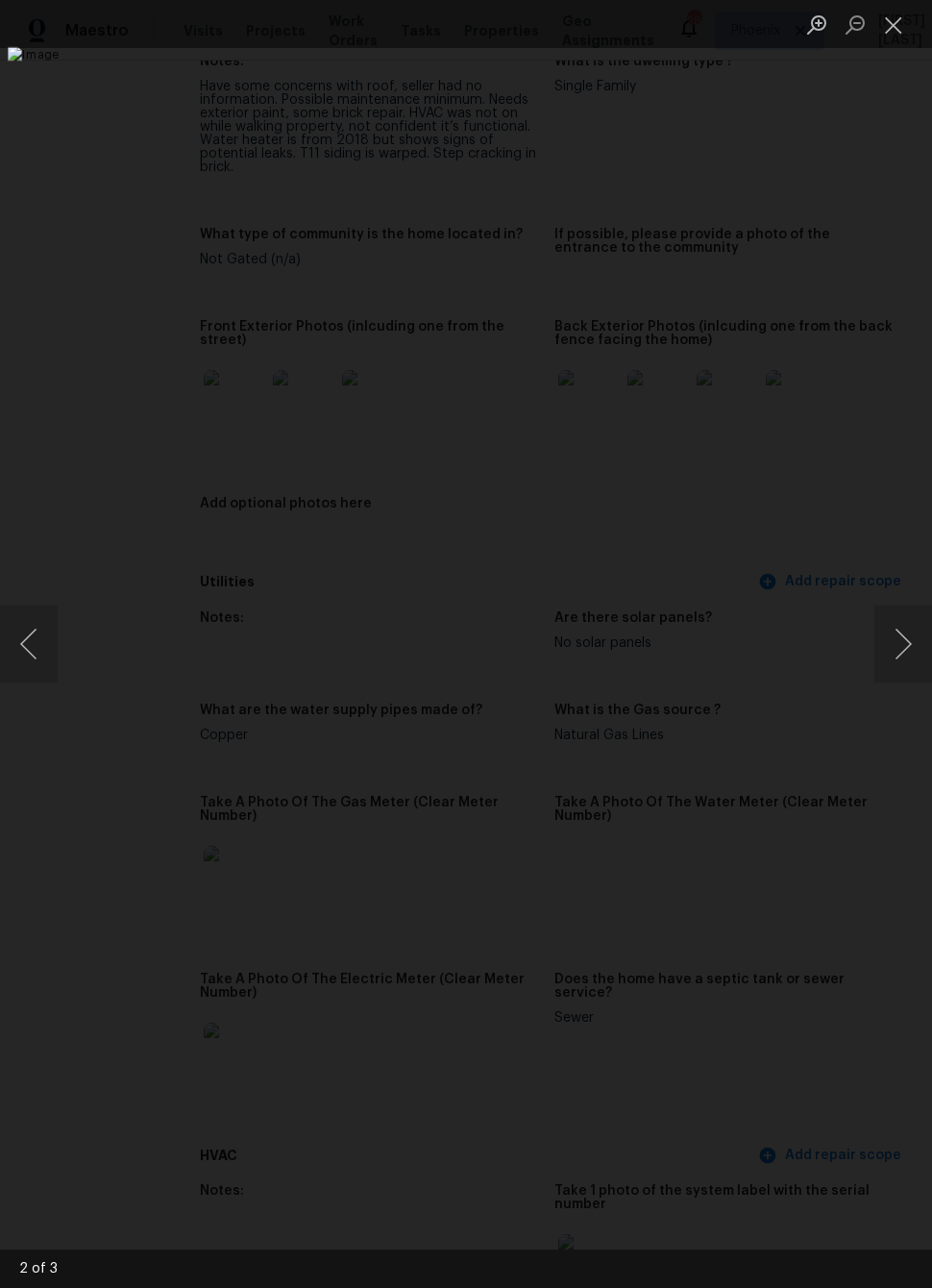 click at bounding box center (29, 644) 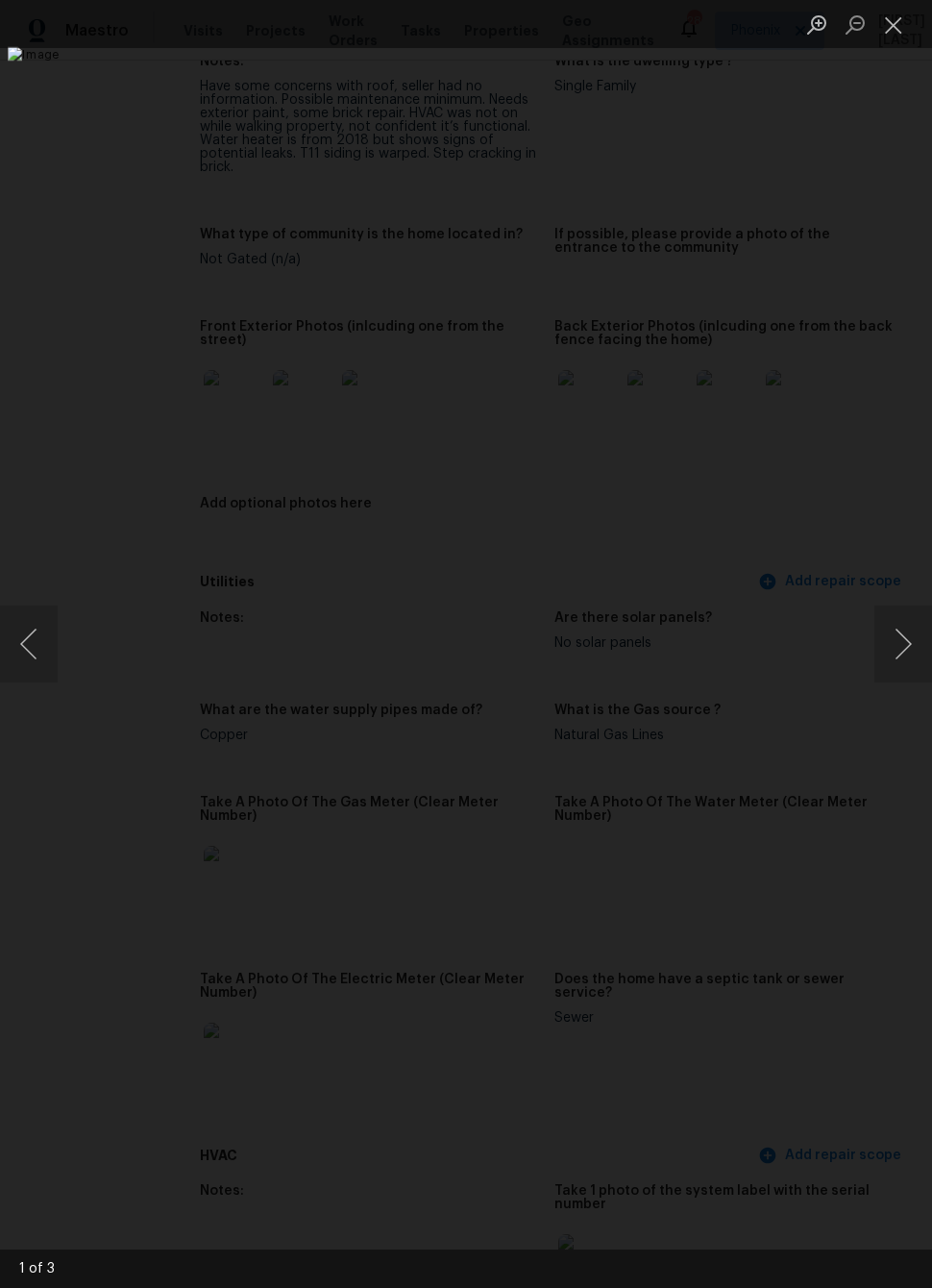 click at bounding box center (29, 644) 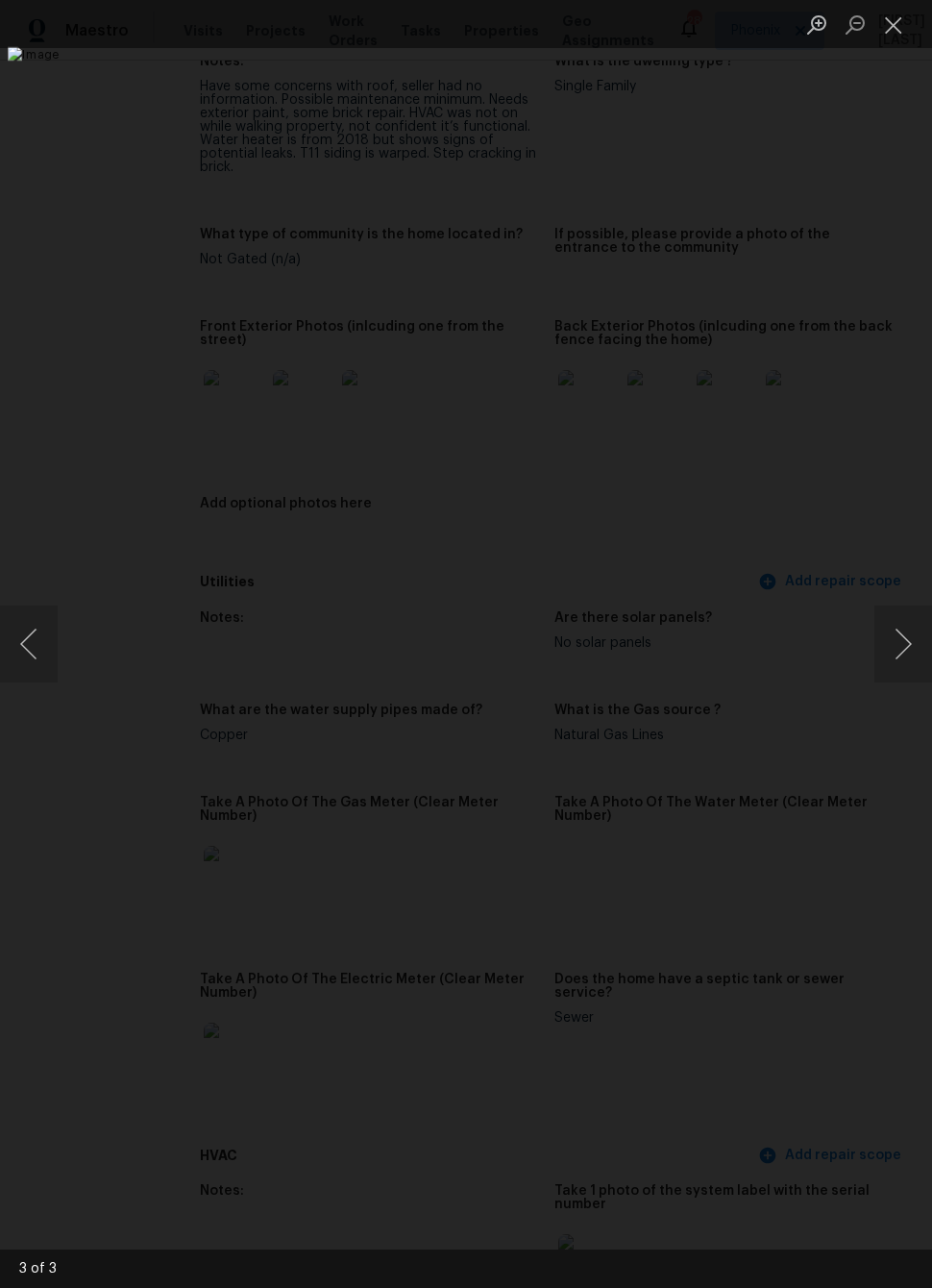 click at bounding box center [29, 644] 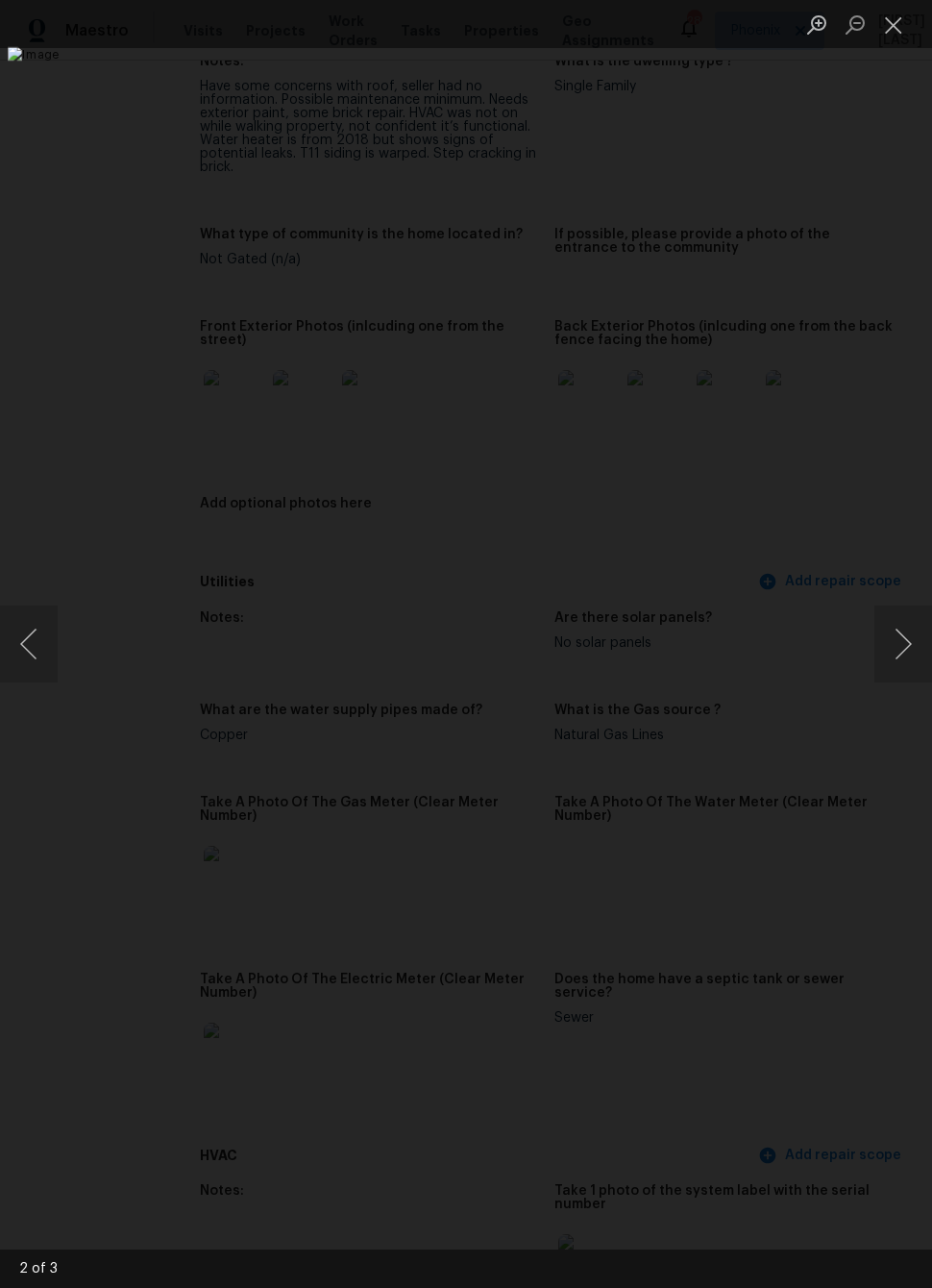click at bounding box center (29, 644) 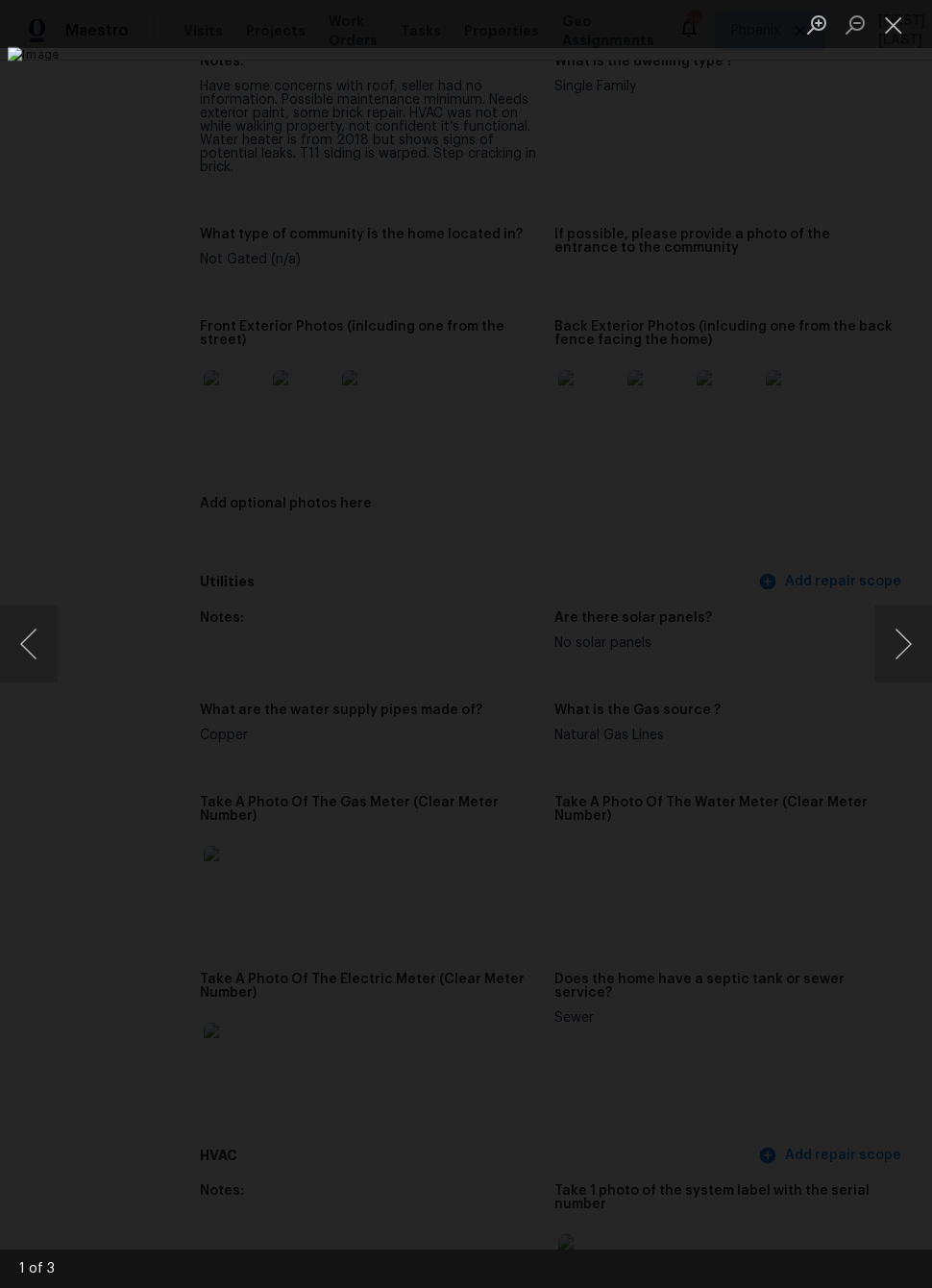 click at bounding box center (466, 644) 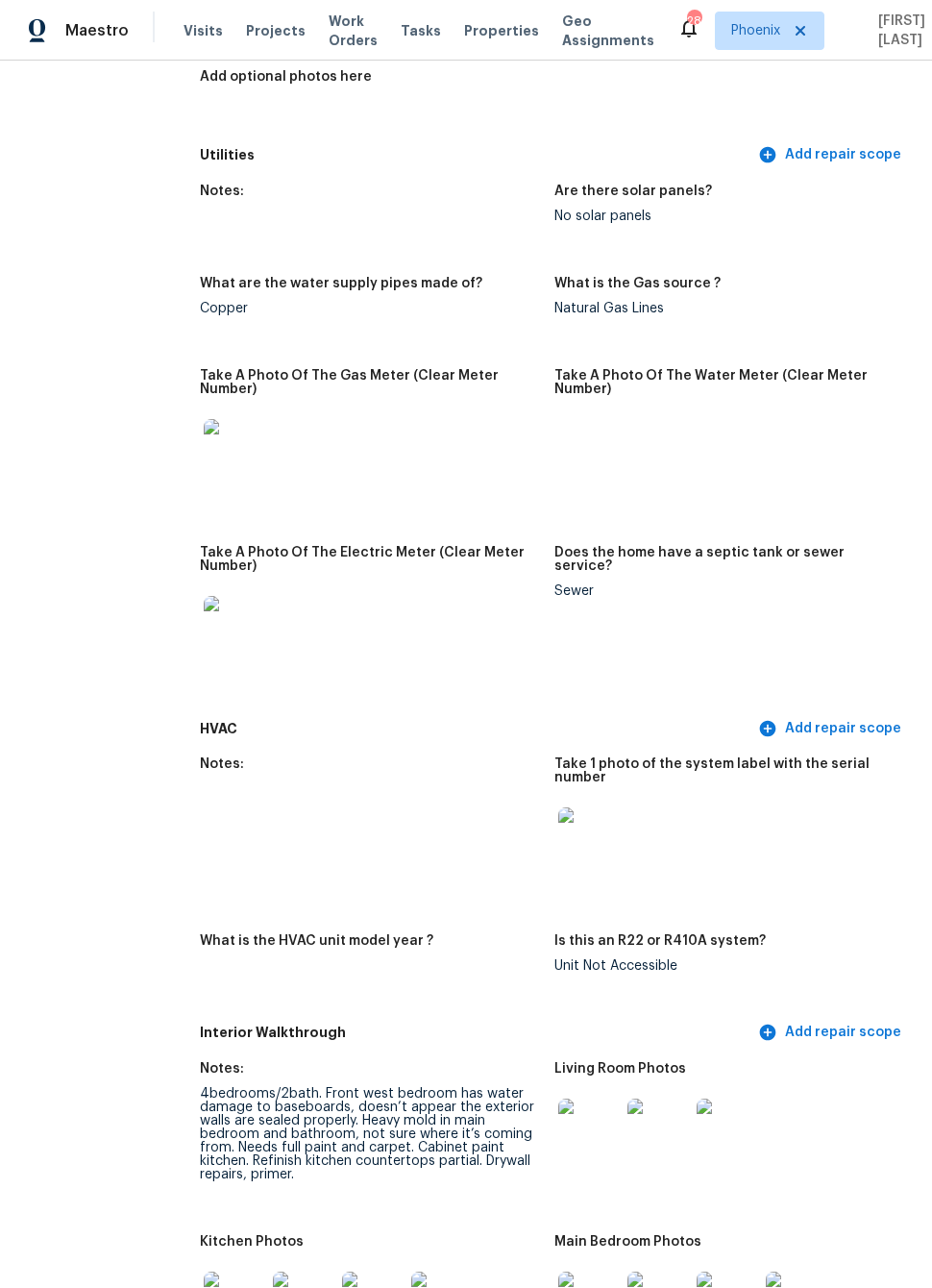 scroll, scrollTop: 1249, scrollLeft: 0, axis: vertical 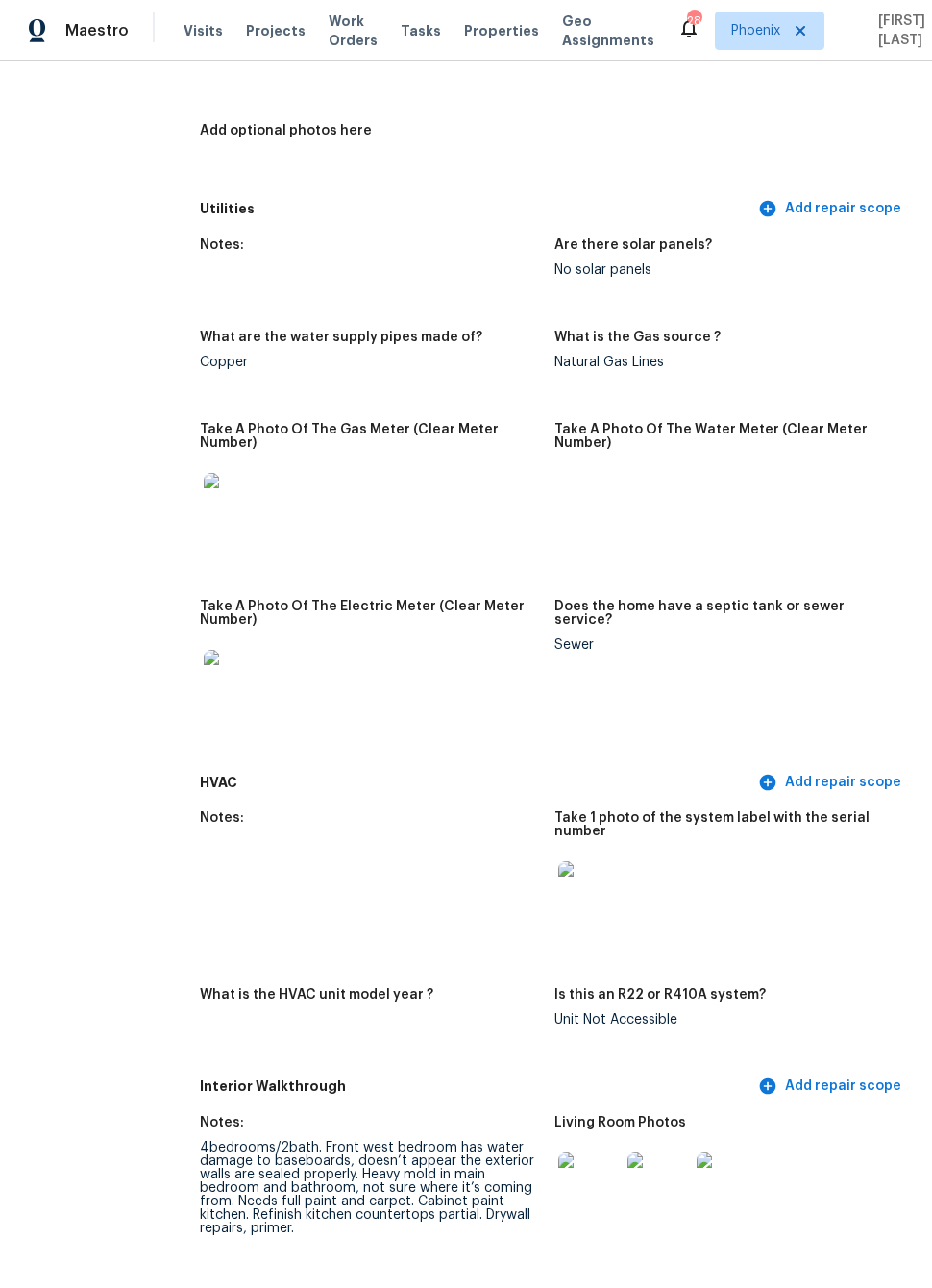 click at bounding box center [234, 504] 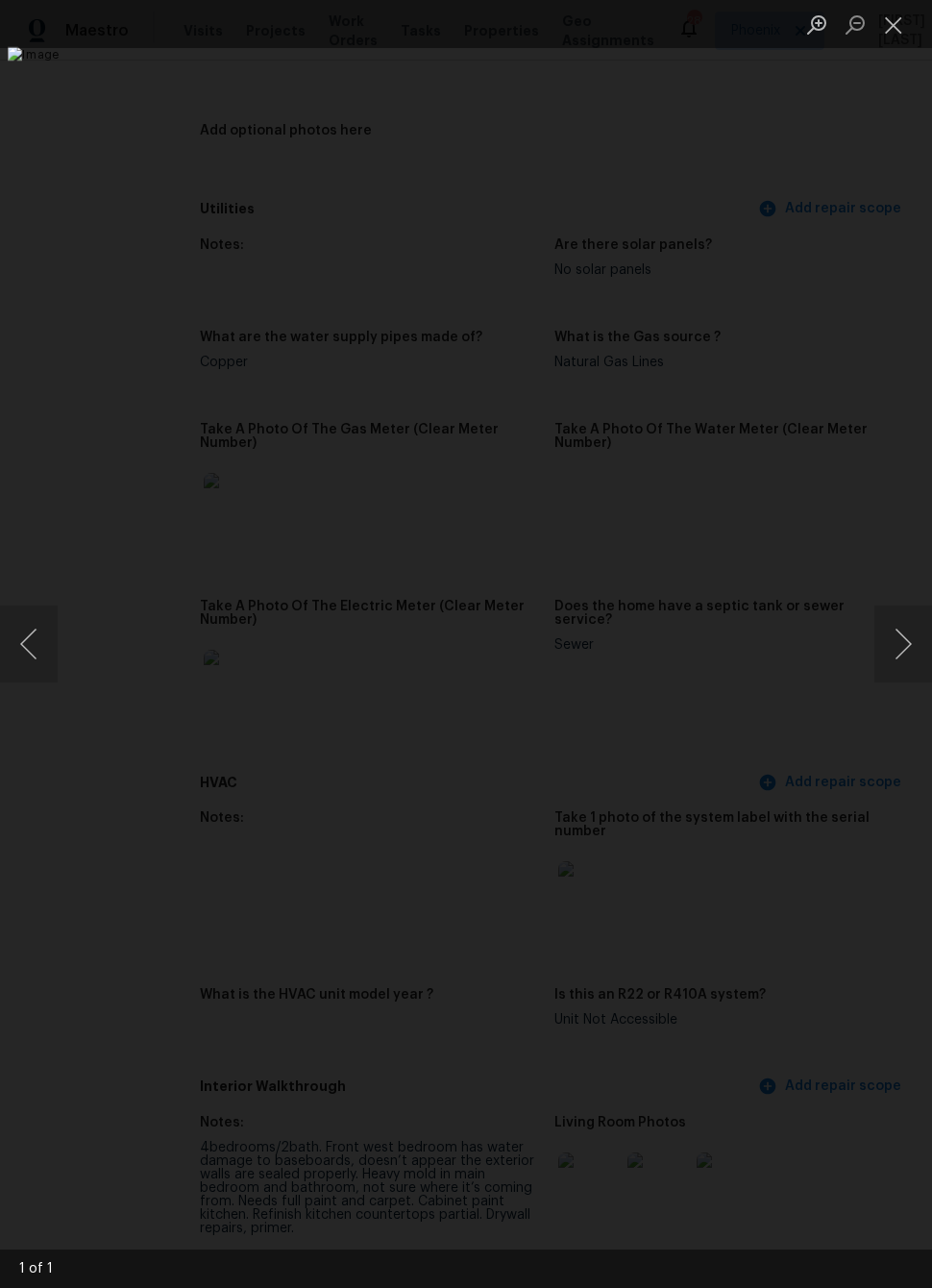 click at bounding box center [466, 644] 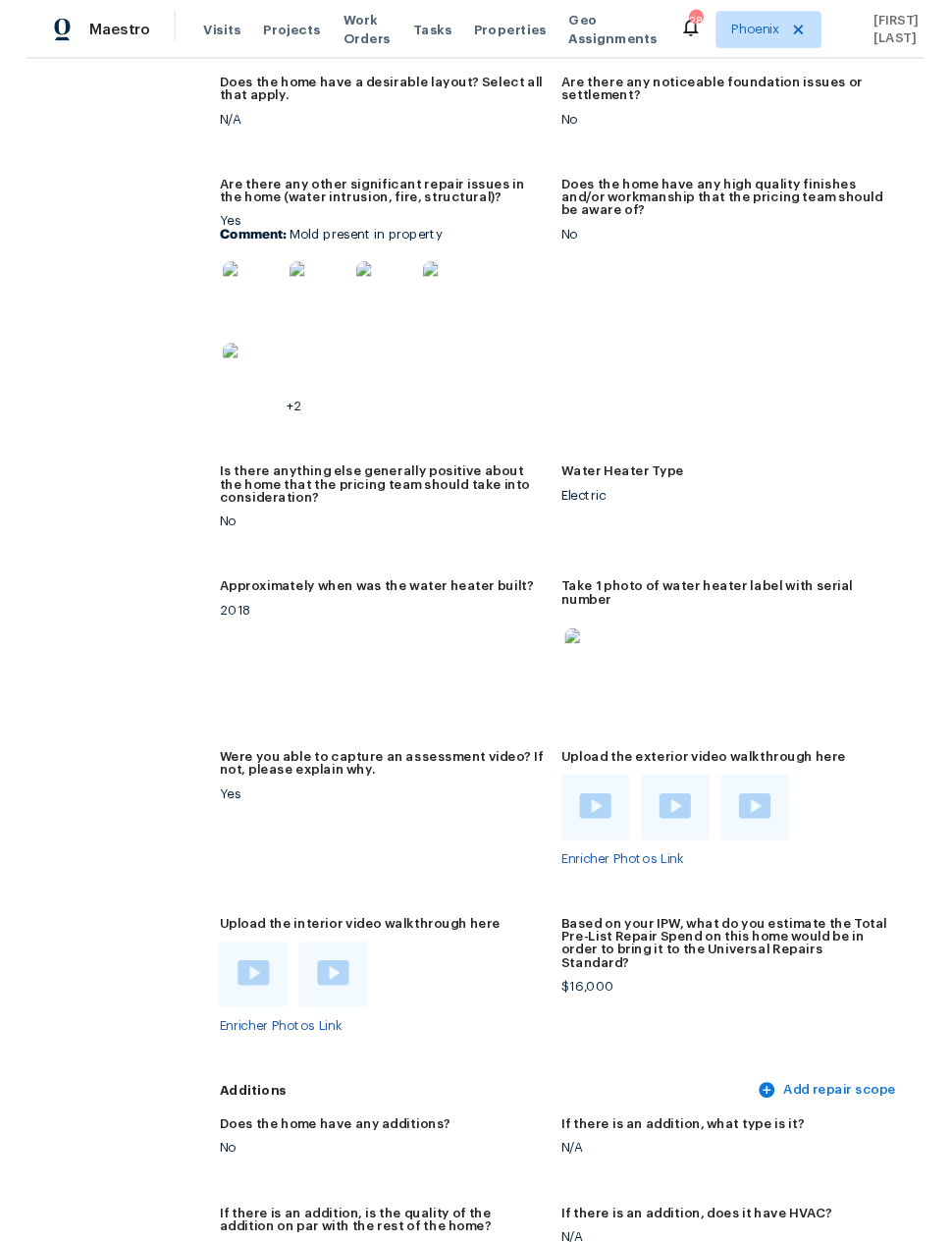 scroll, scrollTop: 3608, scrollLeft: 0, axis: vertical 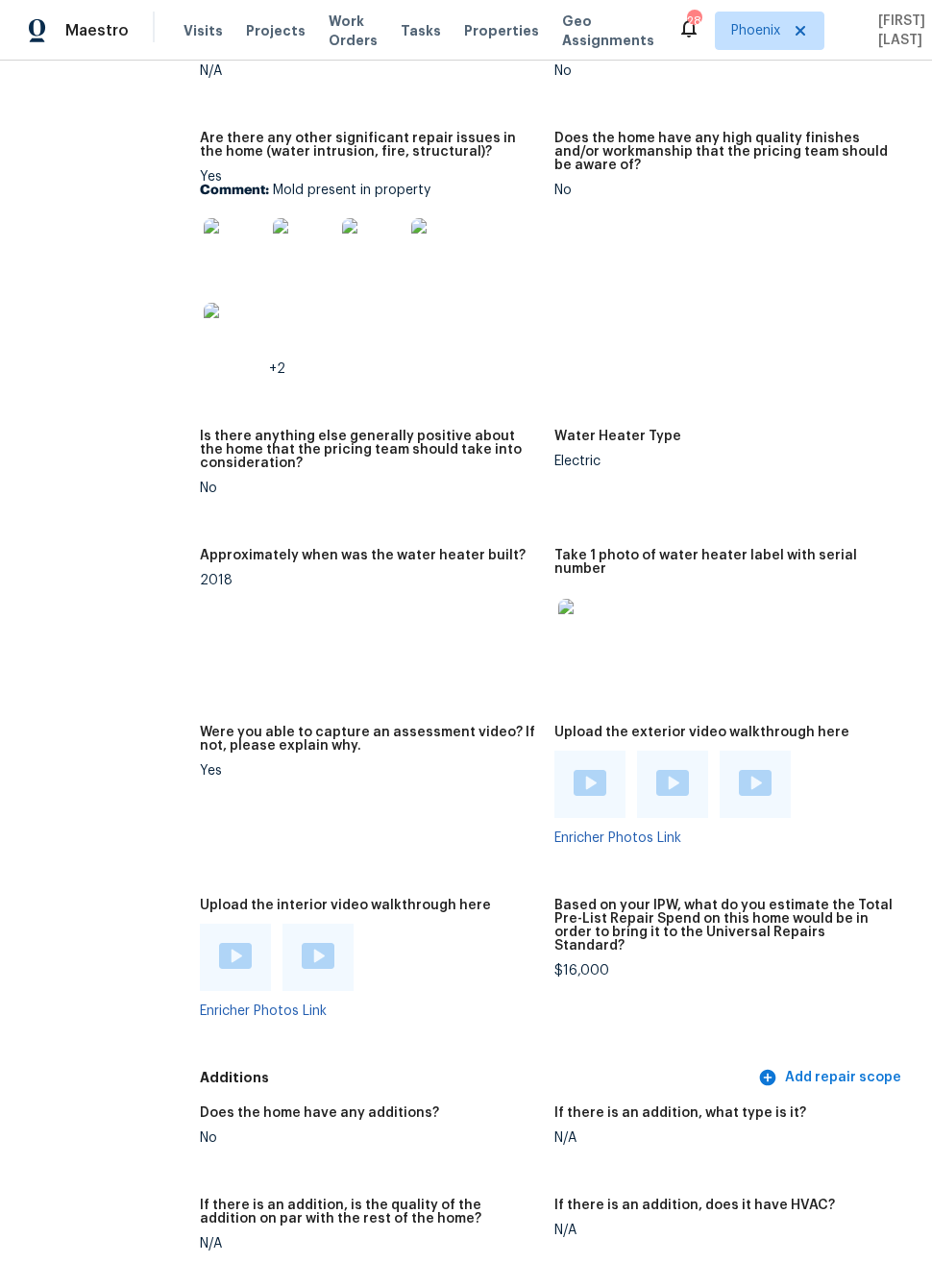 click at bounding box center [590, 782] 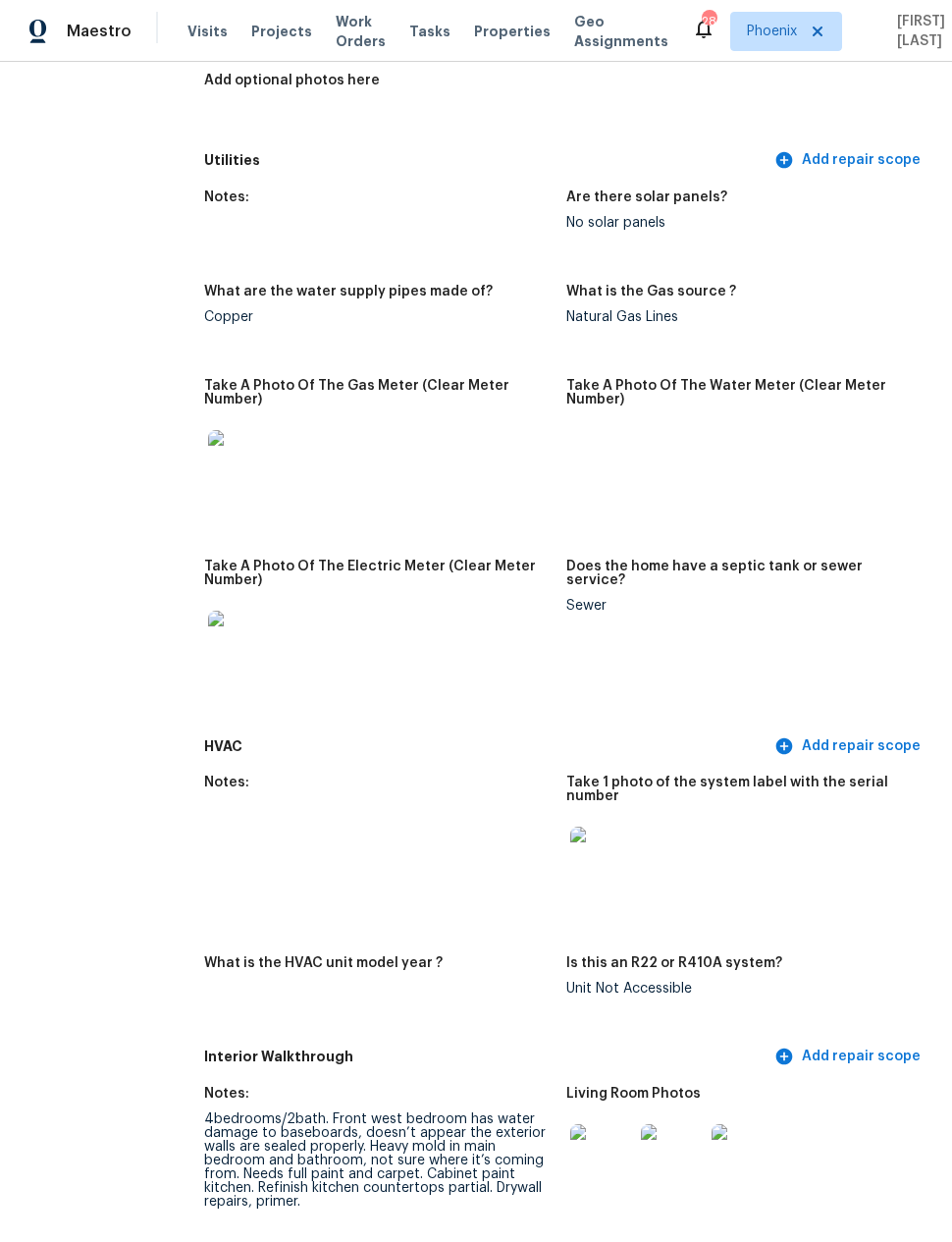 scroll, scrollTop: 1323, scrollLeft: 0, axis: vertical 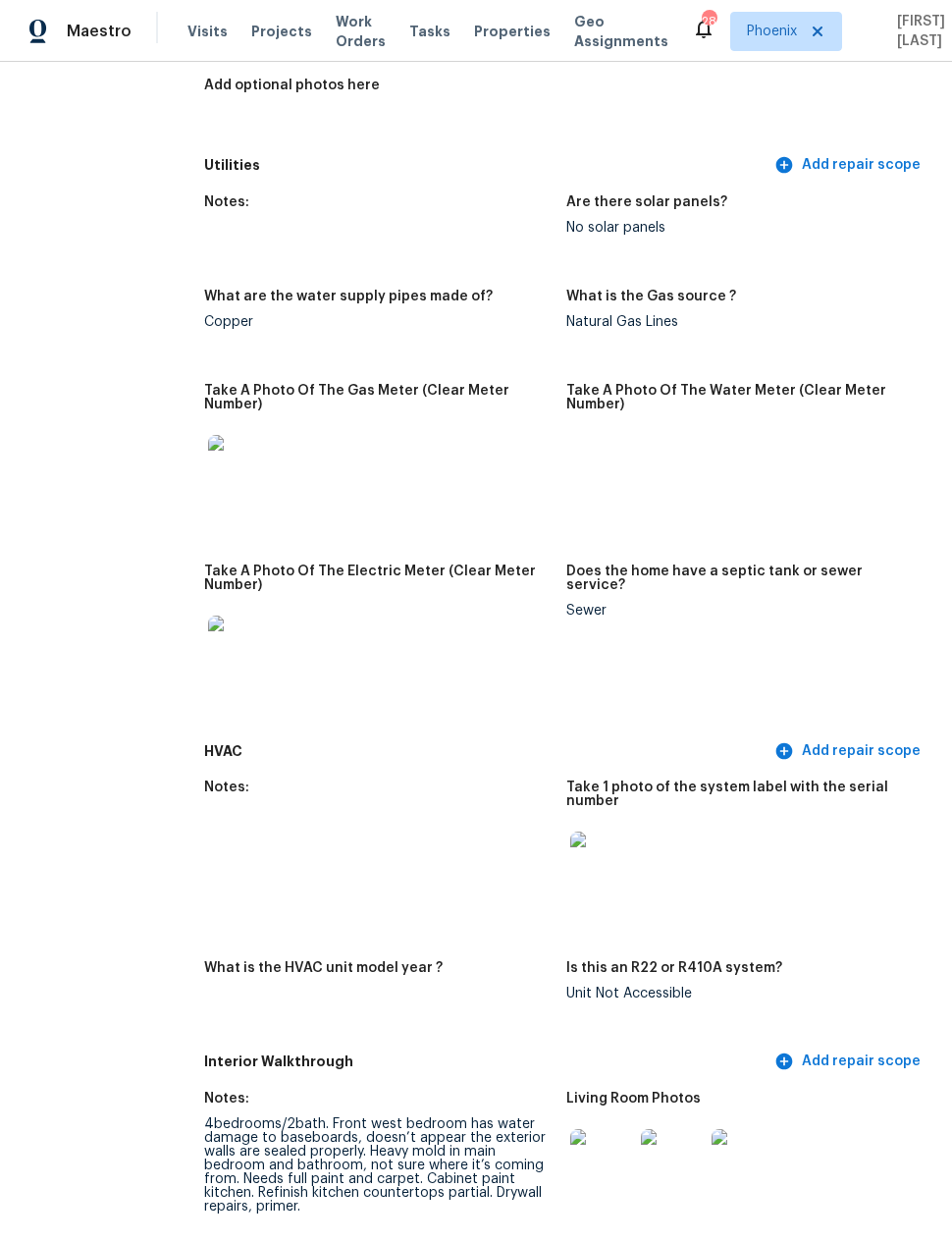 click at bounding box center [239, 466] 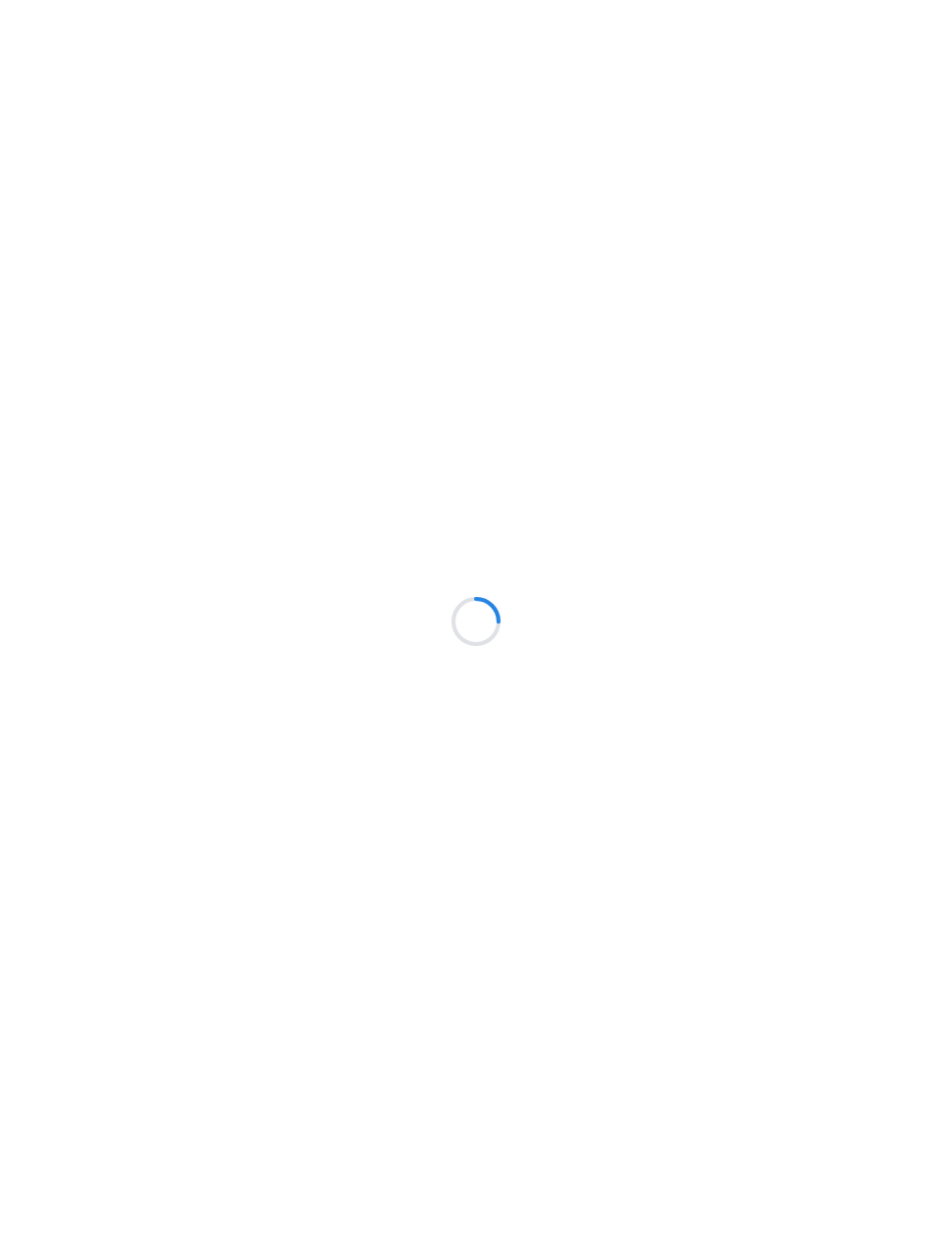 scroll, scrollTop: 0, scrollLeft: 0, axis: both 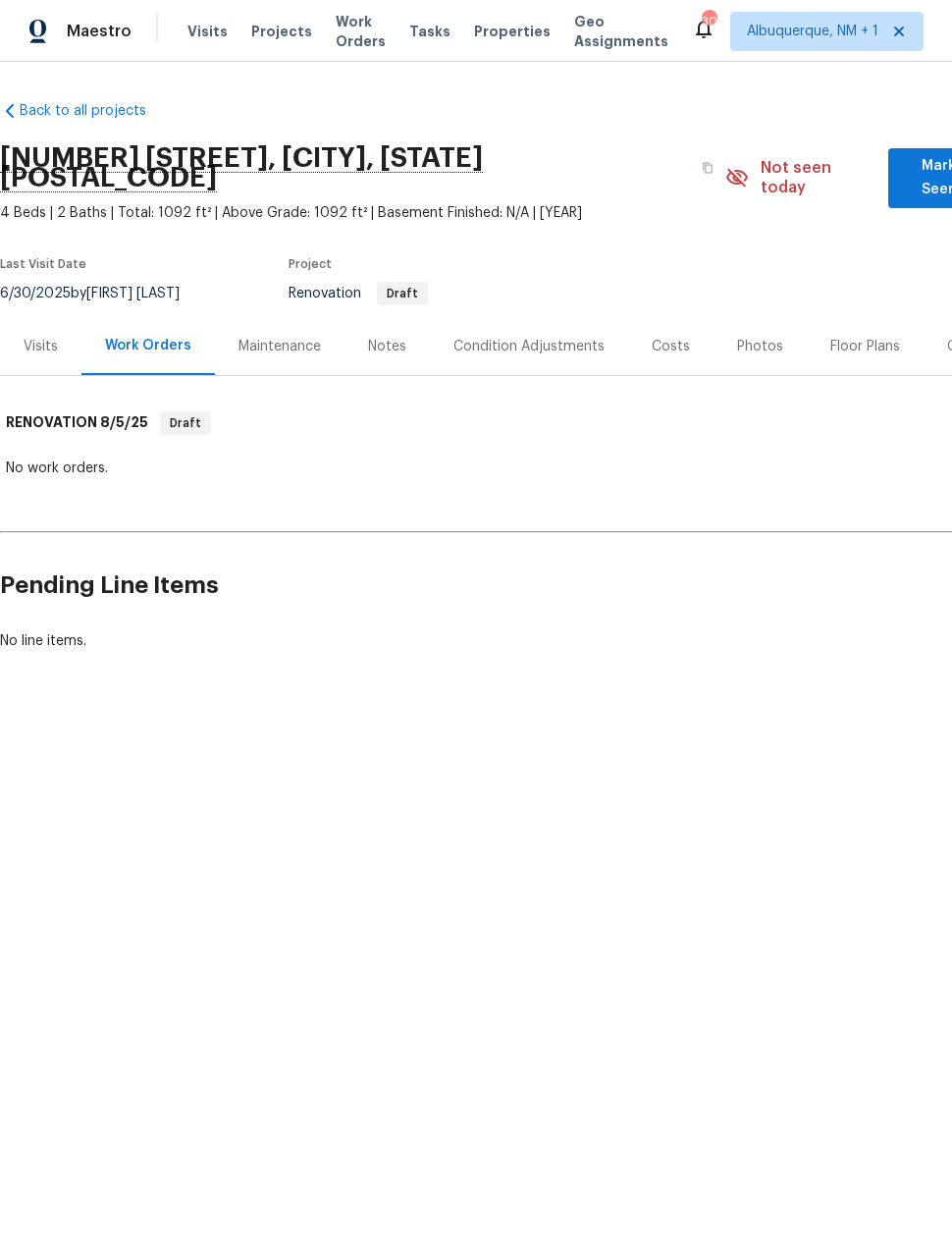 click on "Floor Plans" at bounding box center (865, 347) 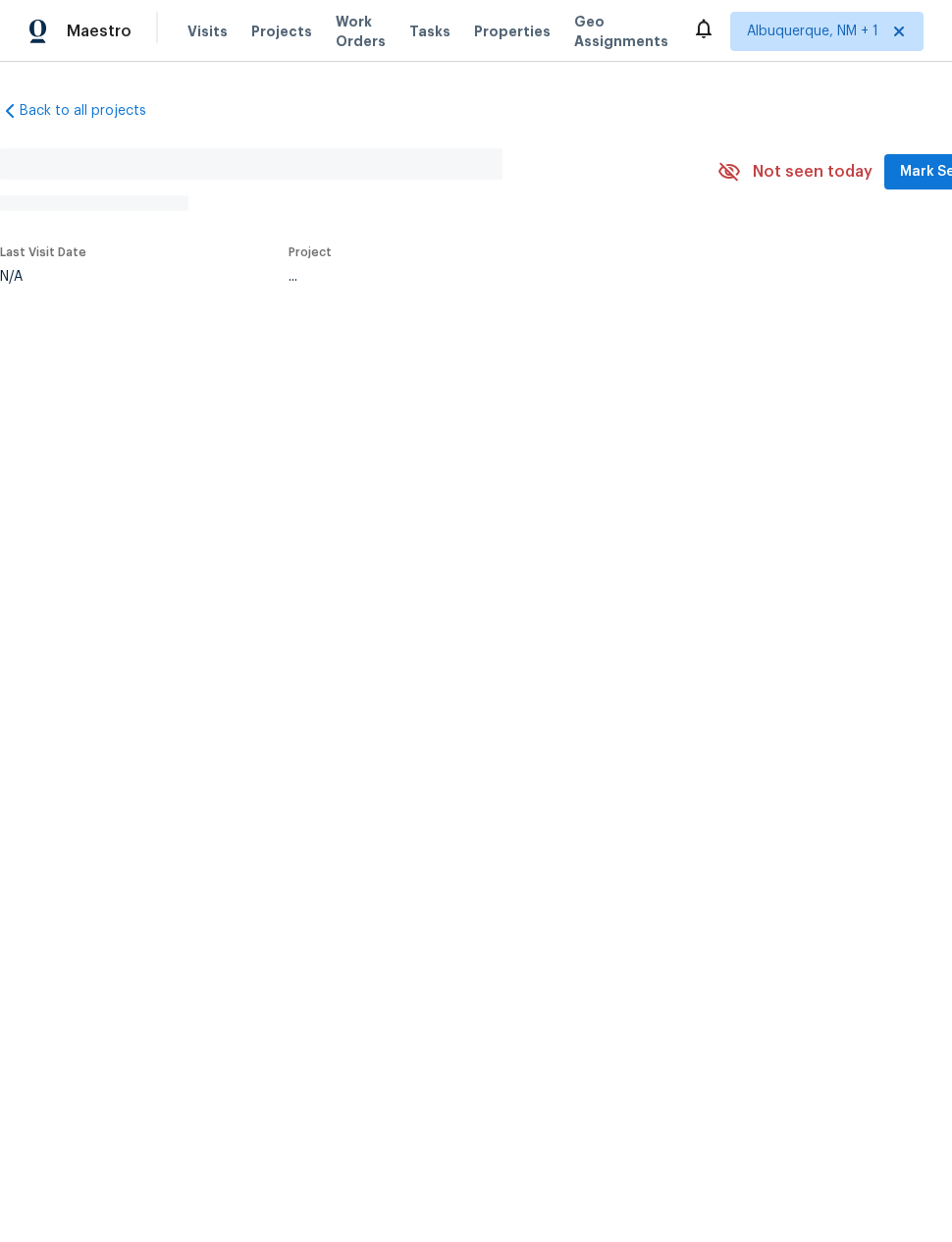 scroll, scrollTop: 0, scrollLeft: 0, axis: both 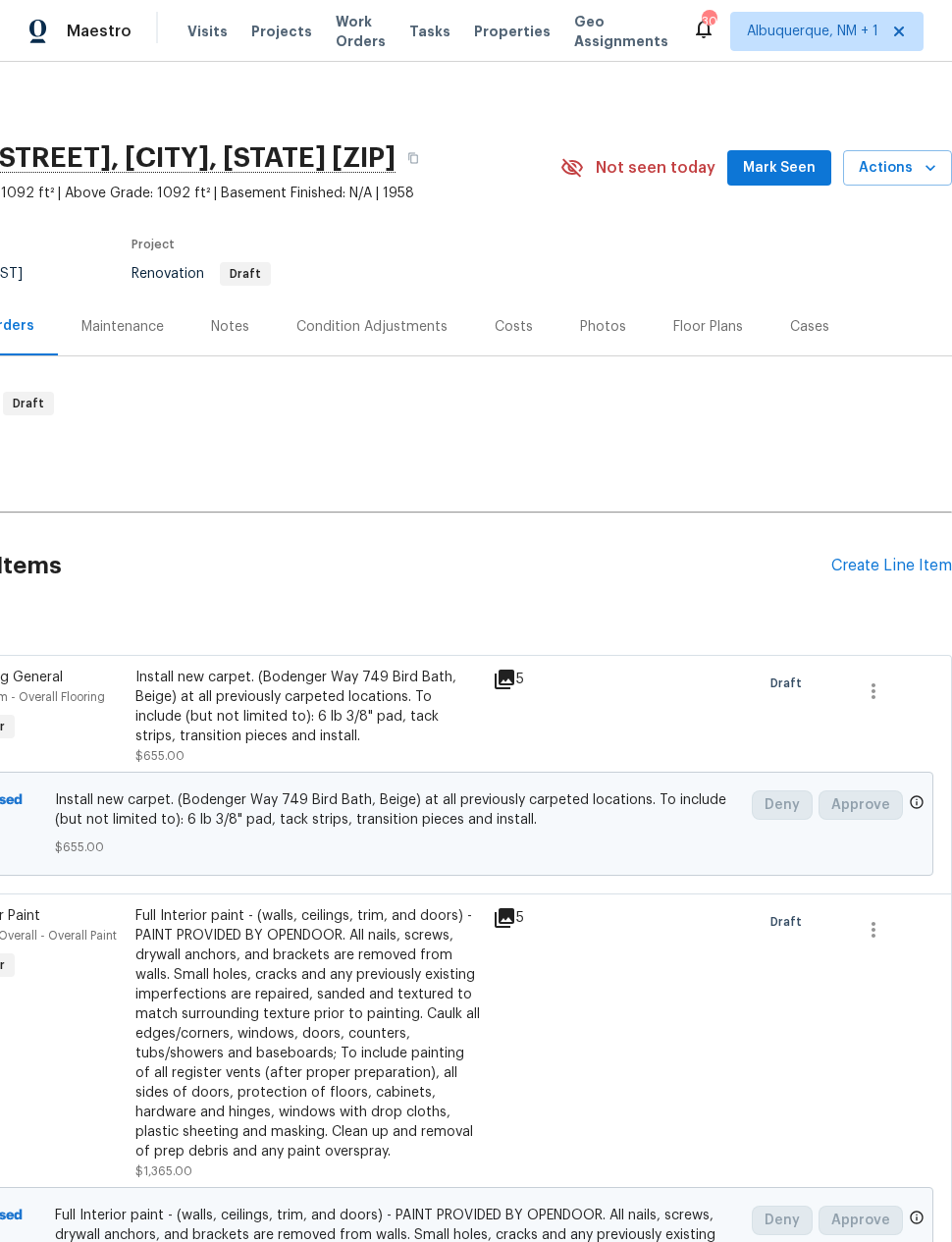 click on "Create Line Item" at bounding box center [891, 566] 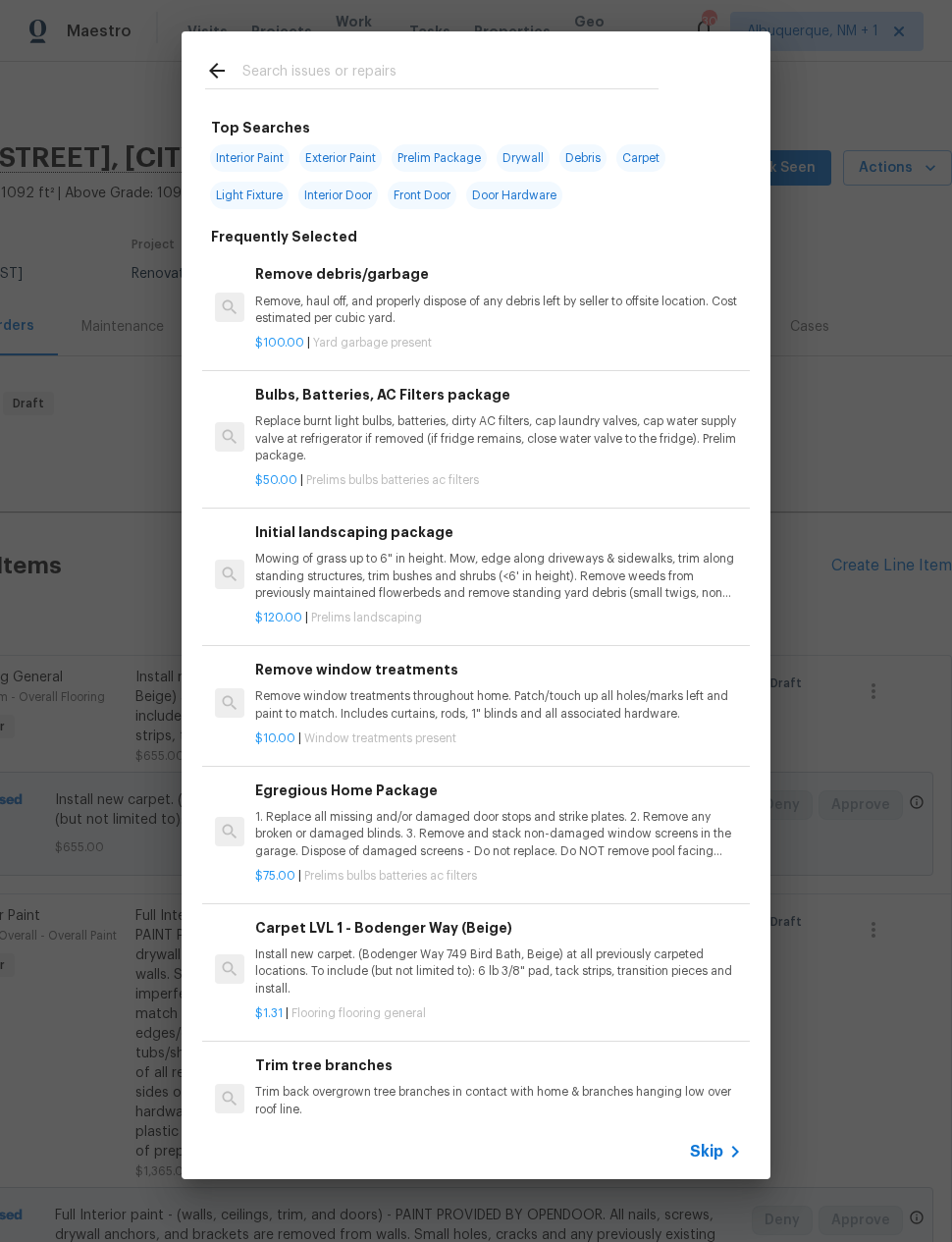 click at bounding box center [450, 74] 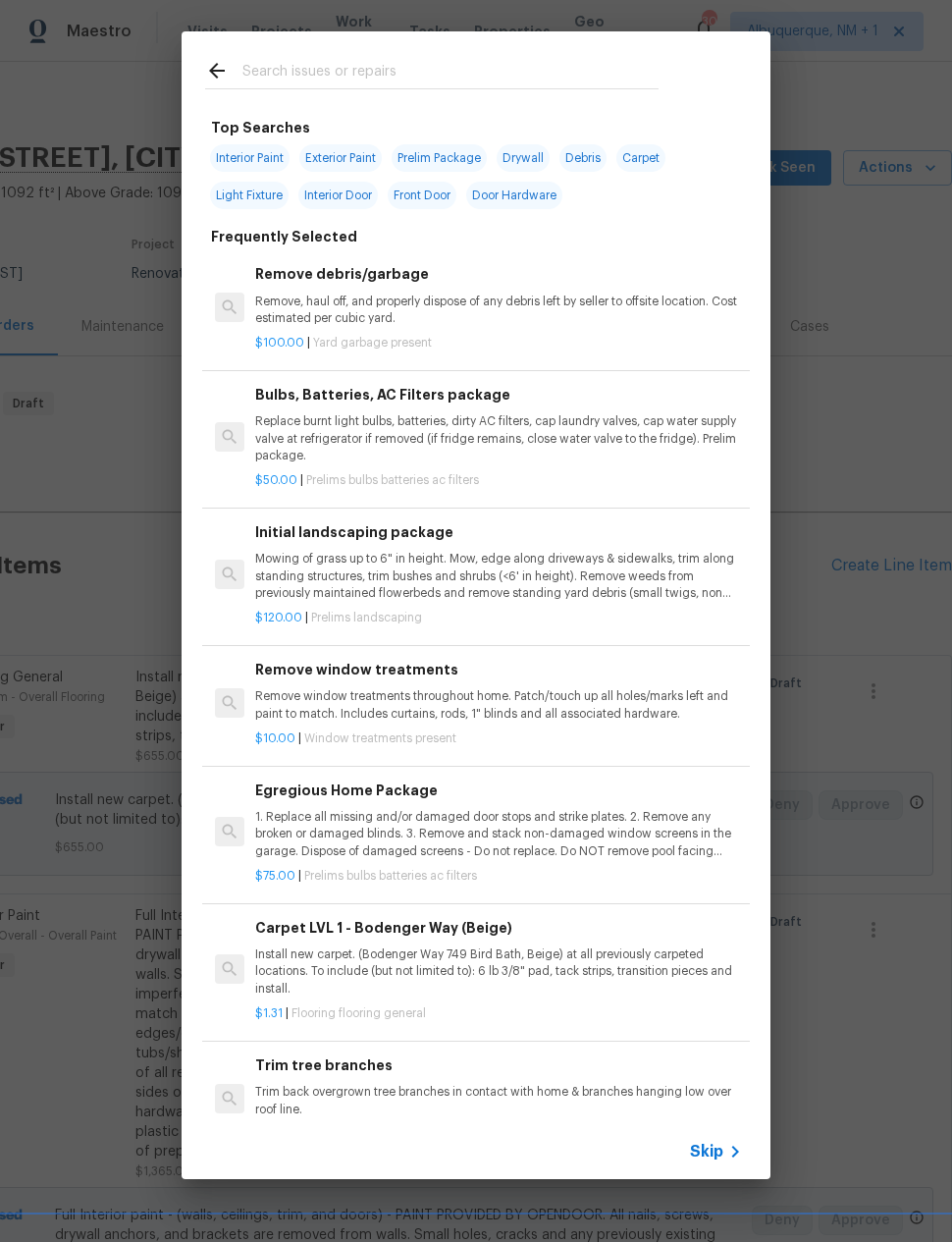 click on "Exterior Paint" at bounding box center [341, 158] 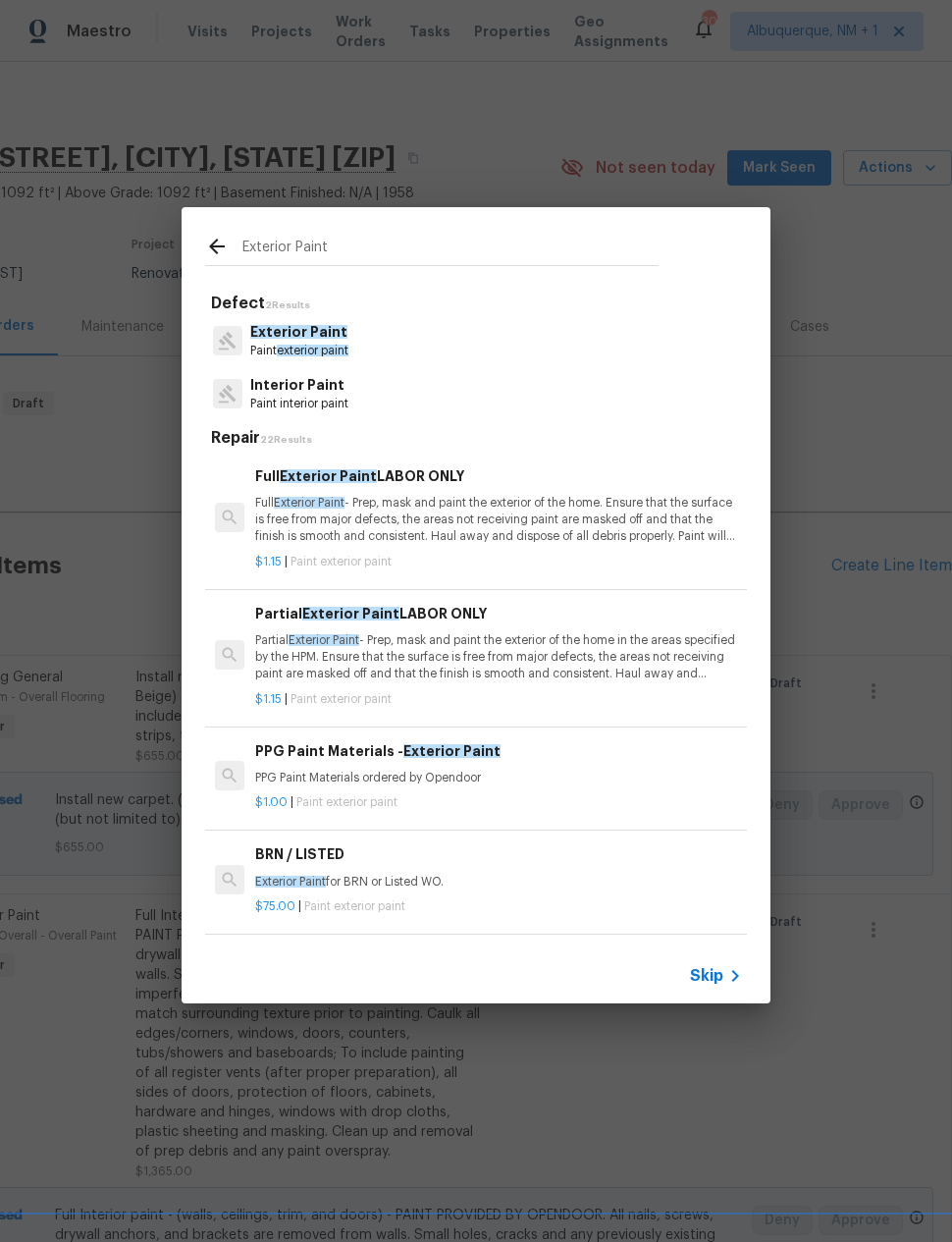 click on "Full  Exterior Paint  - Prep, mask and paint the exterior of the home. Ensure that the surface is free from major defects, the areas not receiving paint are masked off and that the finish is smooth and consistent. Haul away and dispose of all debris properly. Paint will be delivered onsite, Purchased by Opendoor." at bounding box center (499, 519) 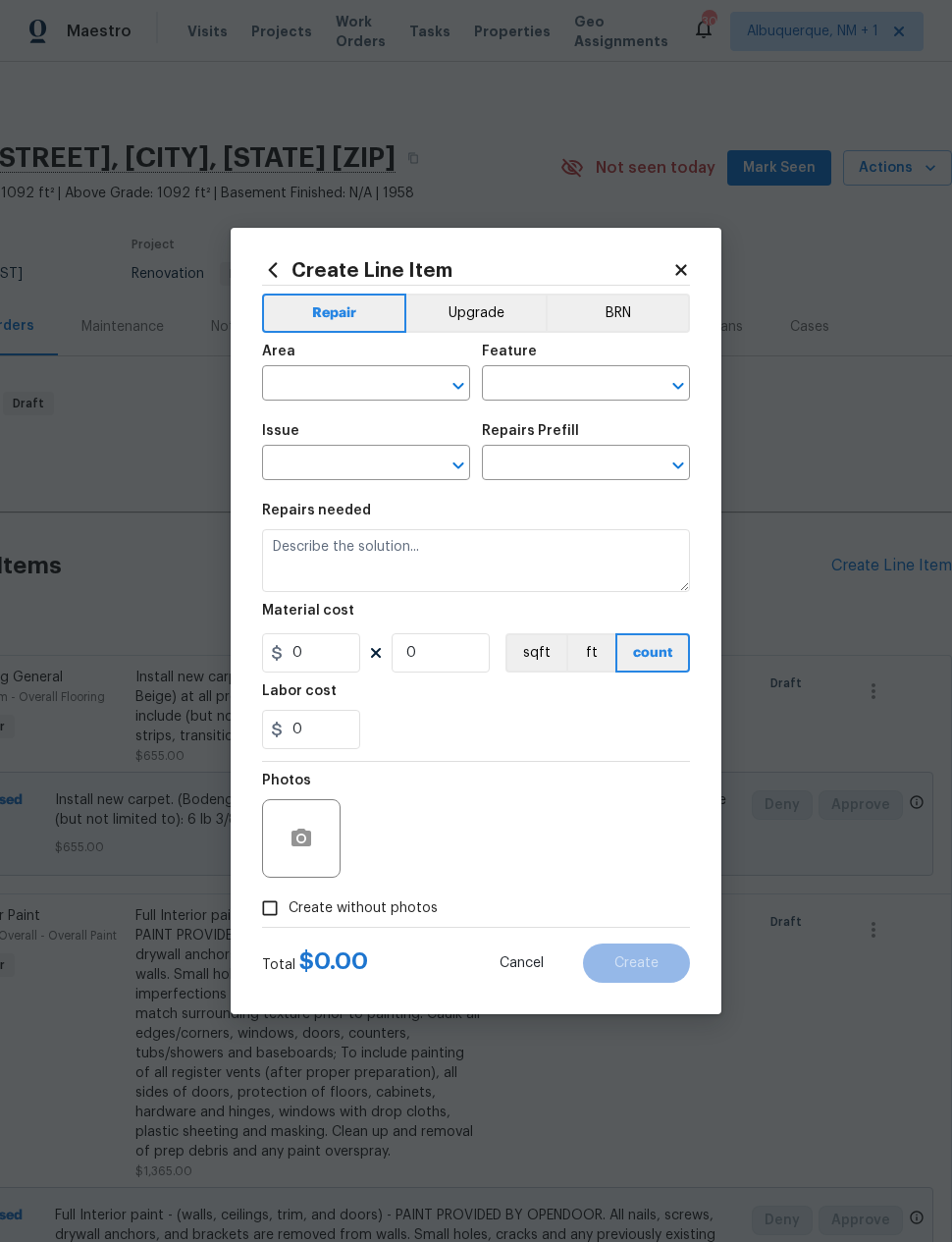 type on "Overall Paint" 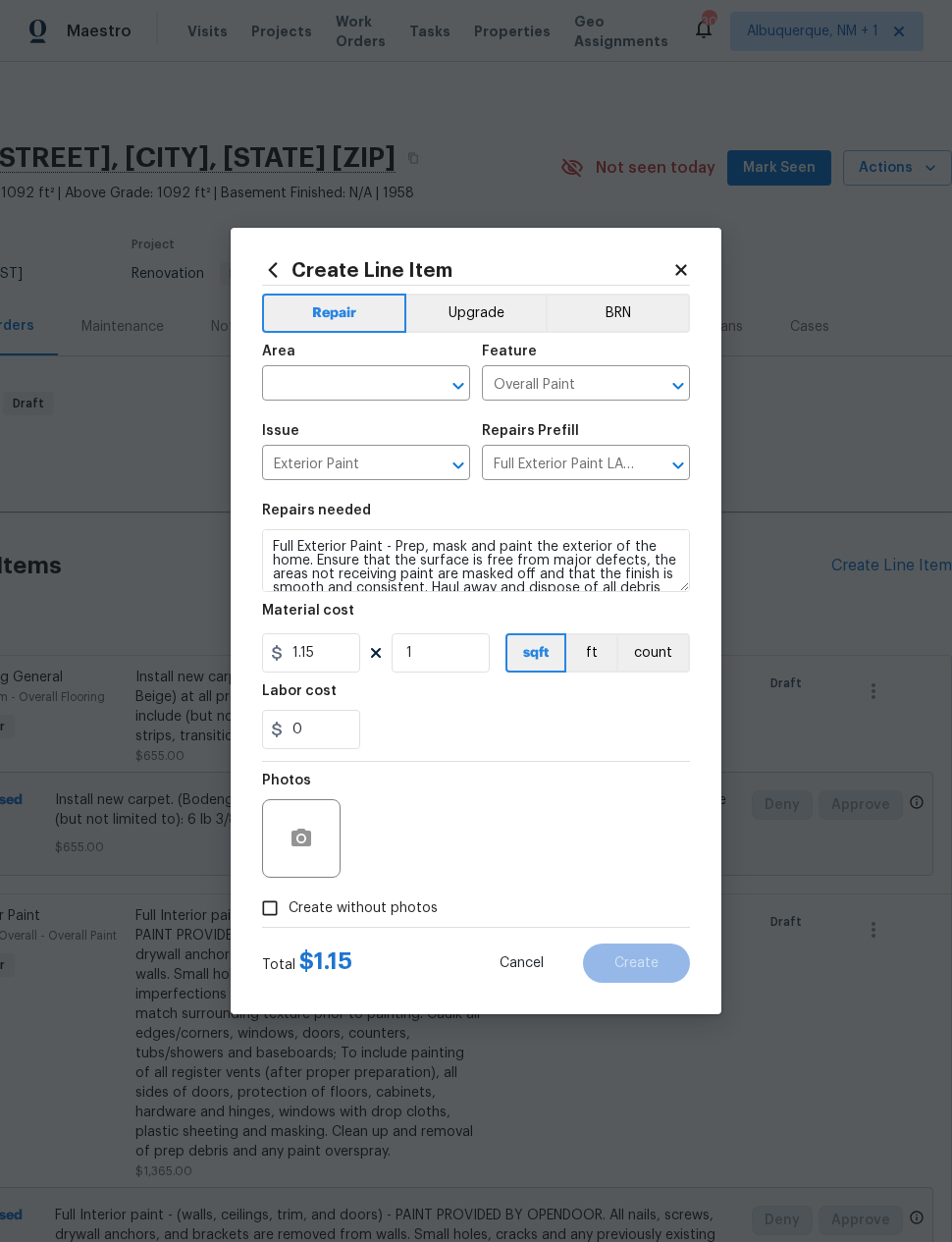 click at bounding box center (339, 385) 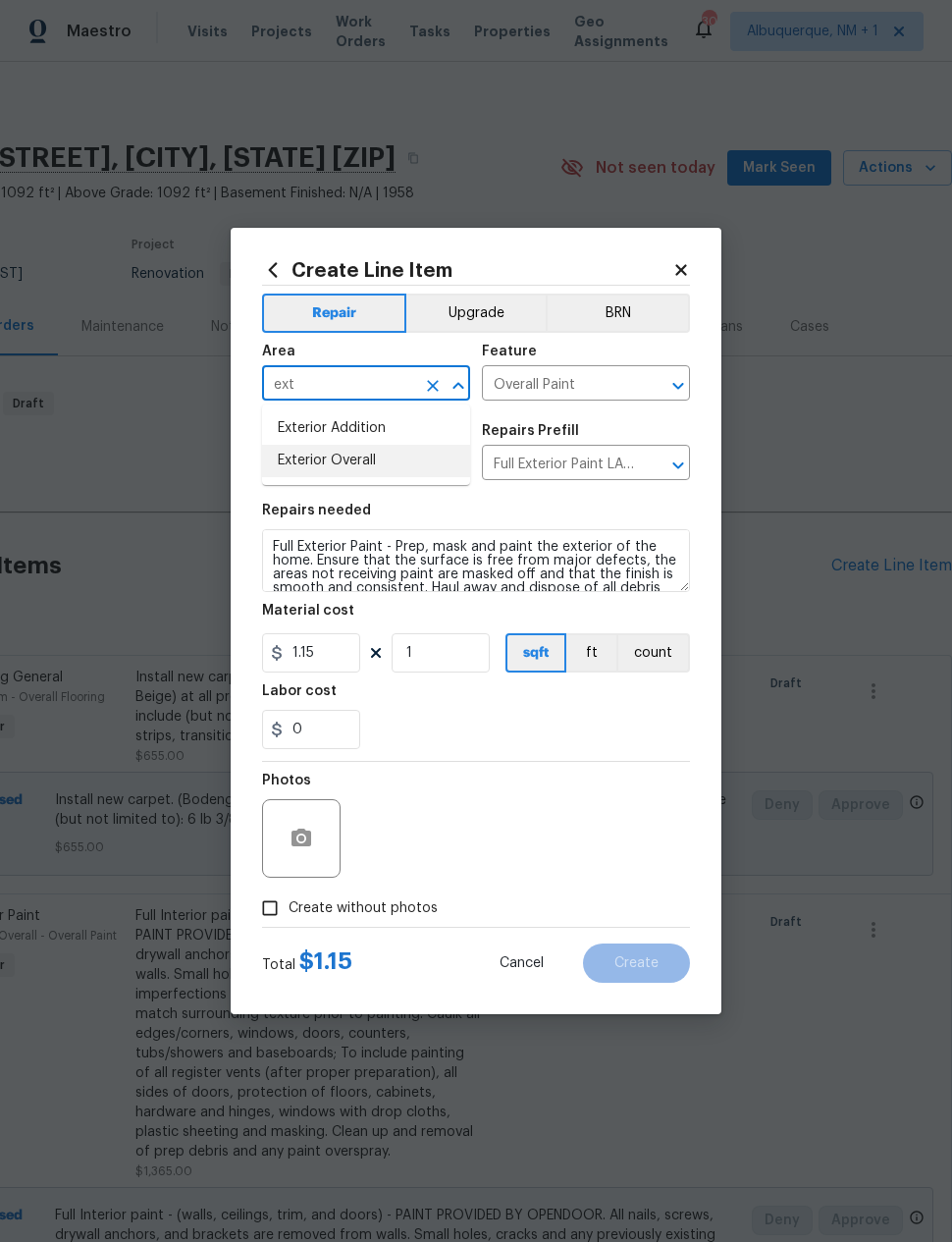 click on "Exterior Overall" at bounding box center (366, 460) 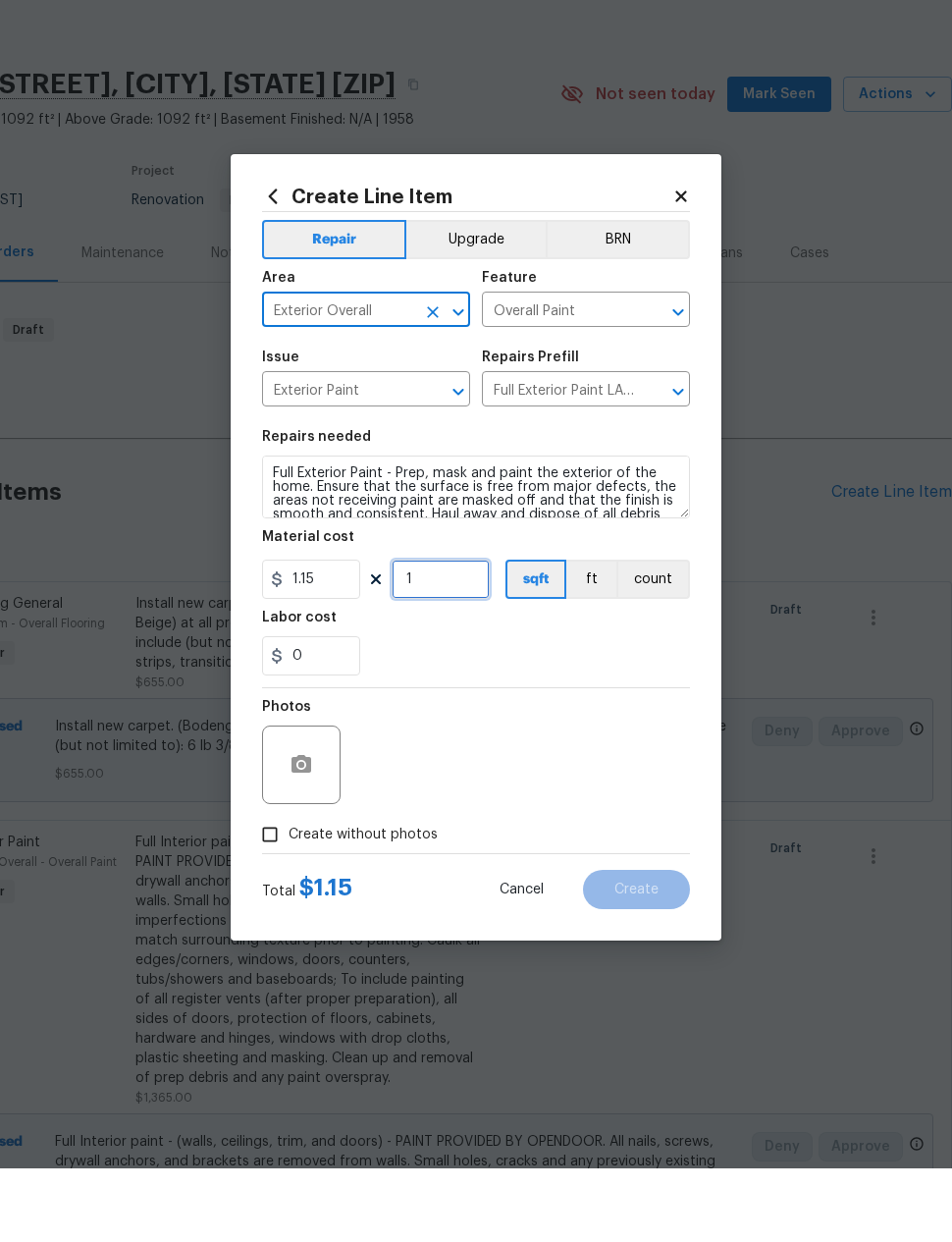click on "1" at bounding box center [441, 653] 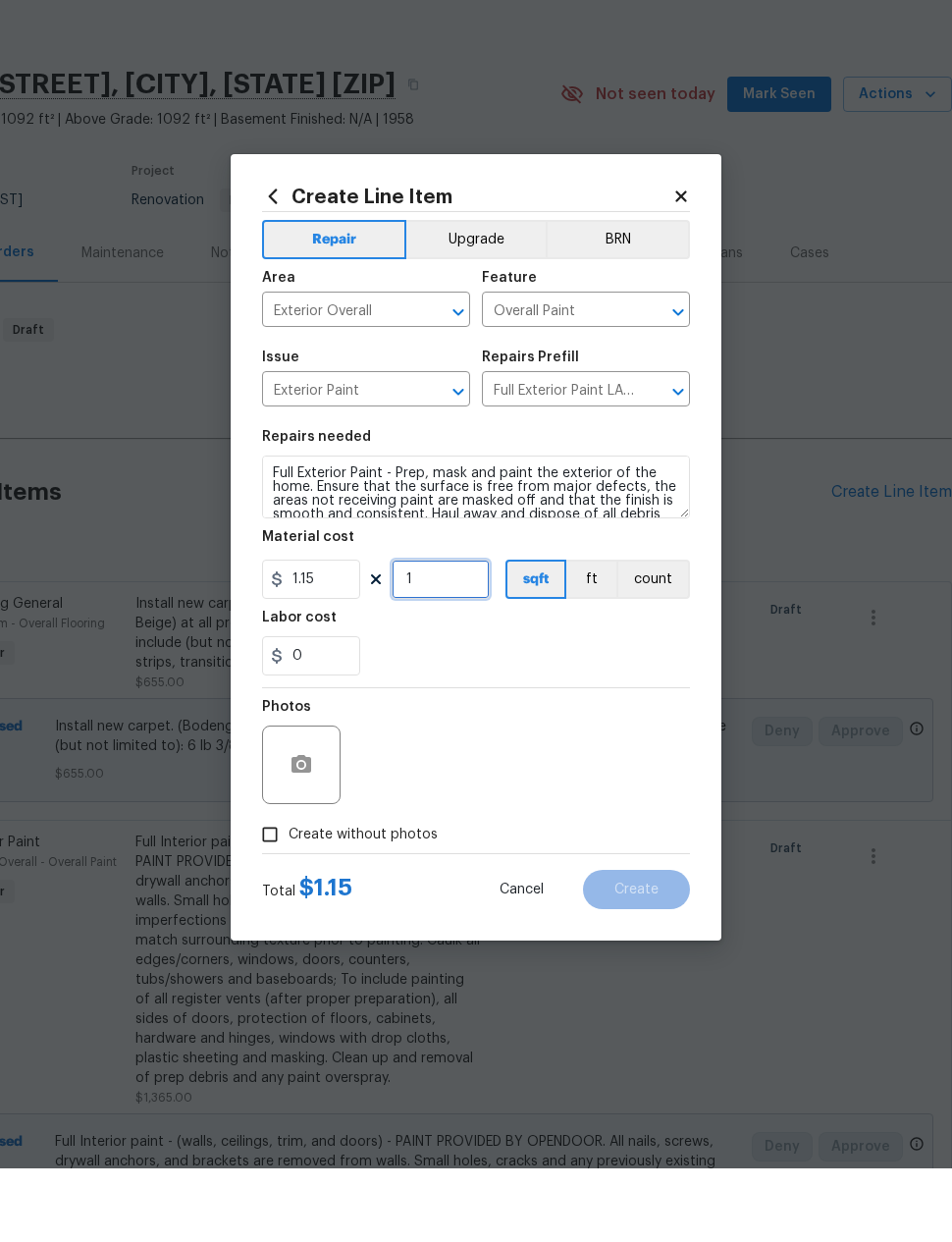 click on "1" at bounding box center (441, 653) 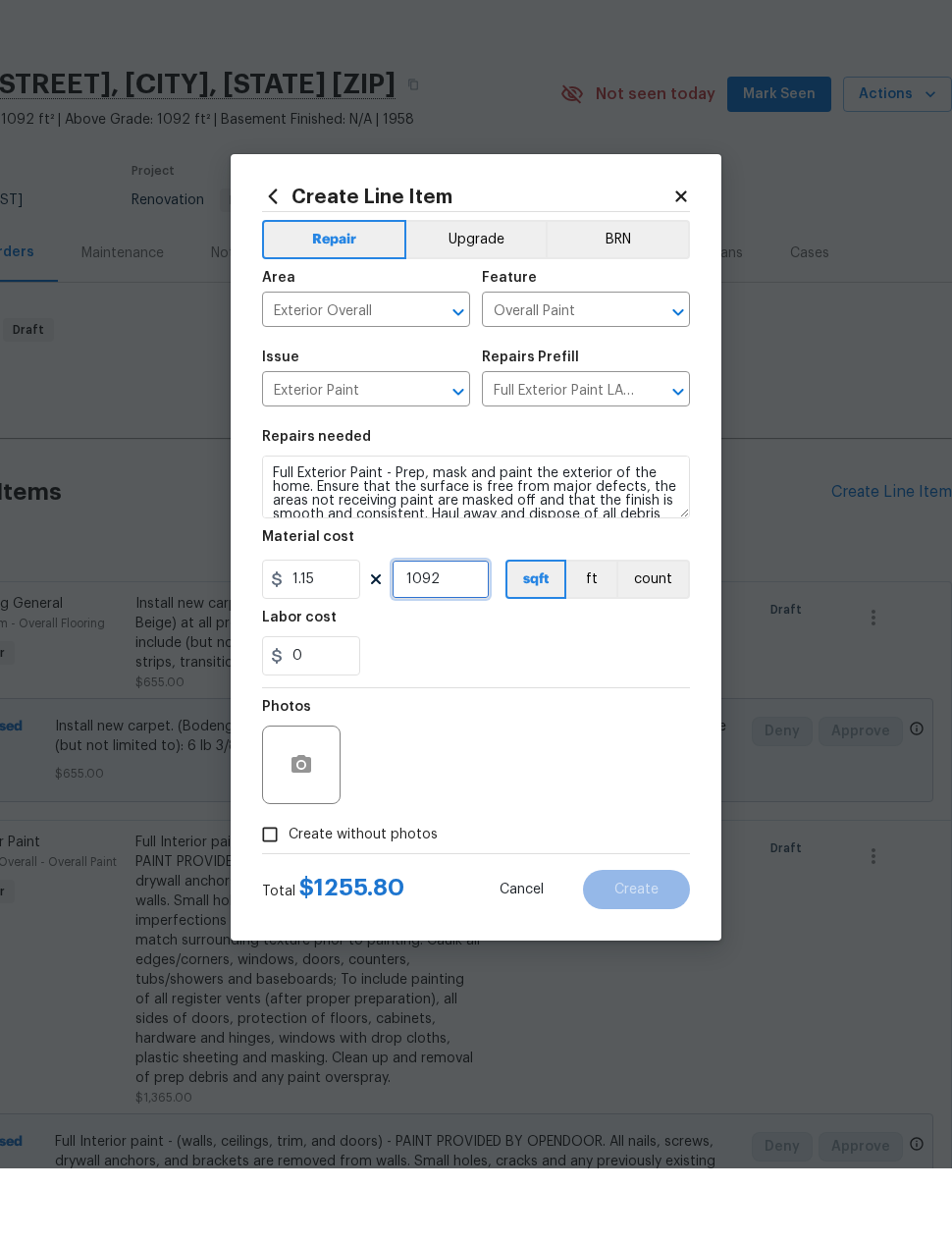 type on "1092" 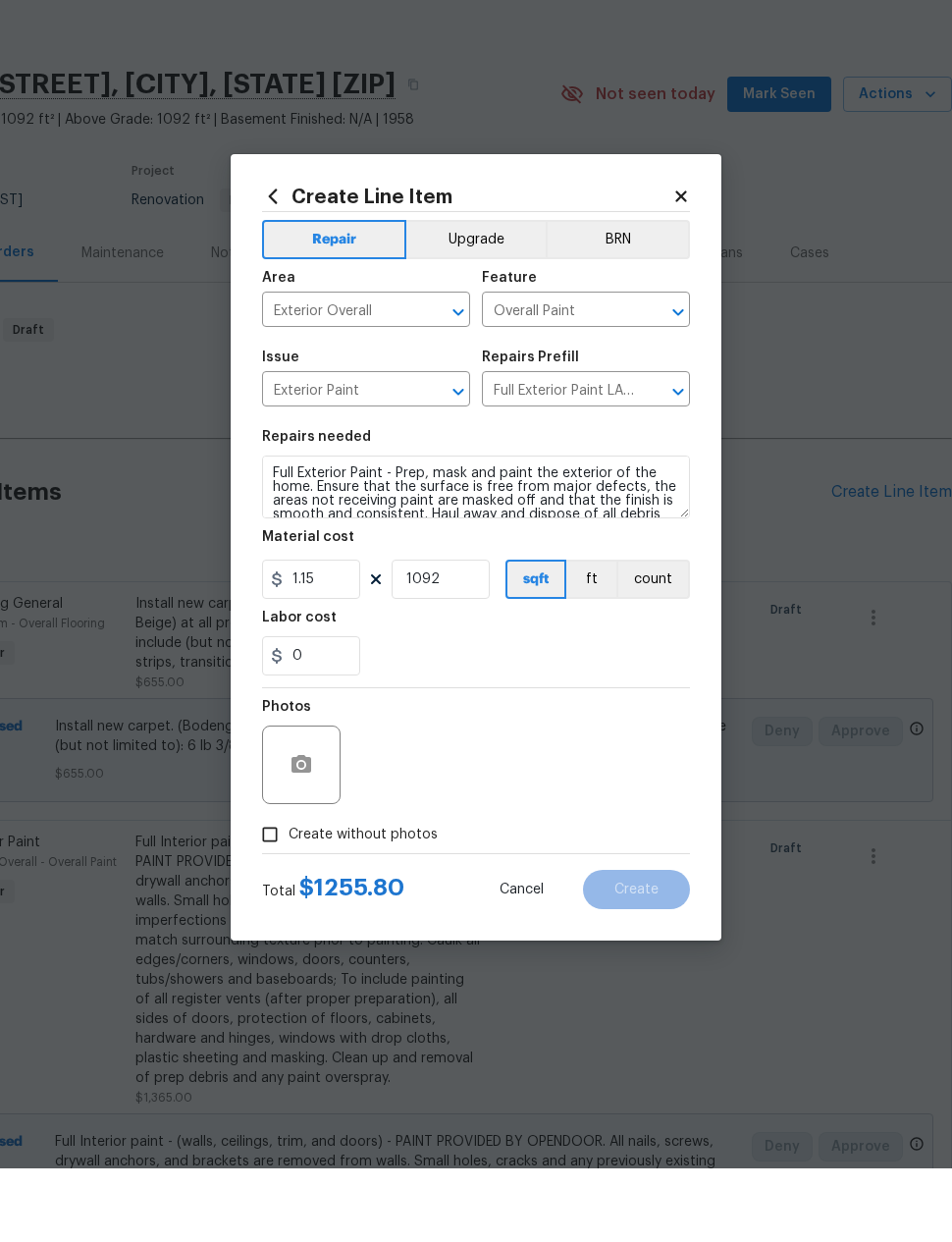 click on "Photos" at bounding box center (476, 826) 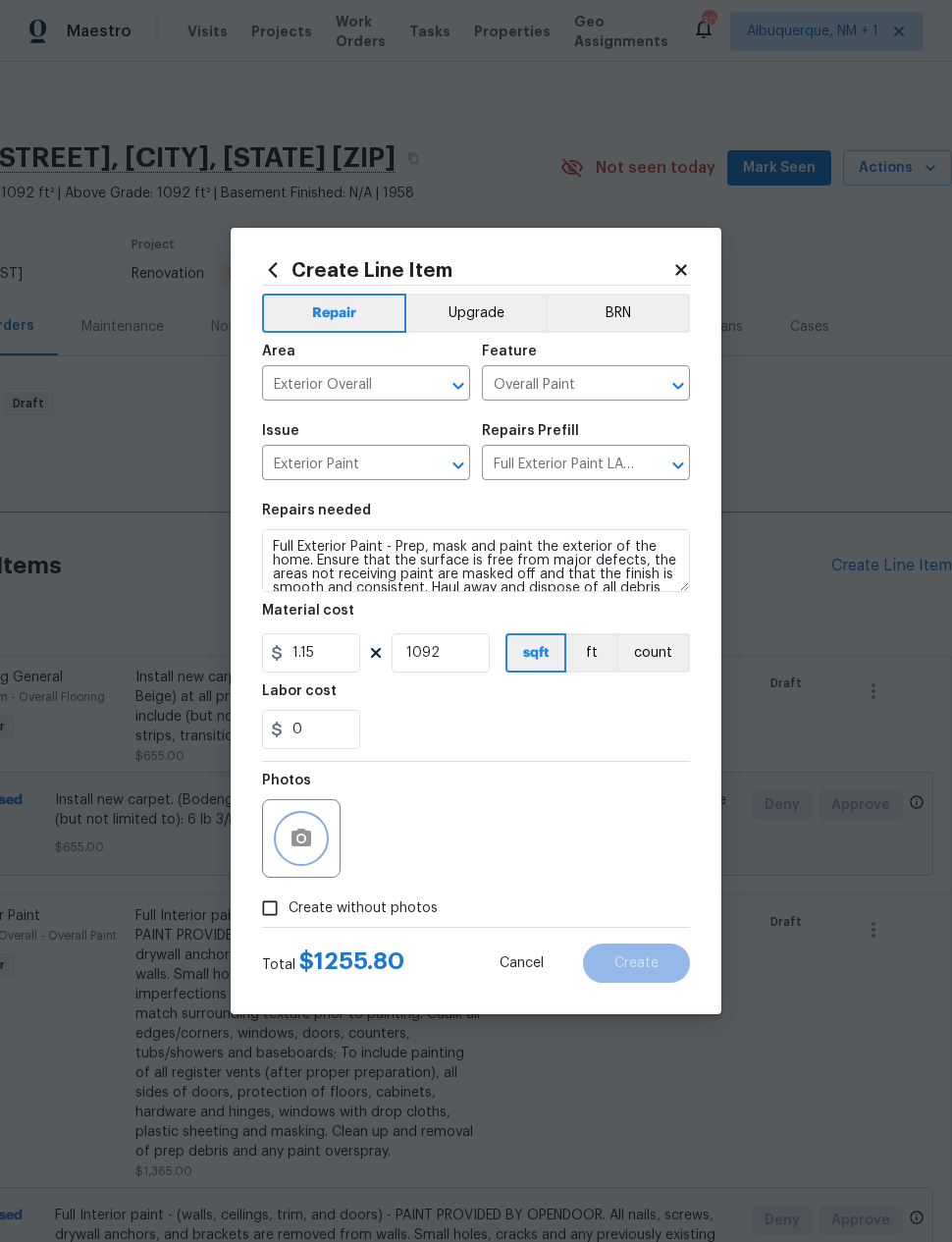 click 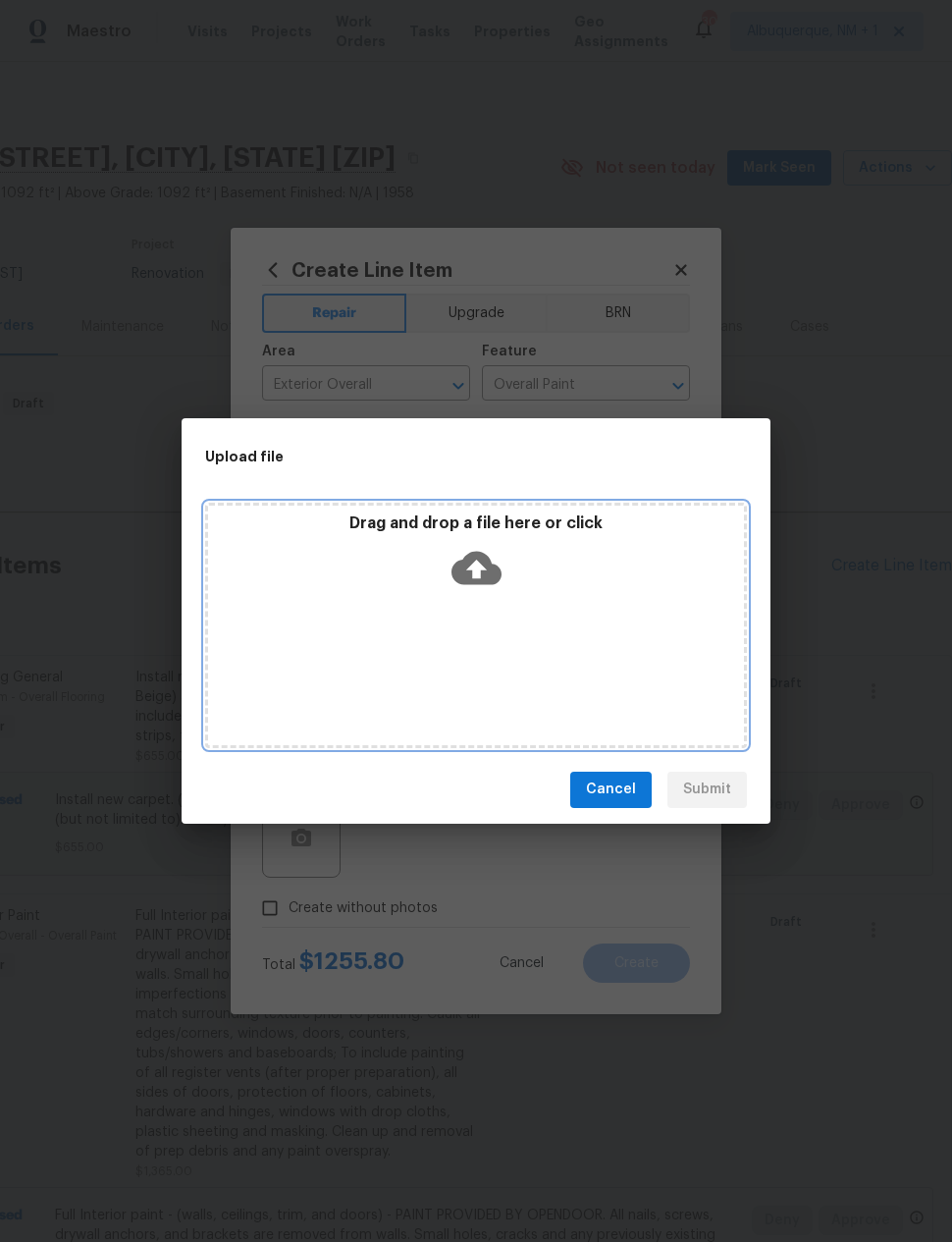 click 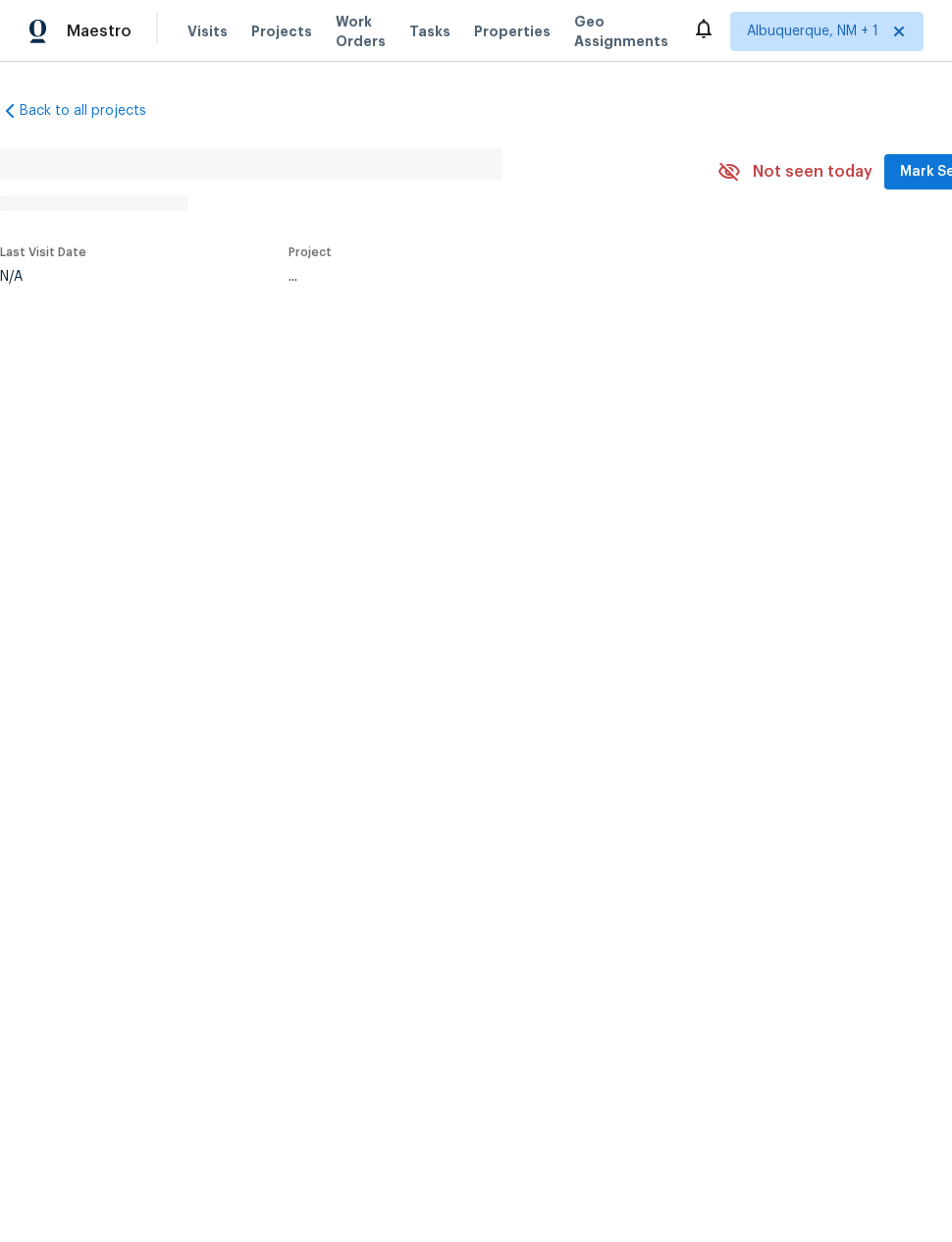 scroll, scrollTop: 0, scrollLeft: 0, axis: both 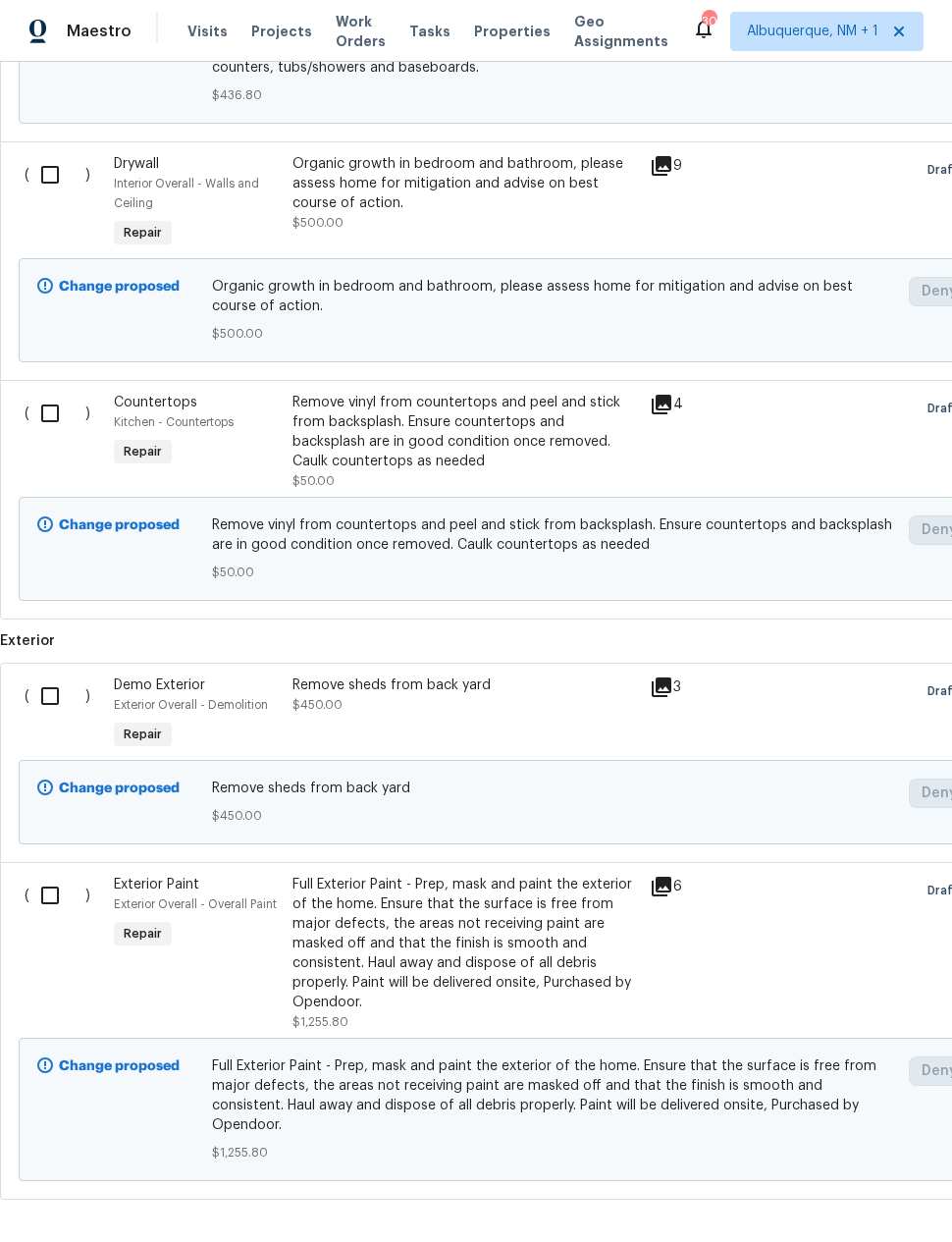 click at bounding box center (57, 895) 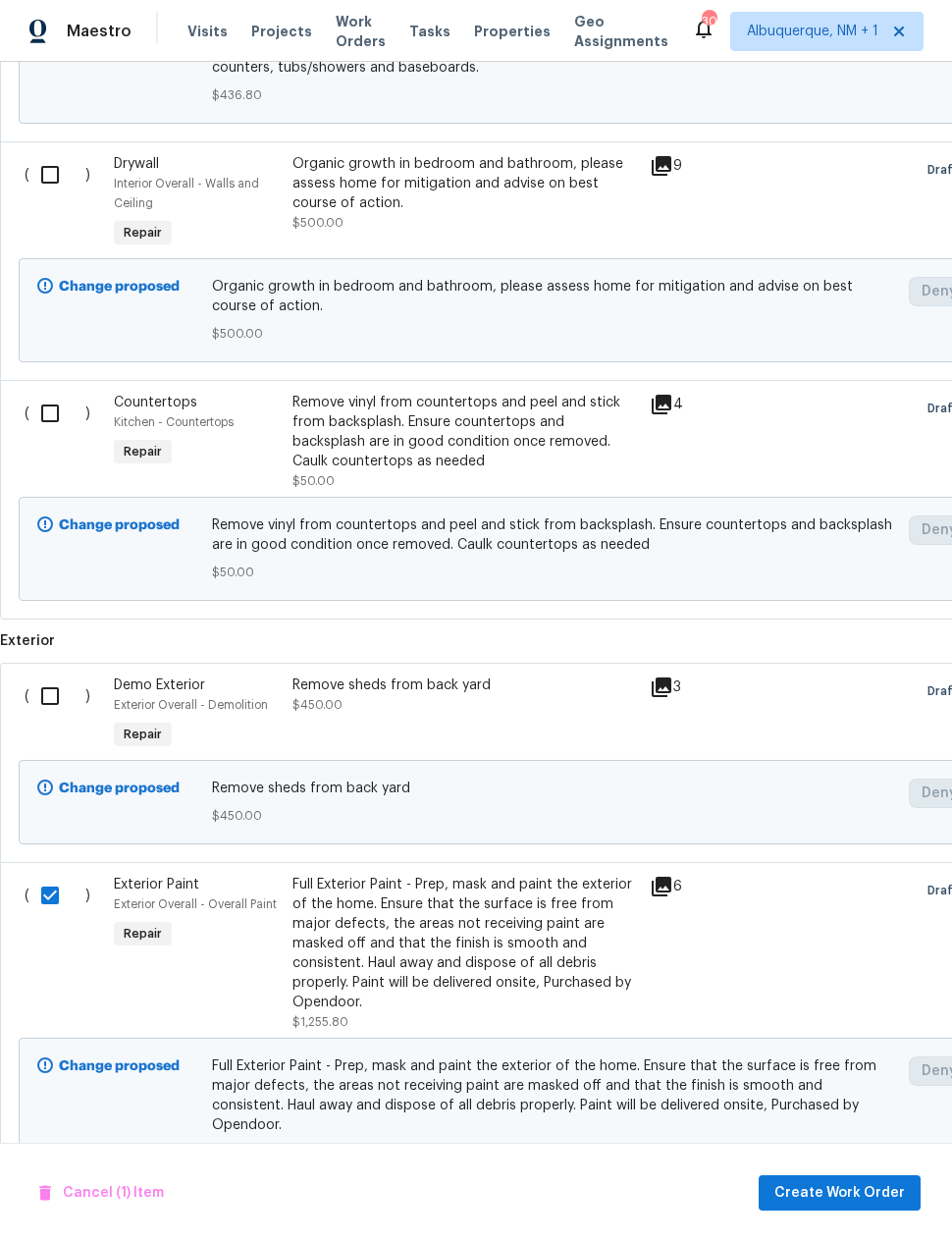 click at bounding box center [57, 696] 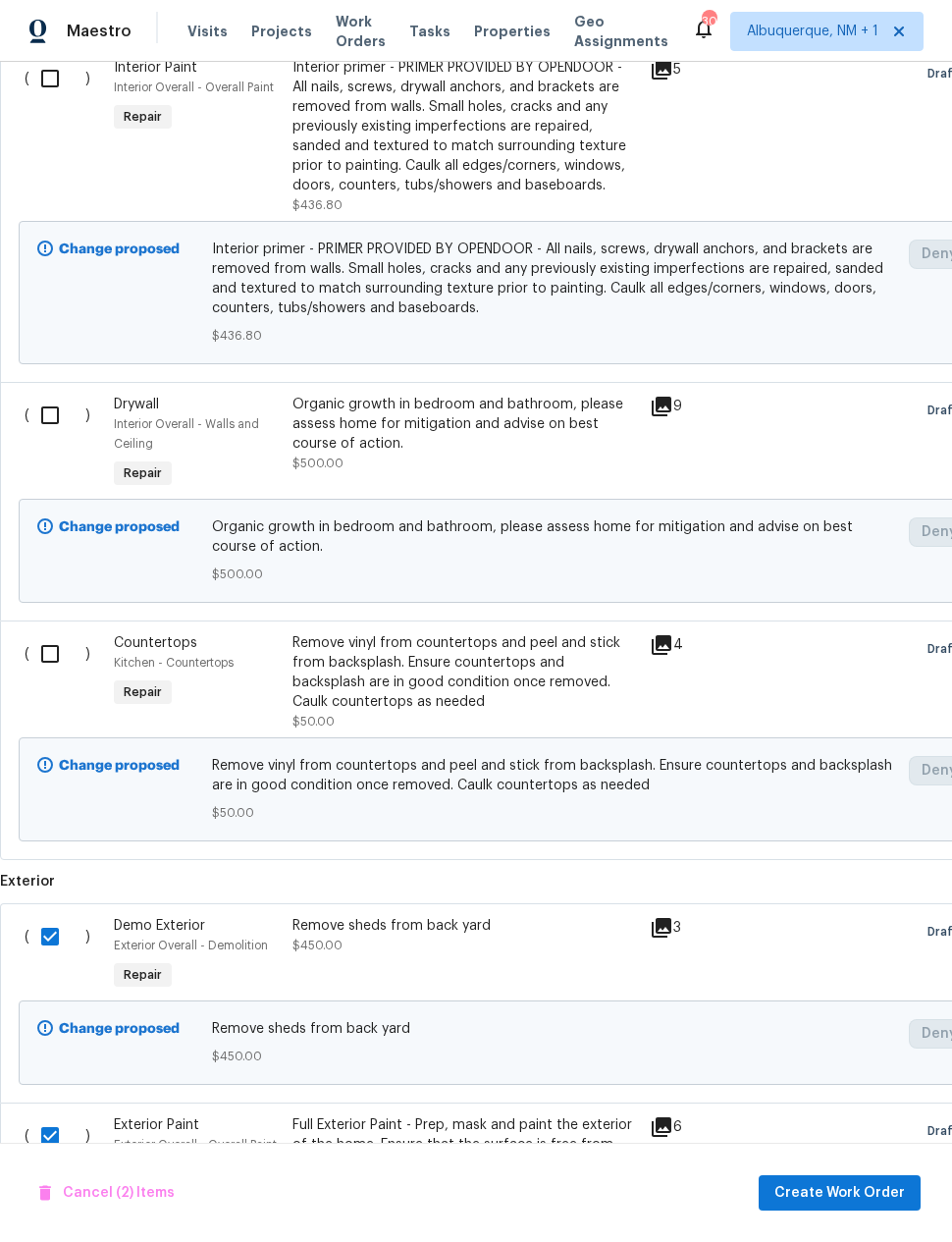 scroll, scrollTop: 1360, scrollLeft: 0, axis: vertical 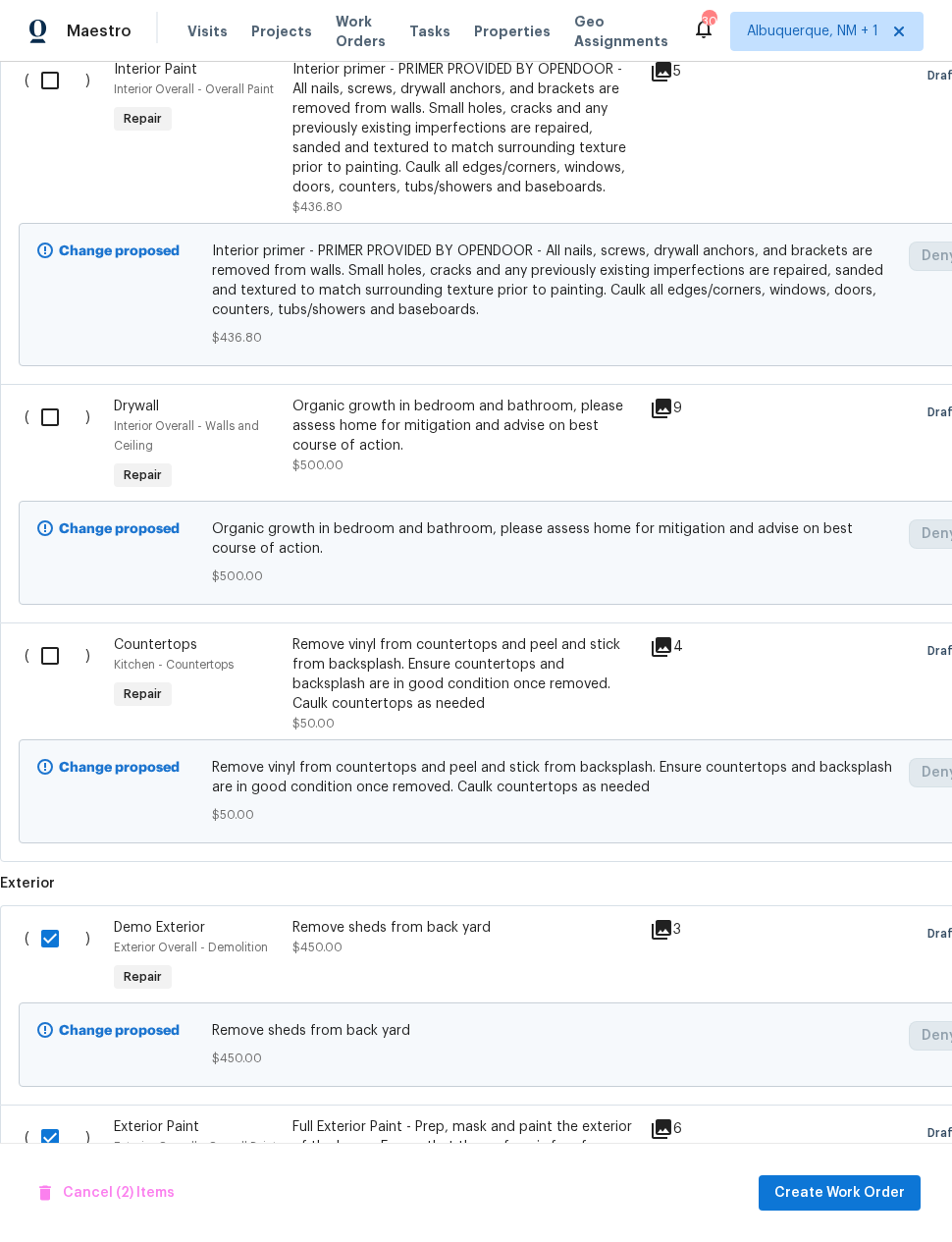 click at bounding box center (57, 656) 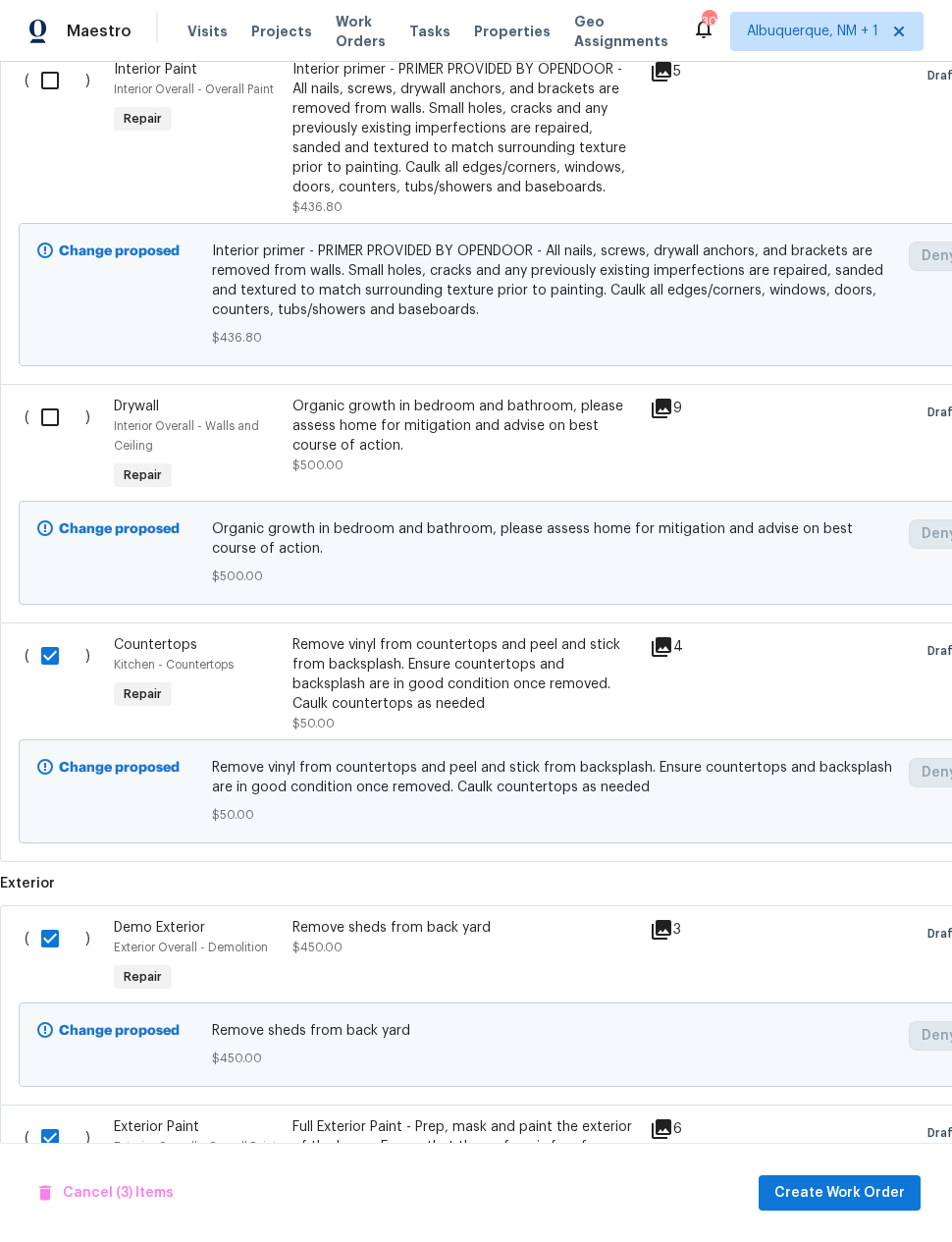 click at bounding box center [57, 417] 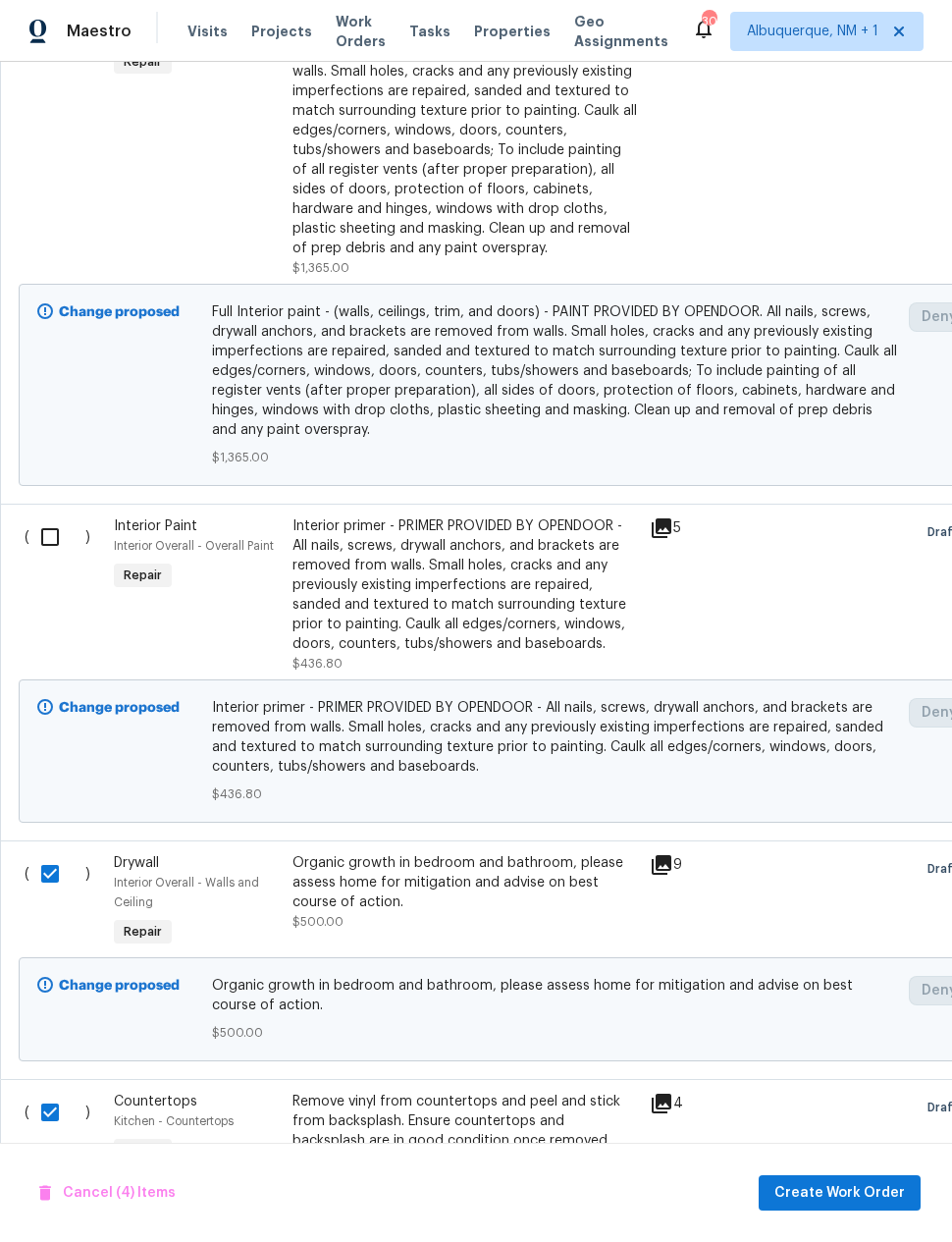scroll, scrollTop: 903, scrollLeft: 0, axis: vertical 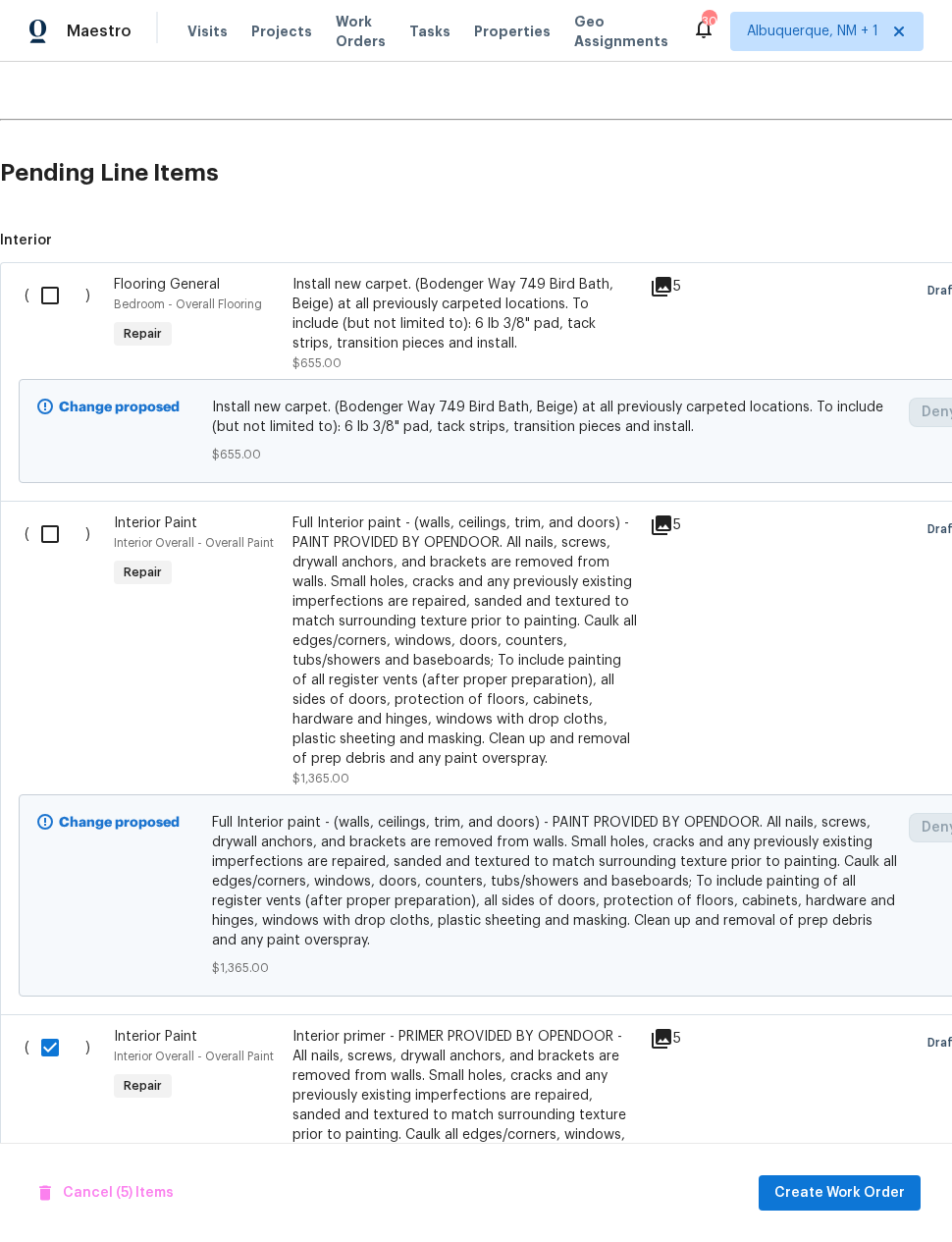 click at bounding box center [57, 534] 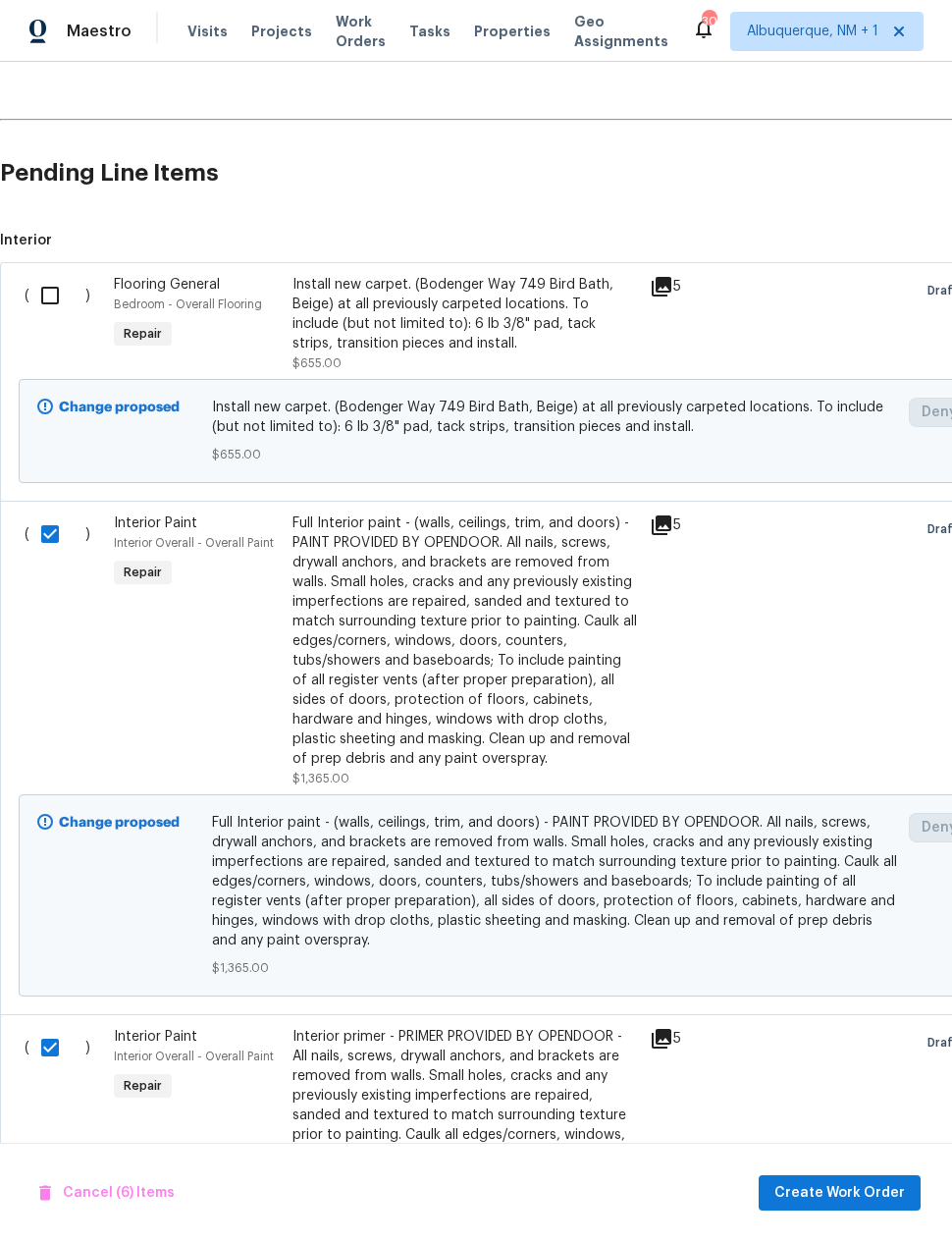 click at bounding box center [57, 296] 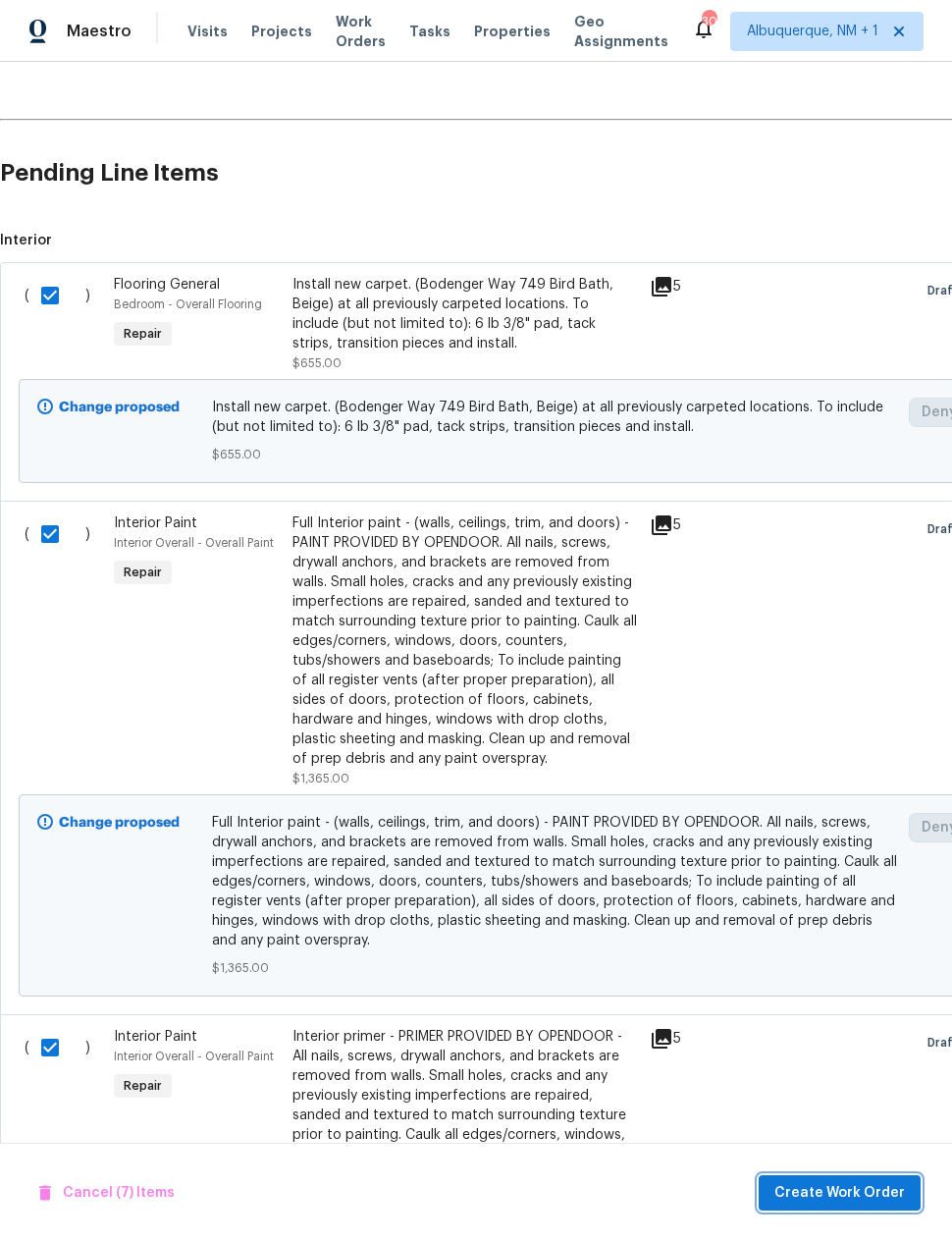 click on "Create Work Order" at bounding box center [839, 1193] 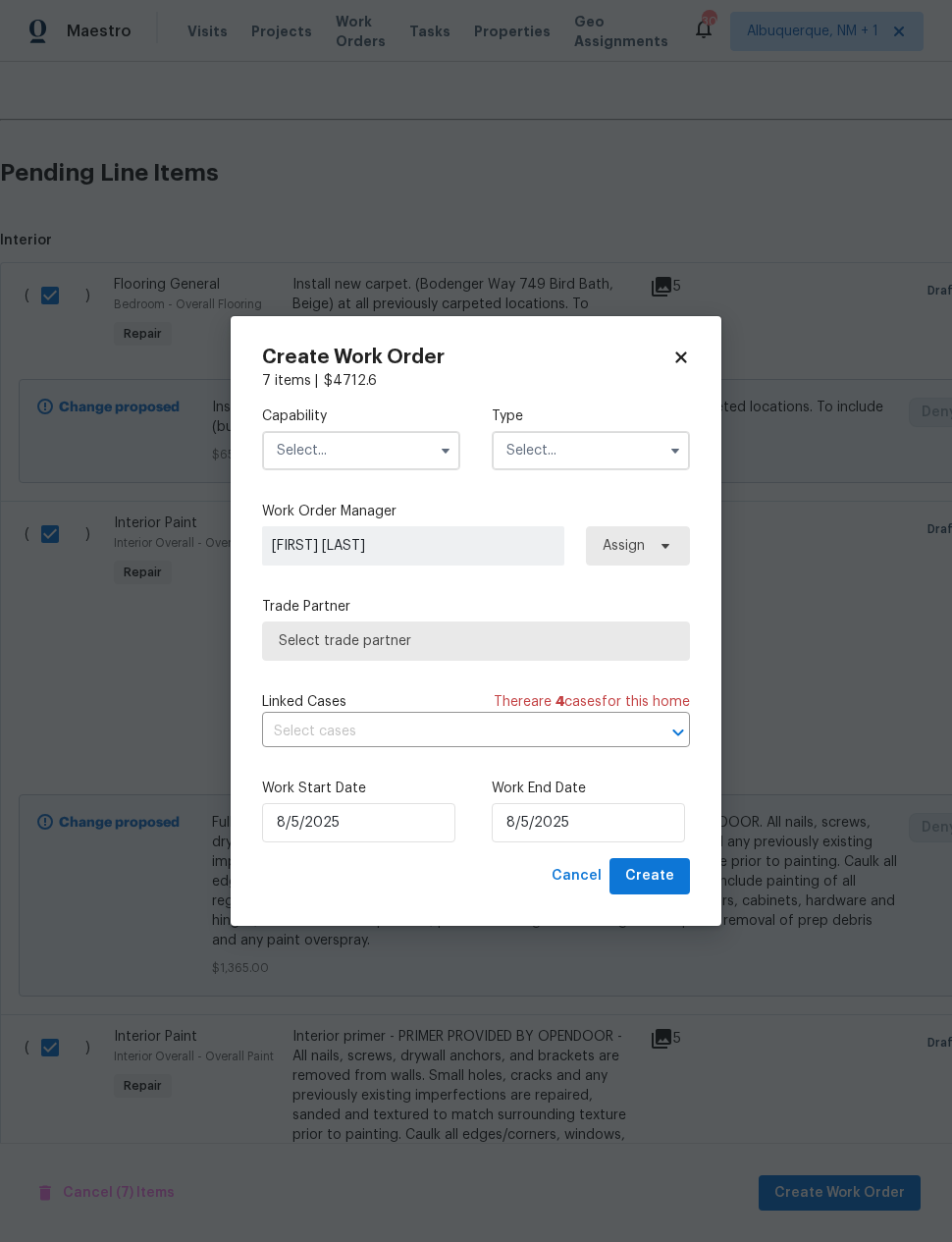 click at bounding box center [361, 451] 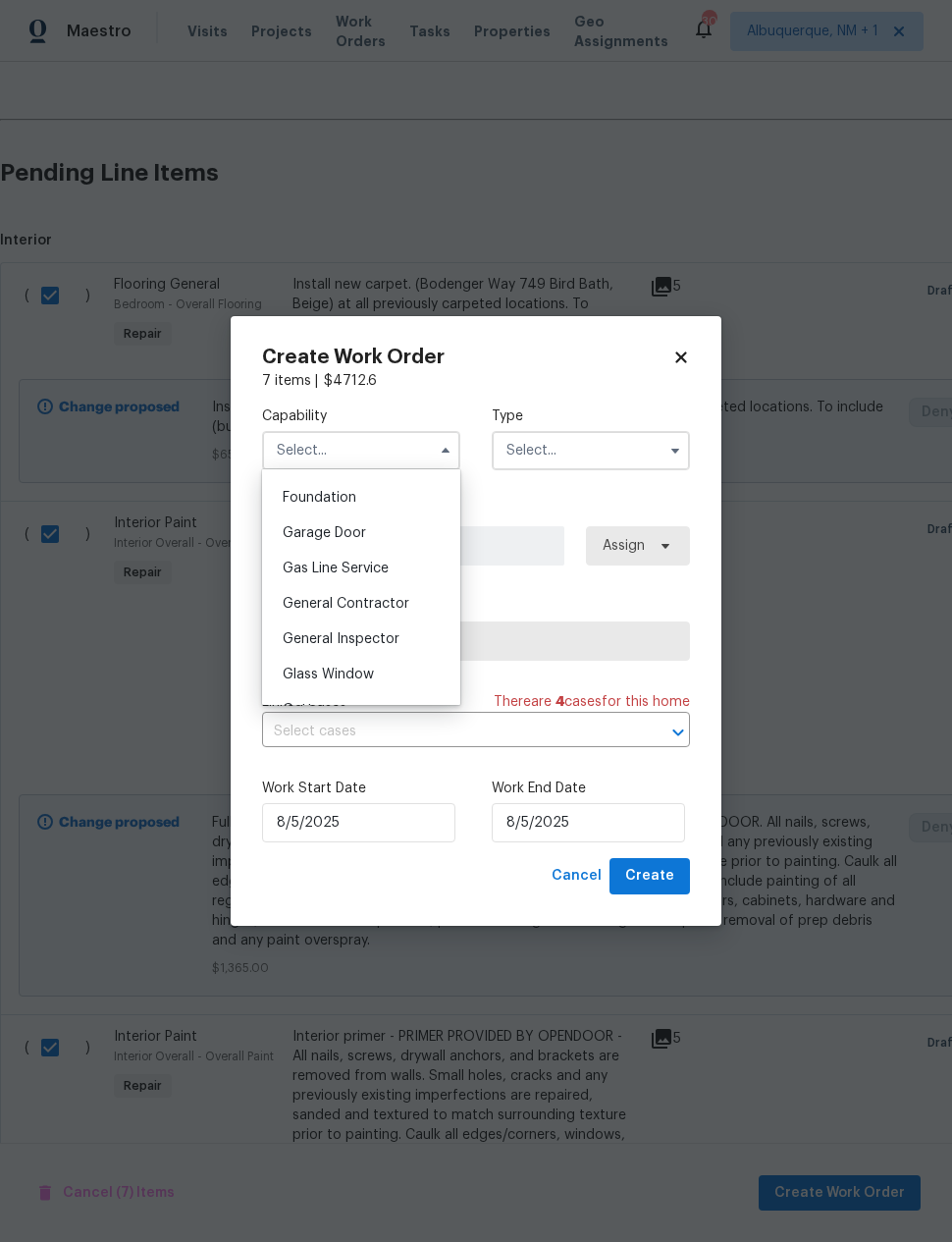scroll, scrollTop: 826, scrollLeft: 0, axis: vertical 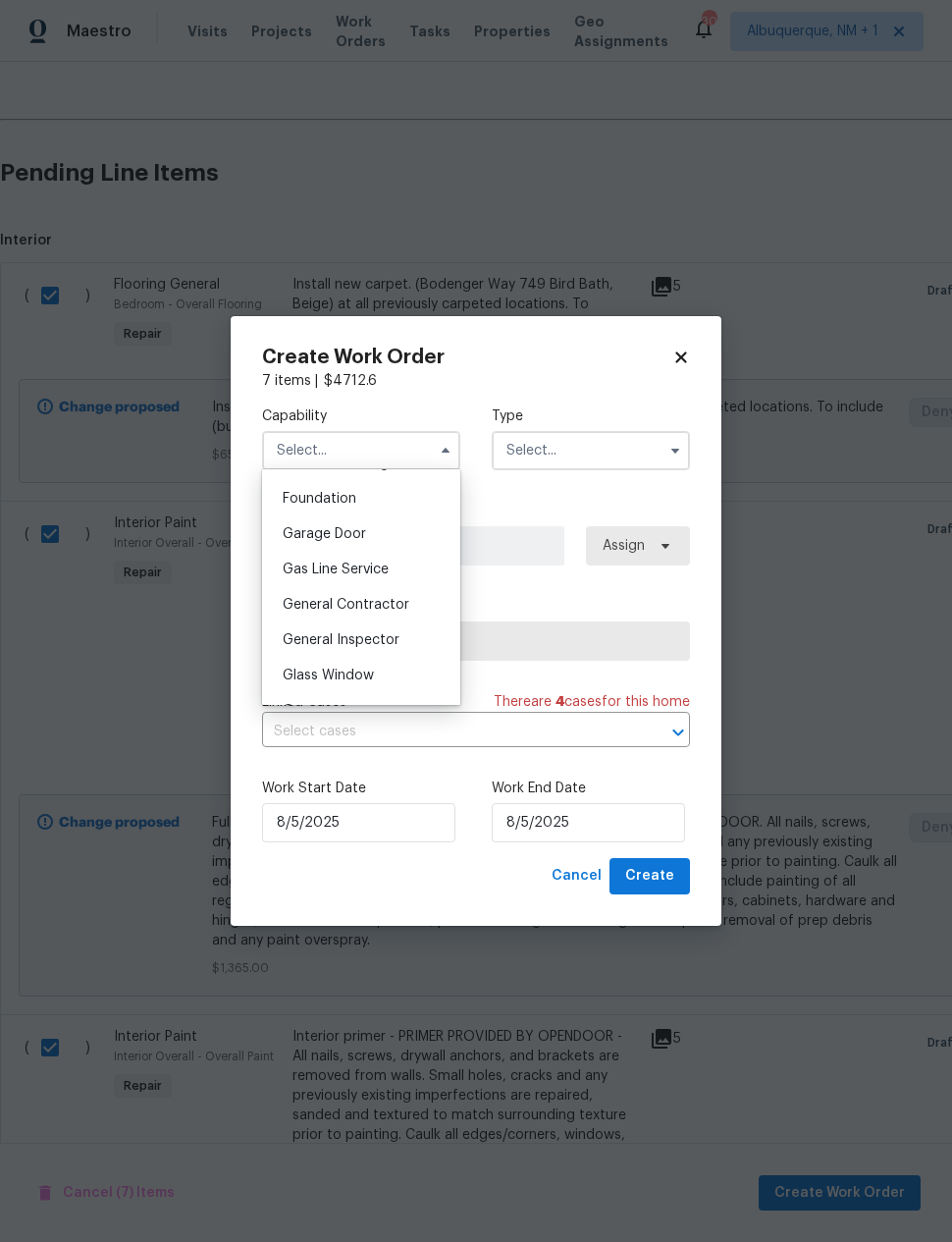 click on "General Contractor" at bounding box center [345, 605] 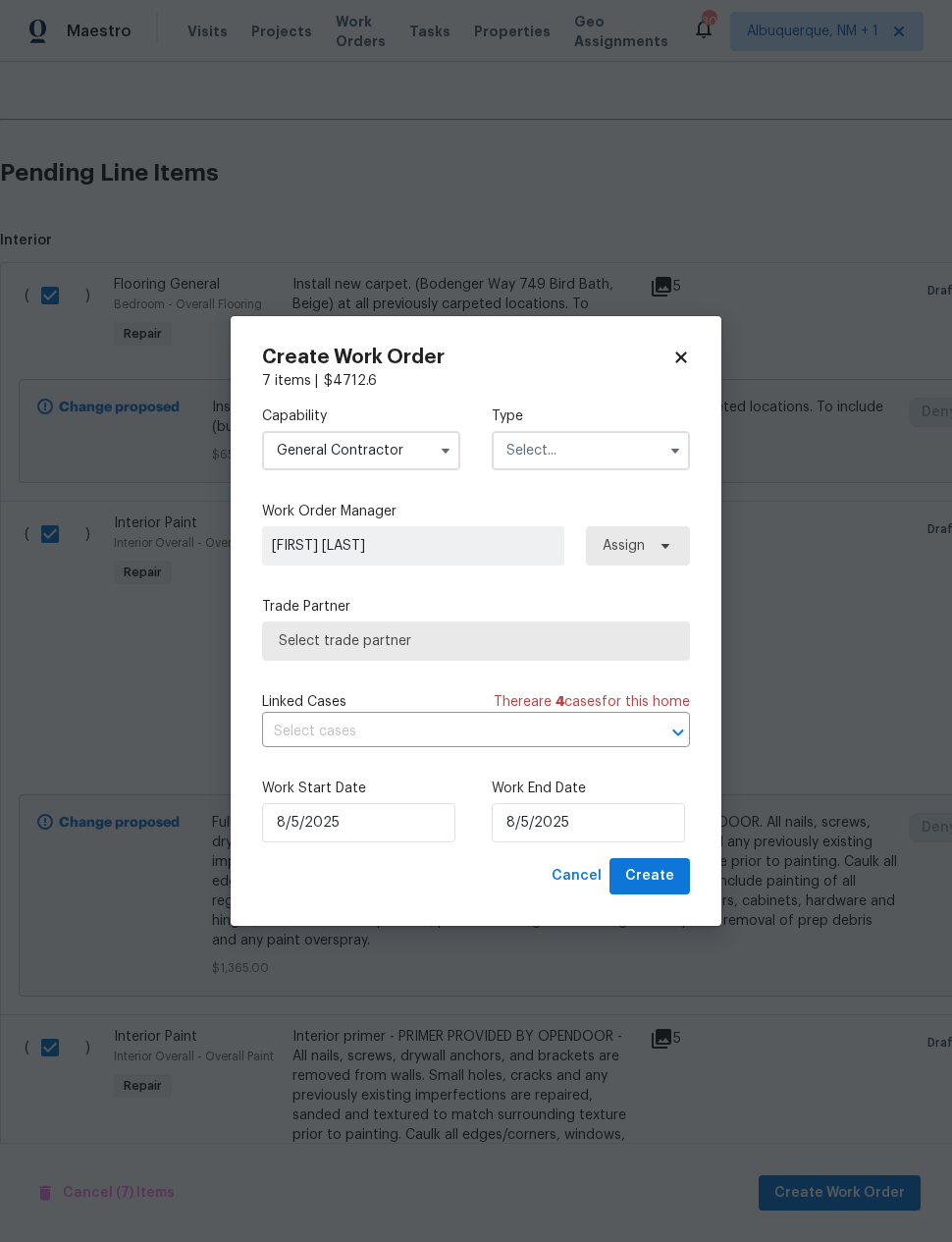 type on "General Contractor" 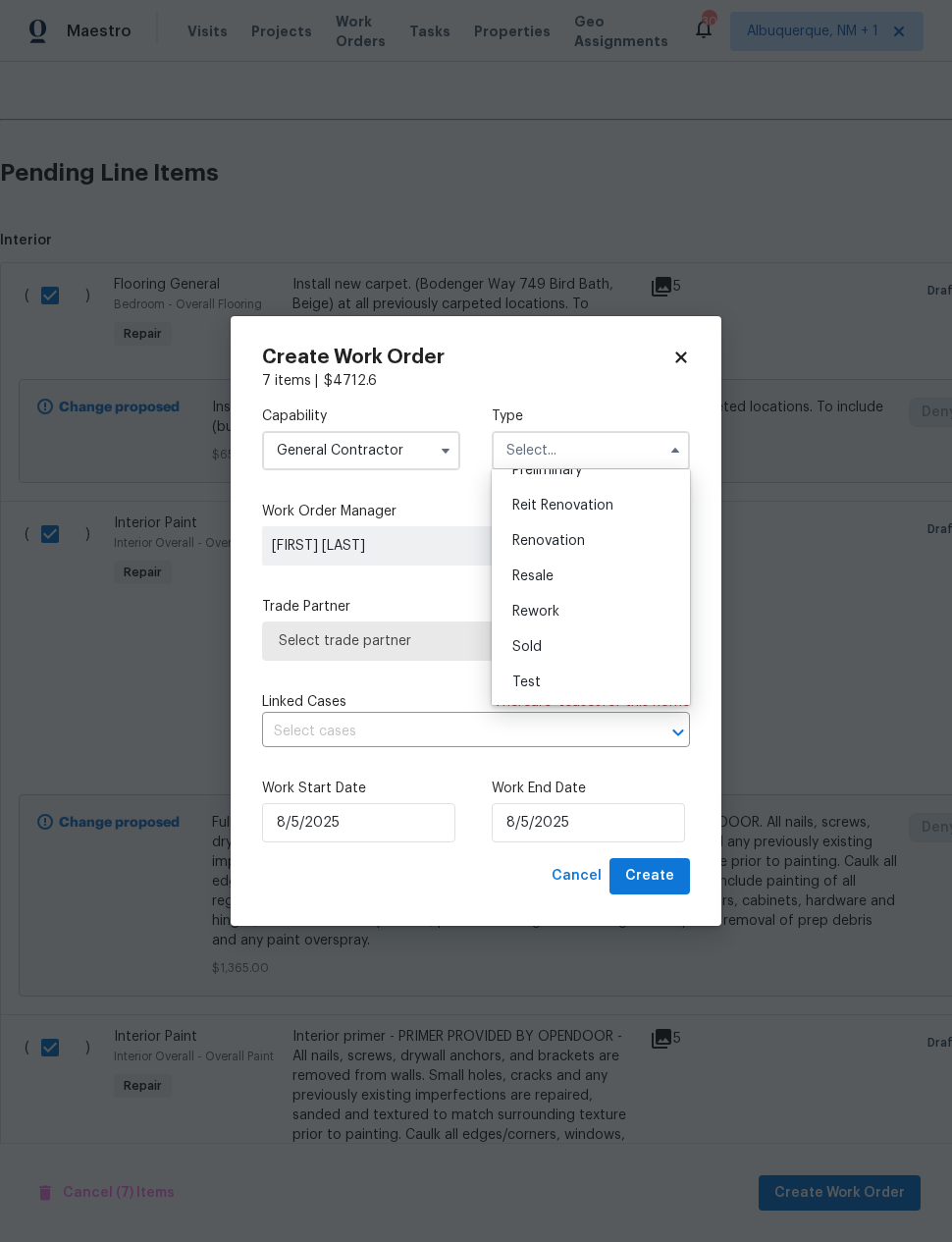 scroll, scrollTop: 446, scrollLeft: 0, axis: vertical 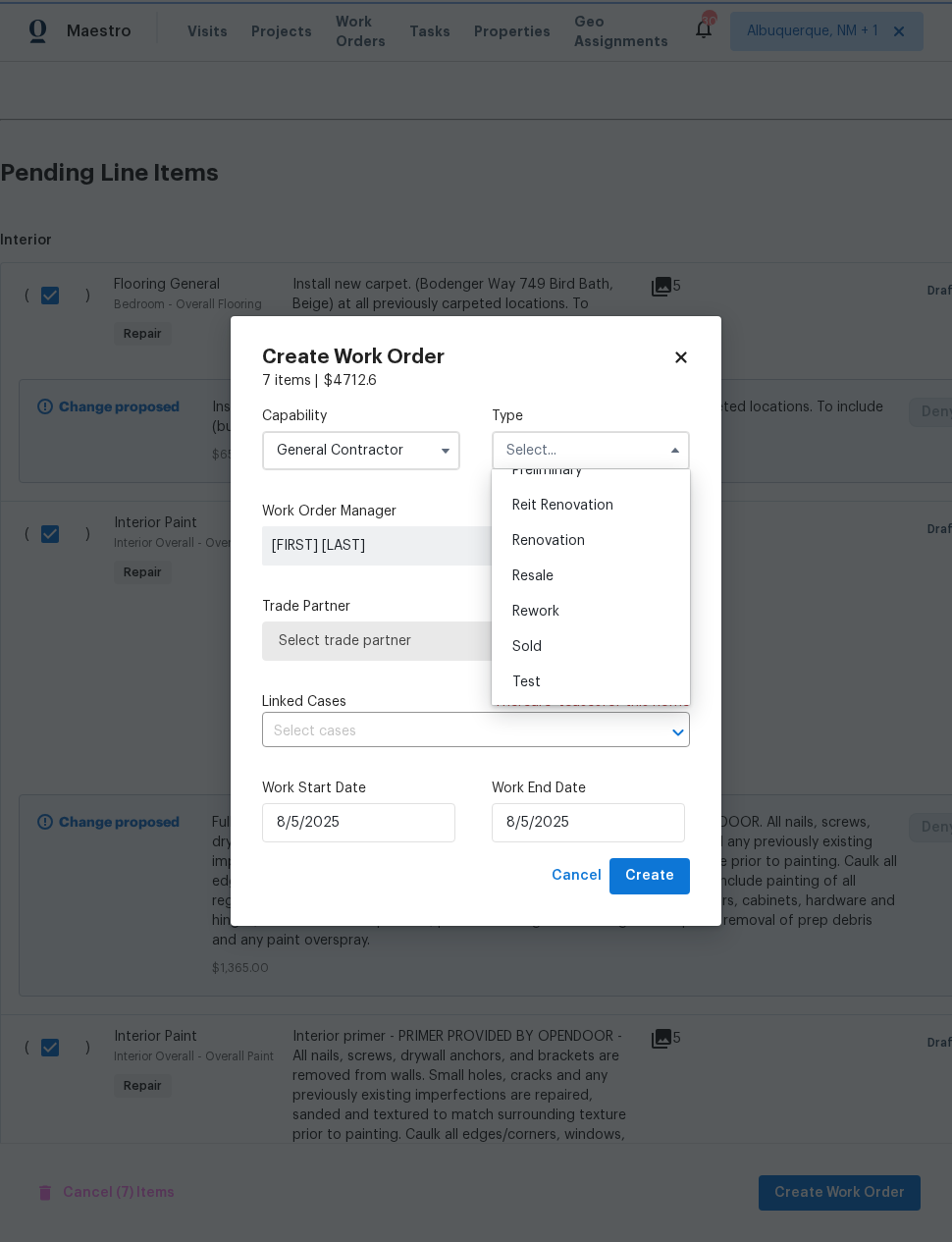 type on "Renovation" 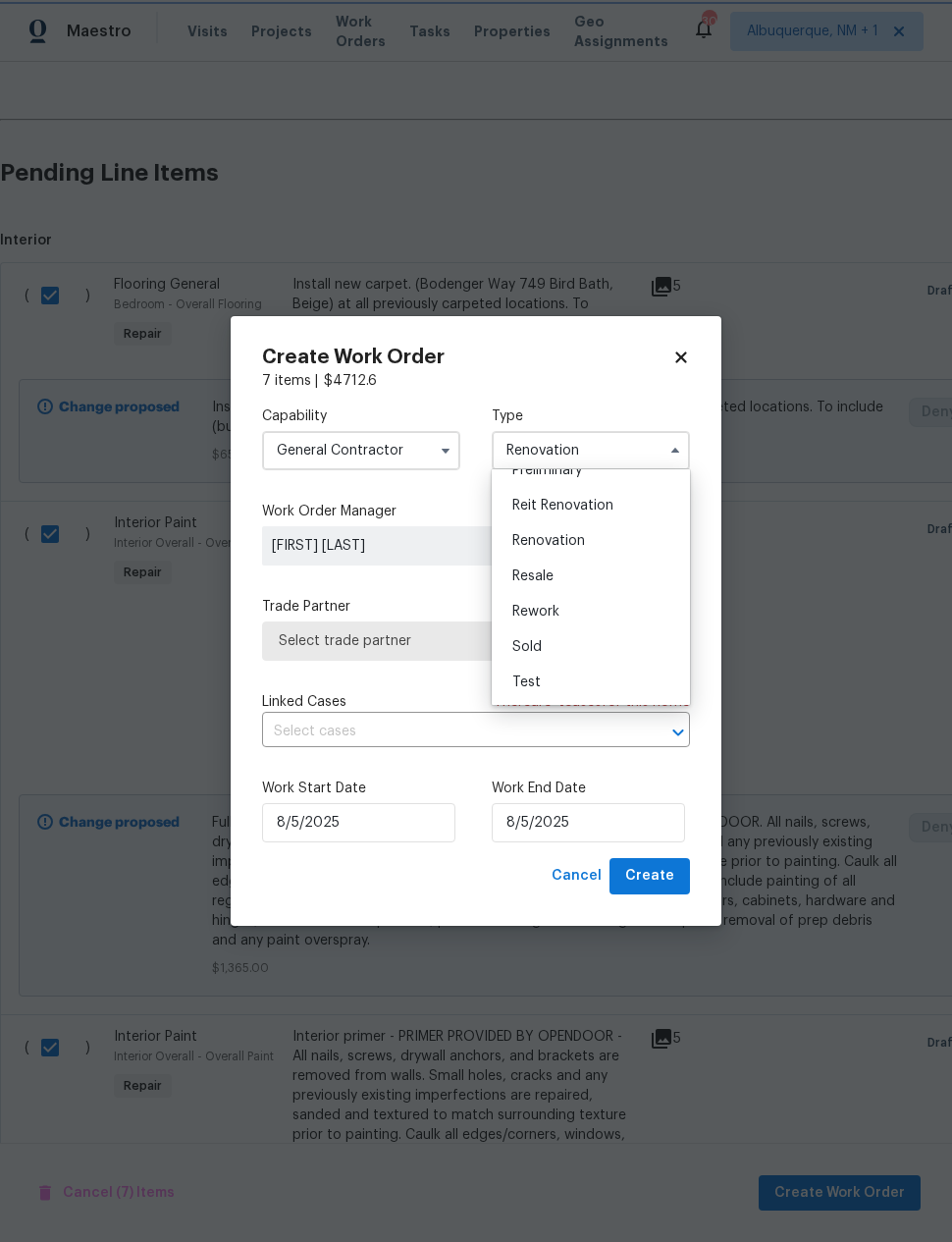 scroll, scrollTop: 0, scrollLeft: 0, axis: both 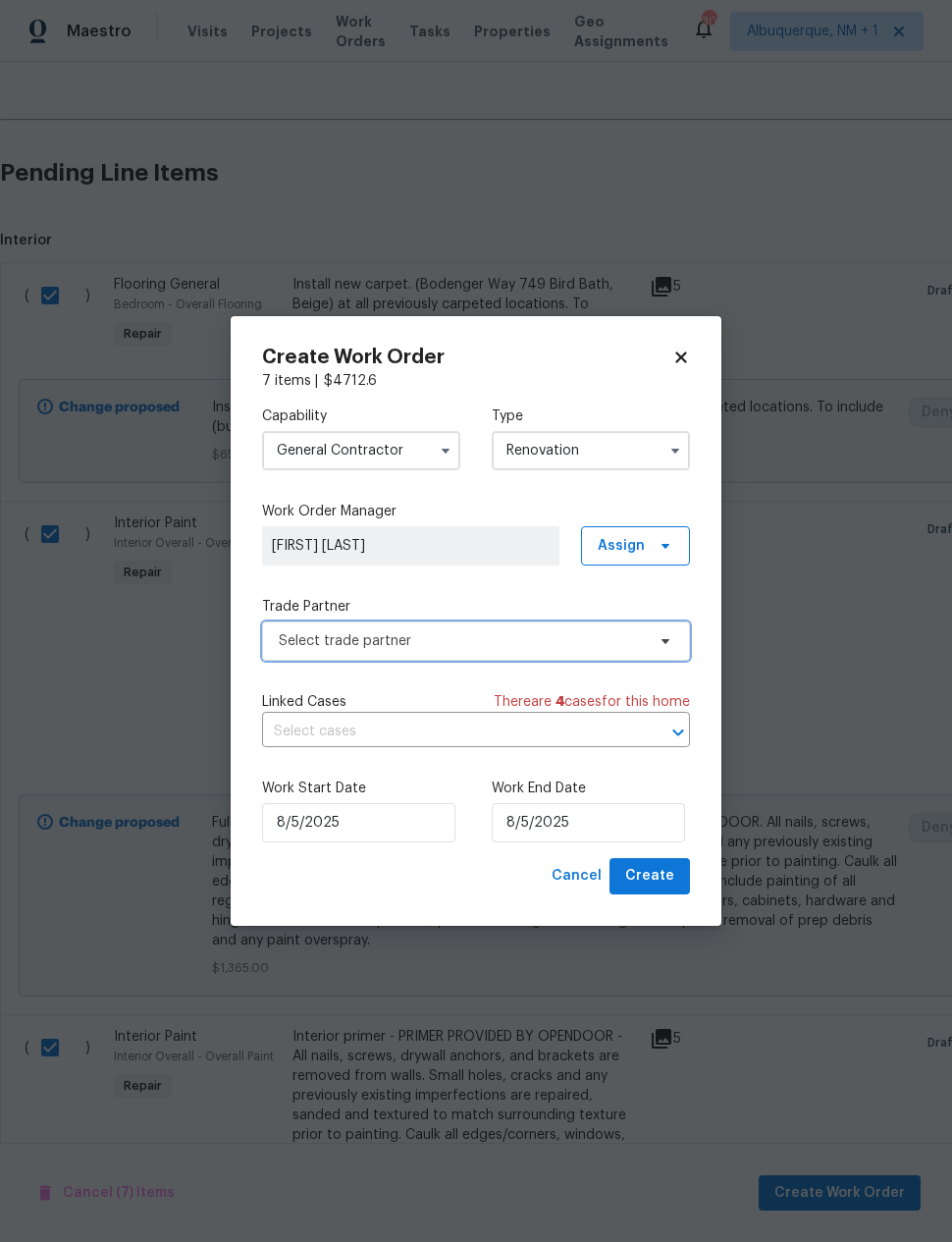 click on "Select trade partner" at bounding box center [476, 641] 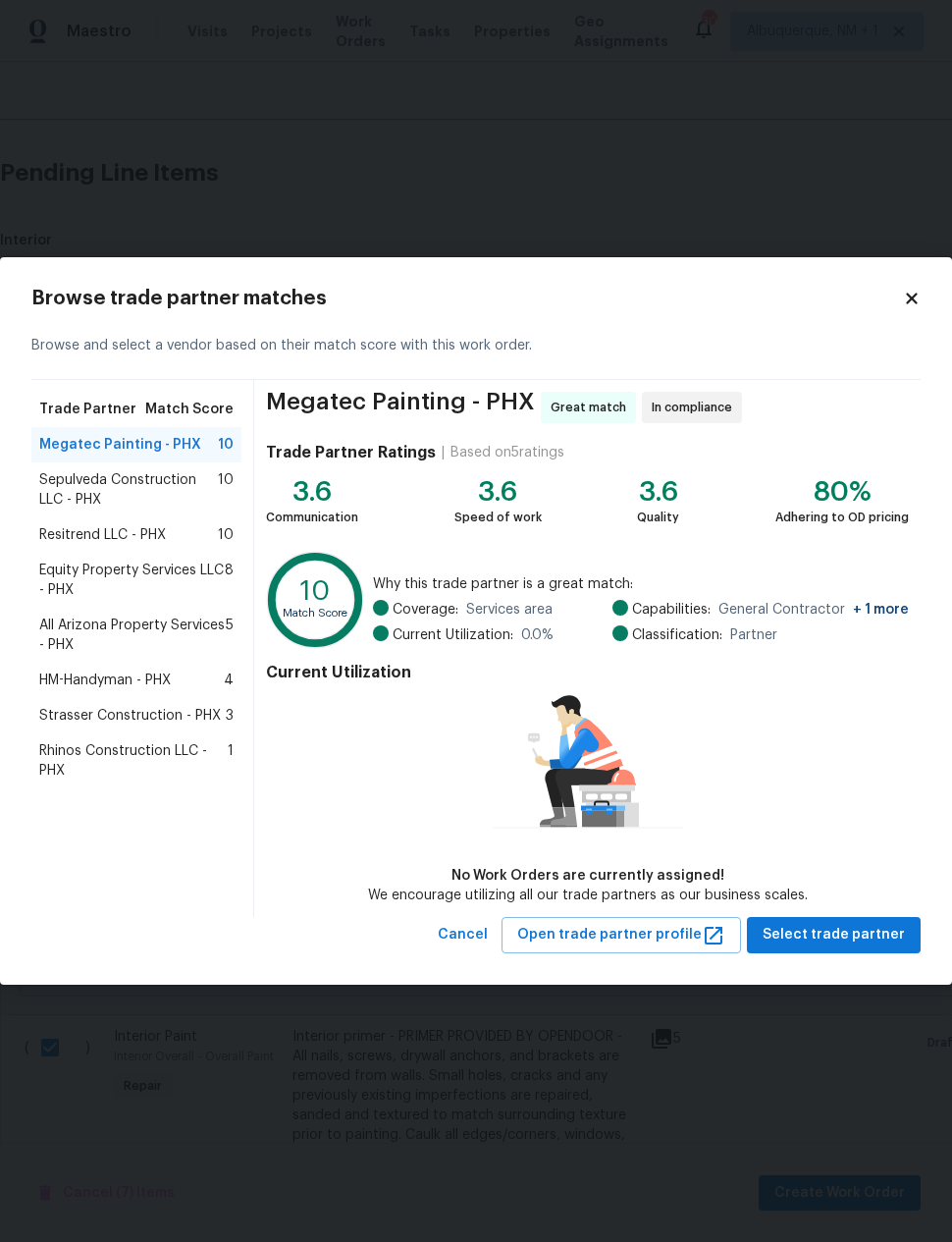 click on "Equity Property Services LLC - PHX" at bounding box center (132, 580) 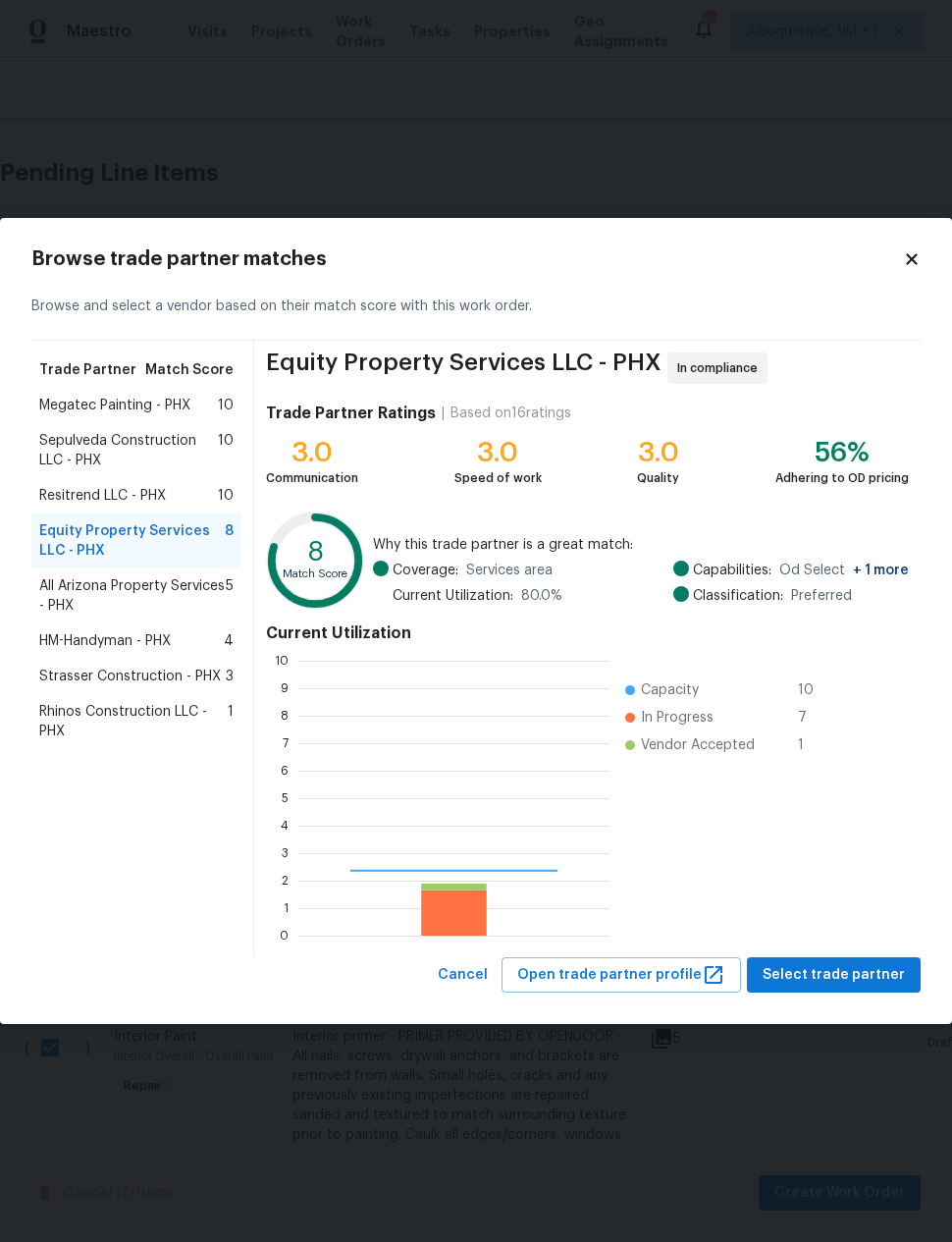 scroll, scrollTop: 2, scrollLeft: 2, axis: both 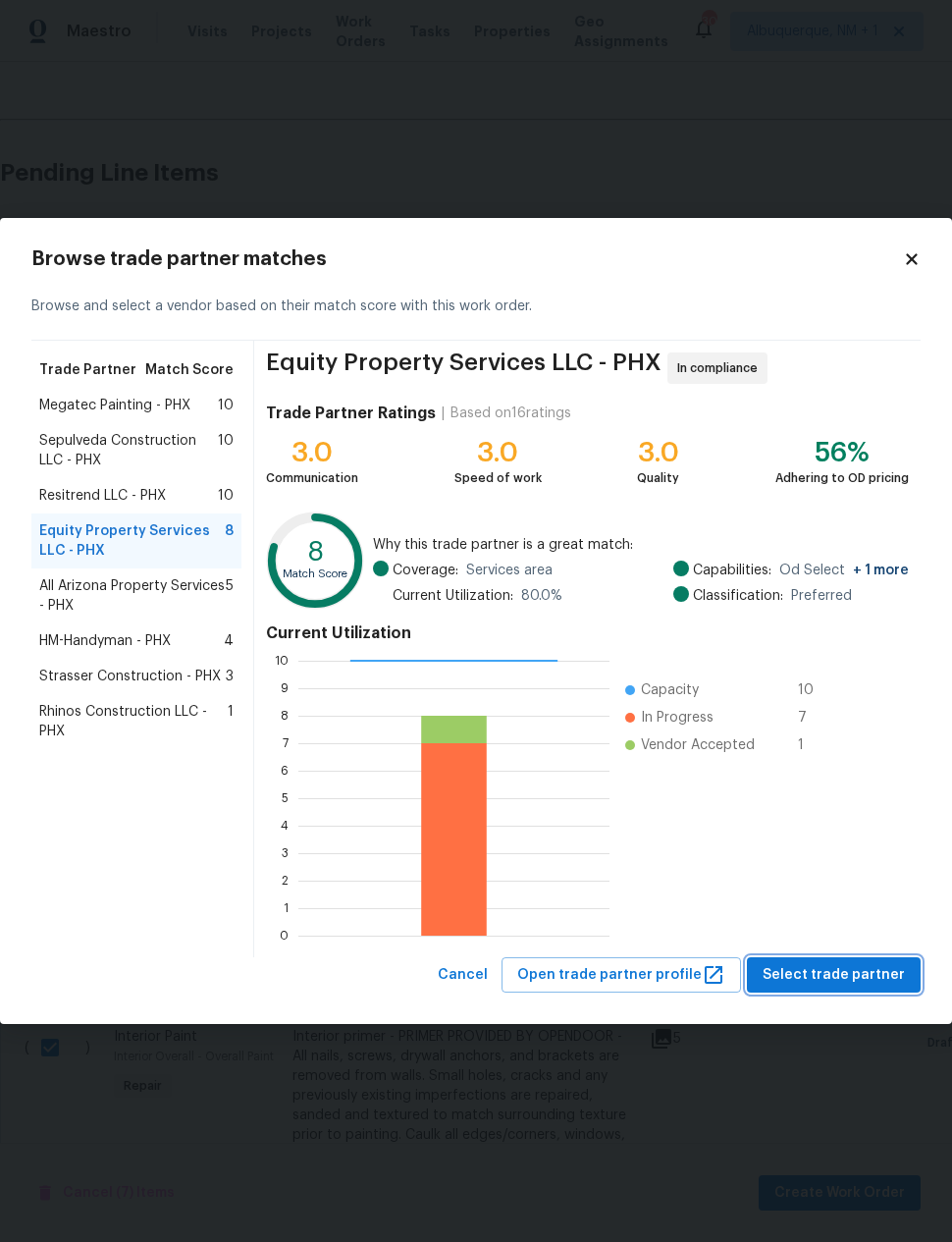 click on "Select trade partner" at bounding box center [833, 975] 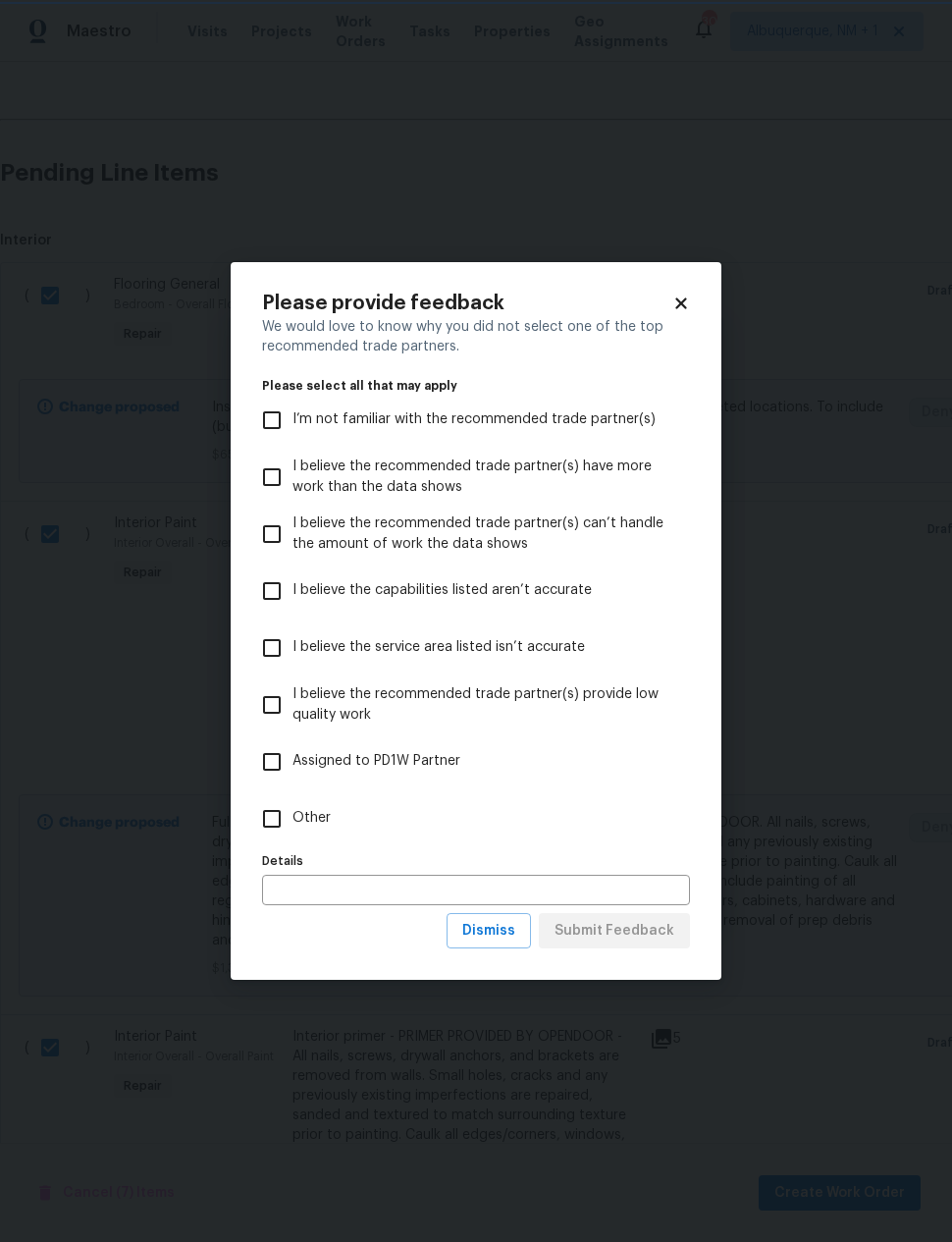 click on "Other" at bounding box center [272, 819] 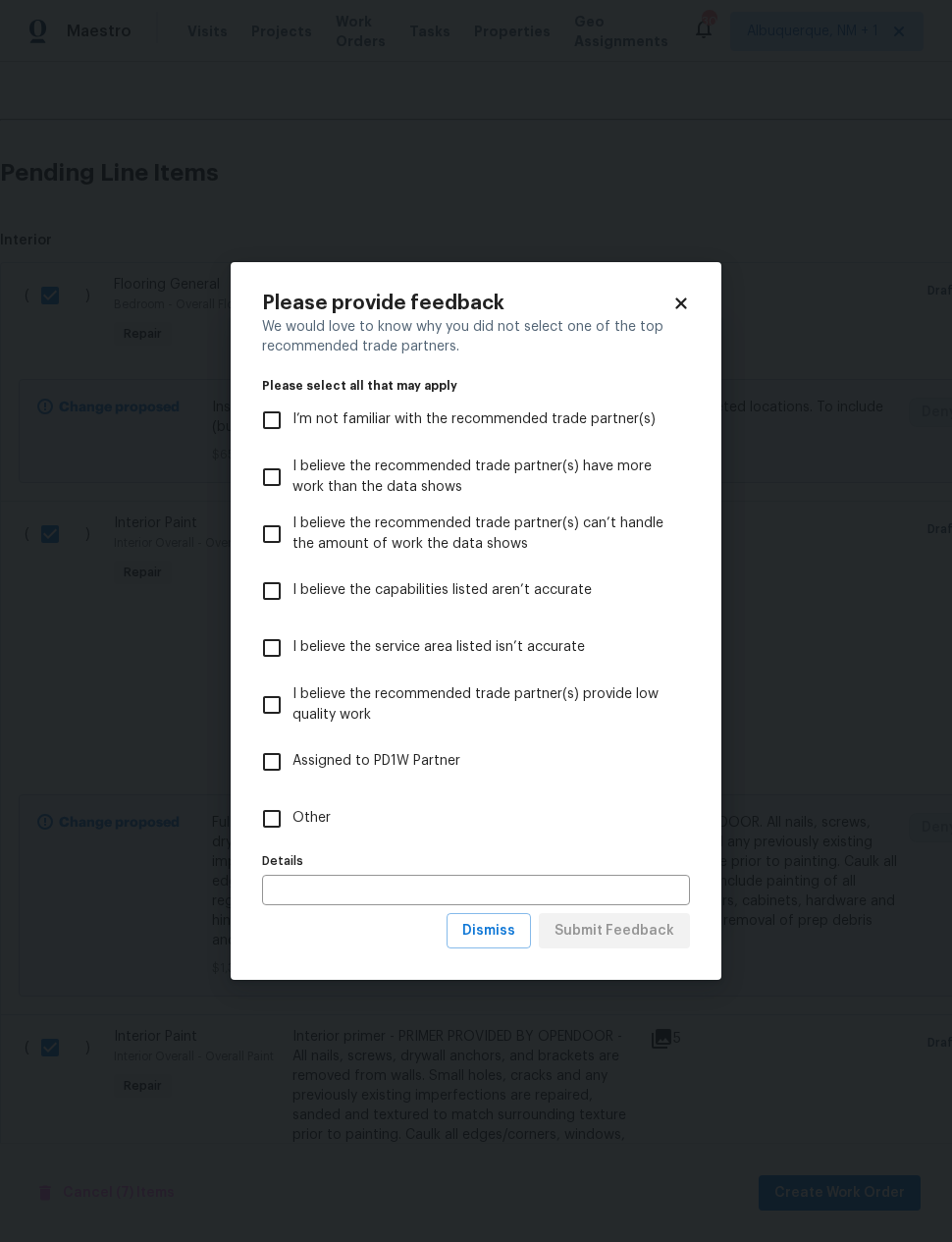 checkbox on "true" 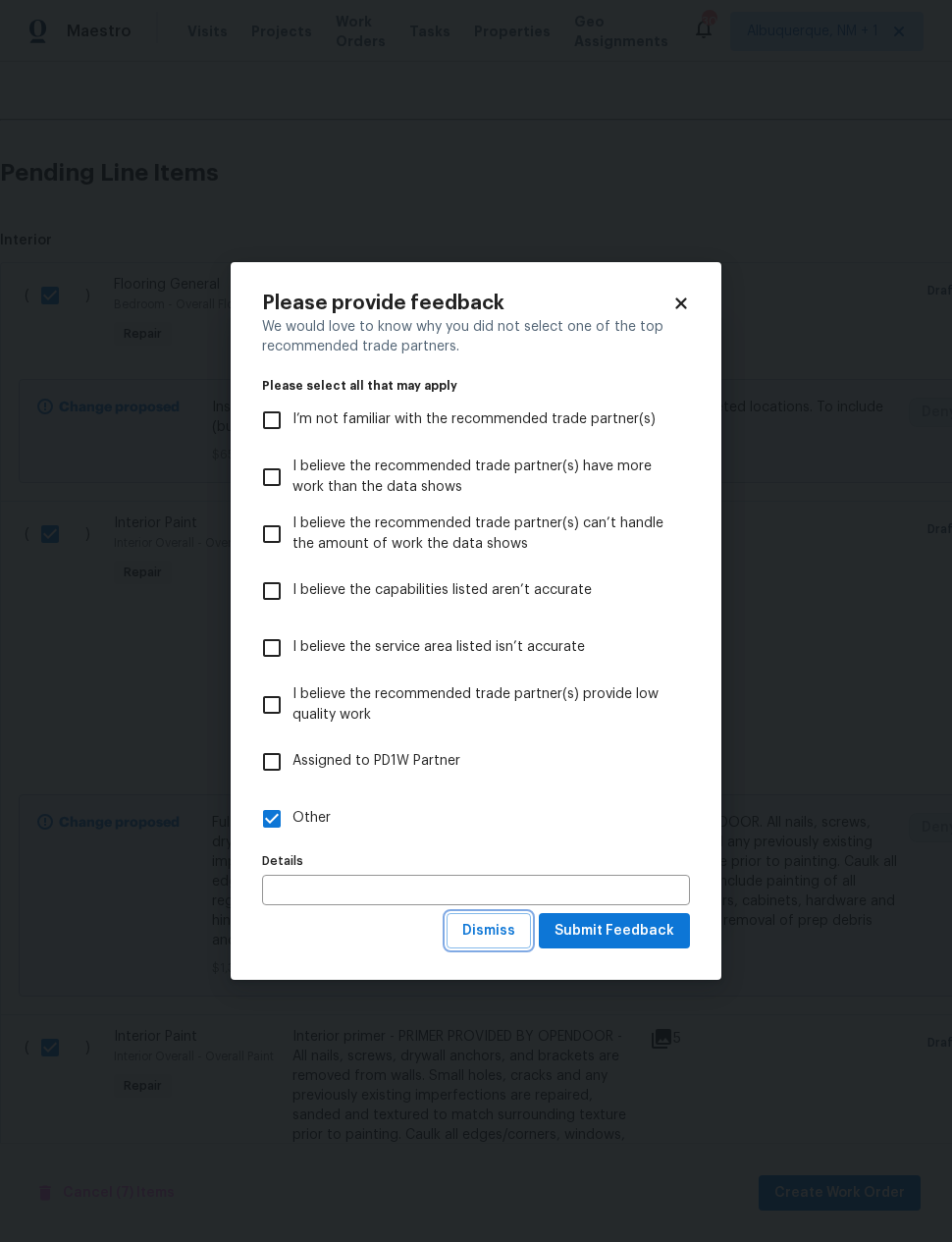 click on "Dismiss" at bounding box center (489, 931) 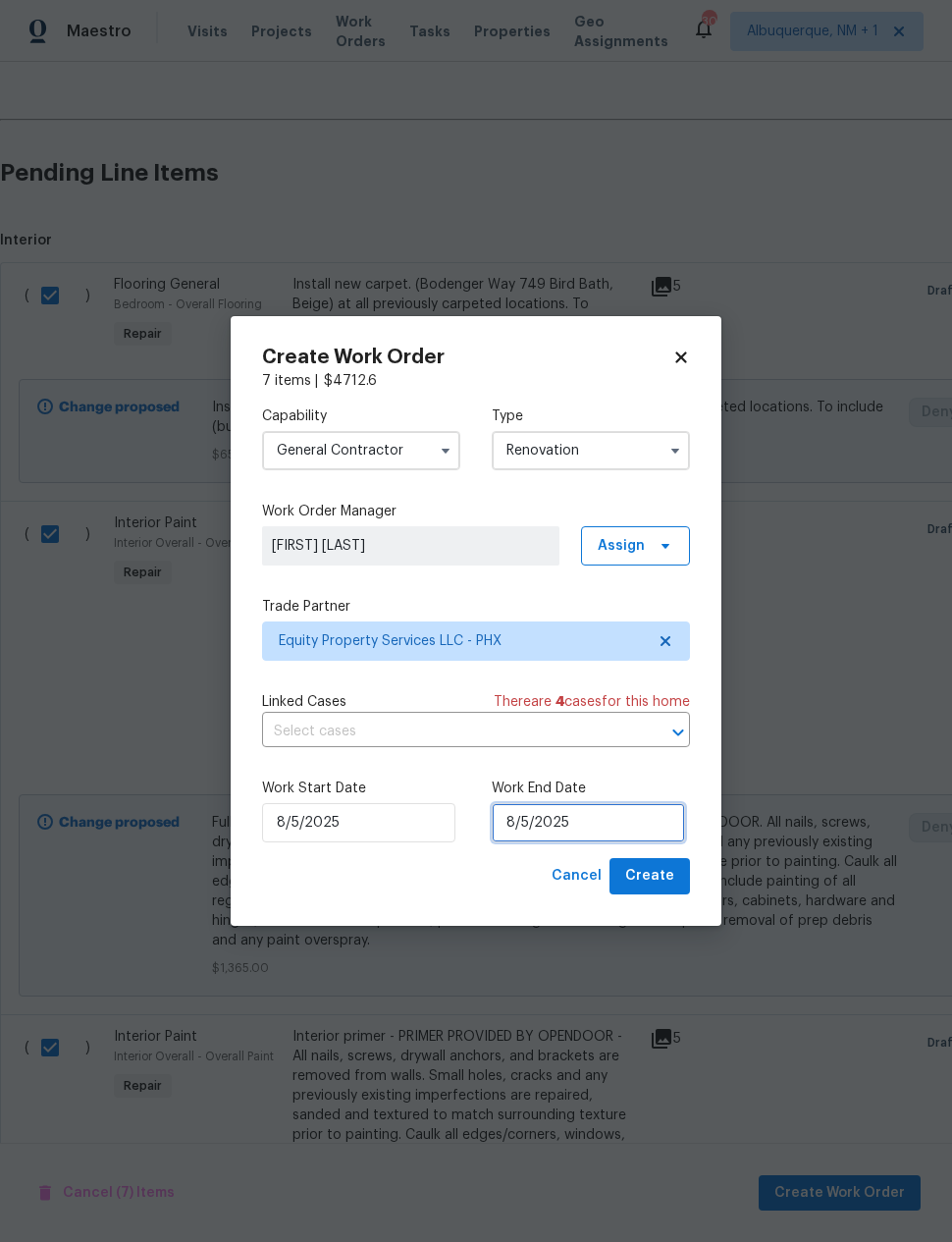 click on "8/5/2025" at bounding box center [588, 823] 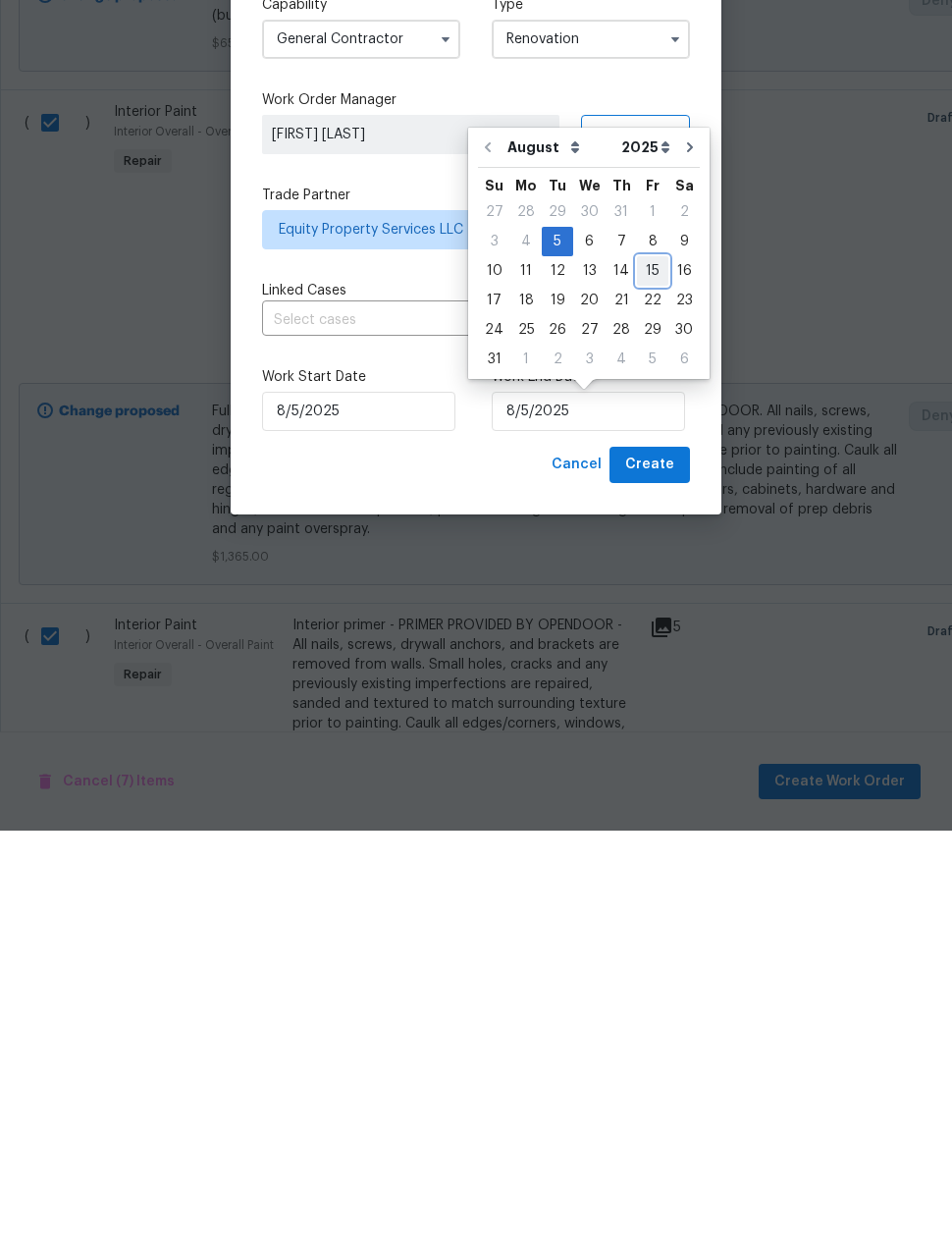 click on "15" at bounding box center (653, 682) 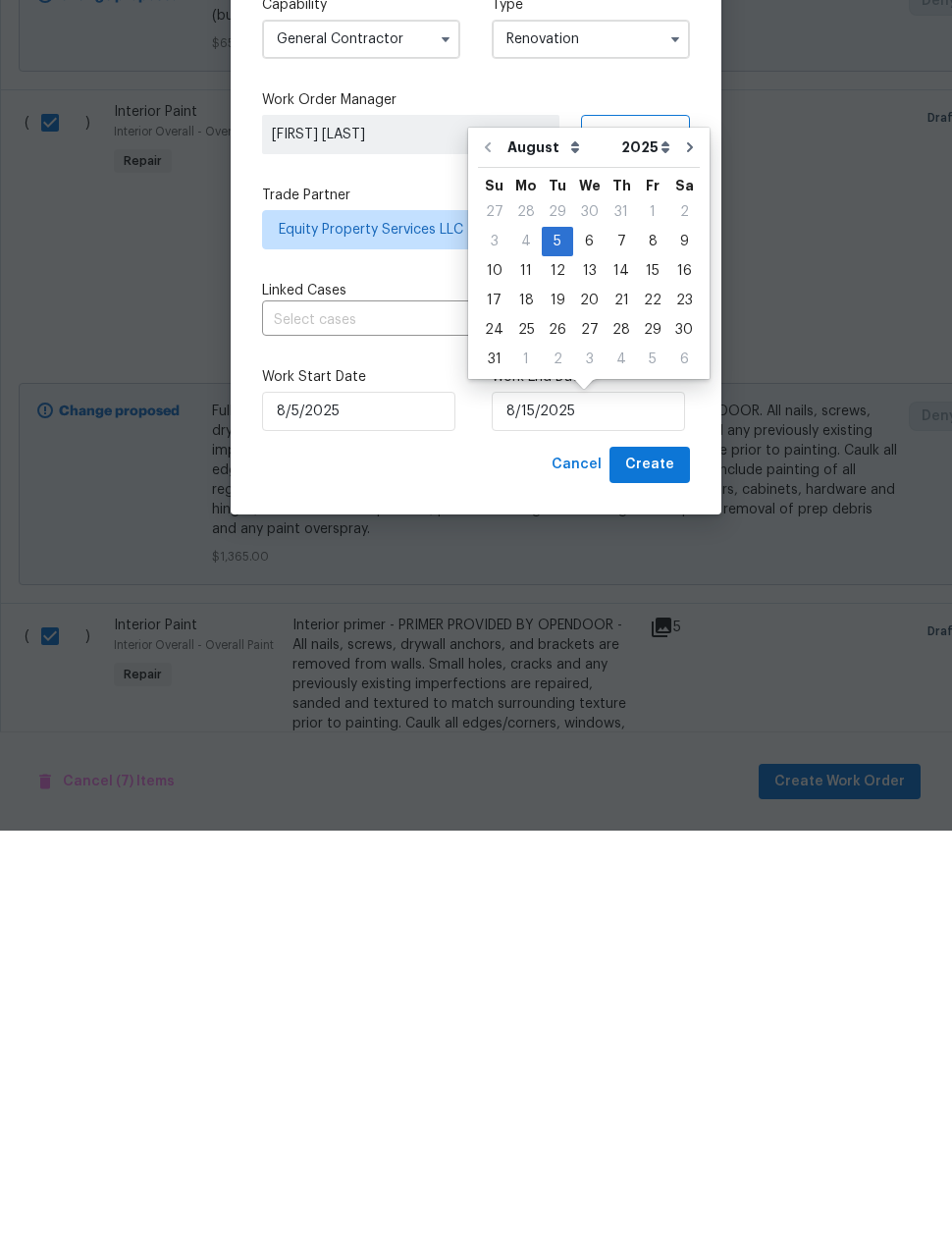 scroll, scrollTop: 79, scrollLeft: 0, axis: vertical 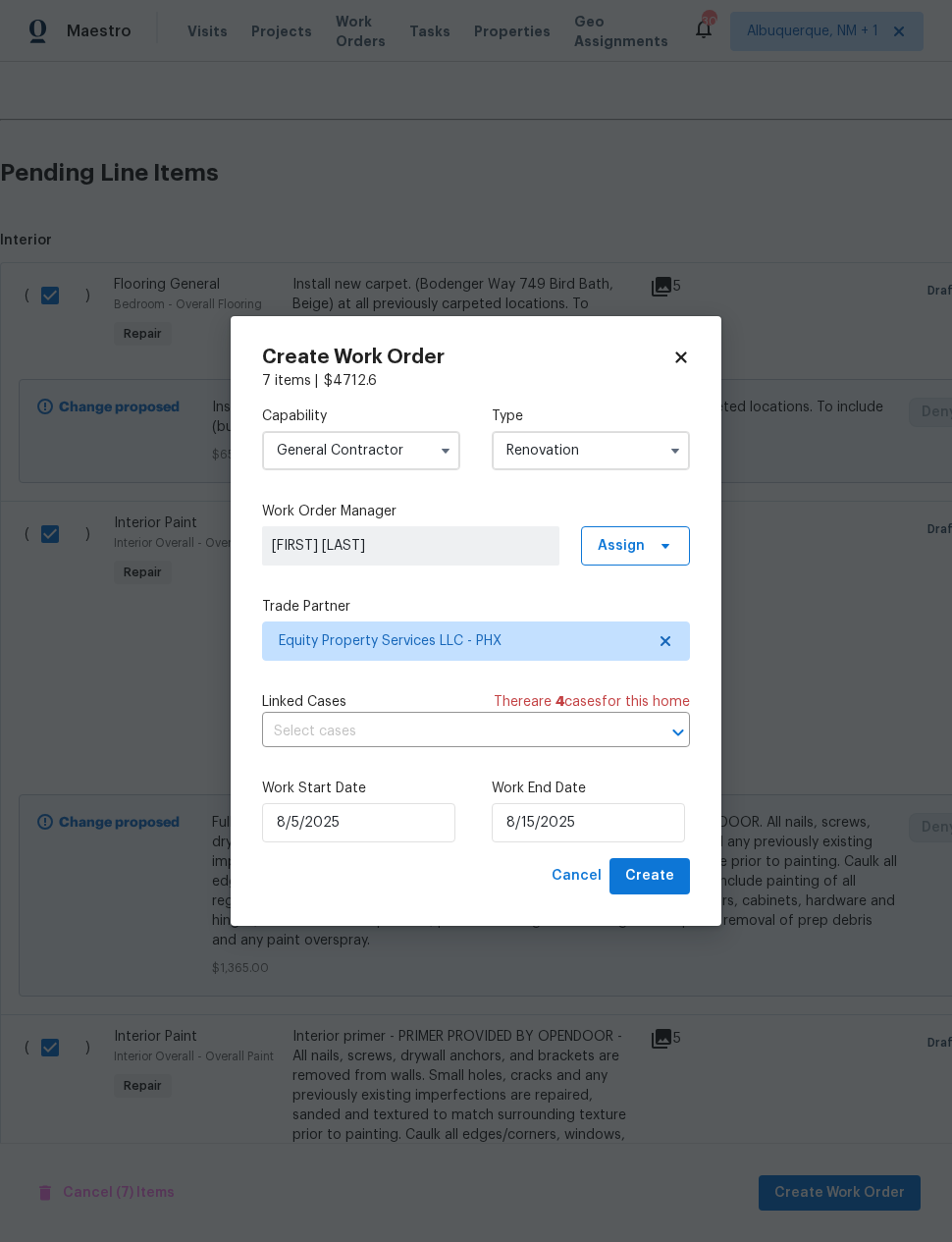click on "General Contractor" at bounding box center (361, 451) 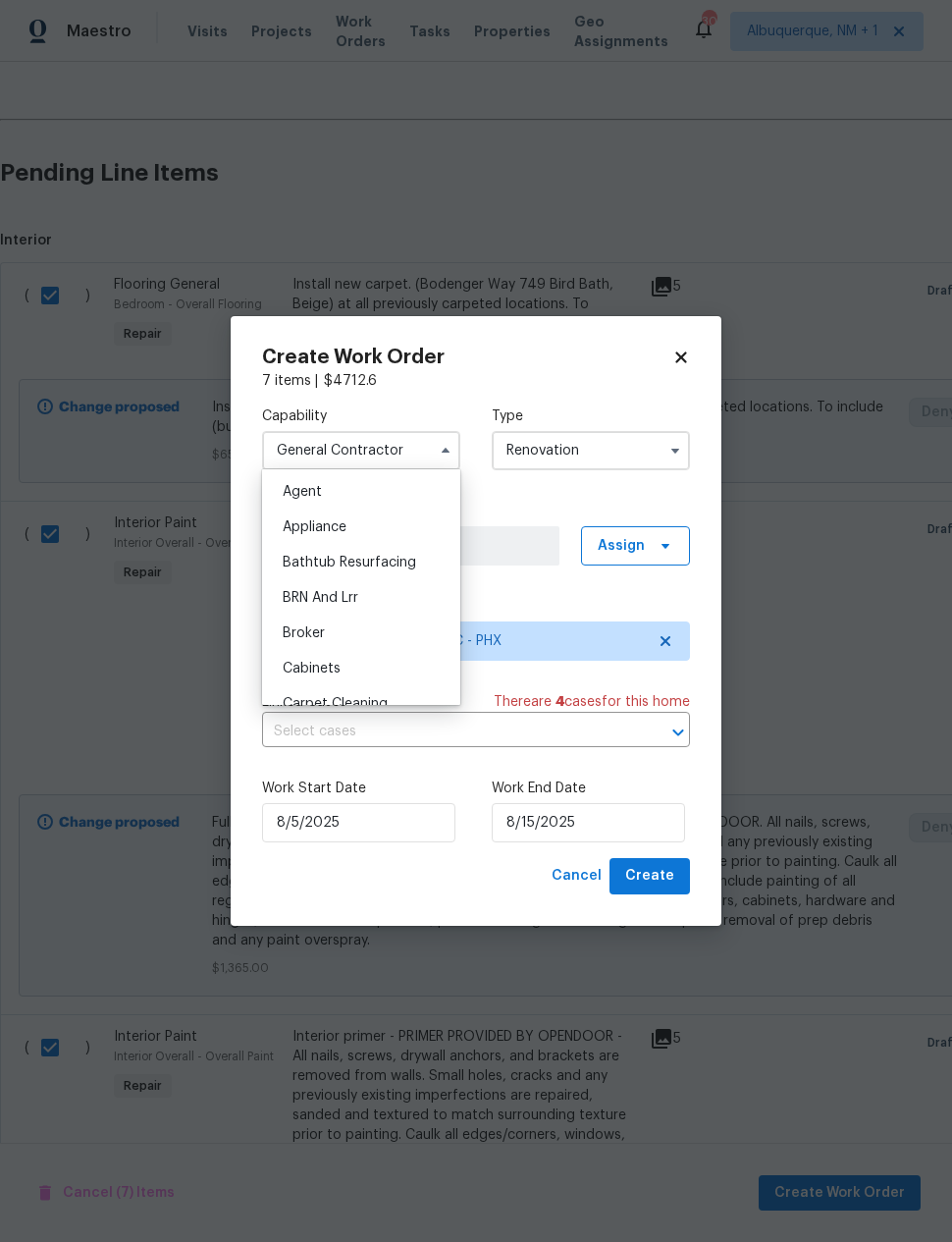 click on "7 items | $ 4712.6" at bounding box center (476, 381) 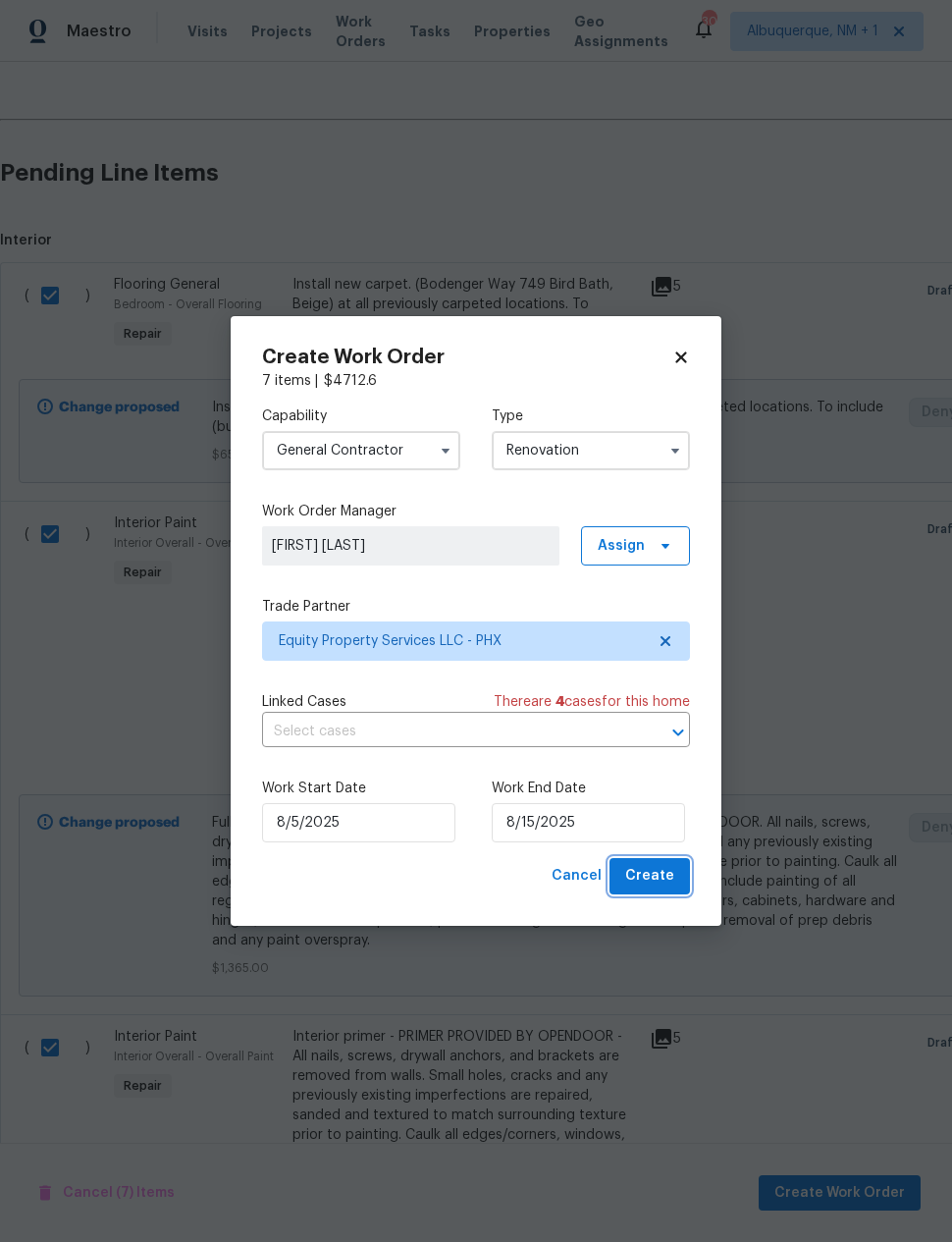 click on "Create" at bounding box center [650, 876] 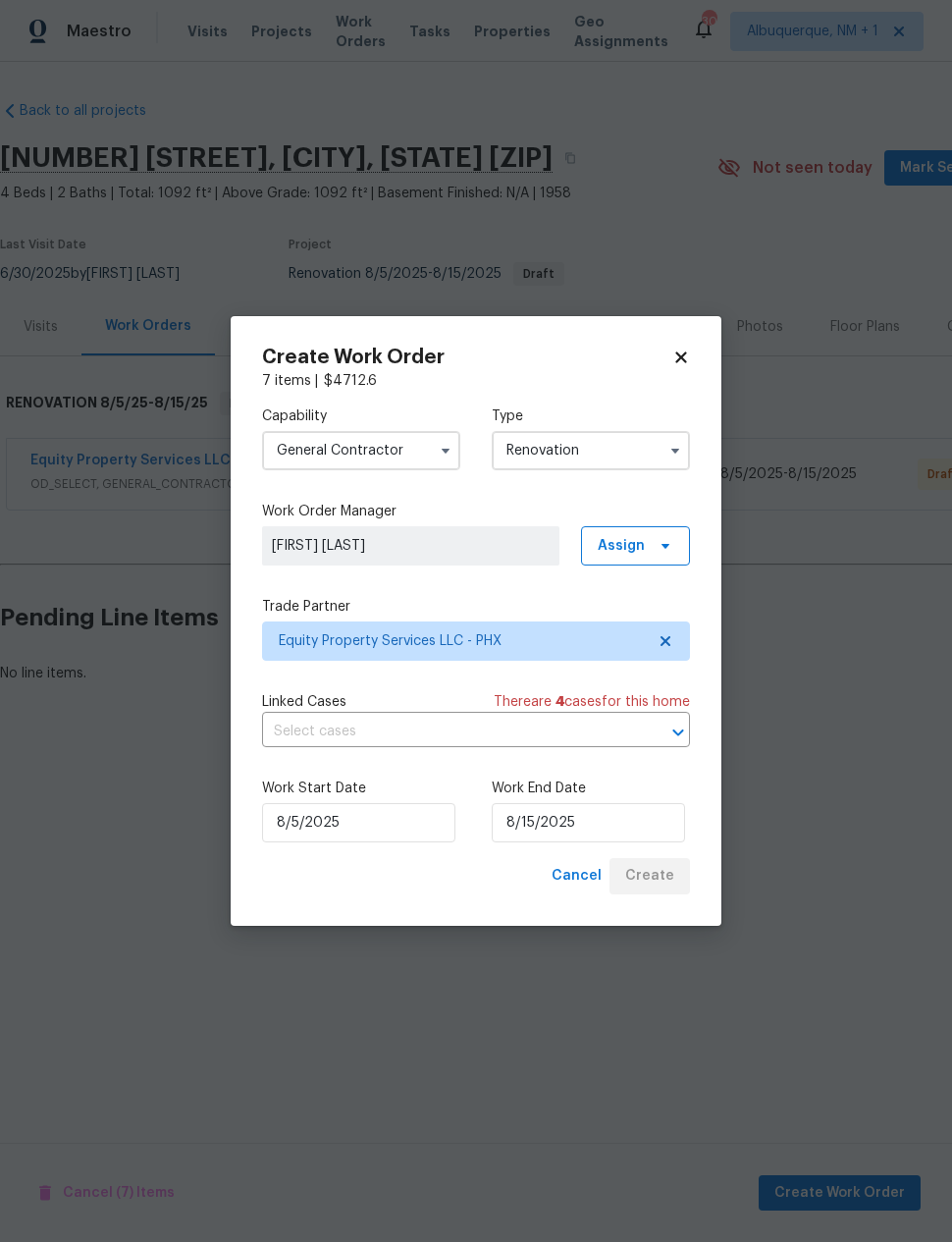 scroll, scrollTop: 0, scrollLeft: 0, axis: both 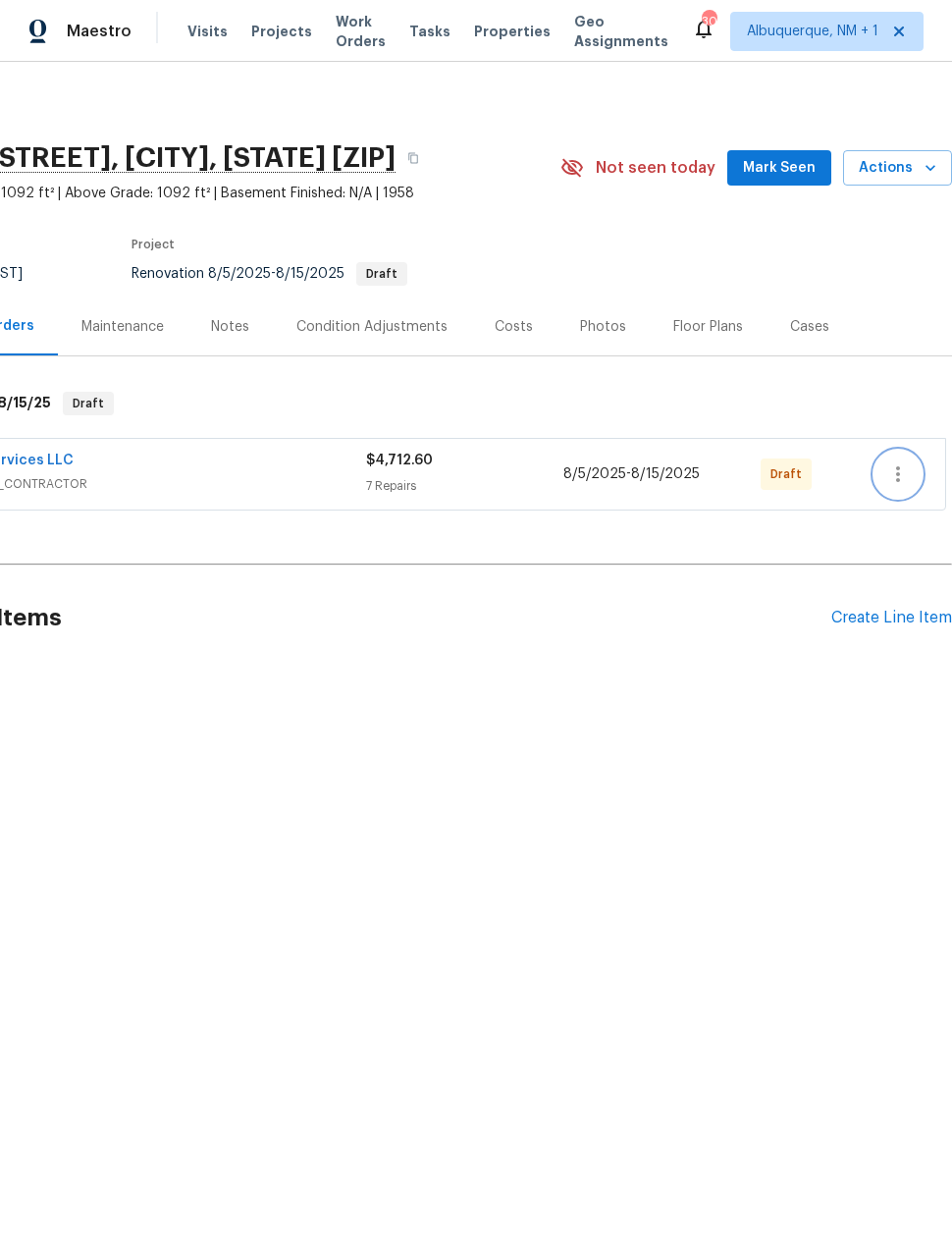 click 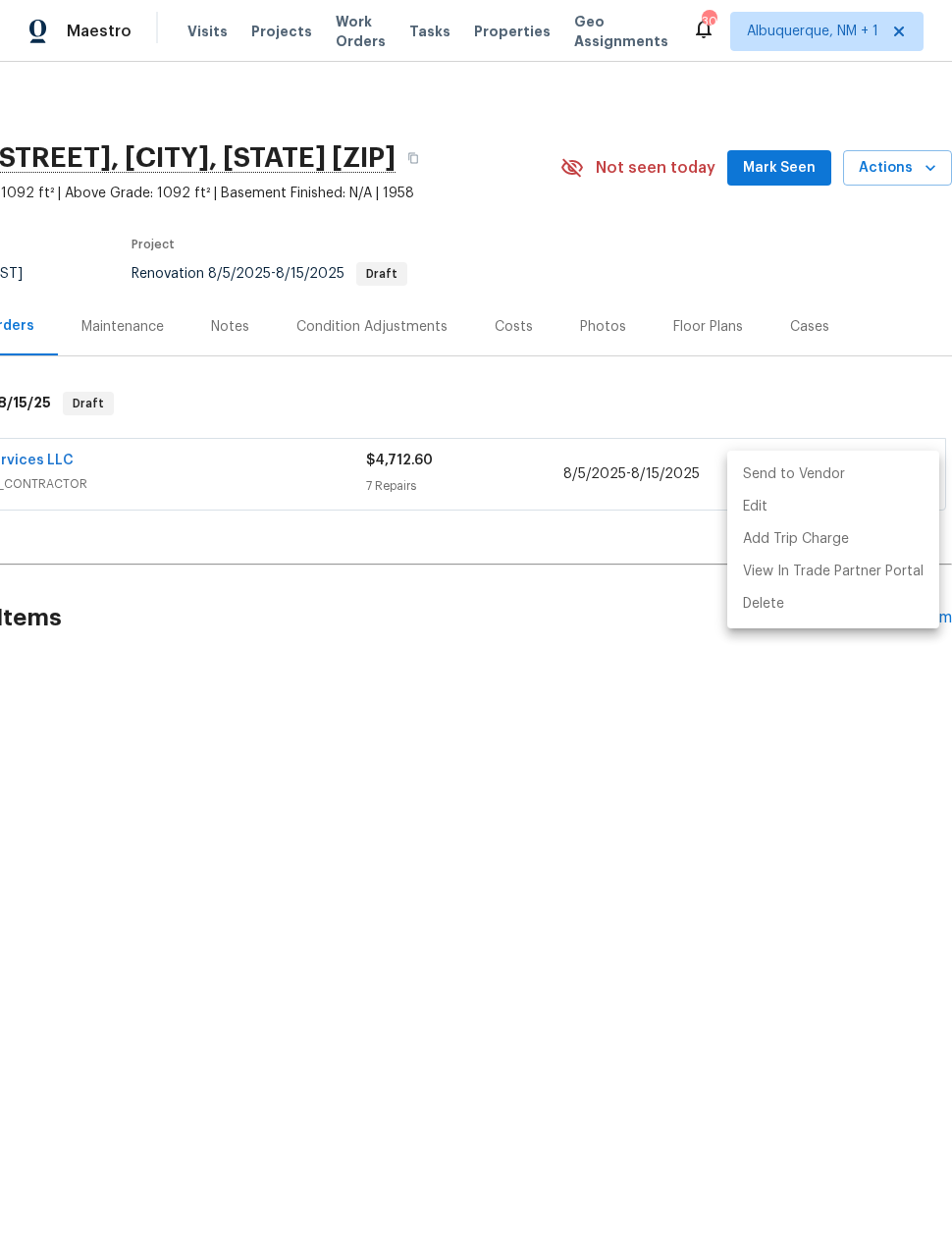 click on "Send to Vendor" at bounding box center (833, 474) 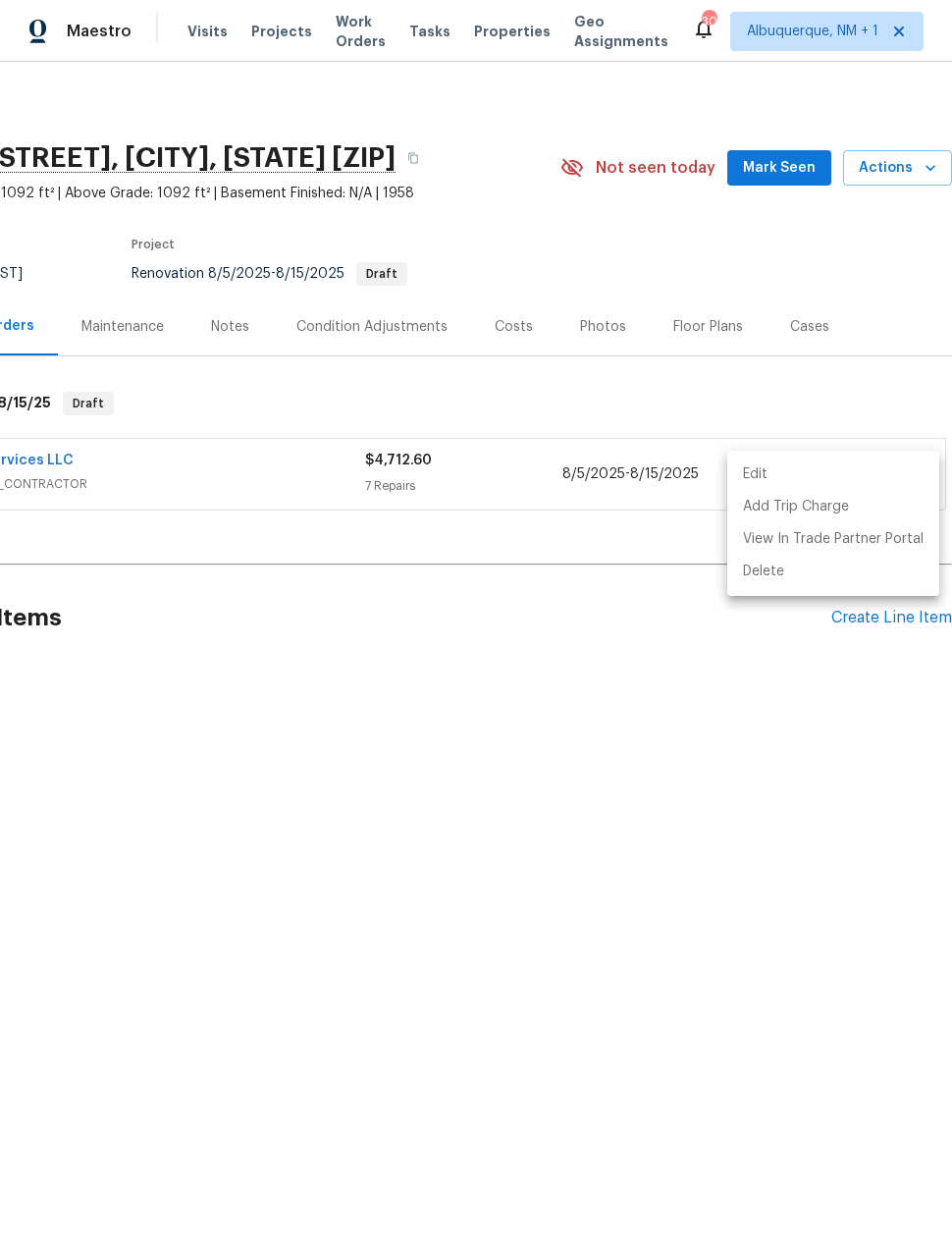 click at bounding box center (476, 621) 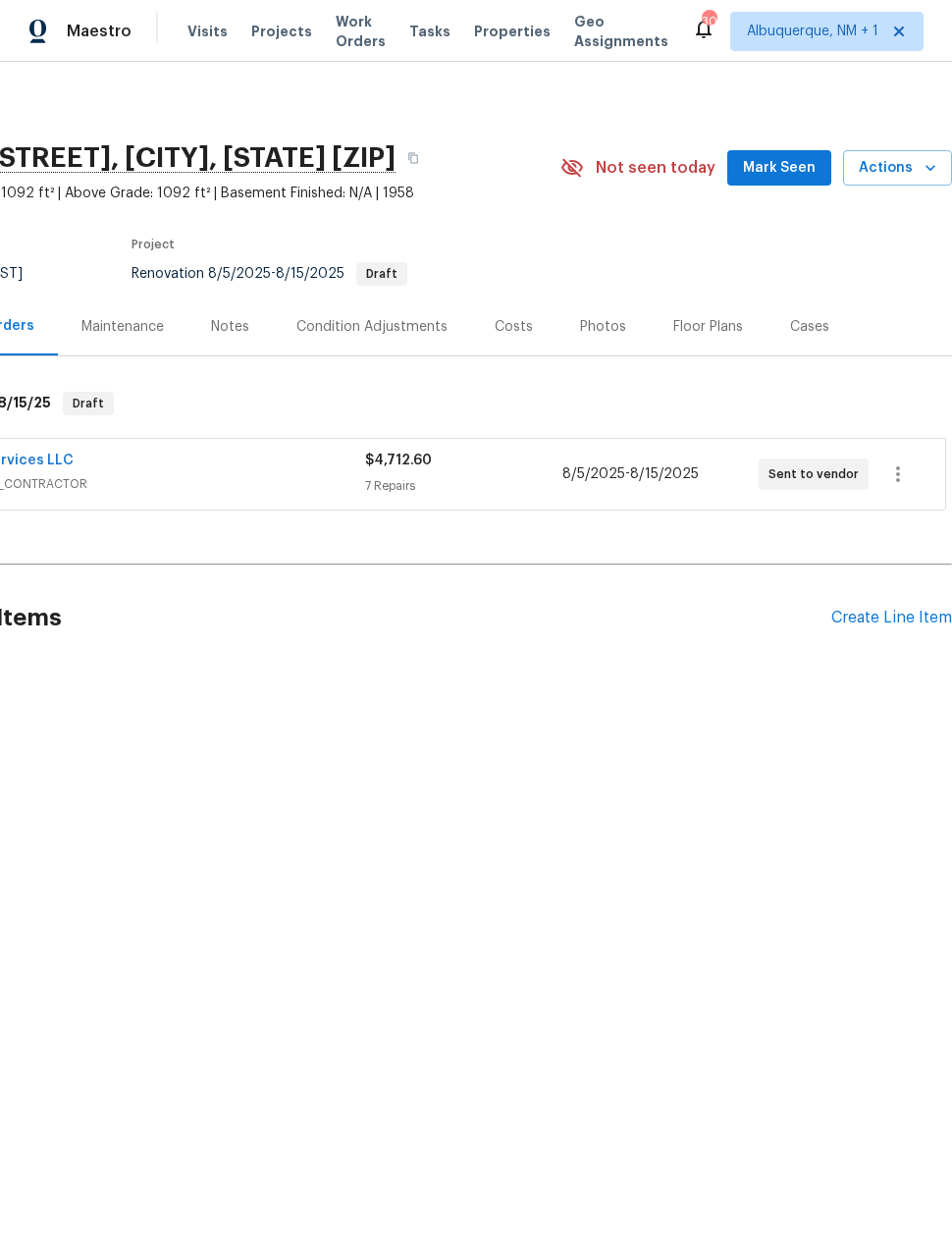 click on "Actions" at bounding box center [897, 168] 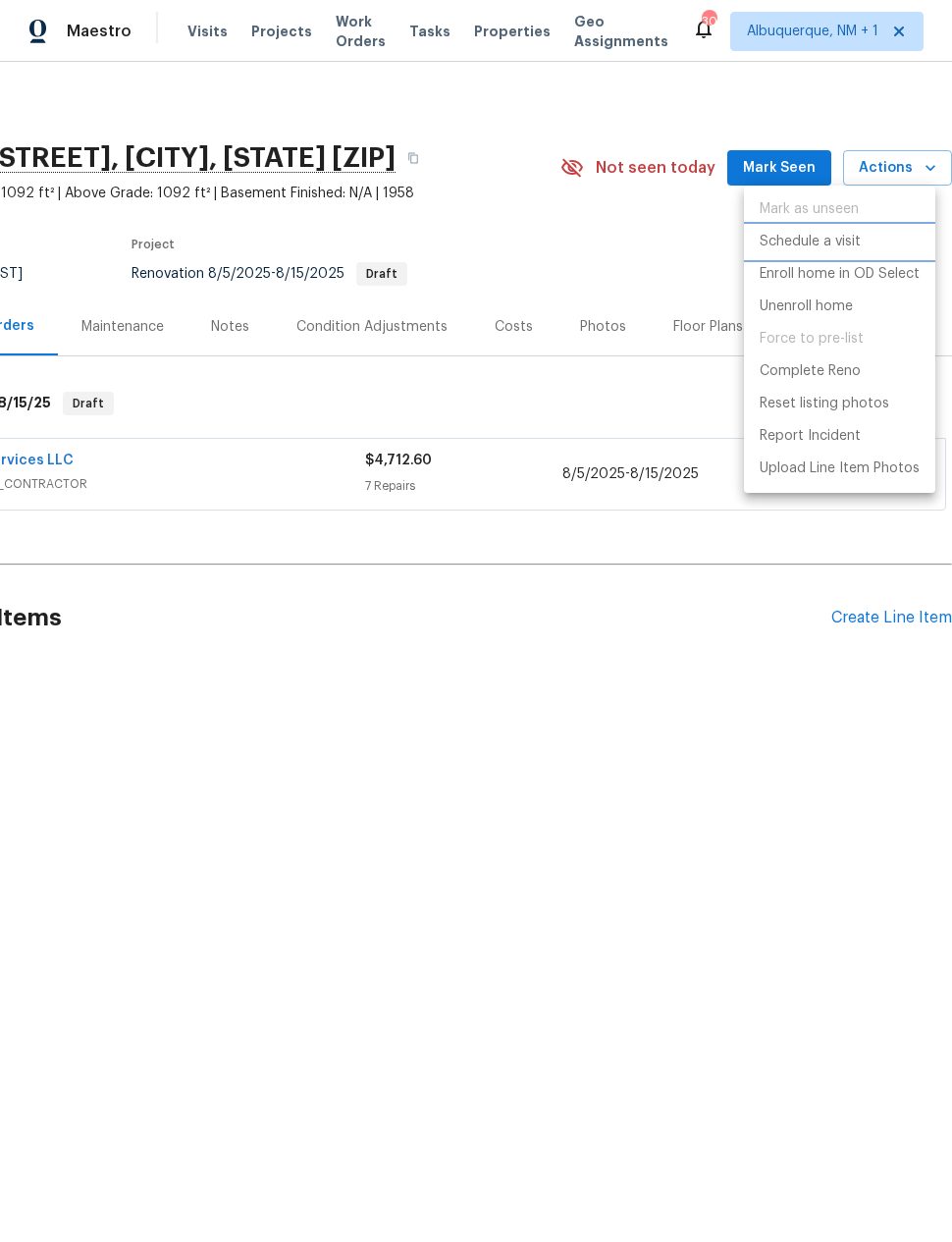 click on "Schedule a visit" at bounding box center (810, 242) 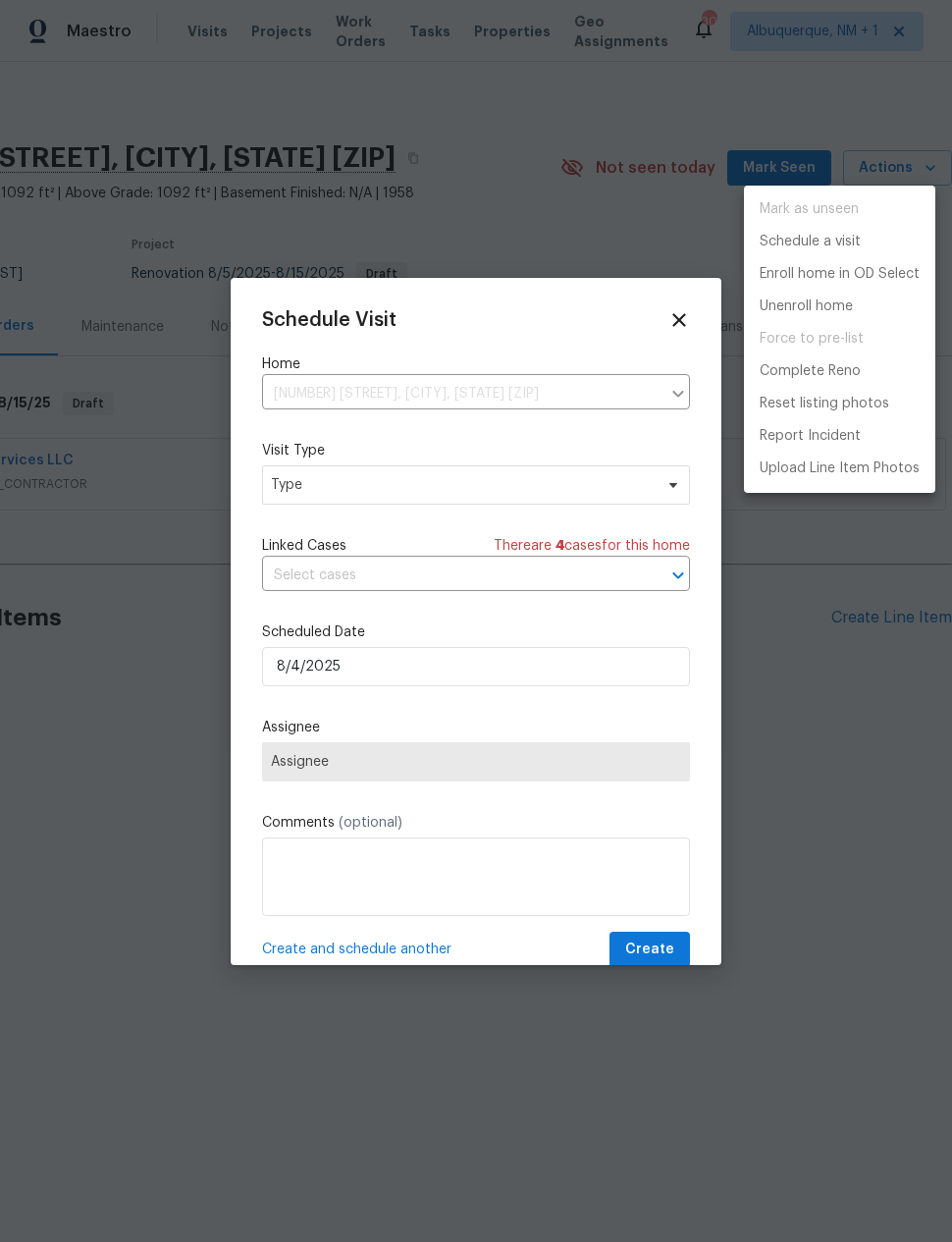 click at bounding box center (476, 621) 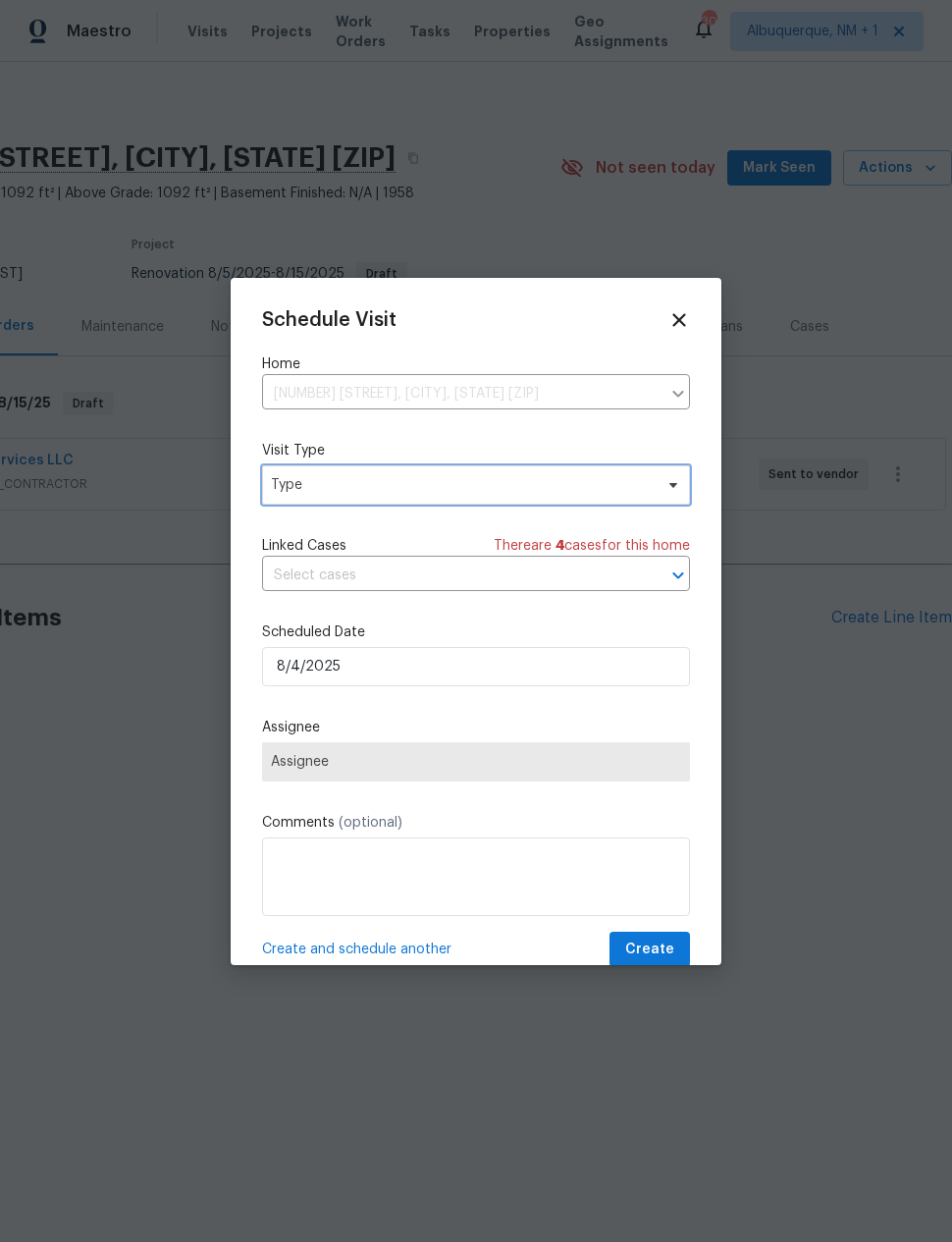 click on "Type" at bounding box center (461, 485) 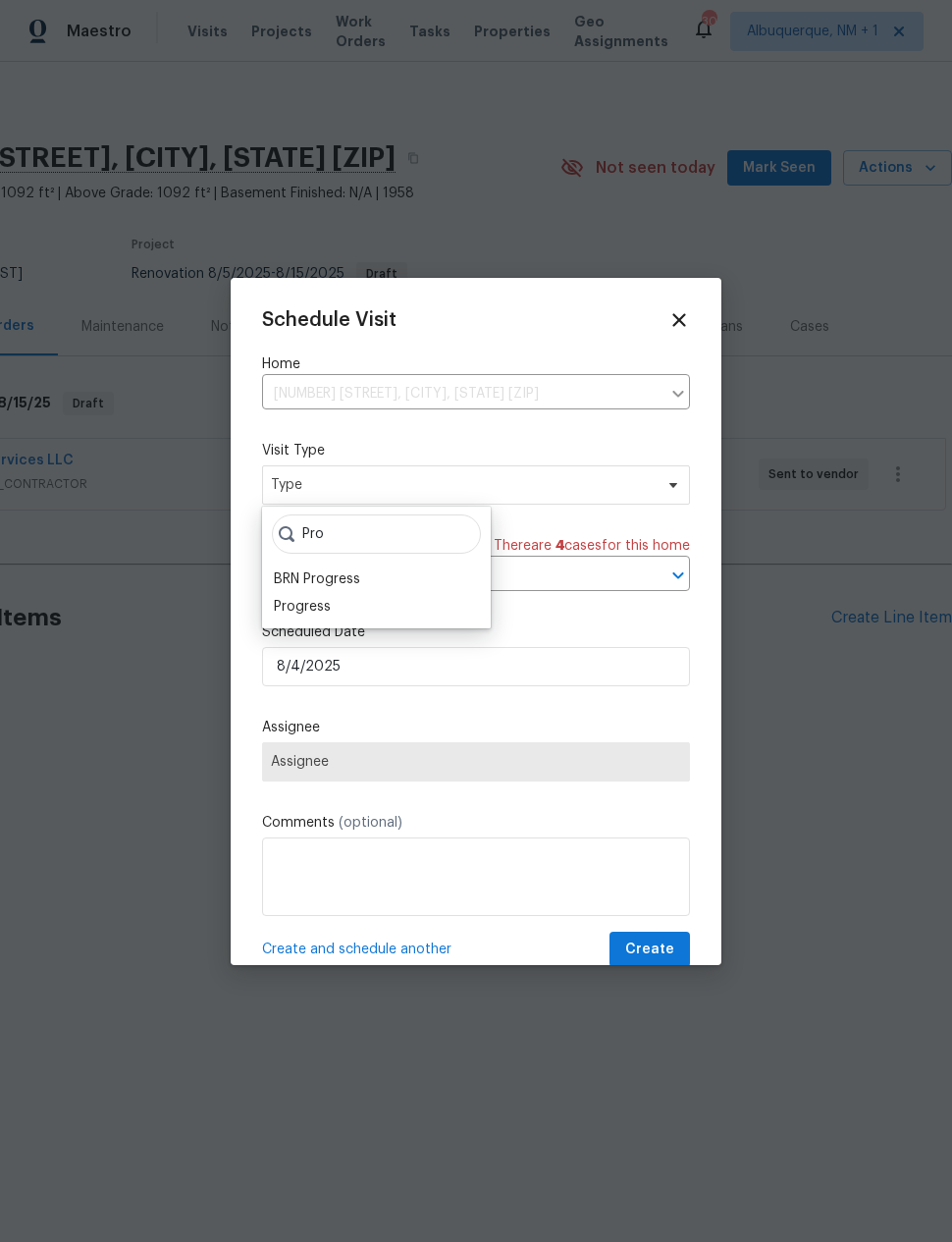 type on "Pro" 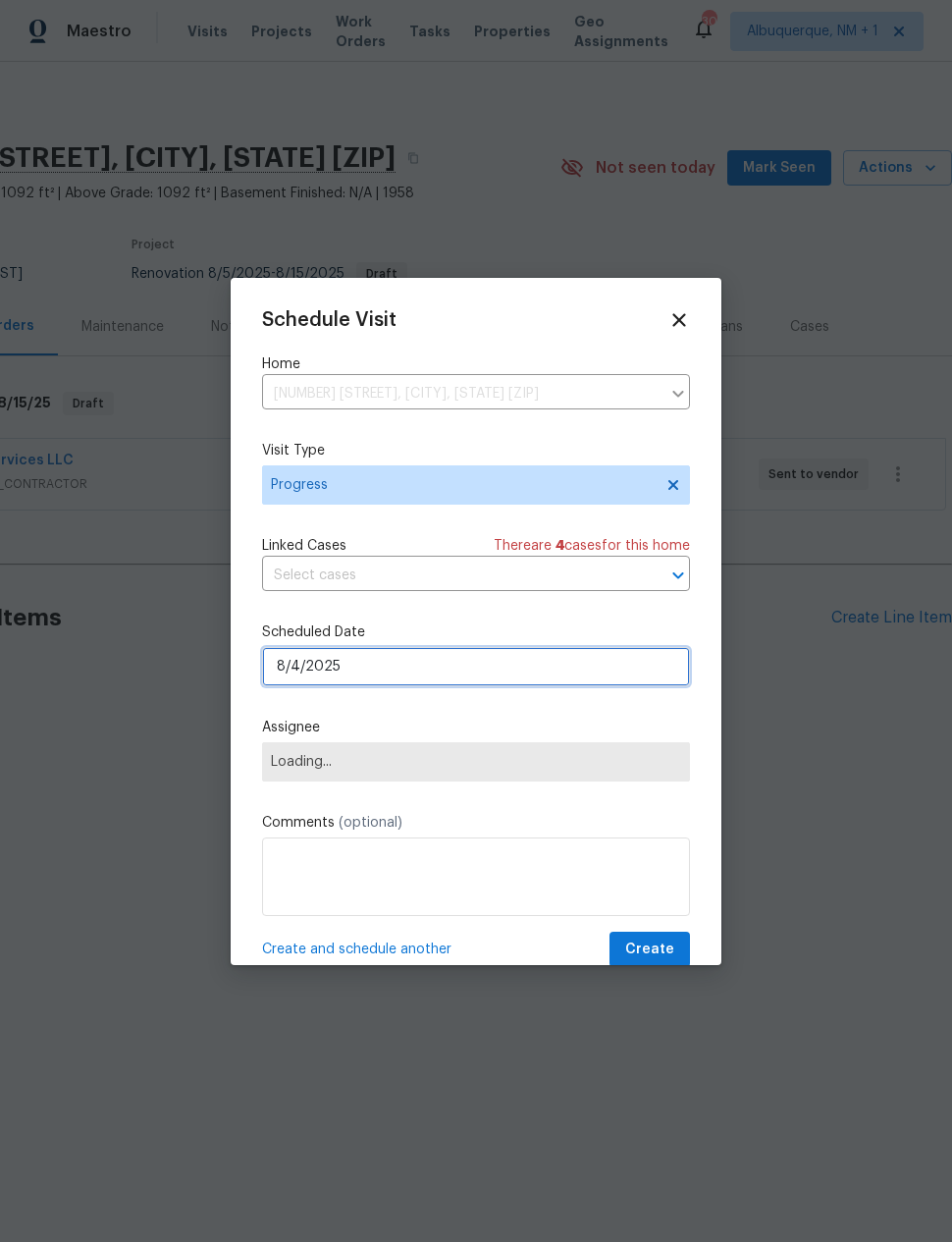 click on "8/4/2025" at bounding box center (476, 667) 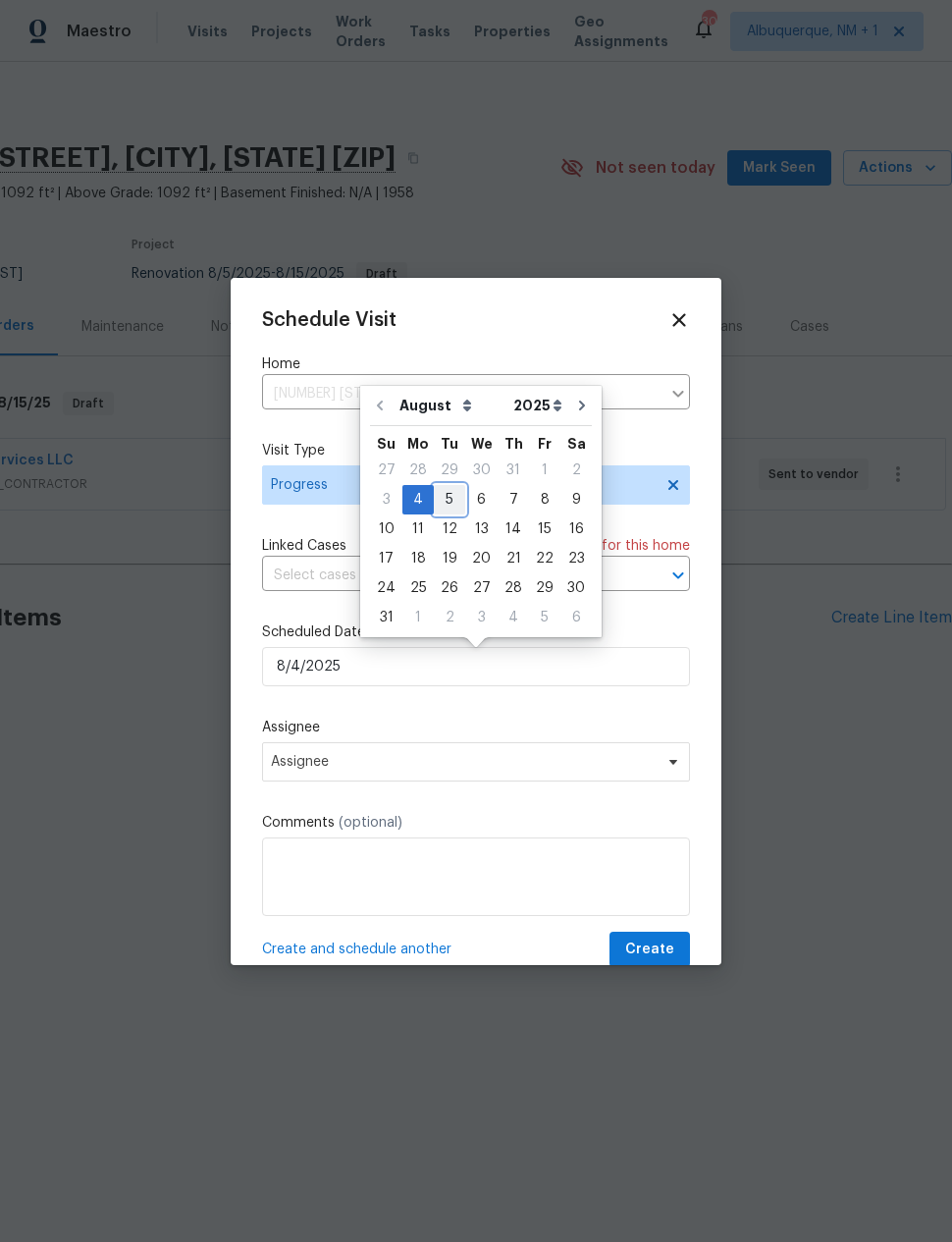 click on "5" at bounding box center [450, 500] 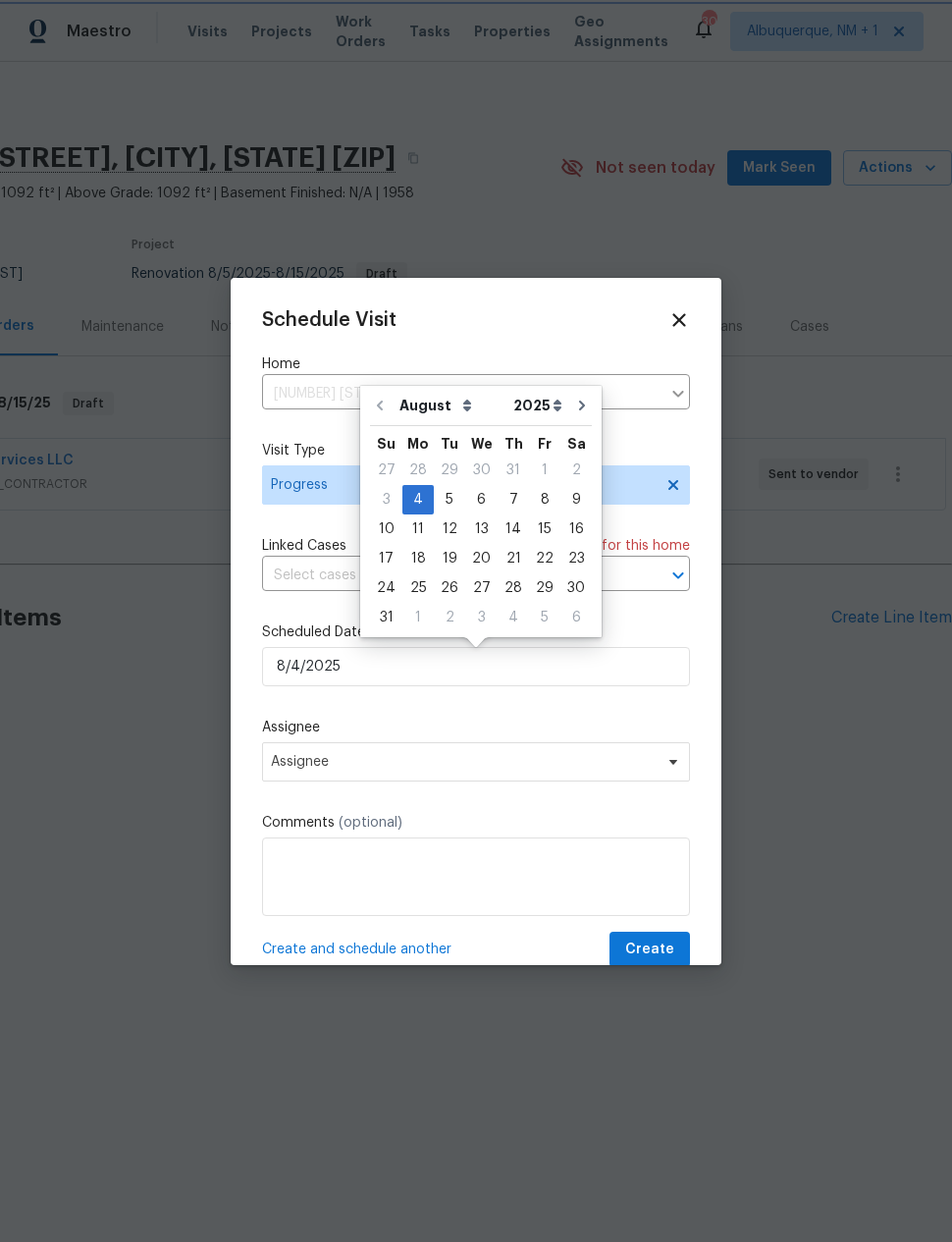 type on "8/5/2025" 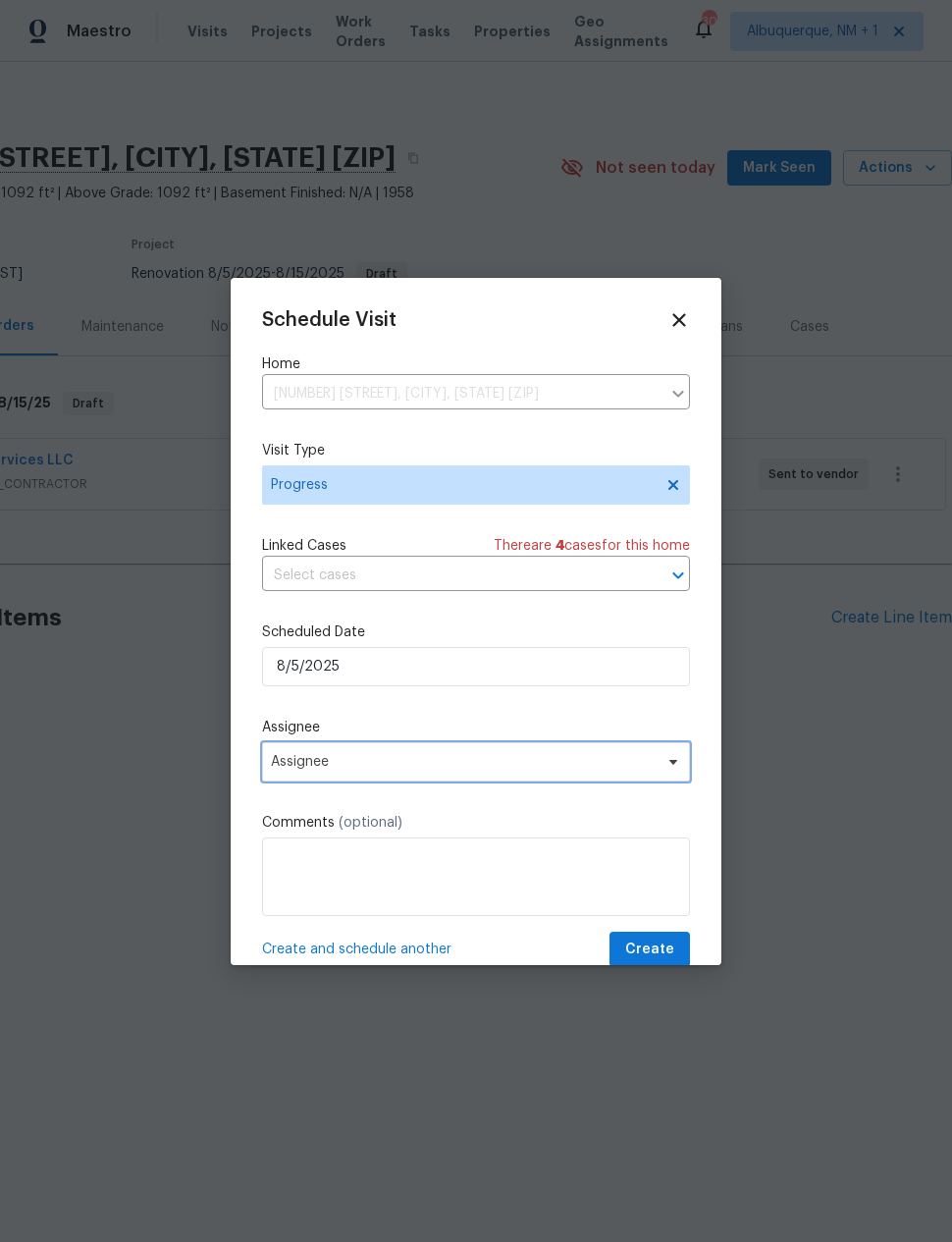 click on "Assignee" at bounding box center [463, 762] 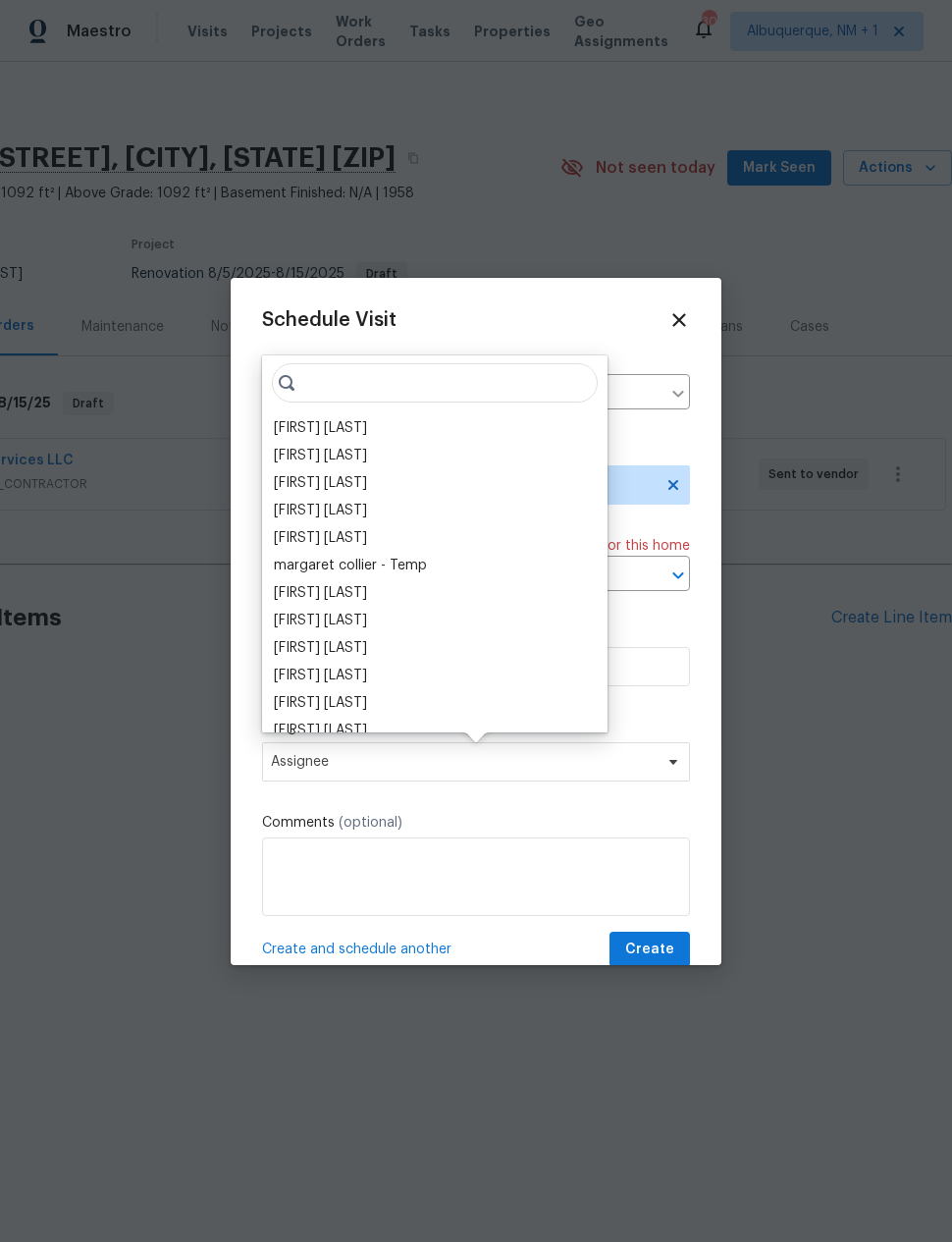 click on "[NAME]" at bounding box center (320, 428) 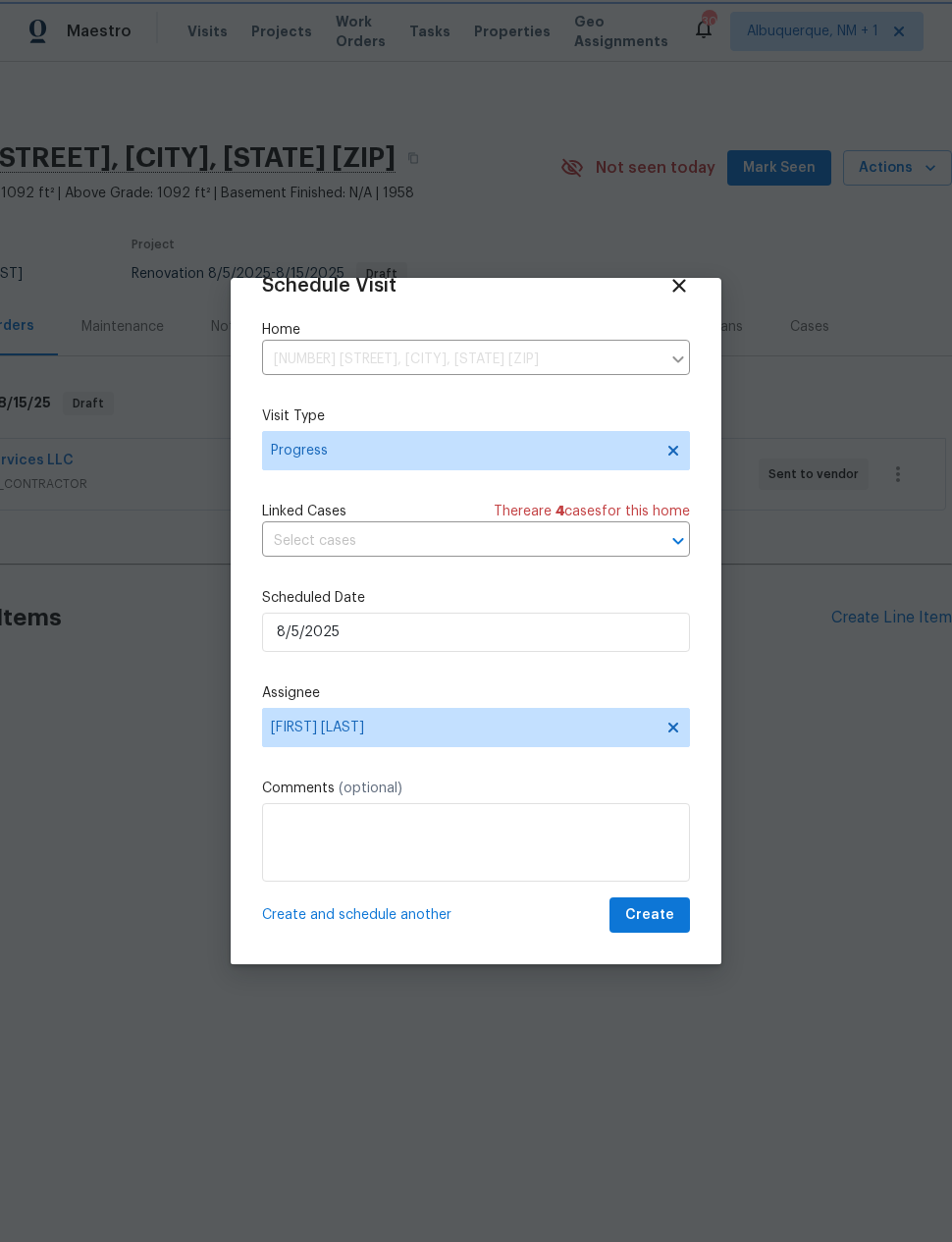 scroll, scrollTop: 38, scrollLeft: 0, axis: vertical 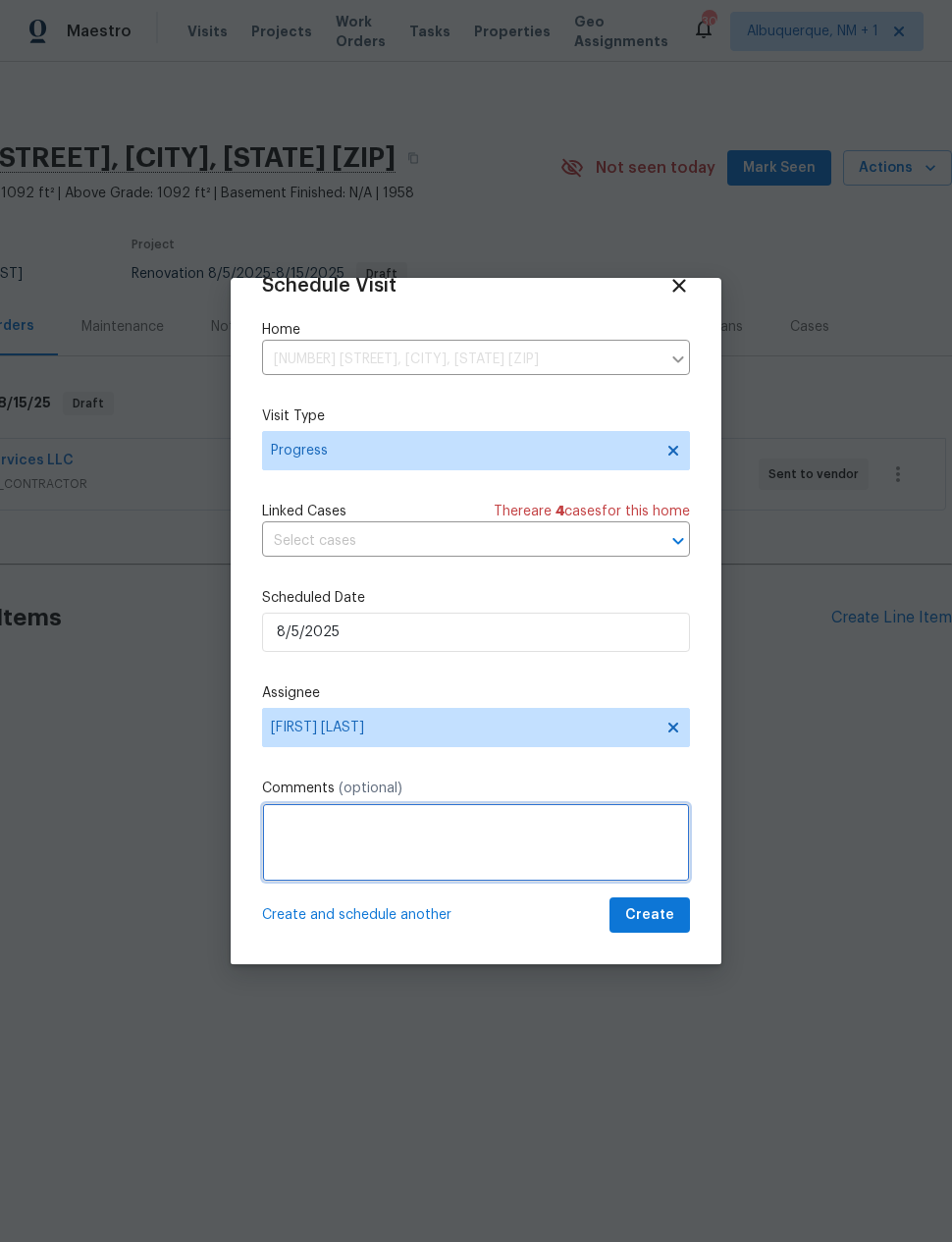 click at bounding box center [476, 842] 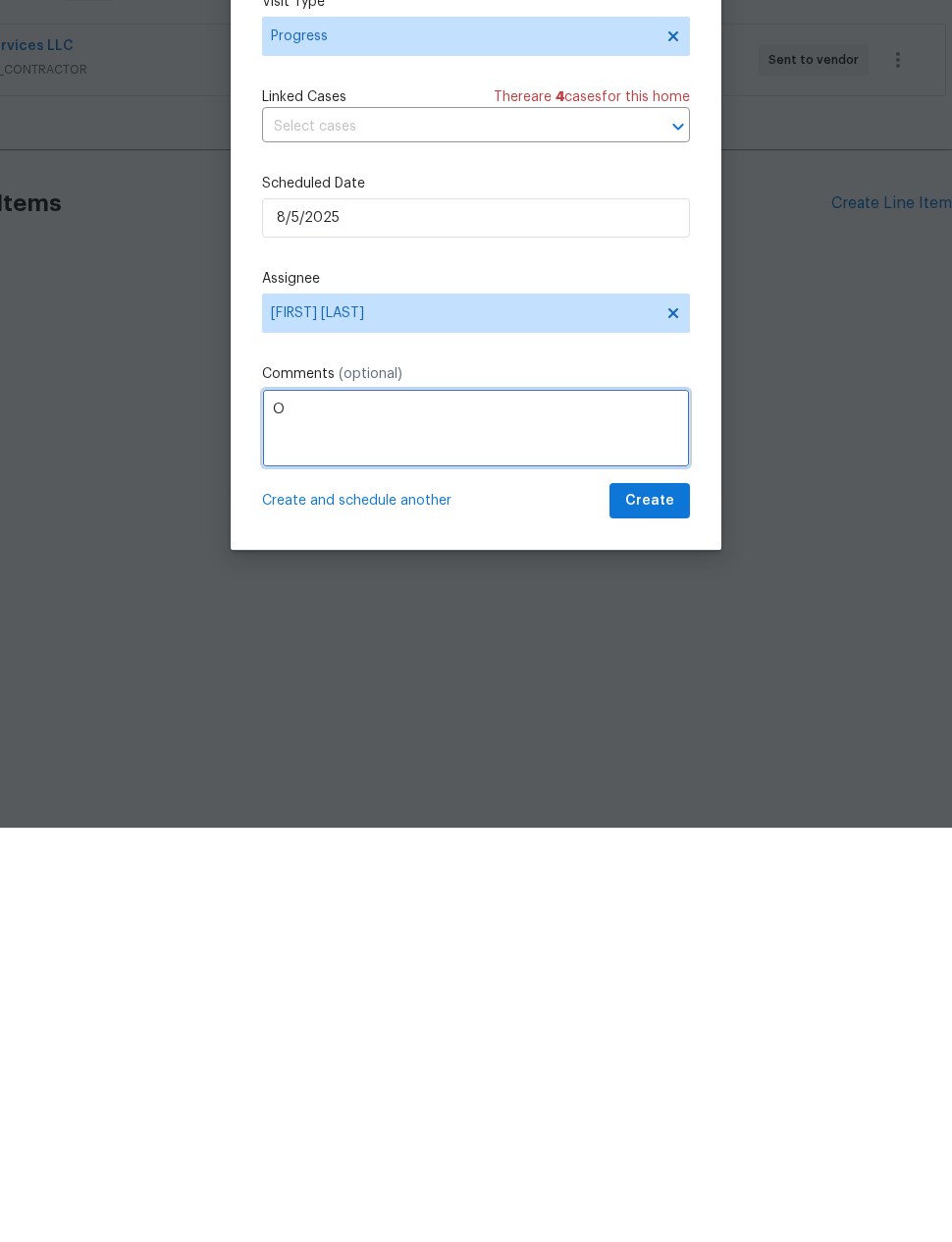 scroll, scrollTop: 0, scrollLeft: 0, axis: both 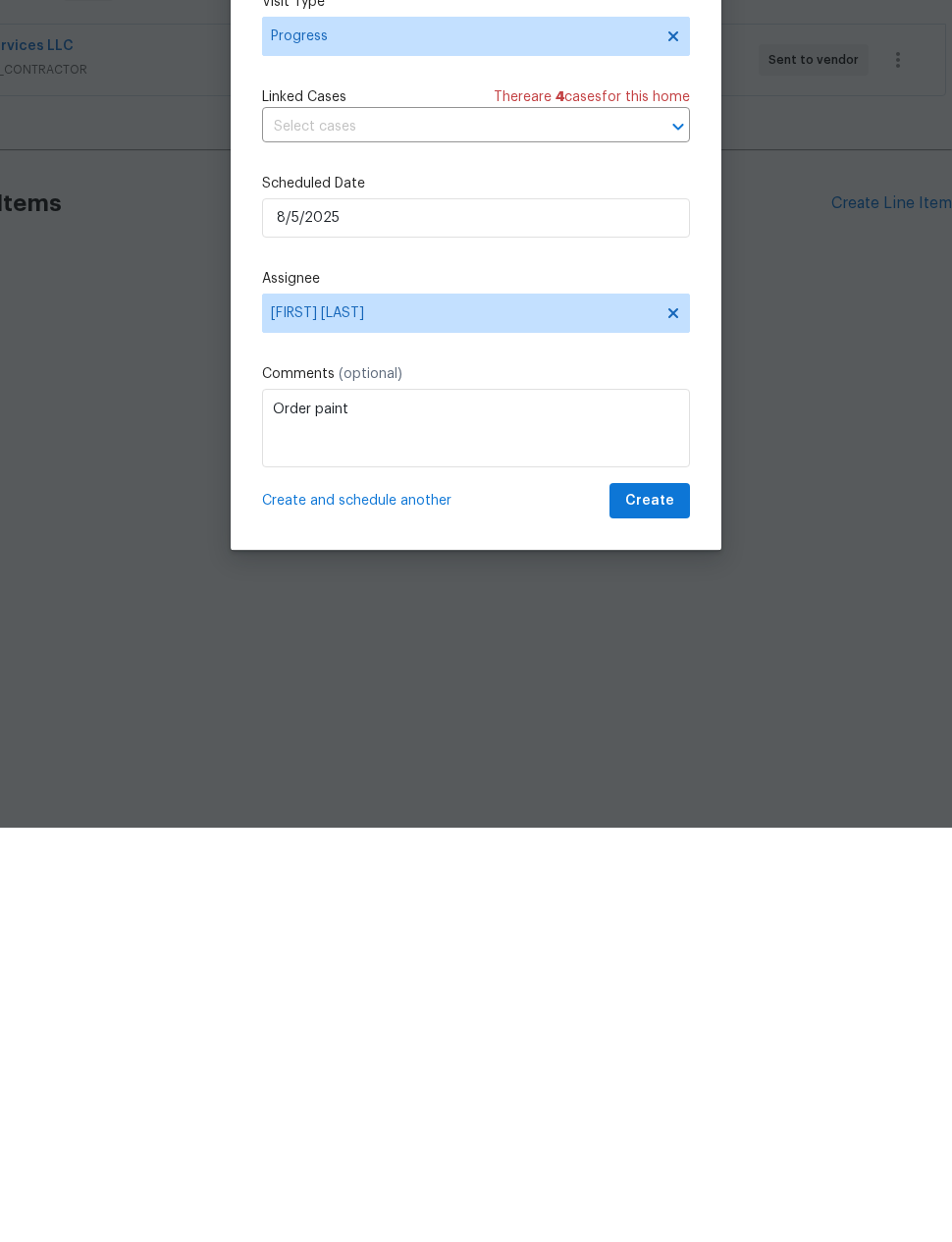 click on "Create and schedule another" at bounding box center [356, 915] 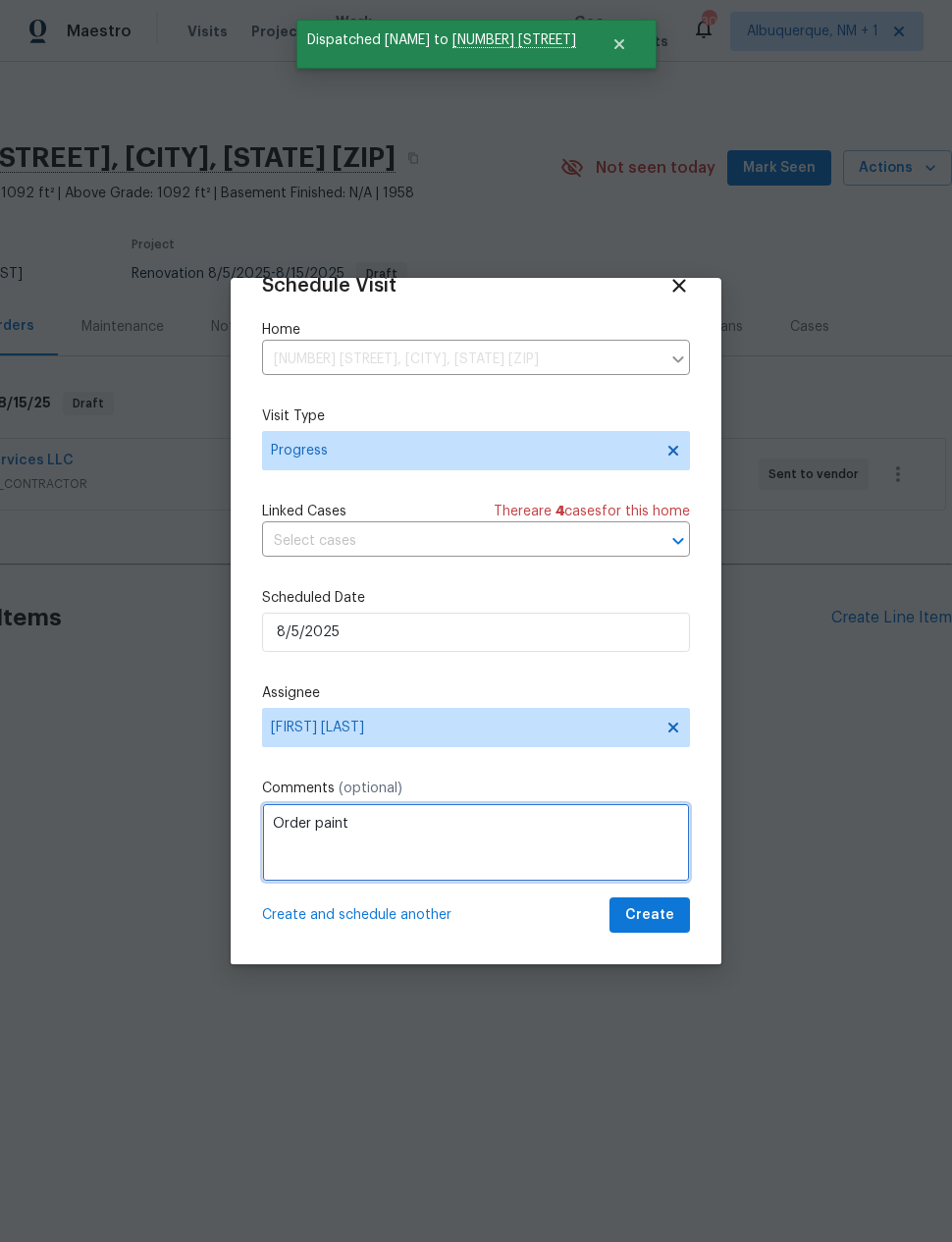 click on "Order paint" at bounding box center (476, 842) 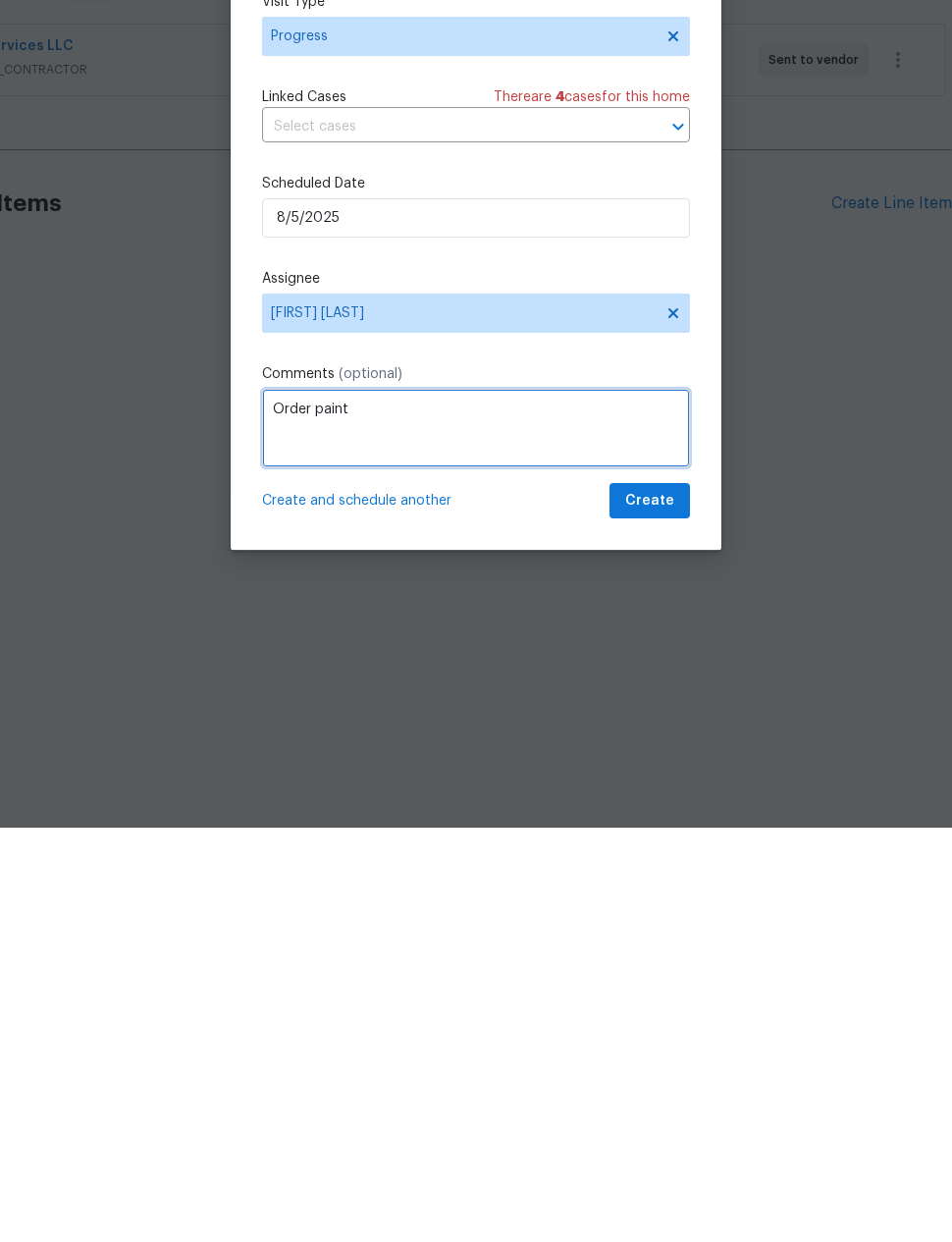 click on "Order paint" at bounding box center [476, 842] 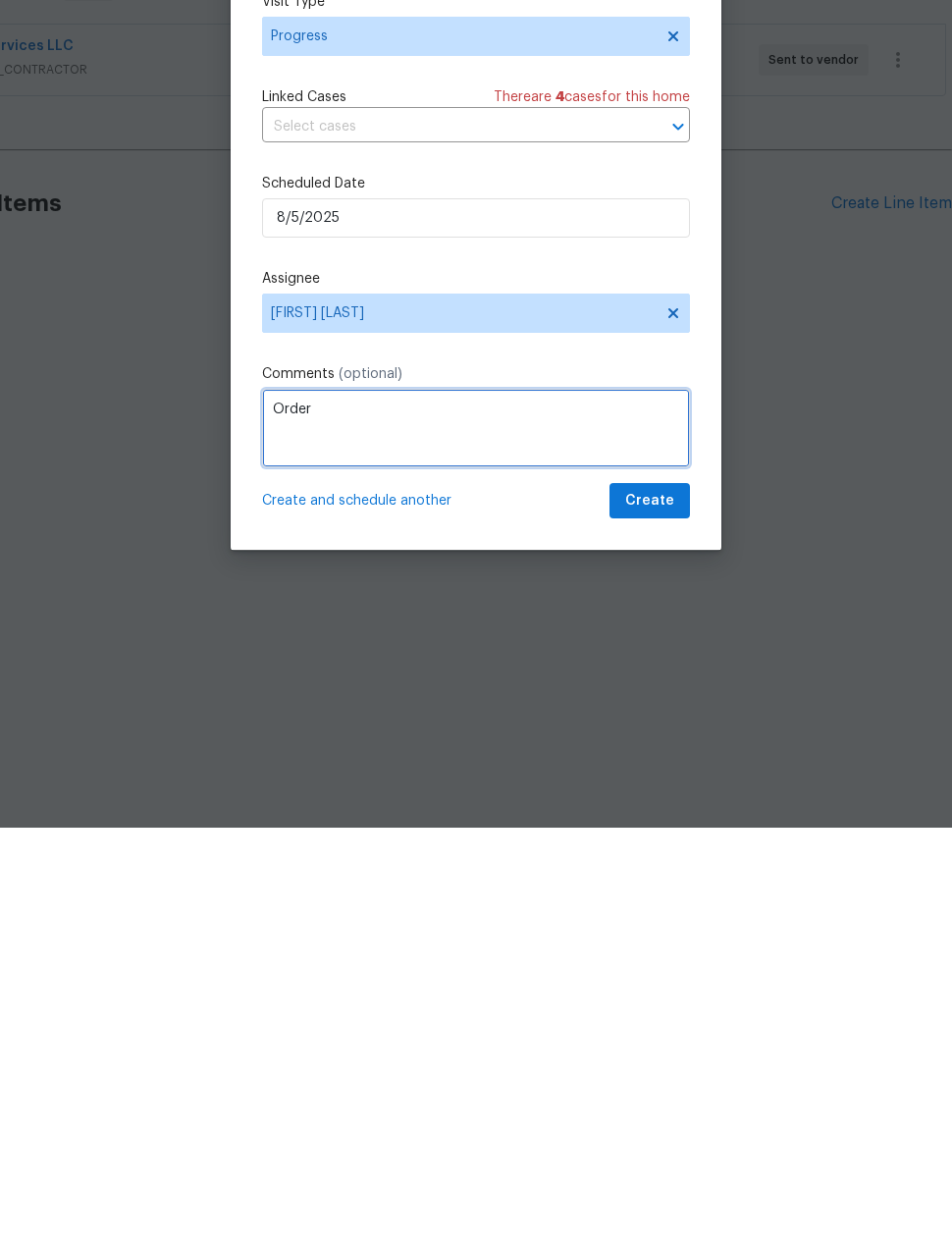 scroll, scrollTop: 0, scrollLeft: 0, axis: both 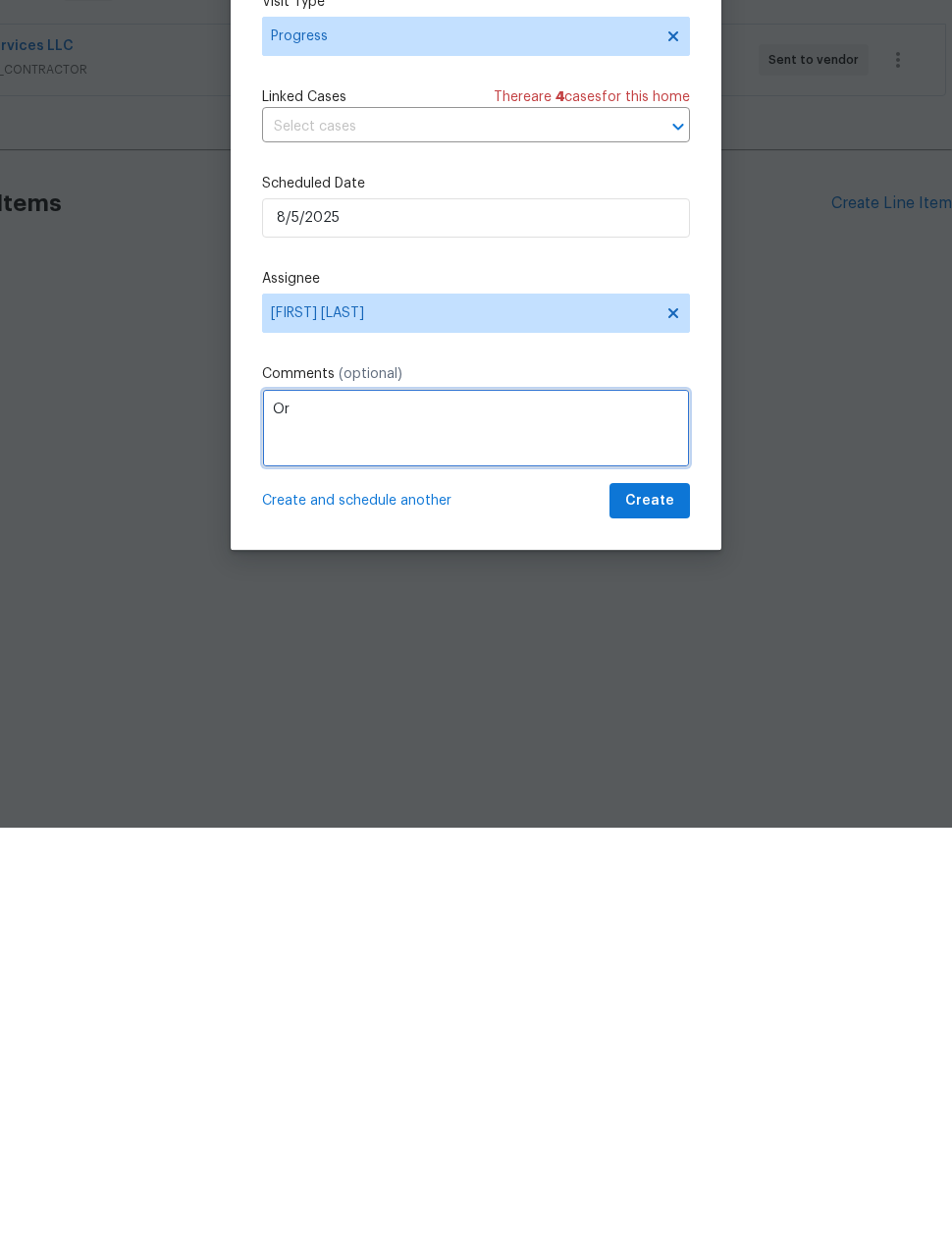 type on "O" 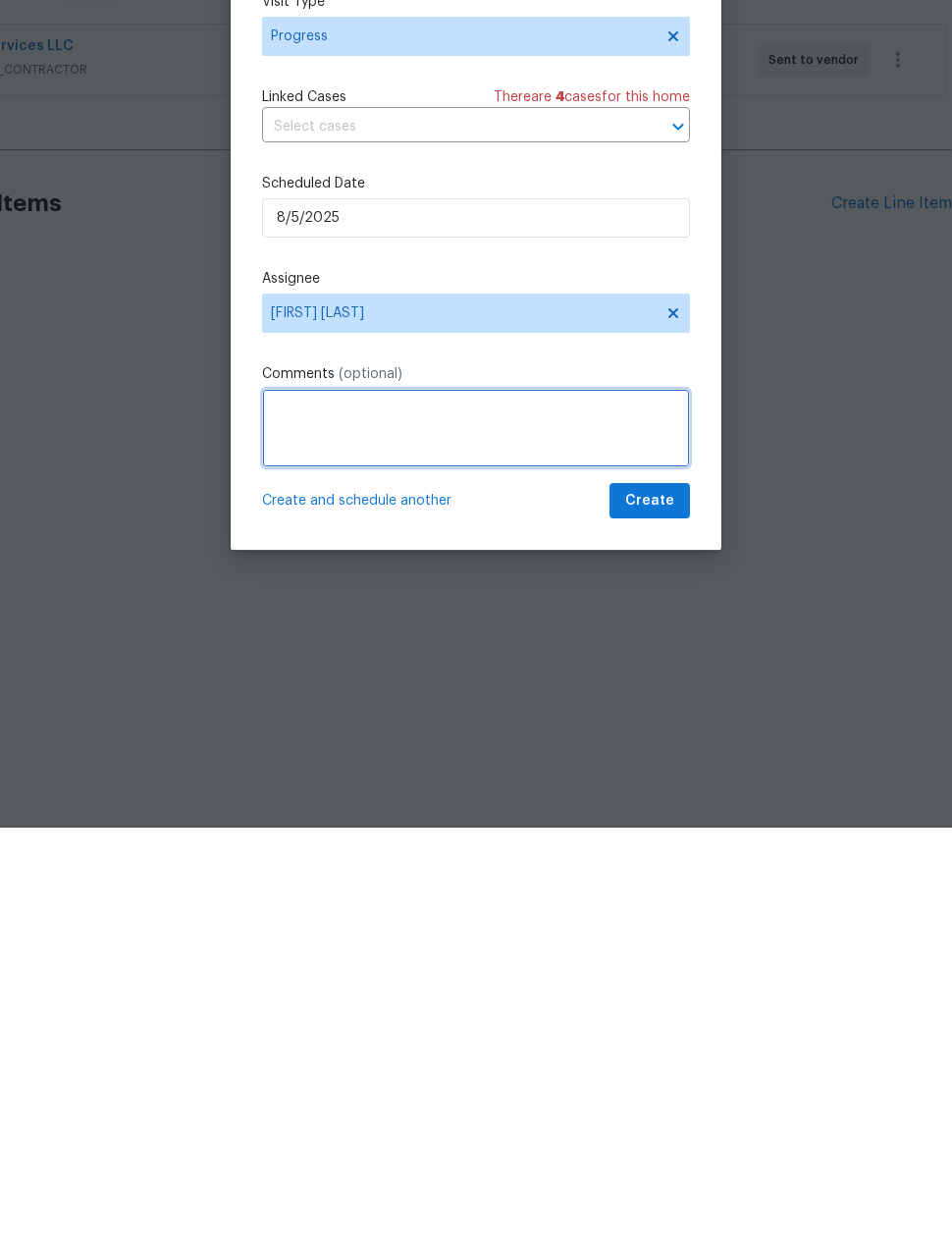 type 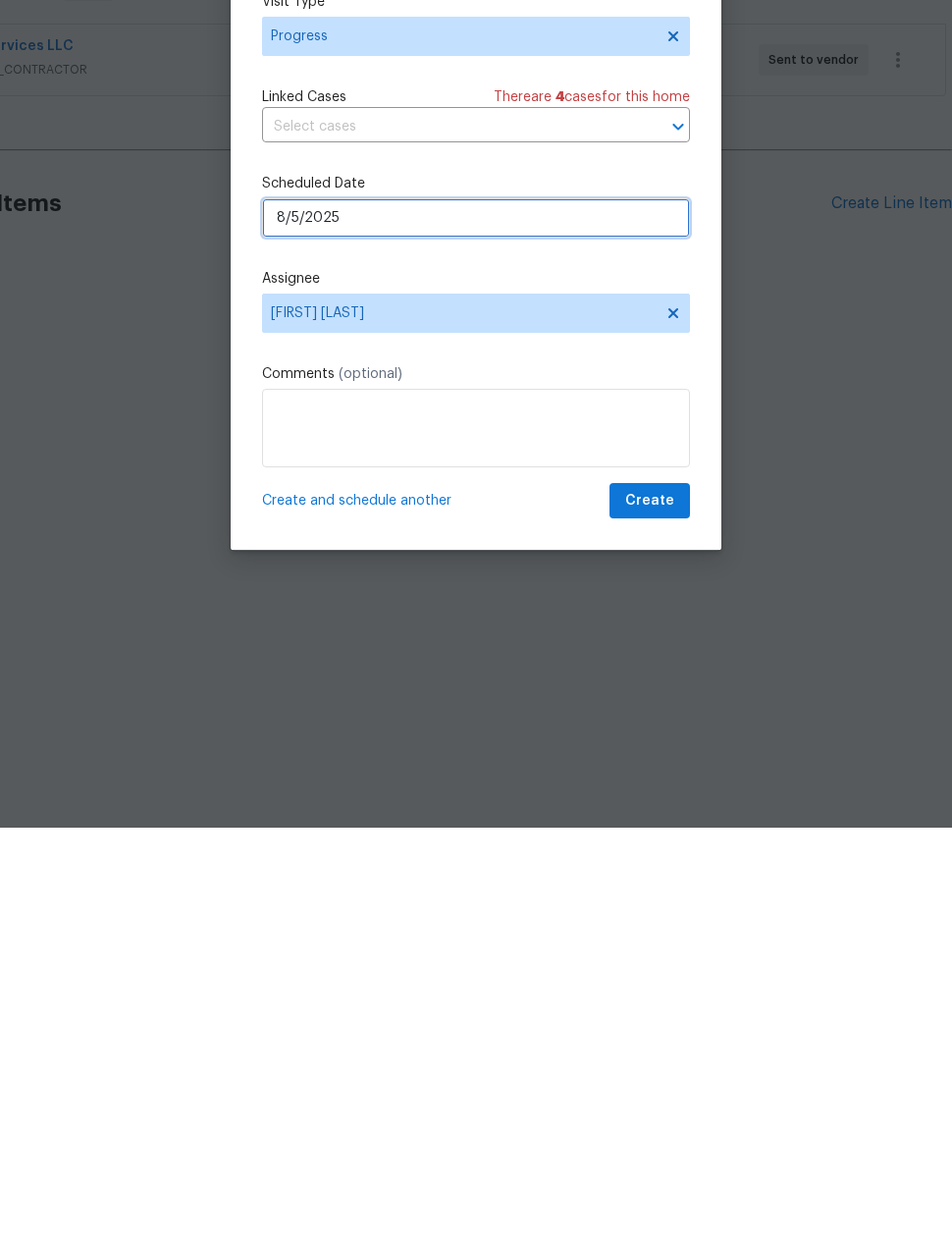 click on "8/5/2025" at bounding box center [476, 632] 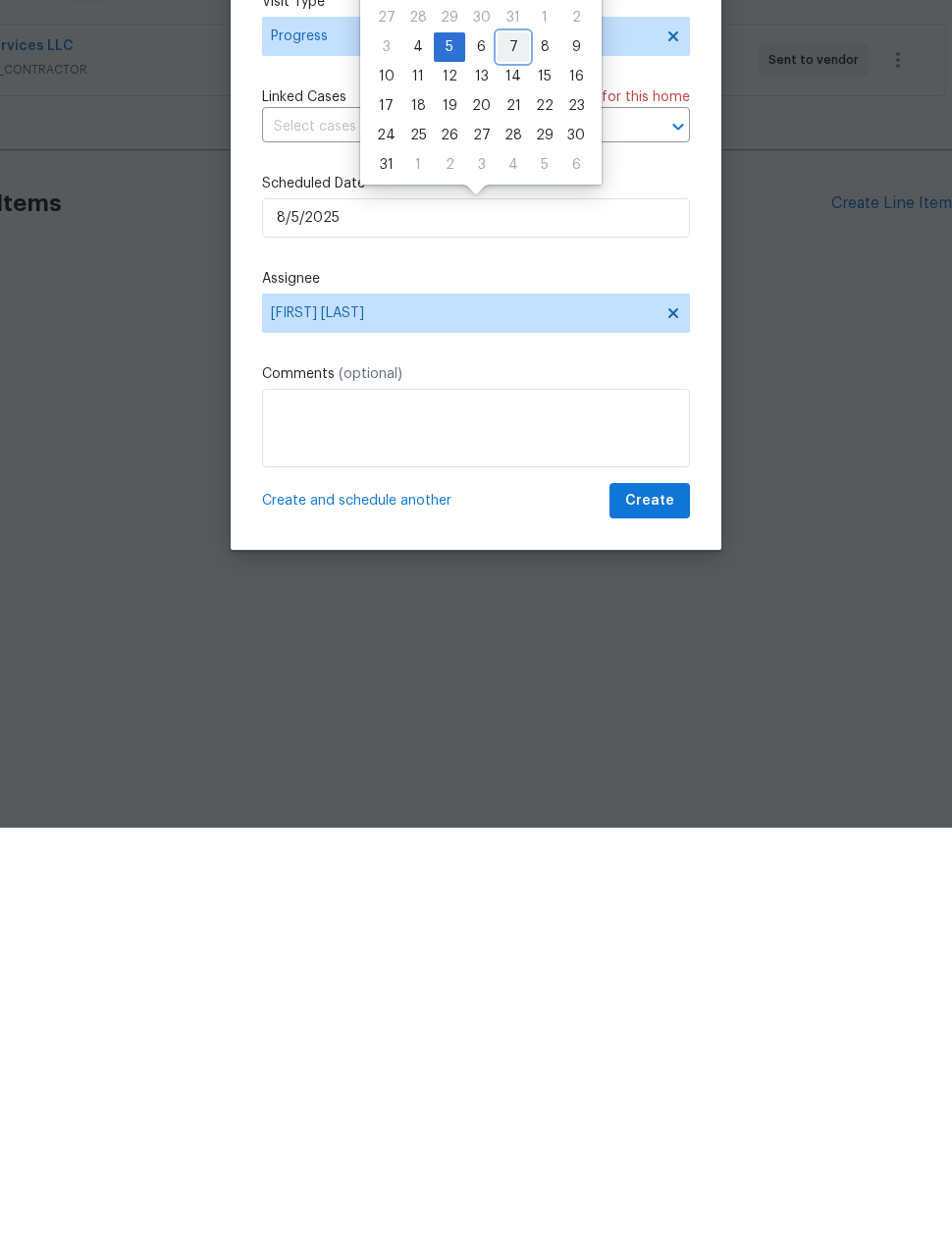 click on "7" at bounding box center (513, 461) 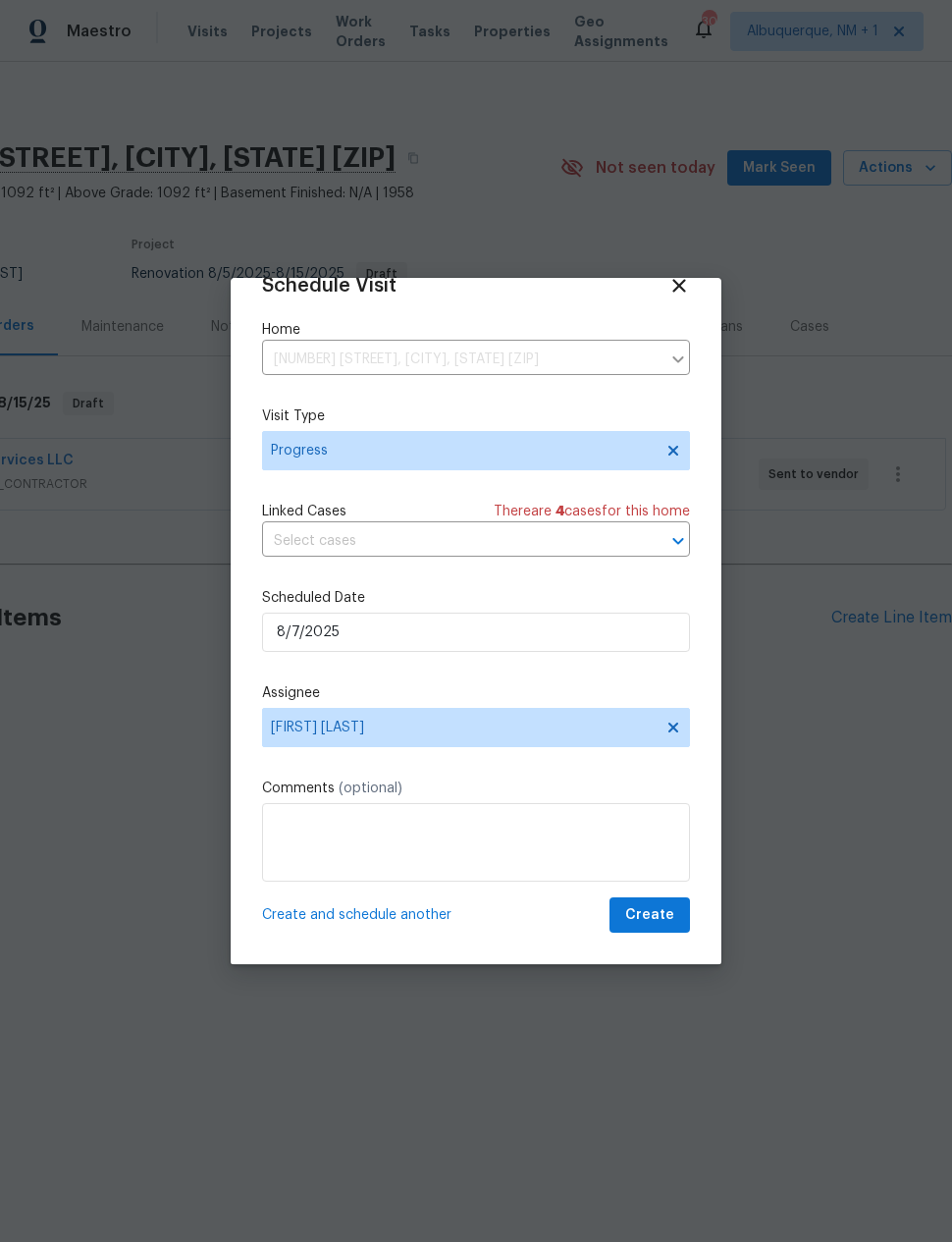 click on "Create and schedule another" at bounding box center [356, 915] 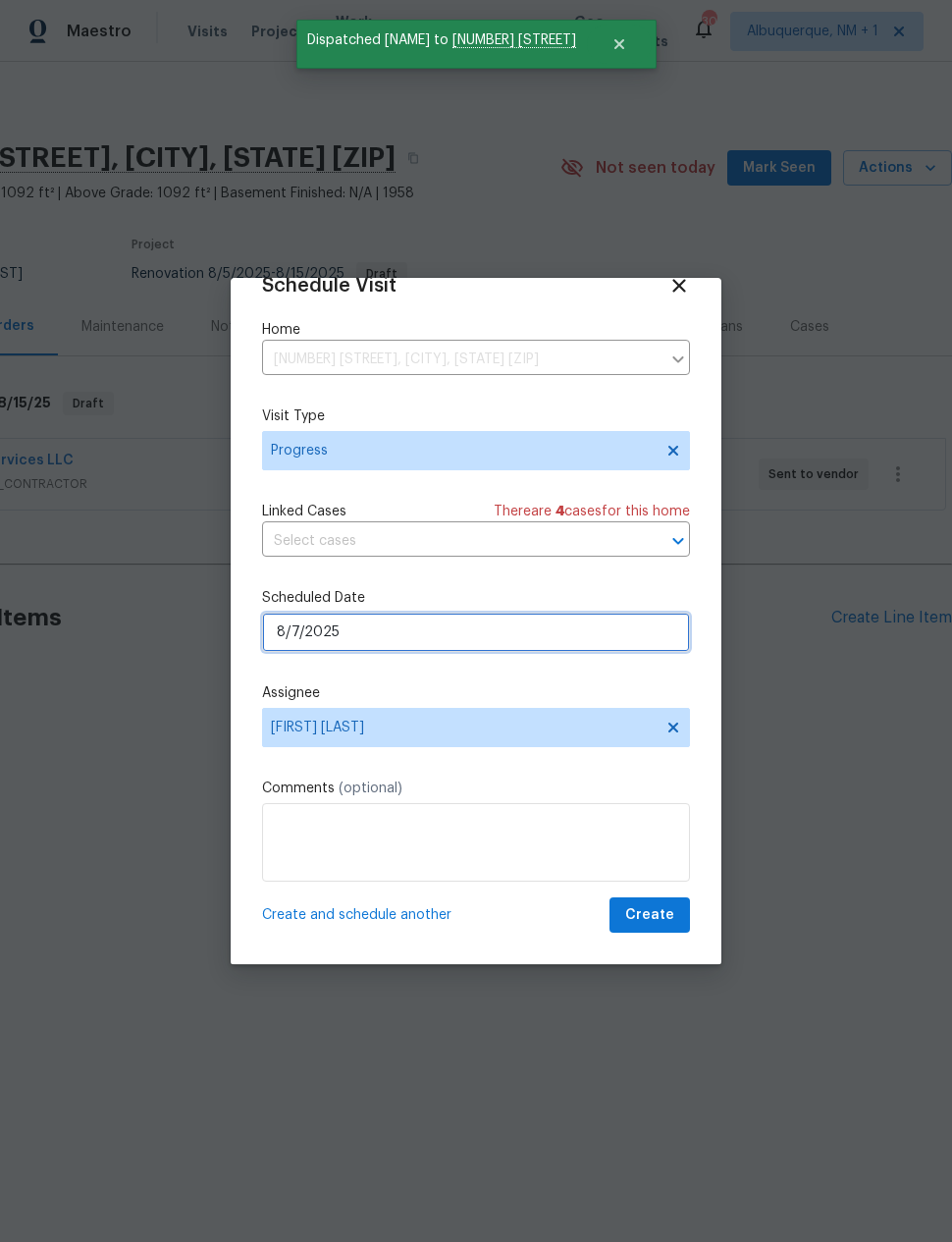 click on "8/7/2025" at bounding box center [476, 632] 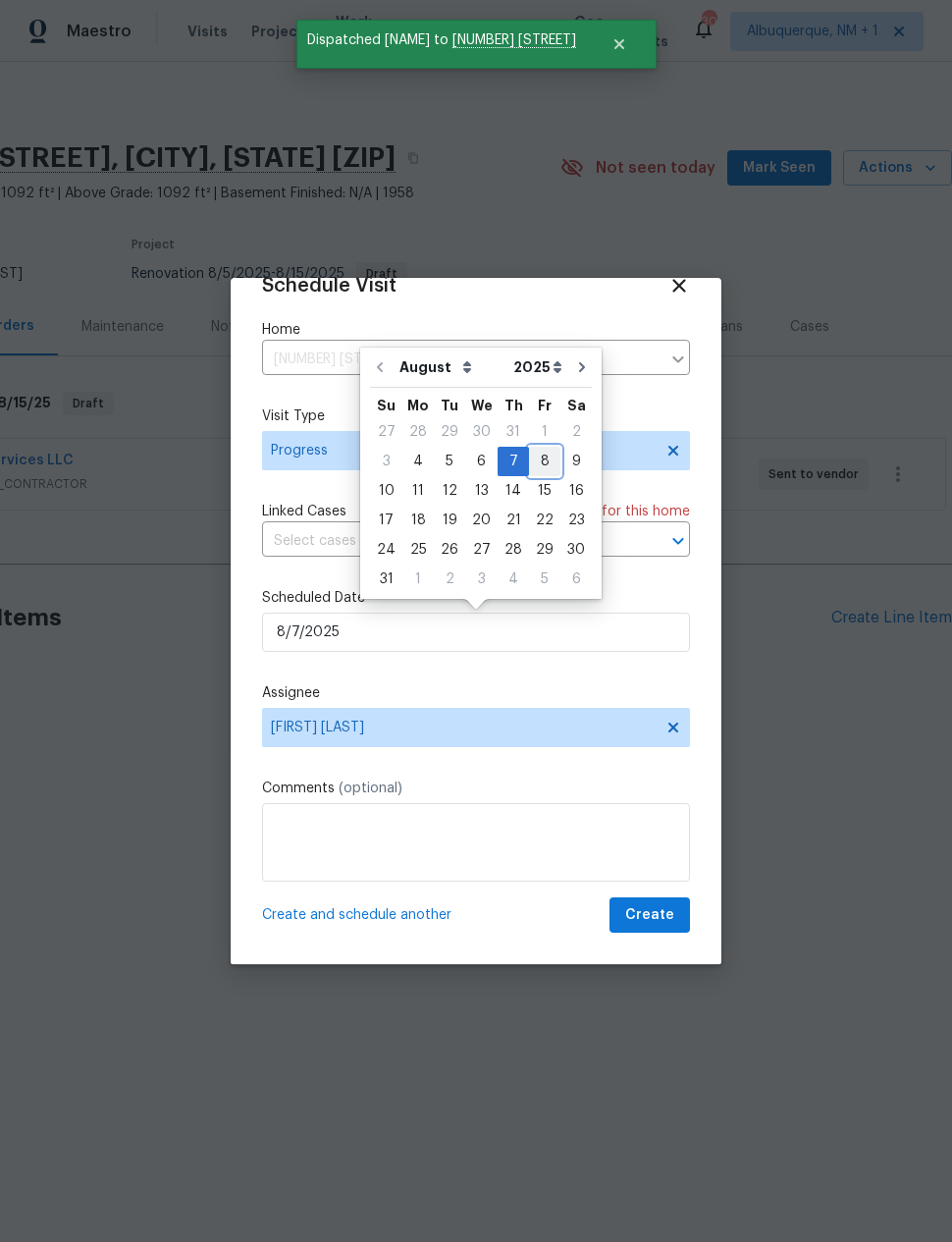 click on "8" at bounding box center (545, 461) 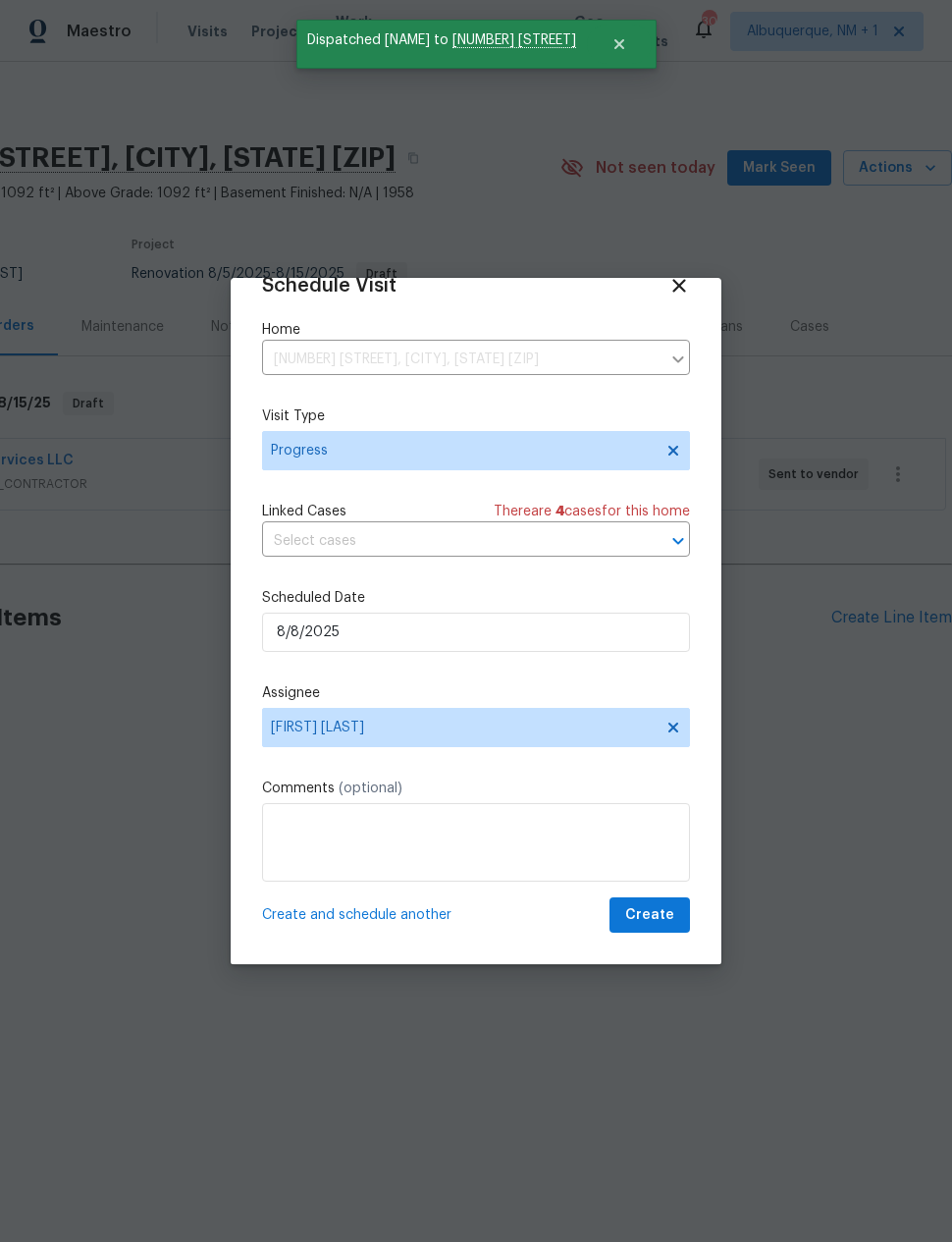 click on "Create and schedule another" at bounding box center [356, 915] 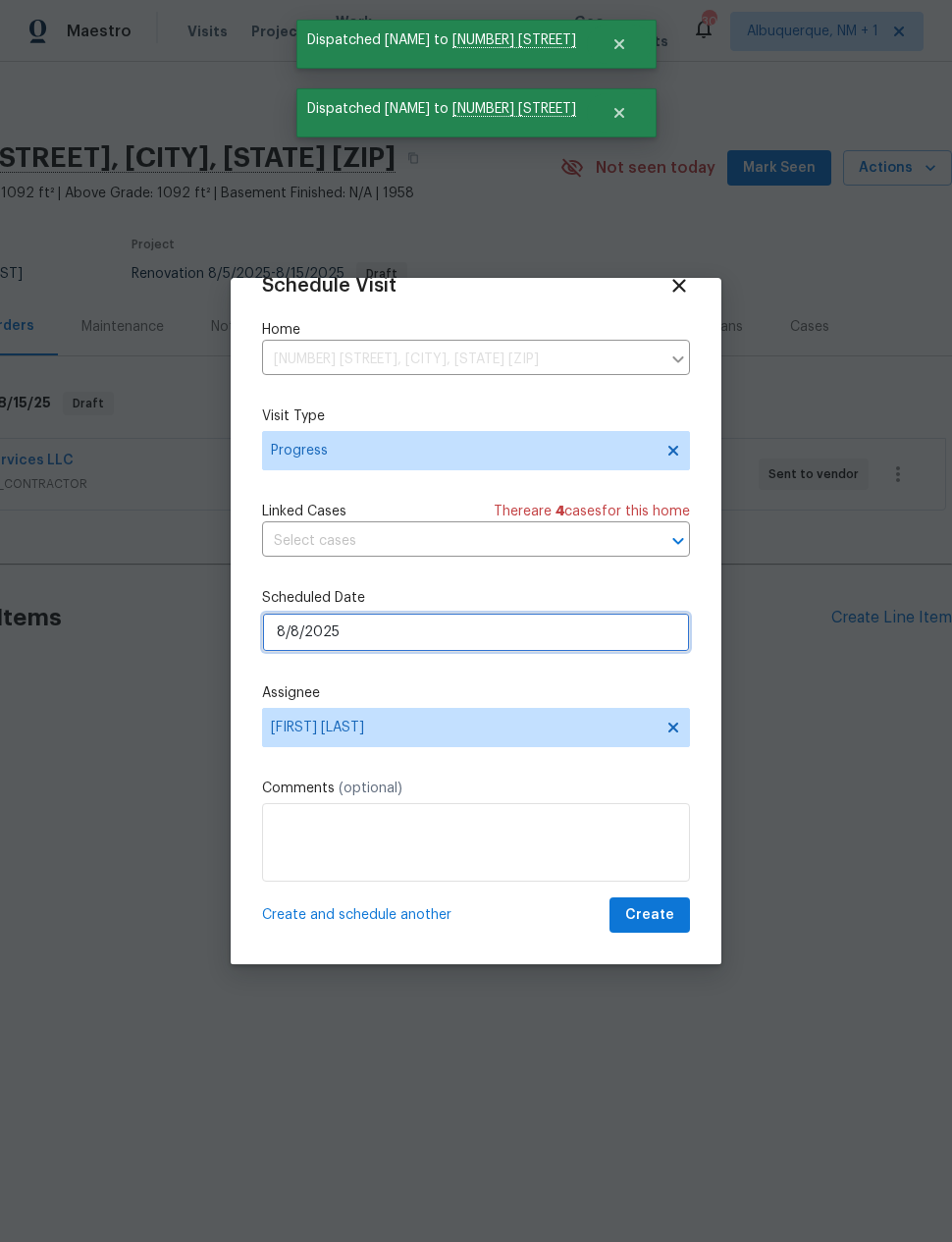click on "8/8/2025" at bounding box center (476, 632) 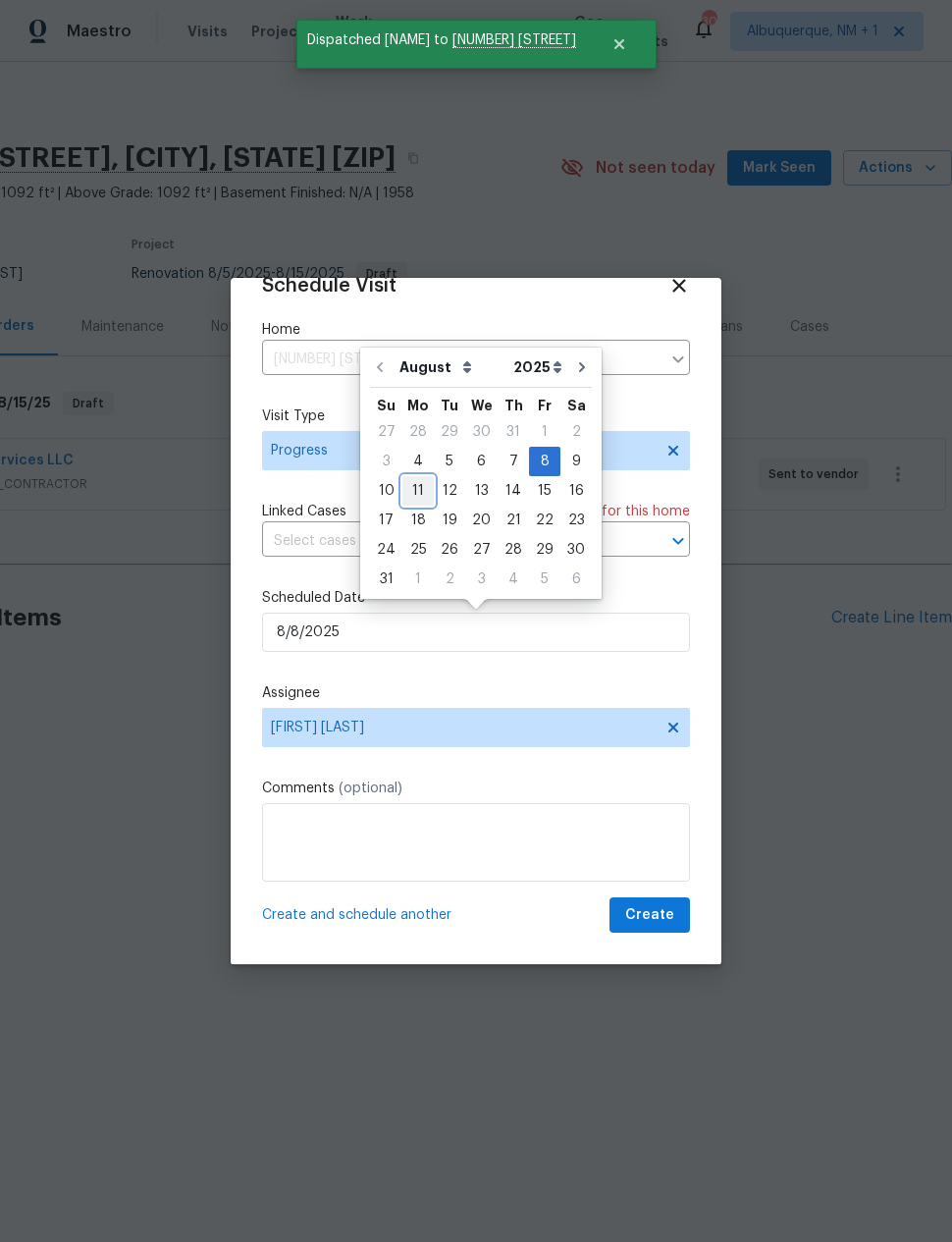 click on "11" at bounding box center [418, 491] 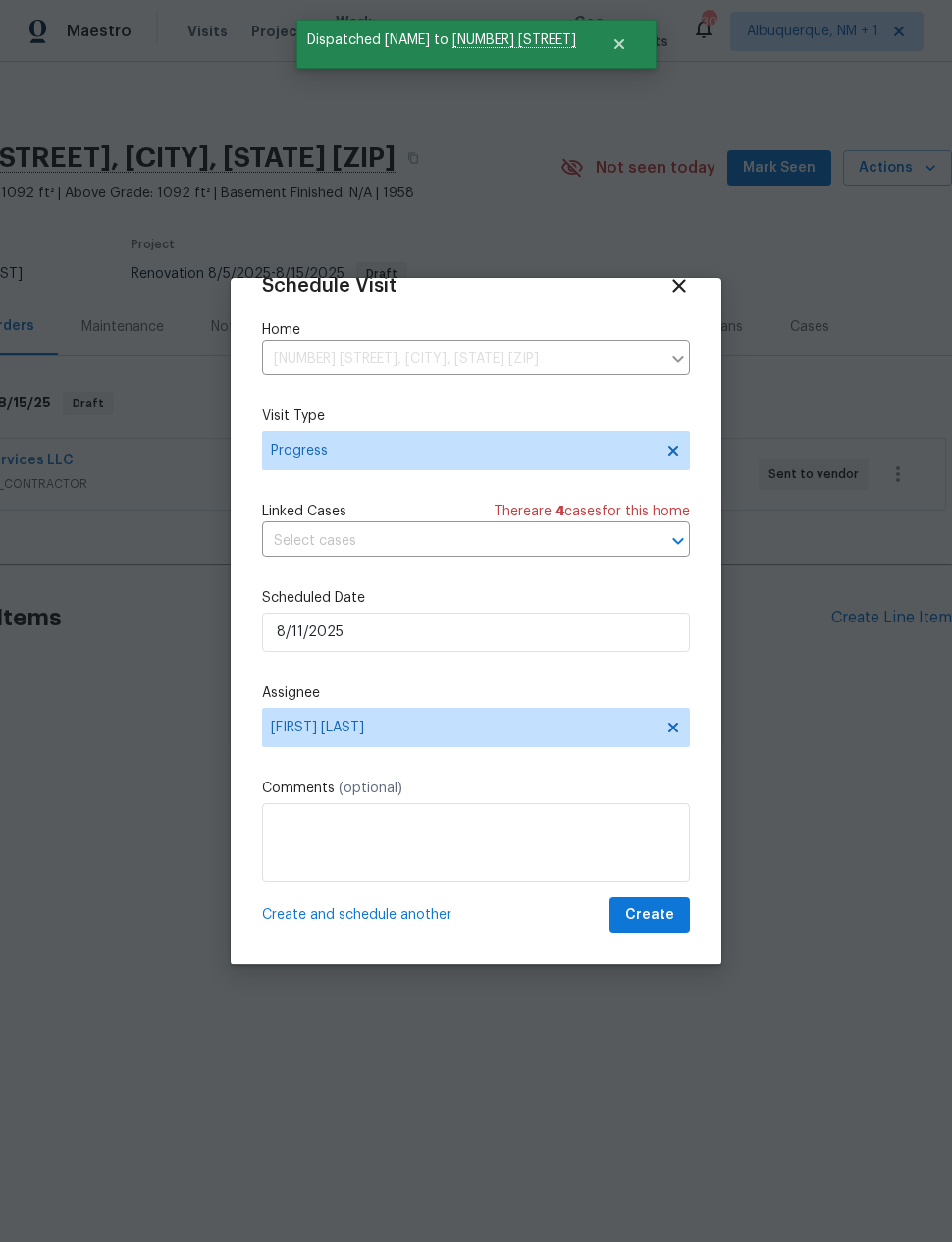 click on "Create and schedule another" at bounding box center [356, 915] 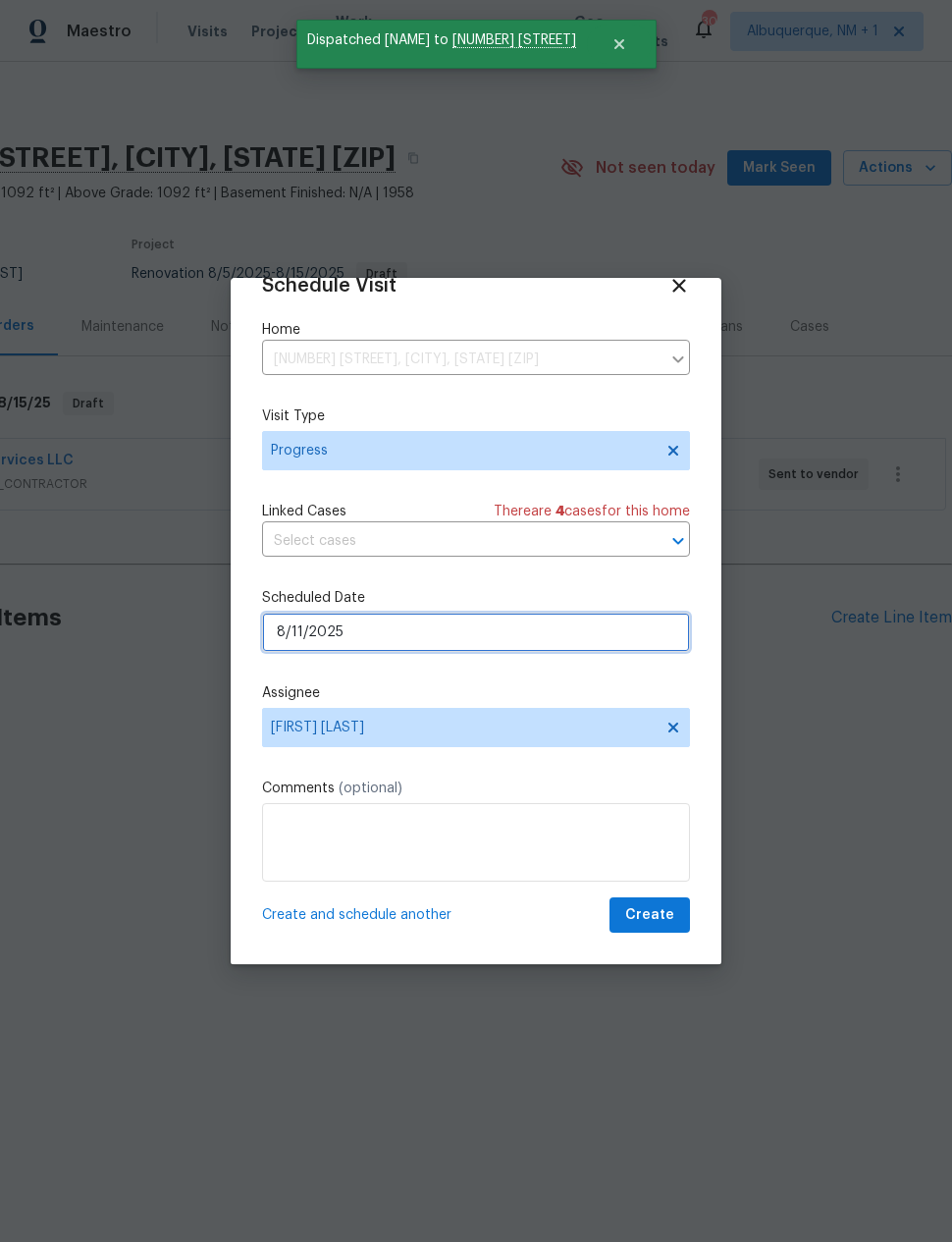click on "8/11/2025" at bounding box center (476, 632) 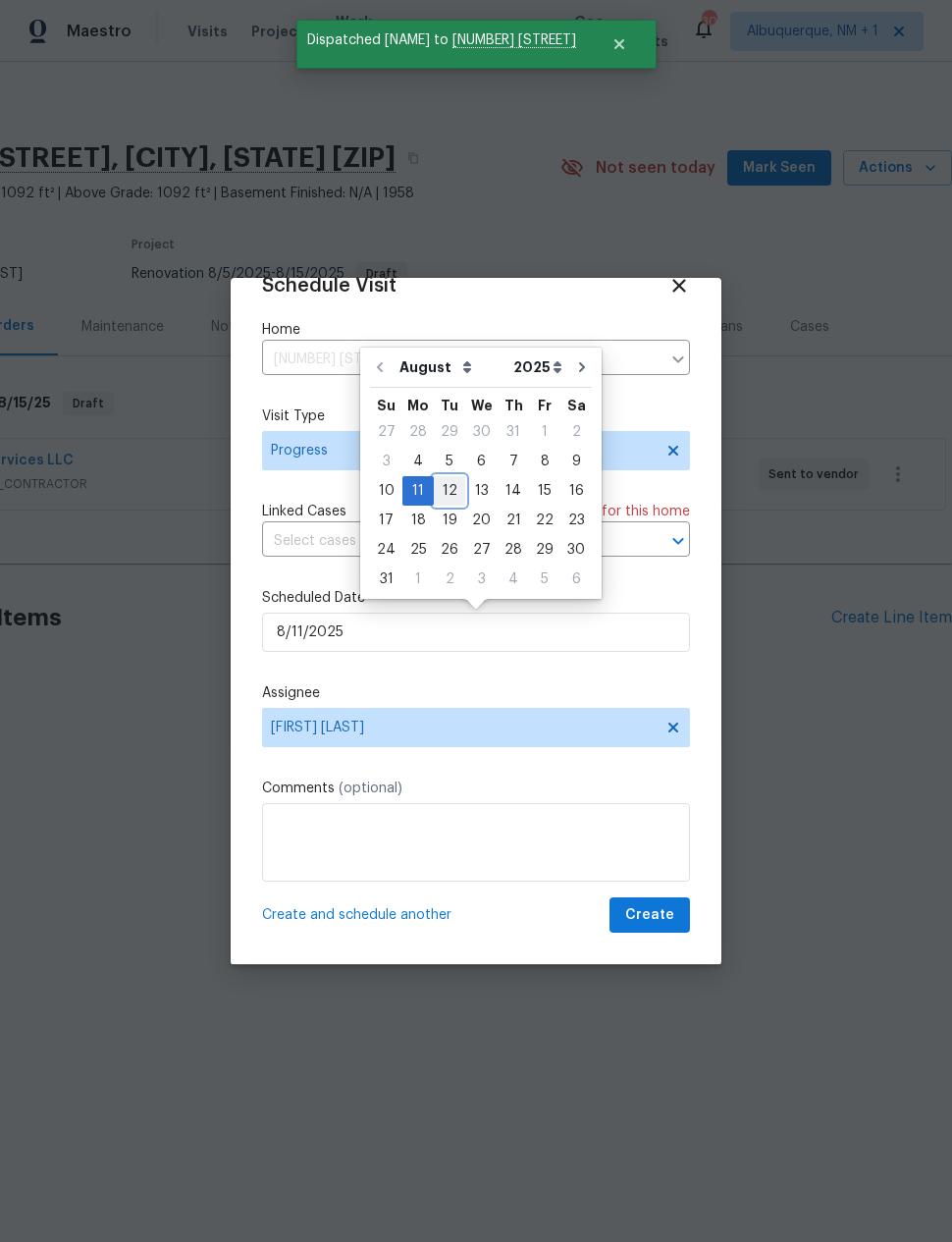 click on "12" at bounding box center [450, 491] 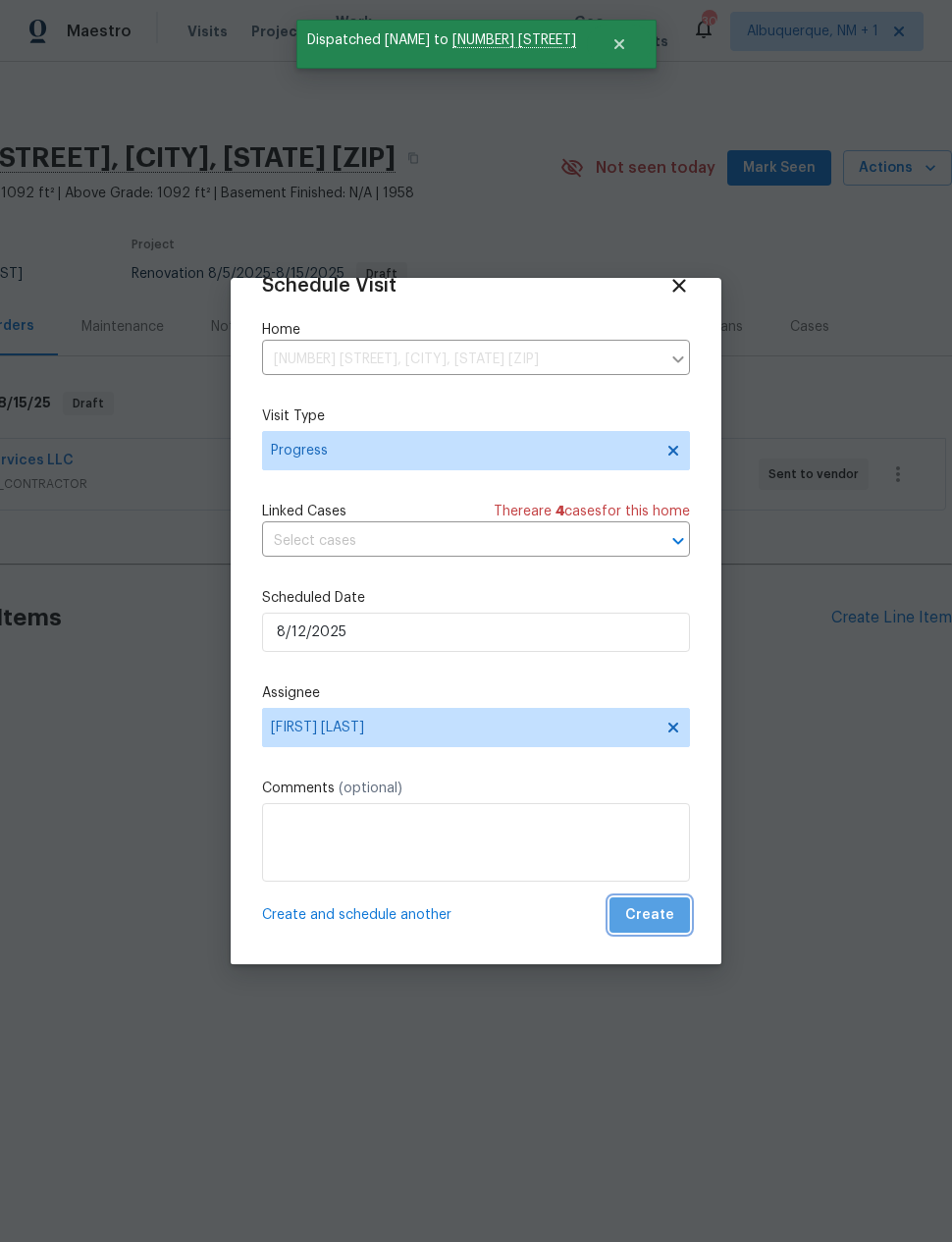 click on "Create" at bounding box center (650, 915) 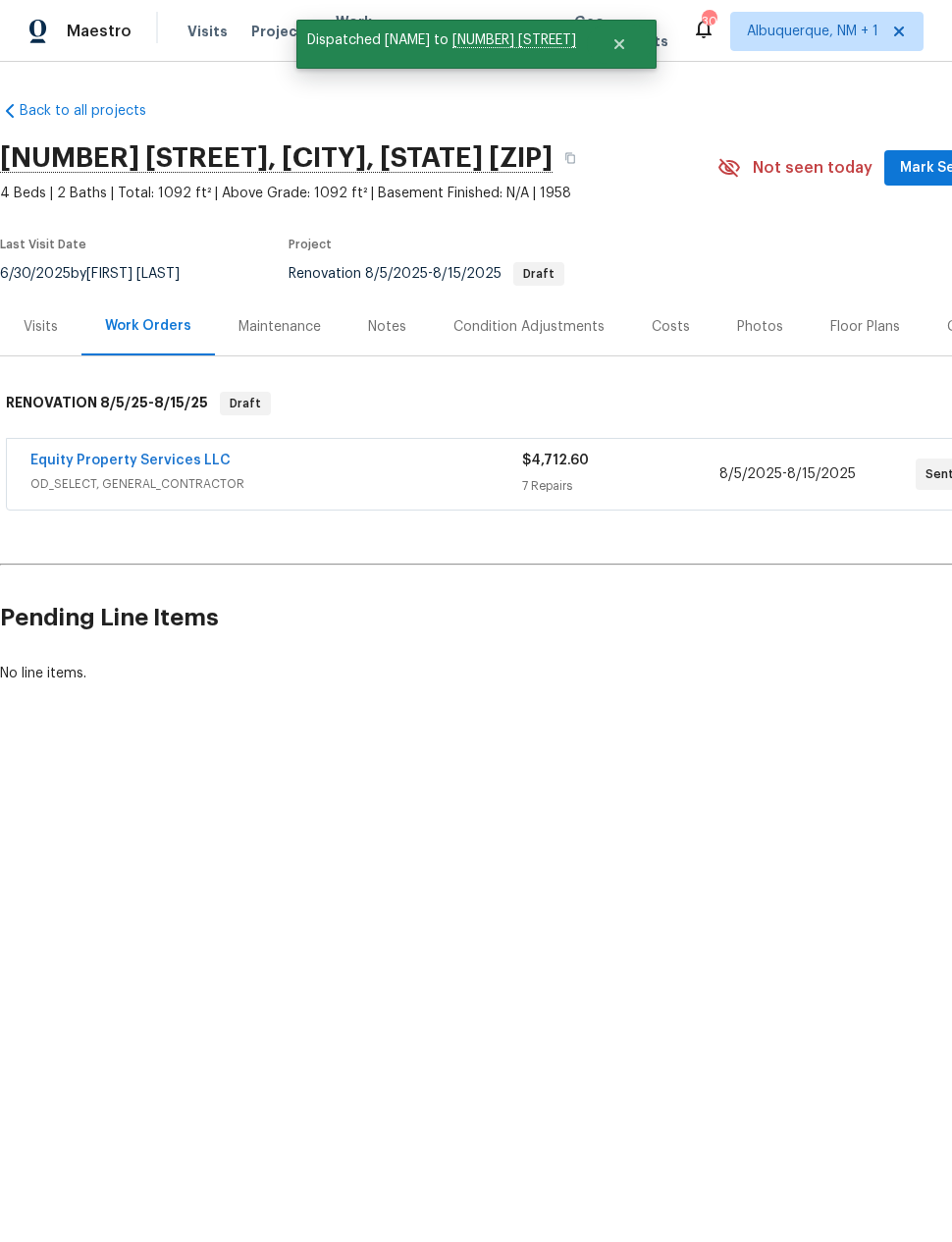 scroll, scrollTop: 0, scrollLeft: 0, axis: both 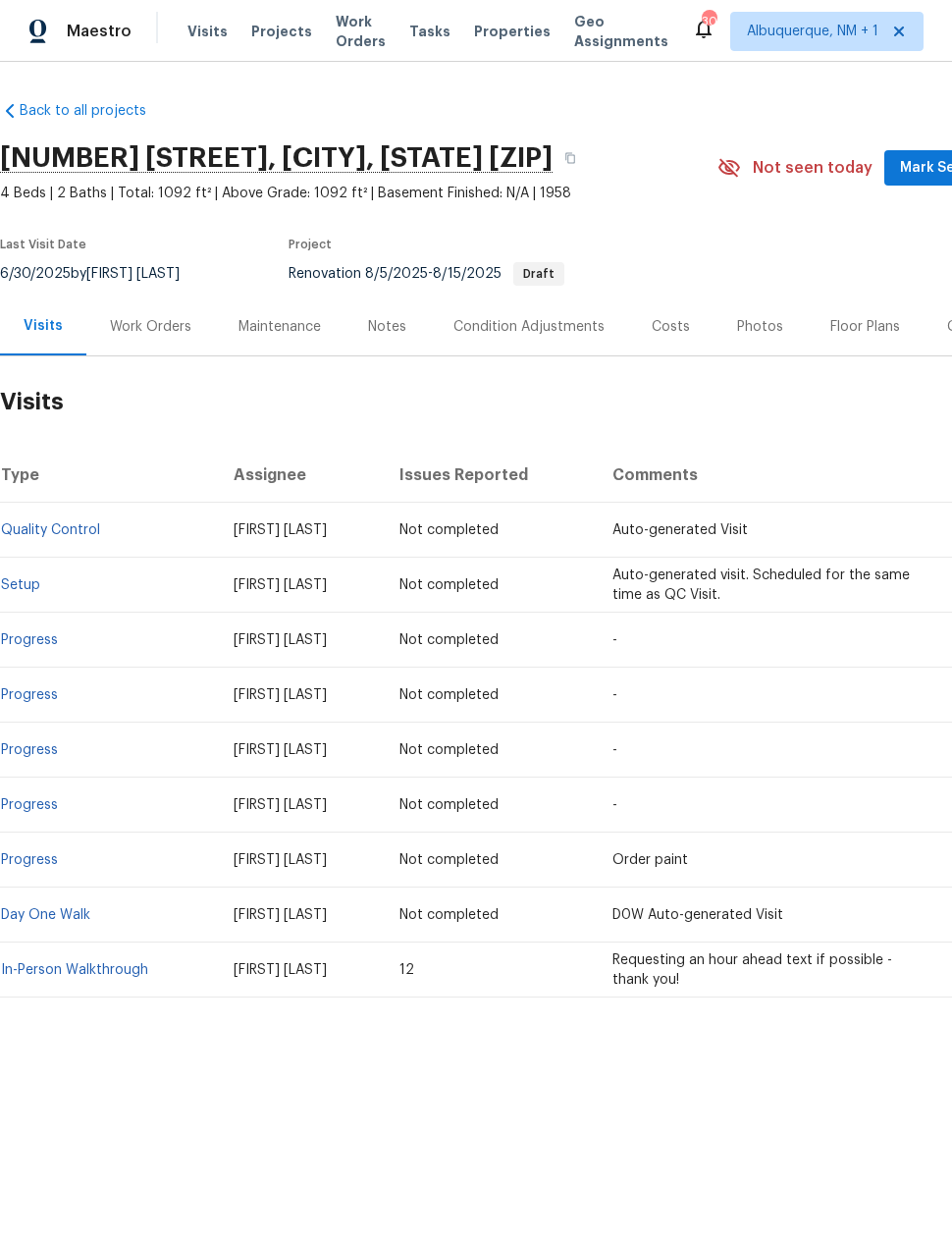 click on "Work Orders" at bounding box center (150, 327) 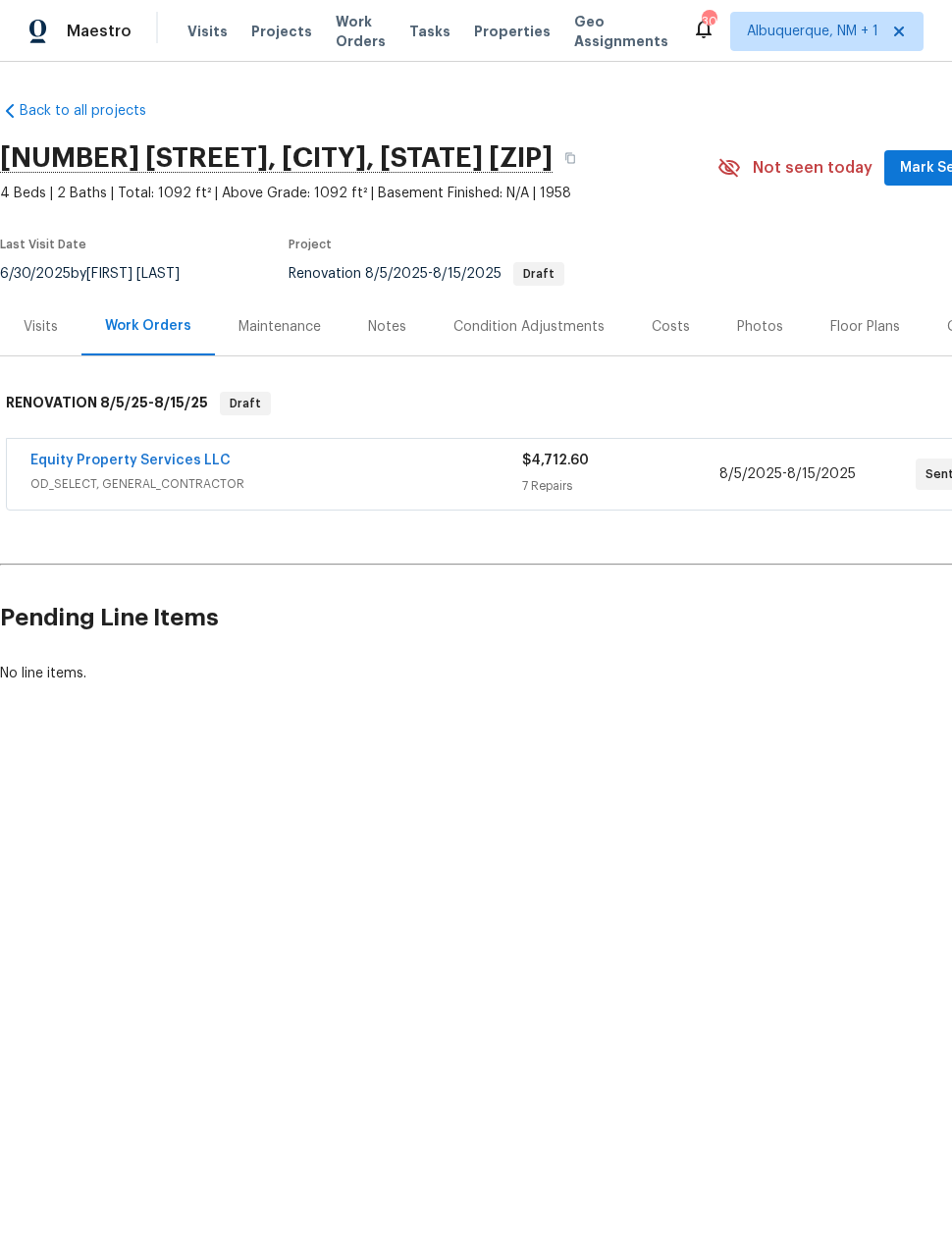scroll, scrollTop: 0, scrollLeft: 0, axis: both 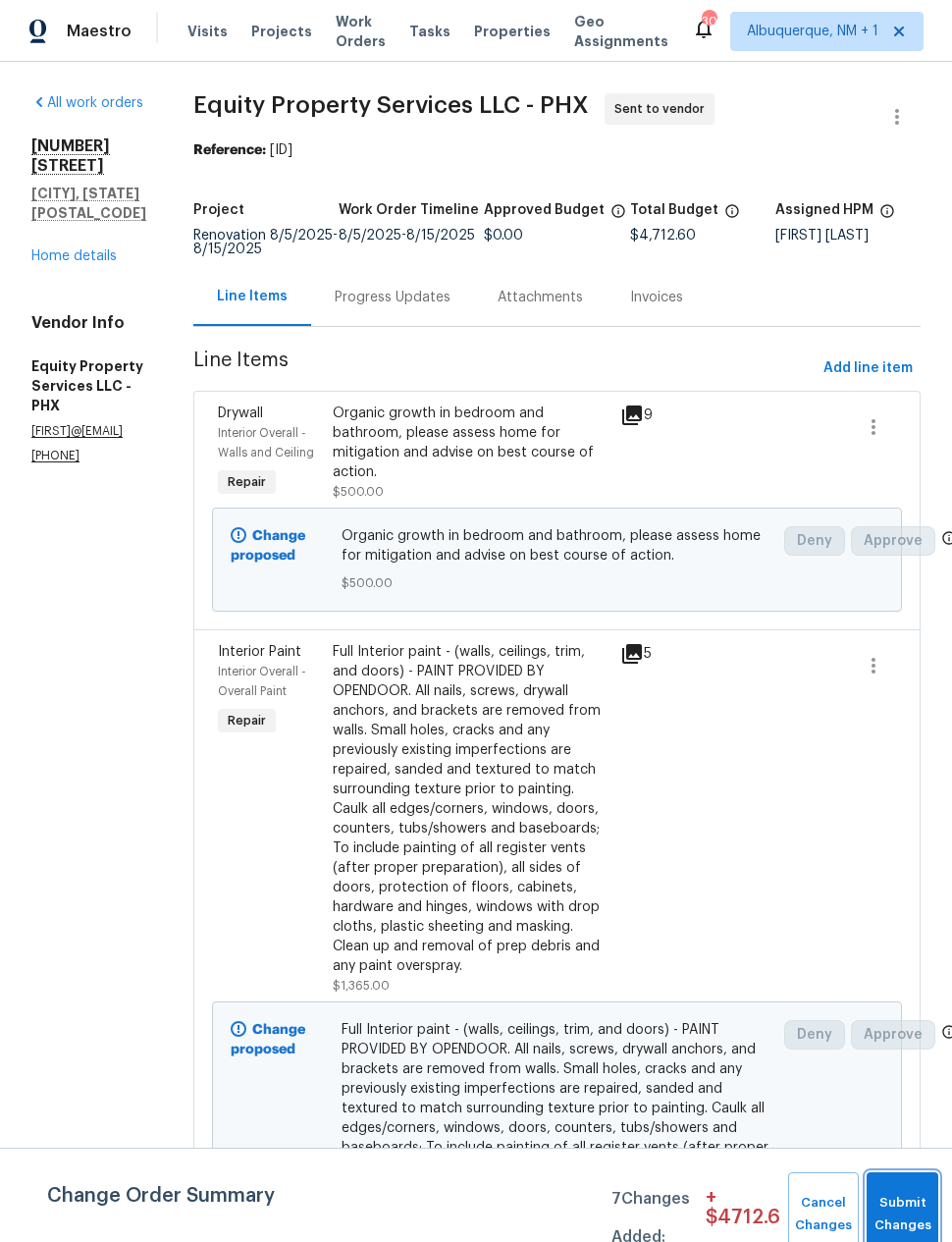 click on "Submit Changes" at bounding box center [902, 1215] 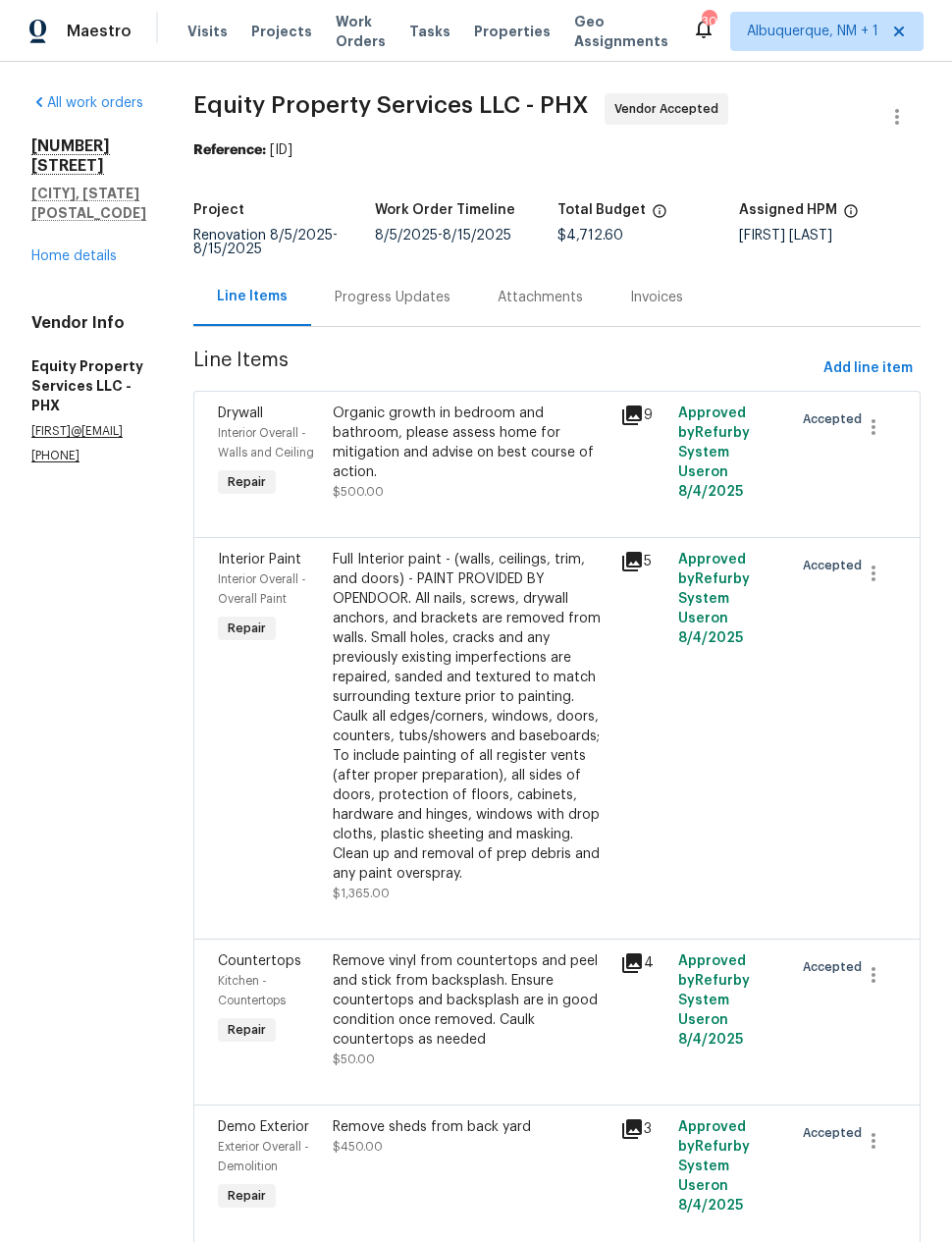 click on "Progress Updates" at bounding box center [393, 297] 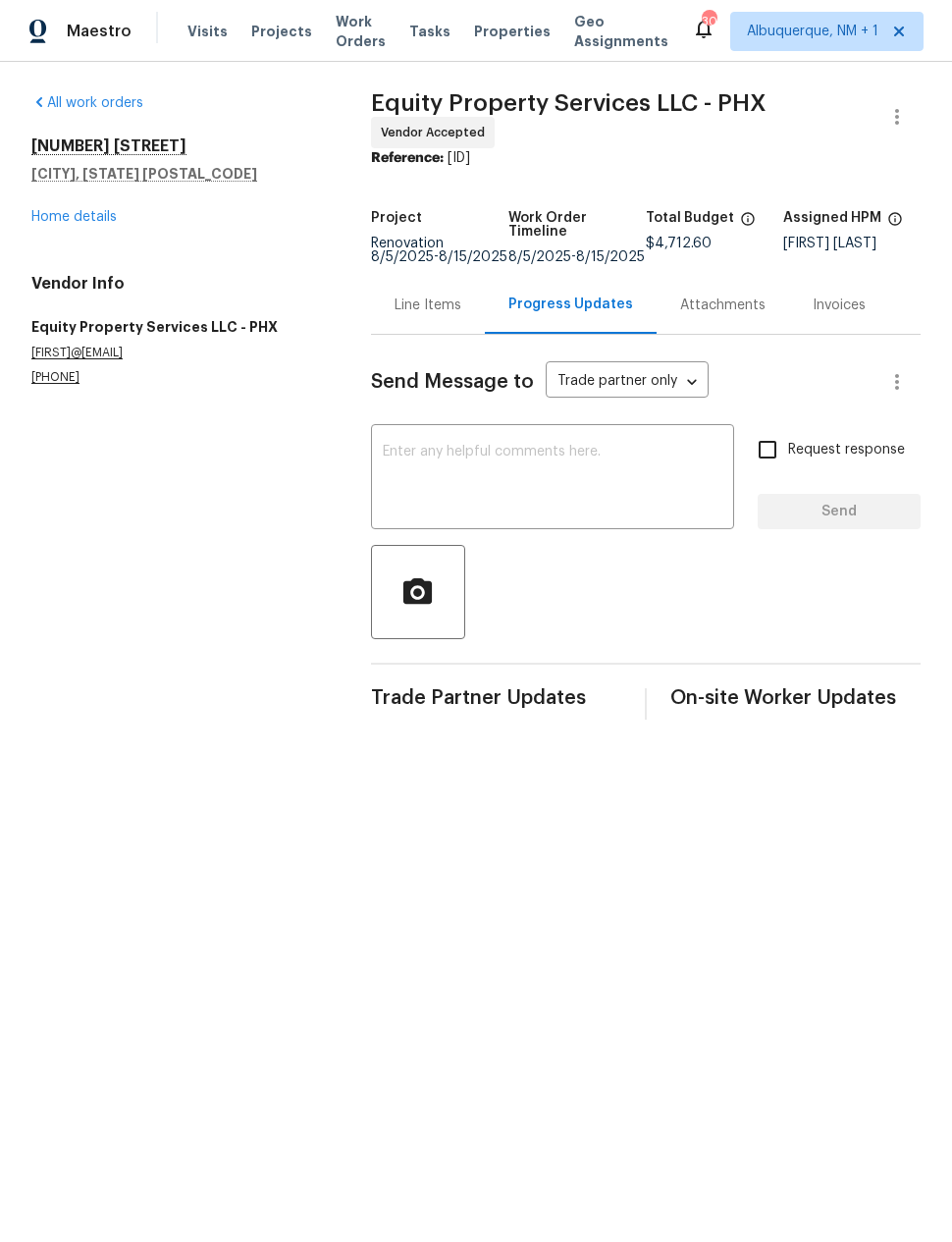 click at bounding box center (553, 479) 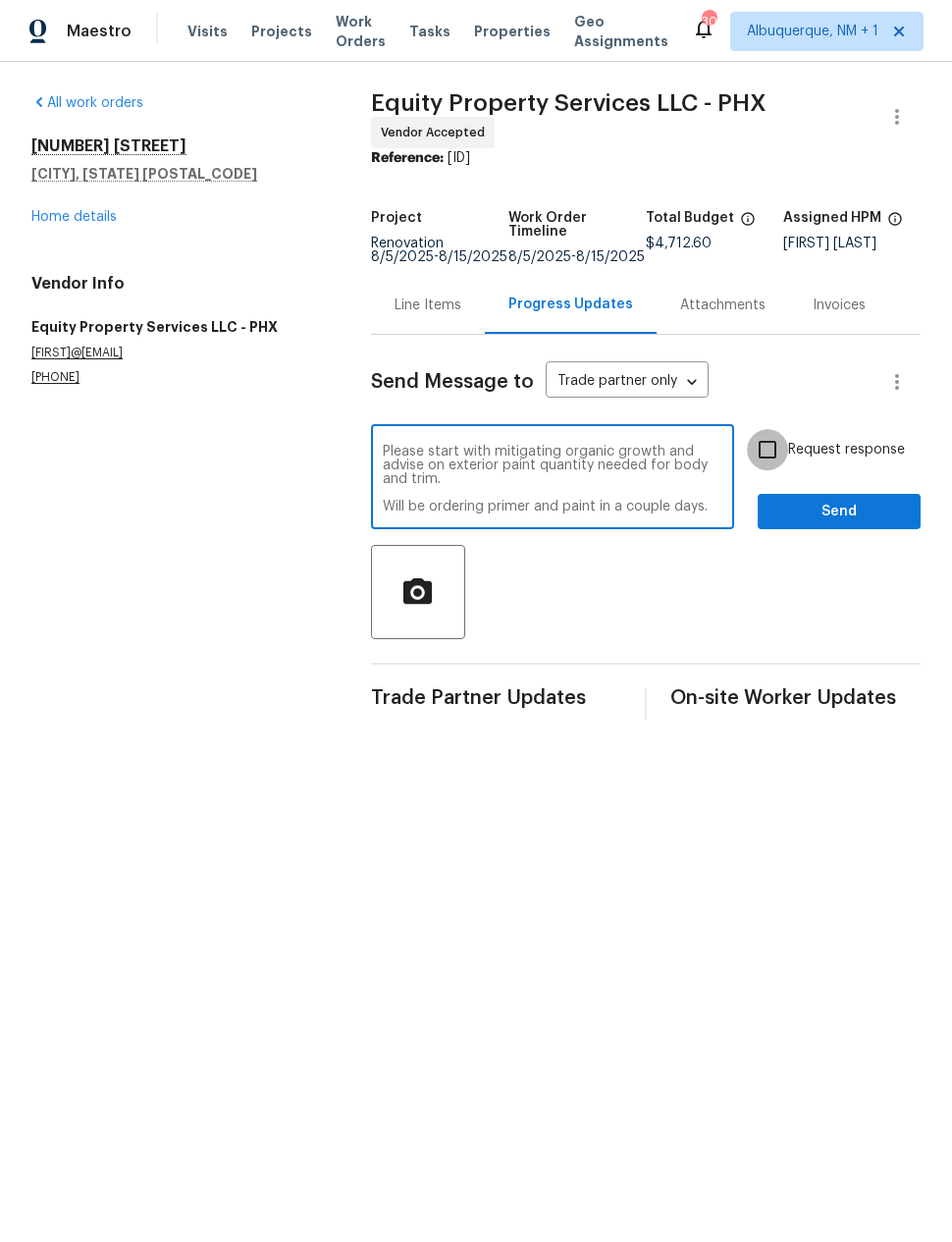 type on "Please start with mitigating organic growth and advise on exterior paint quantity needed for body and trim.
Will be ordering primer and paint in a couple days." 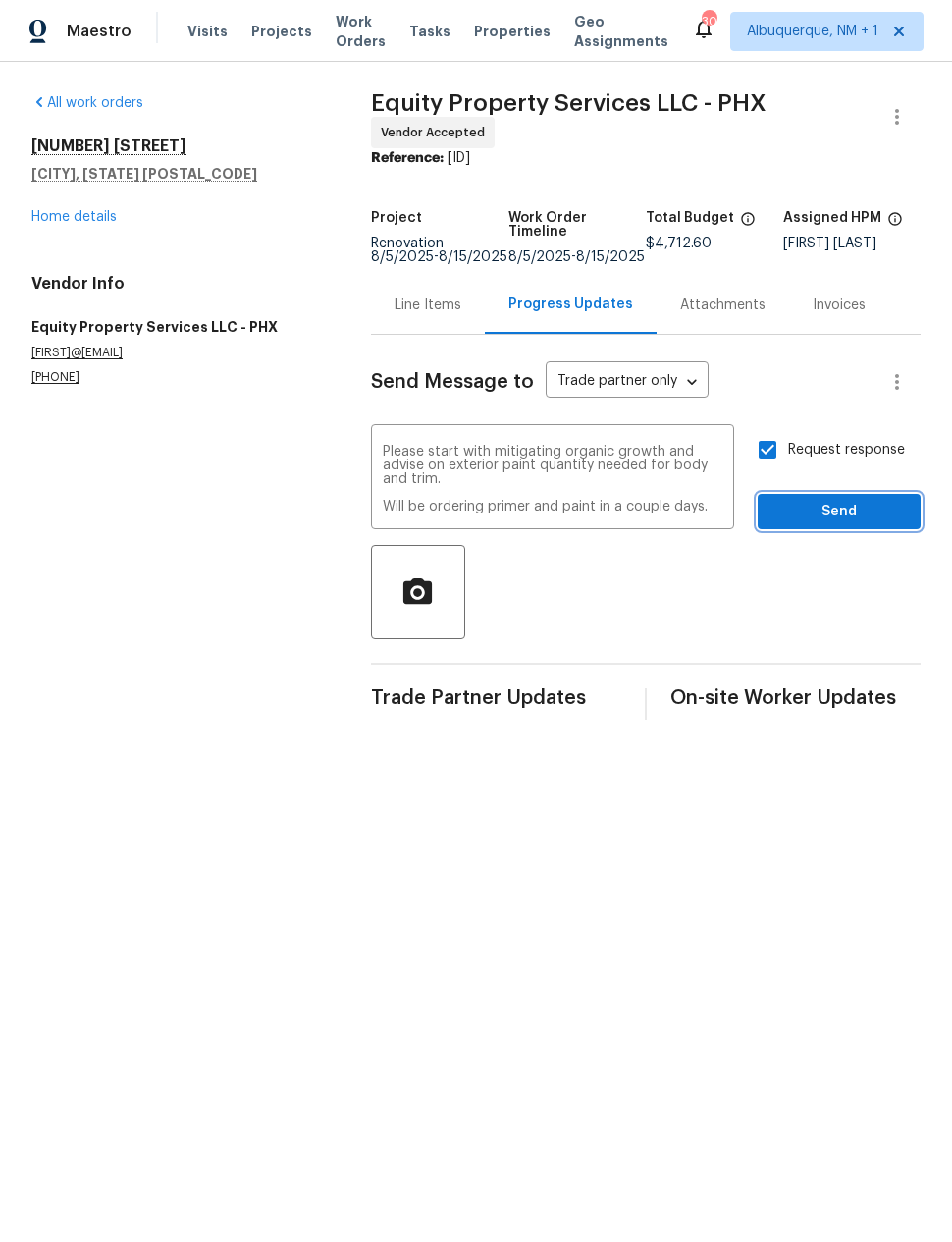 click on "Send" at bounding box center [839, 512] 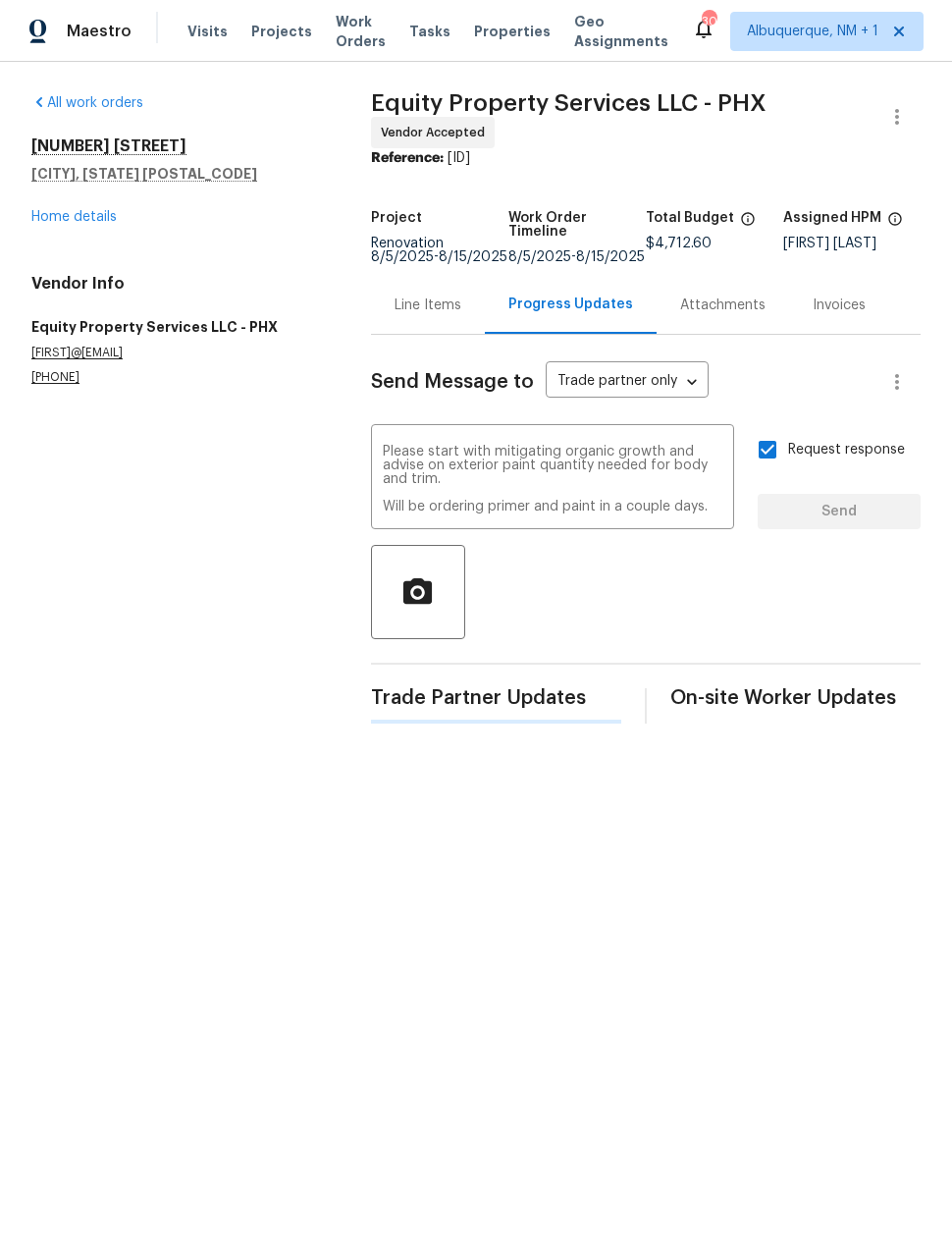 type 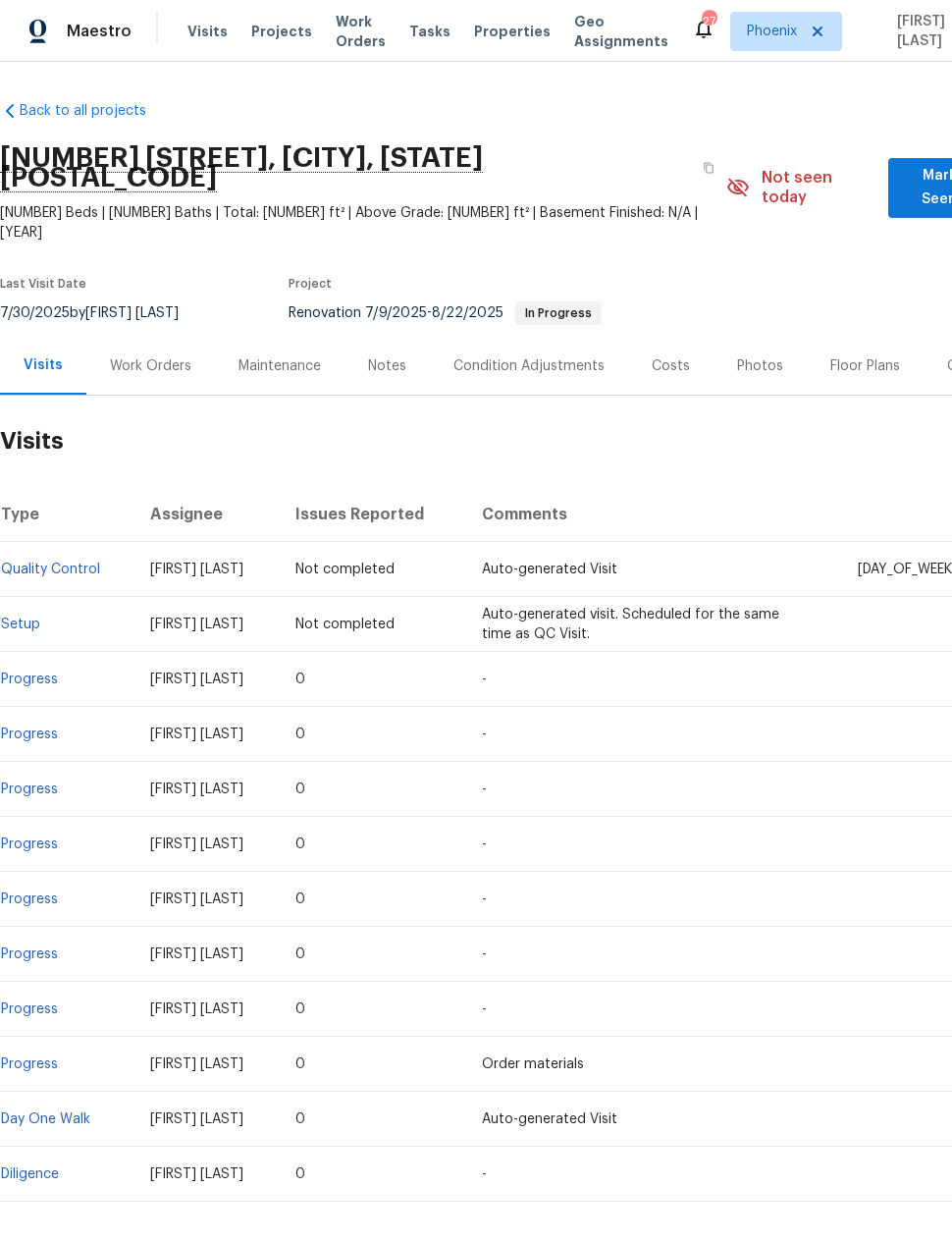 scroll, scrollTop: 0, scrollLeft: 0, axis: both 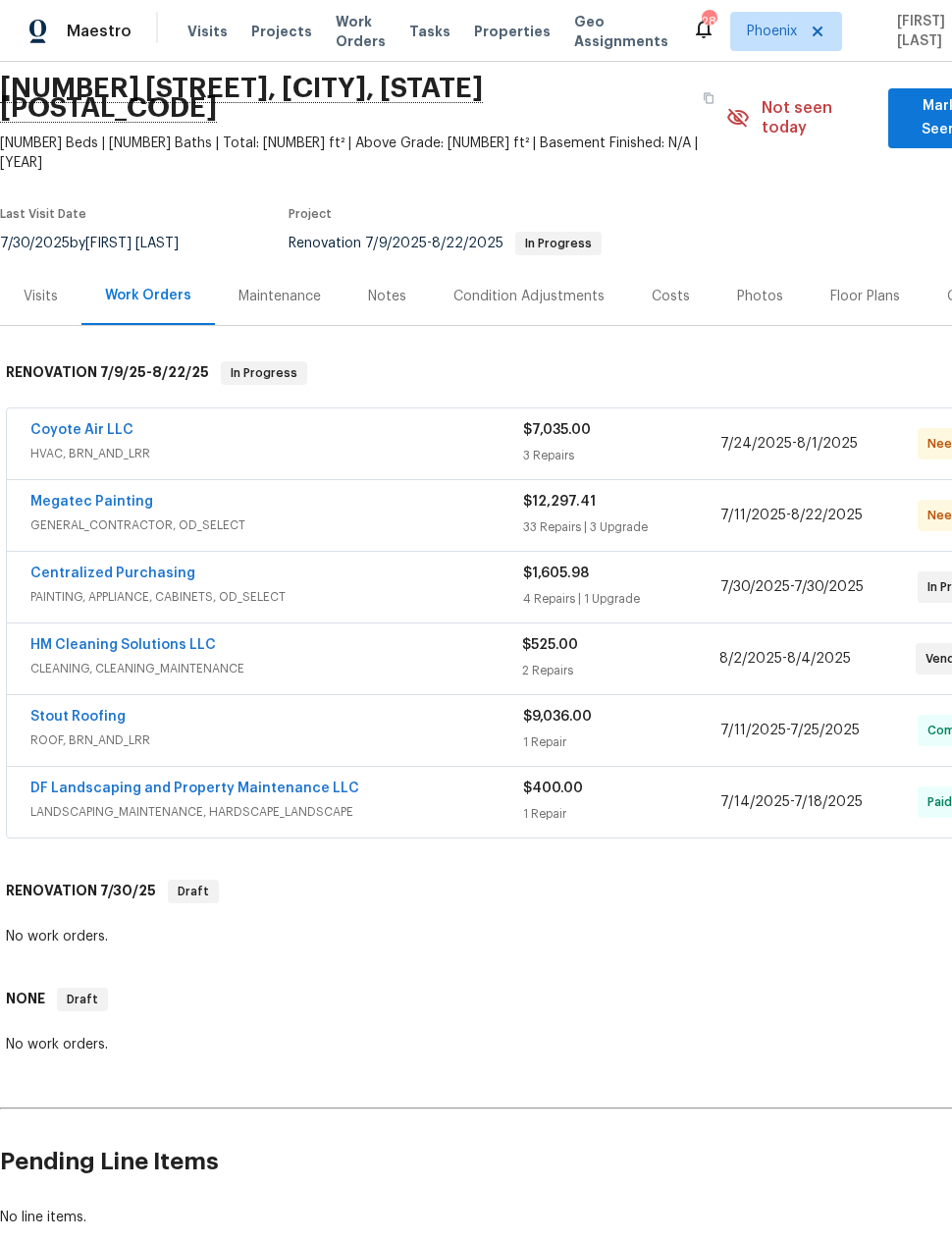 click on "Megatec Painting" at bounding box center (91, 502) 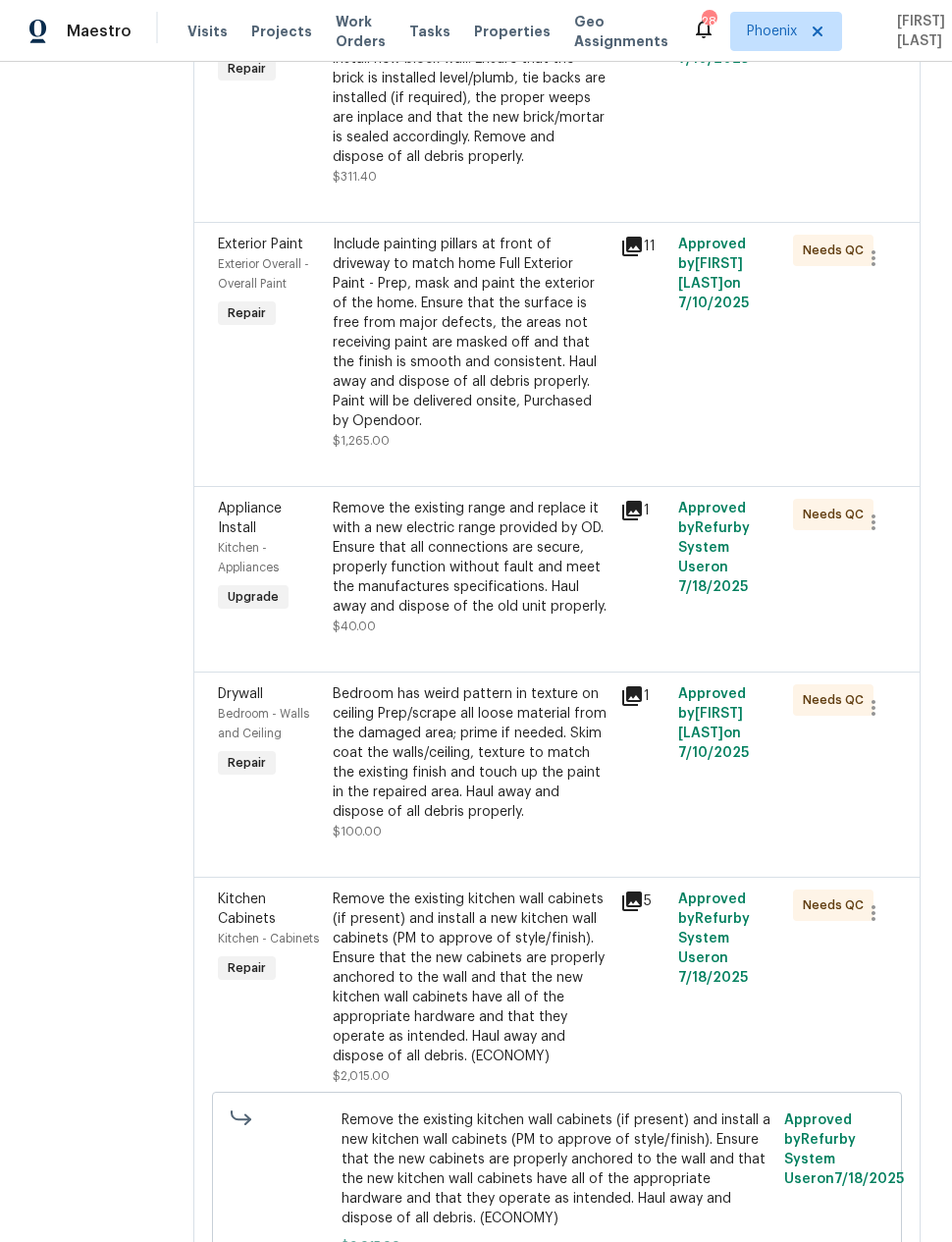 scroll, scrollTop: 3524, scrollLeft: 0, axis: vertical 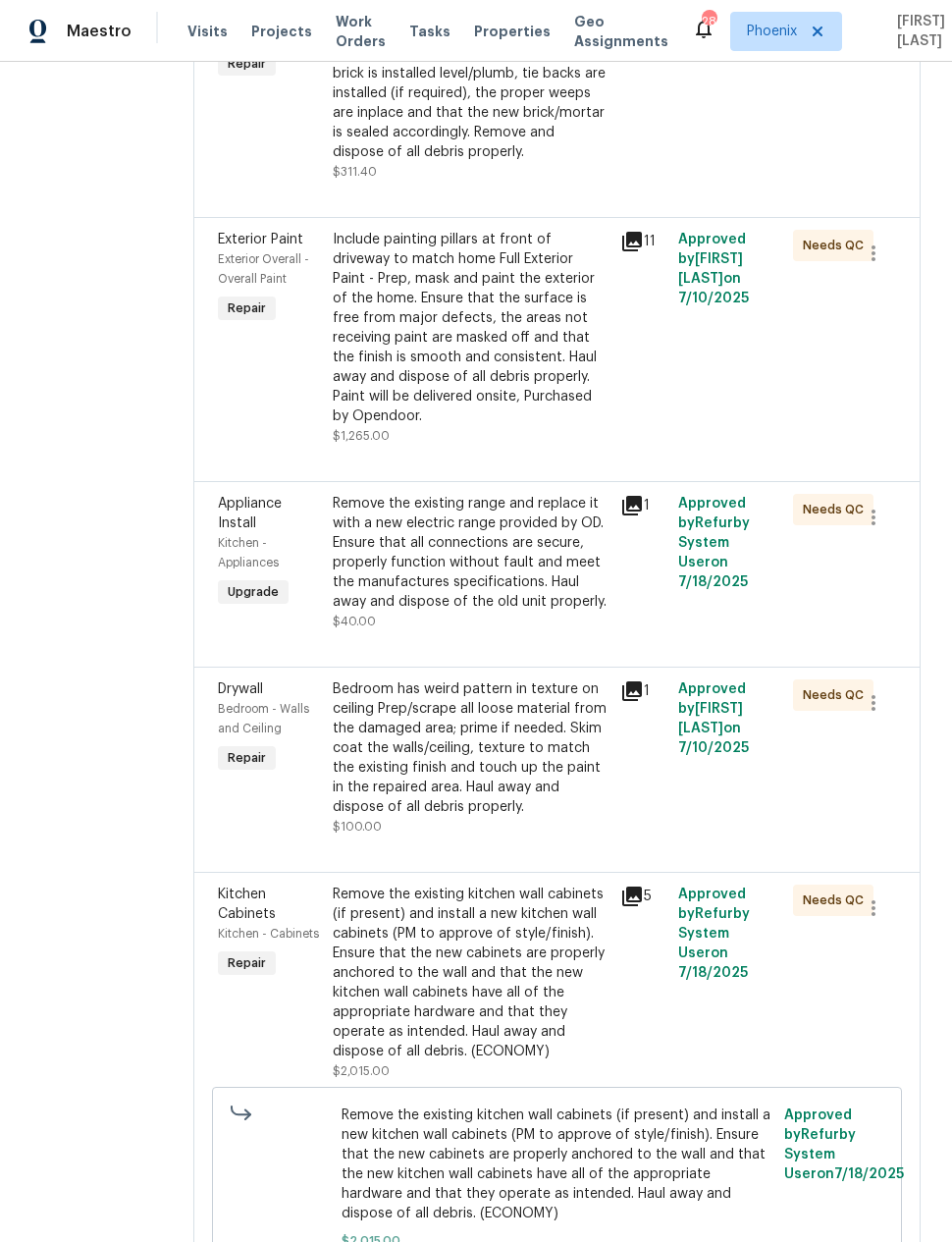 click 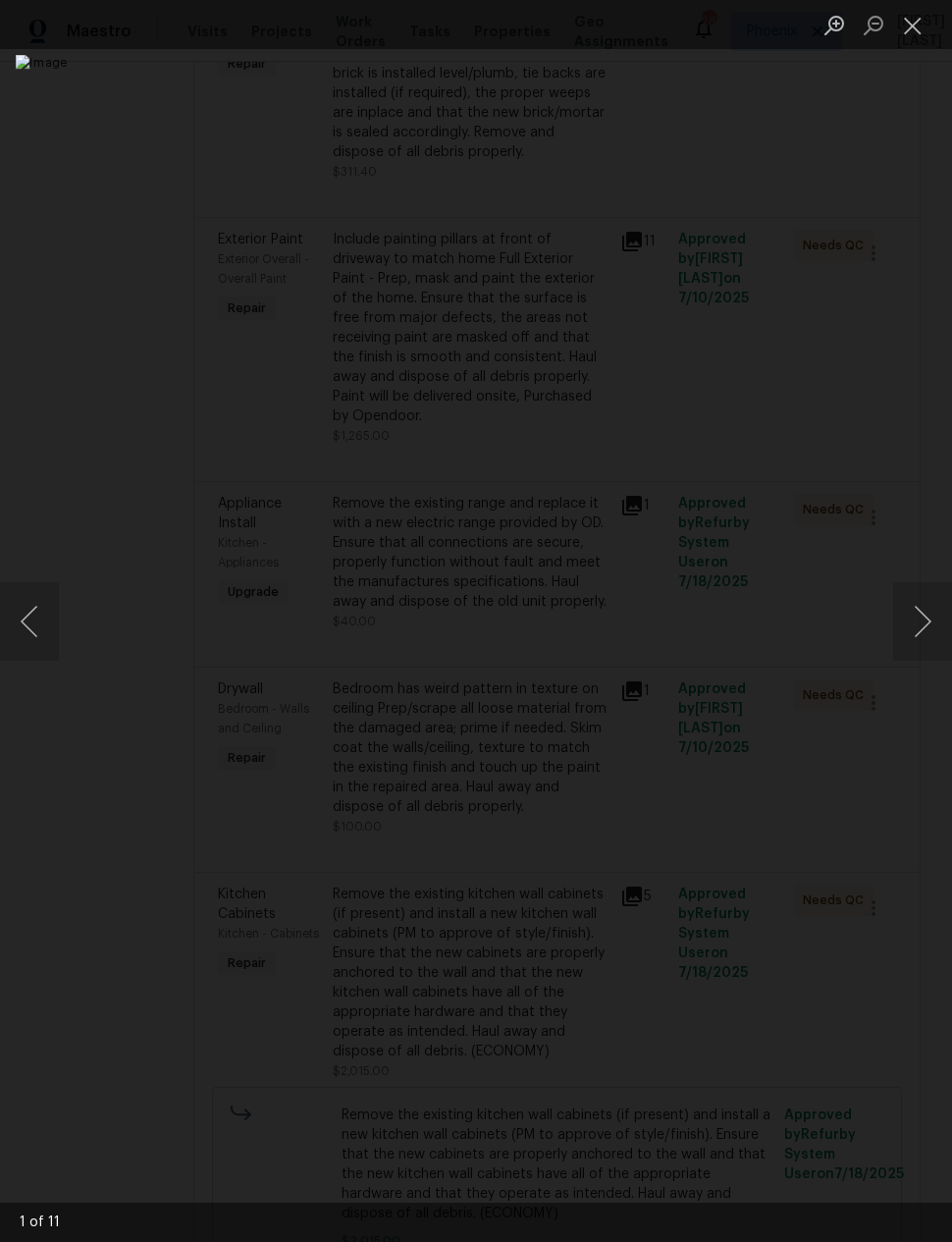 click at bounding box center [923, 621] 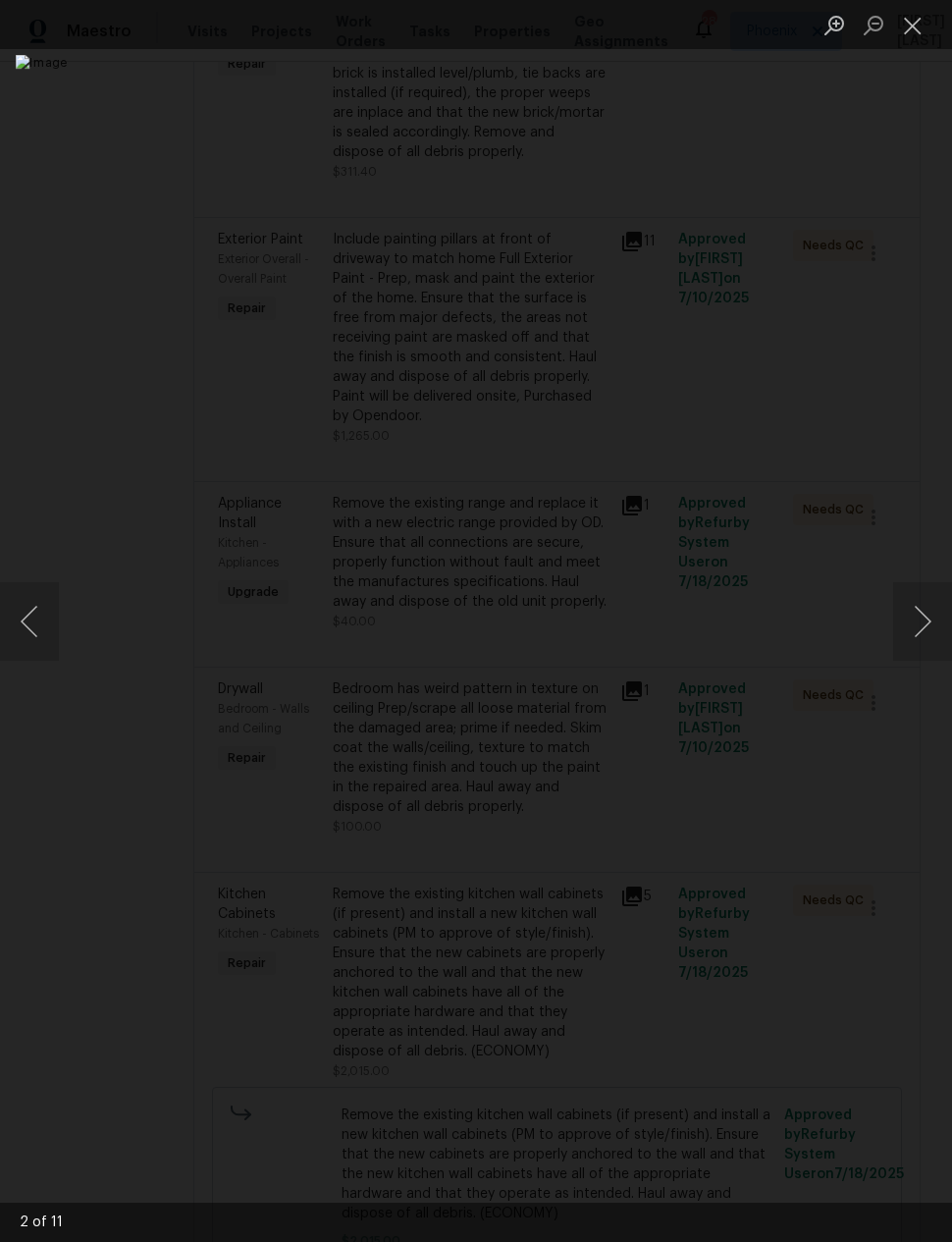 click at bounding box center [923, 621] 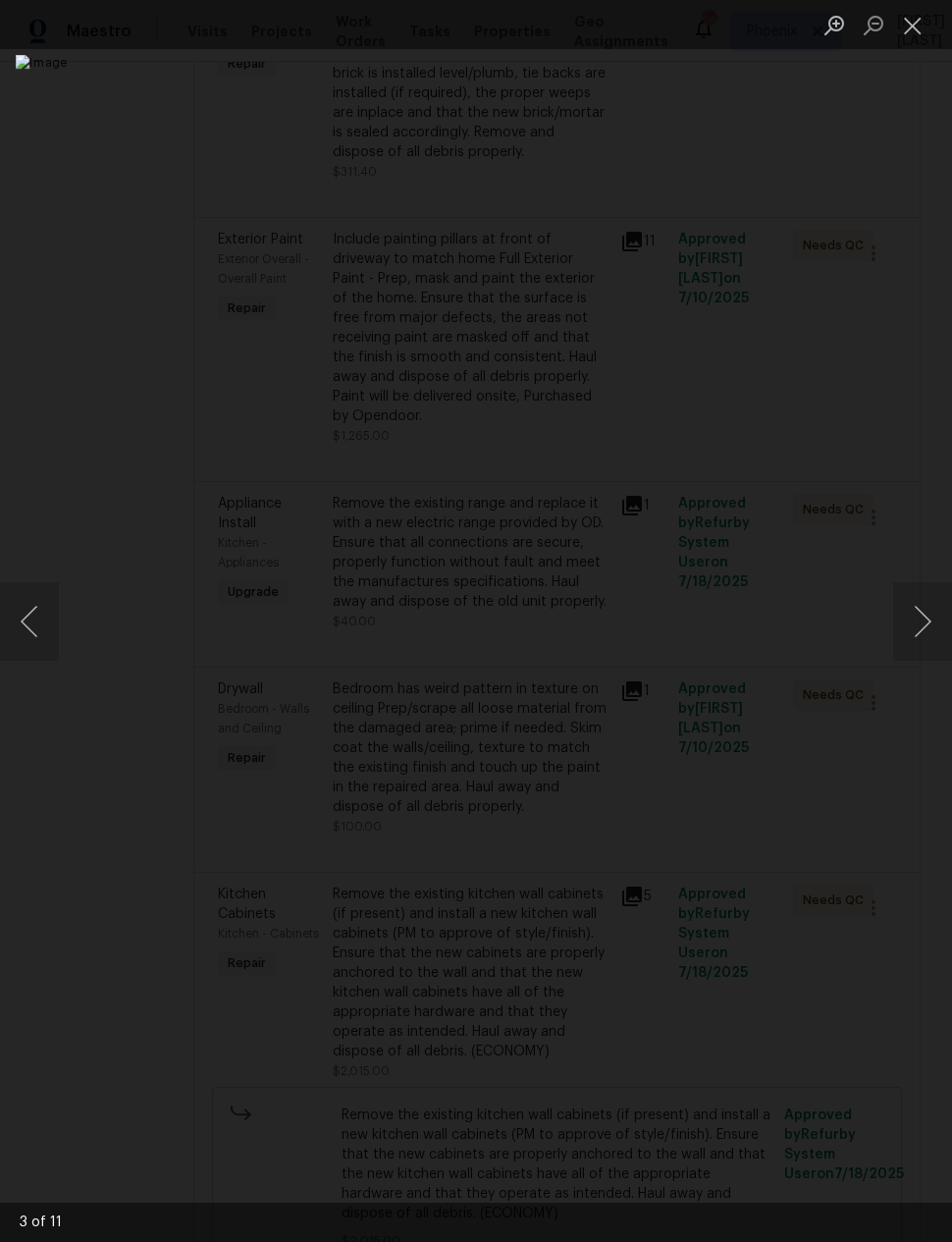 click at bounding box center [923, 621] 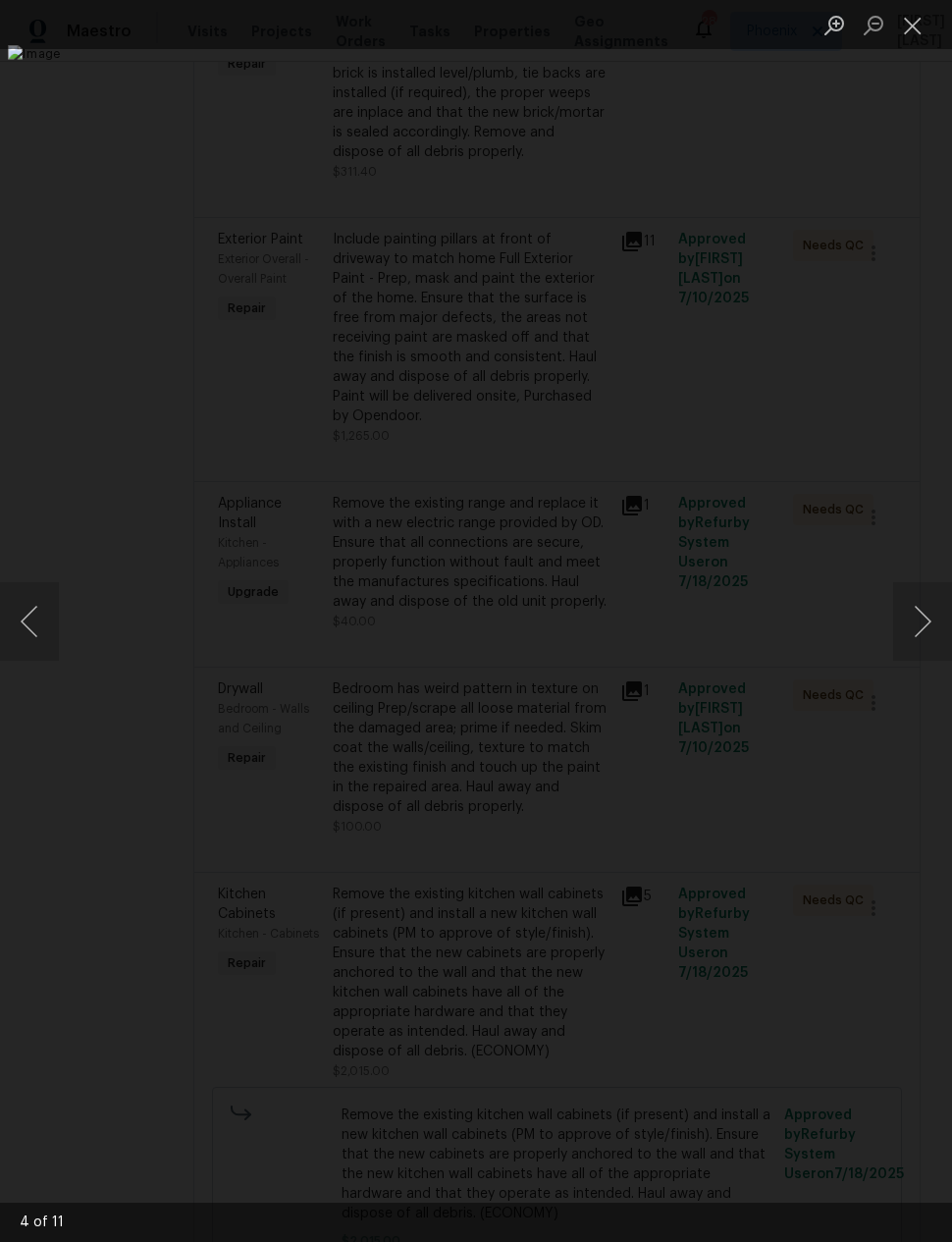 click at bounding box center (923, 621) 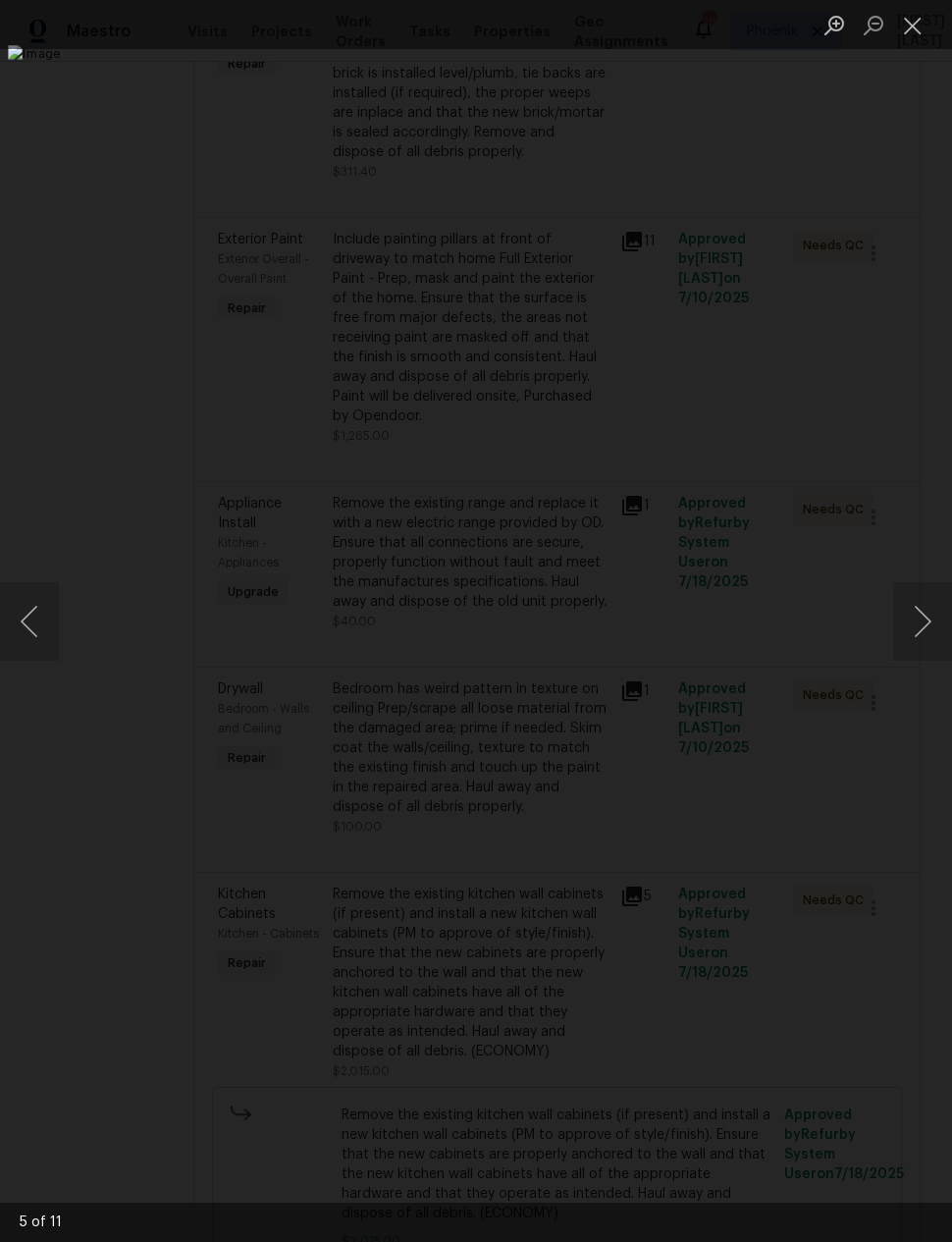 click at bounding box center (923, 621) 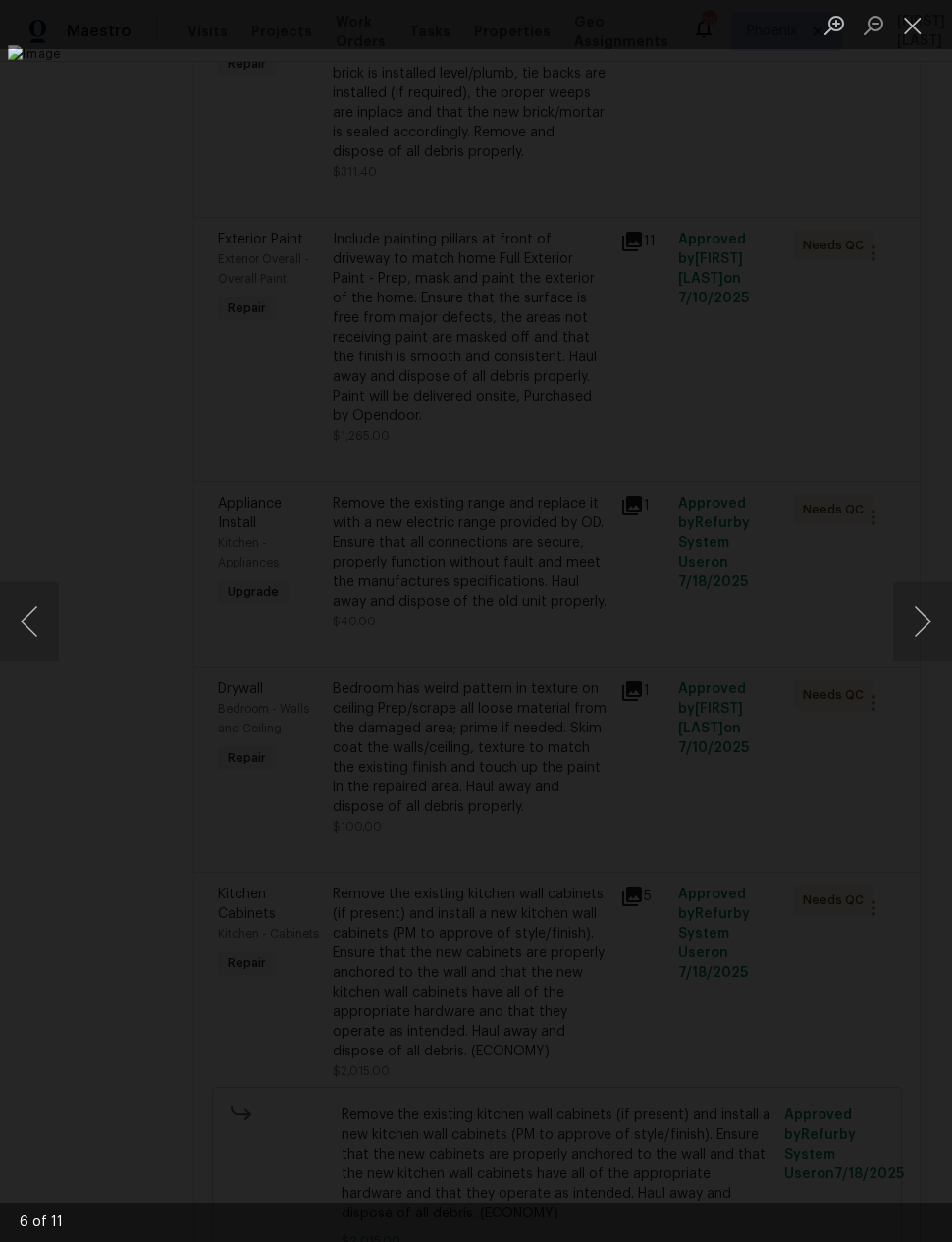 click at bounding box center (923, 621) 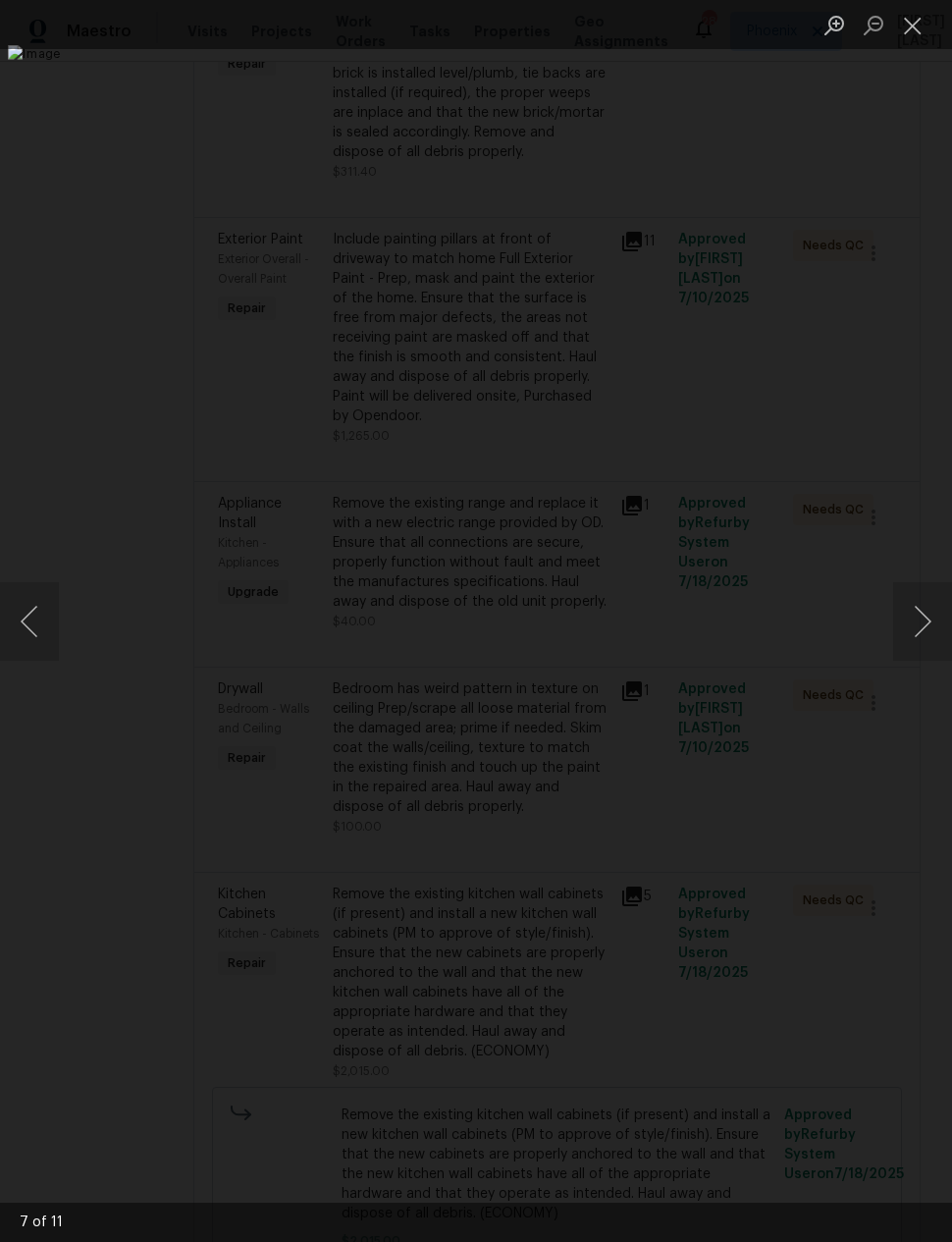 click at bounding box center (923, 621) 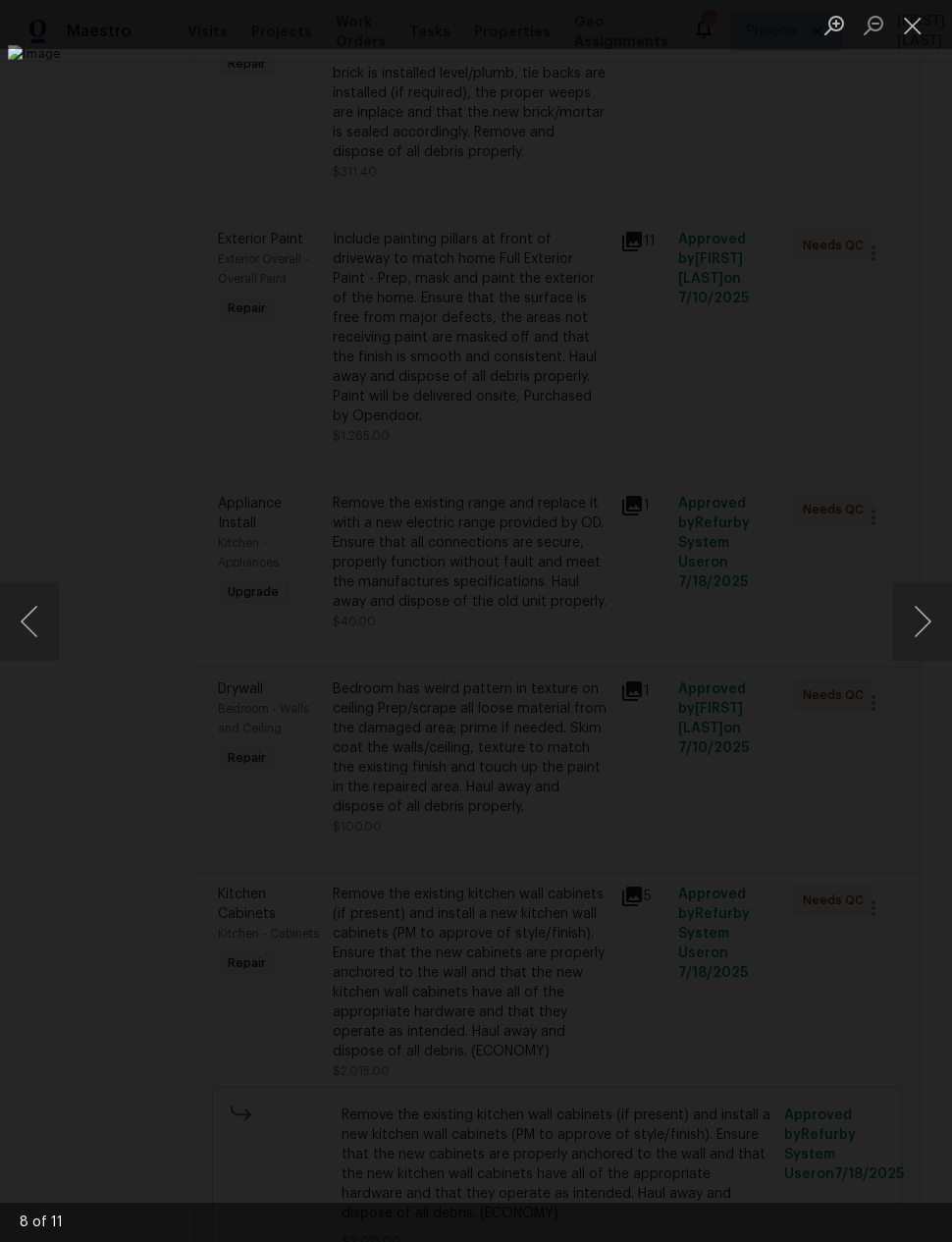 click at bounding box center (923, 621) 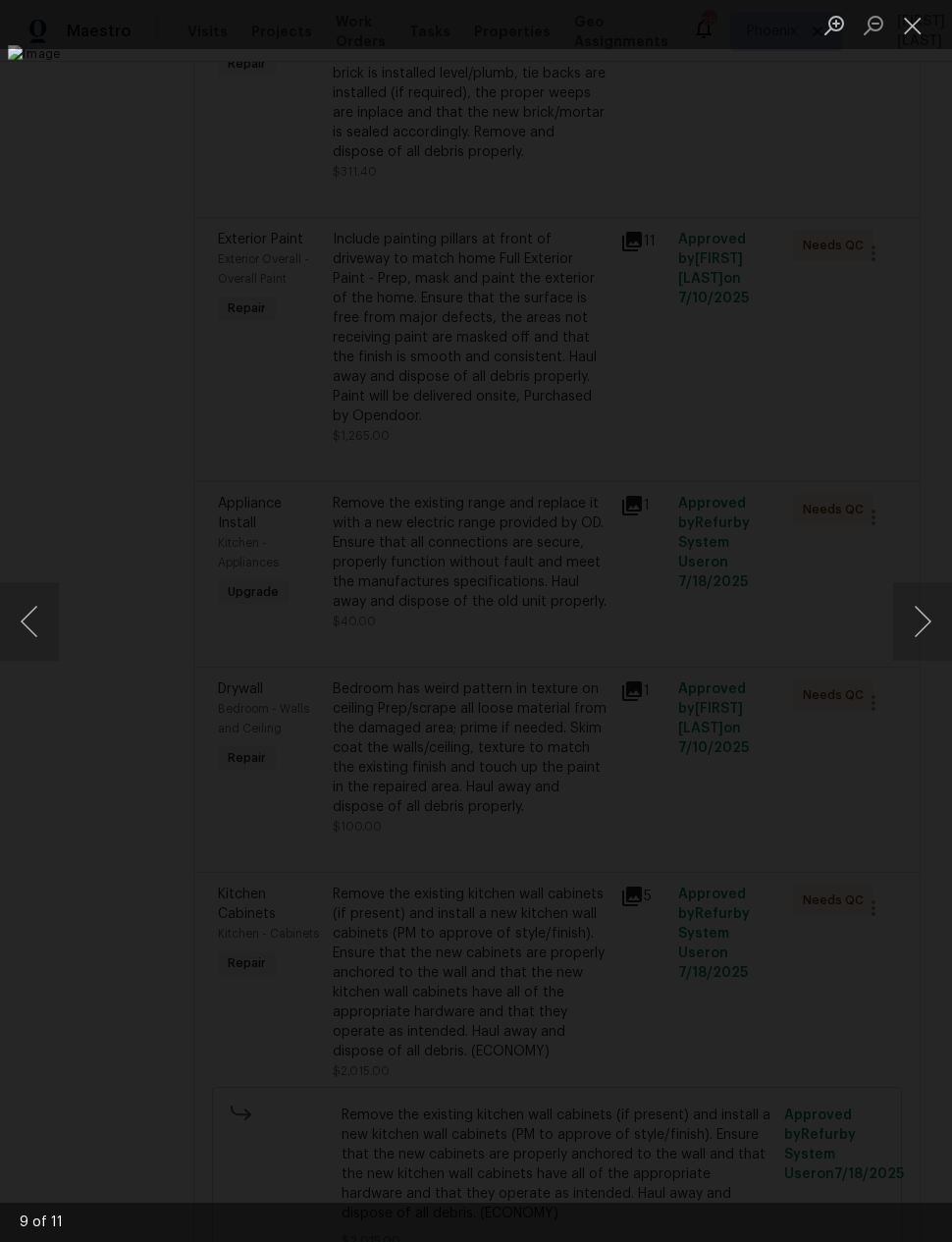 click at bounding box center (923, 621) 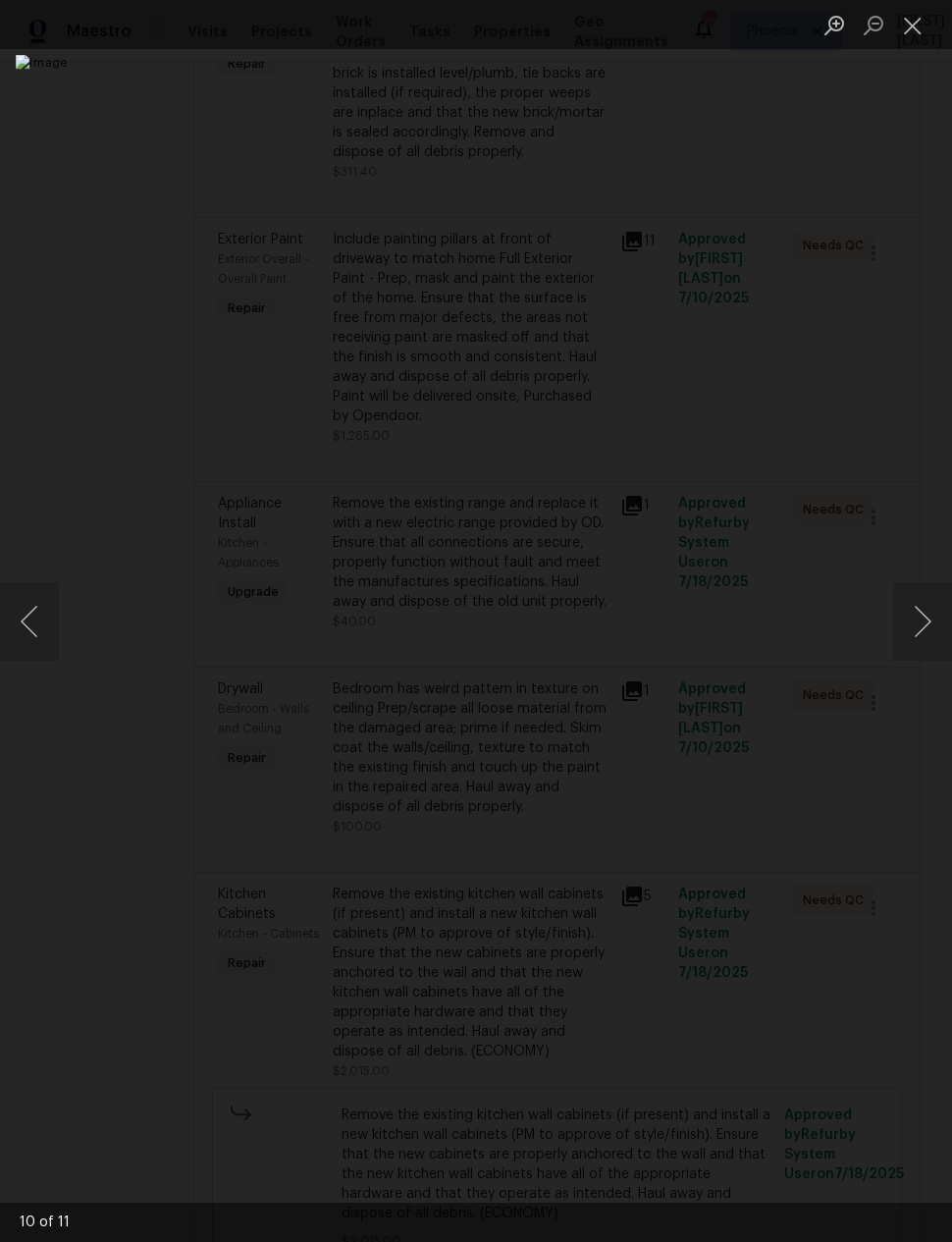 click at bounding box center (923, 621) 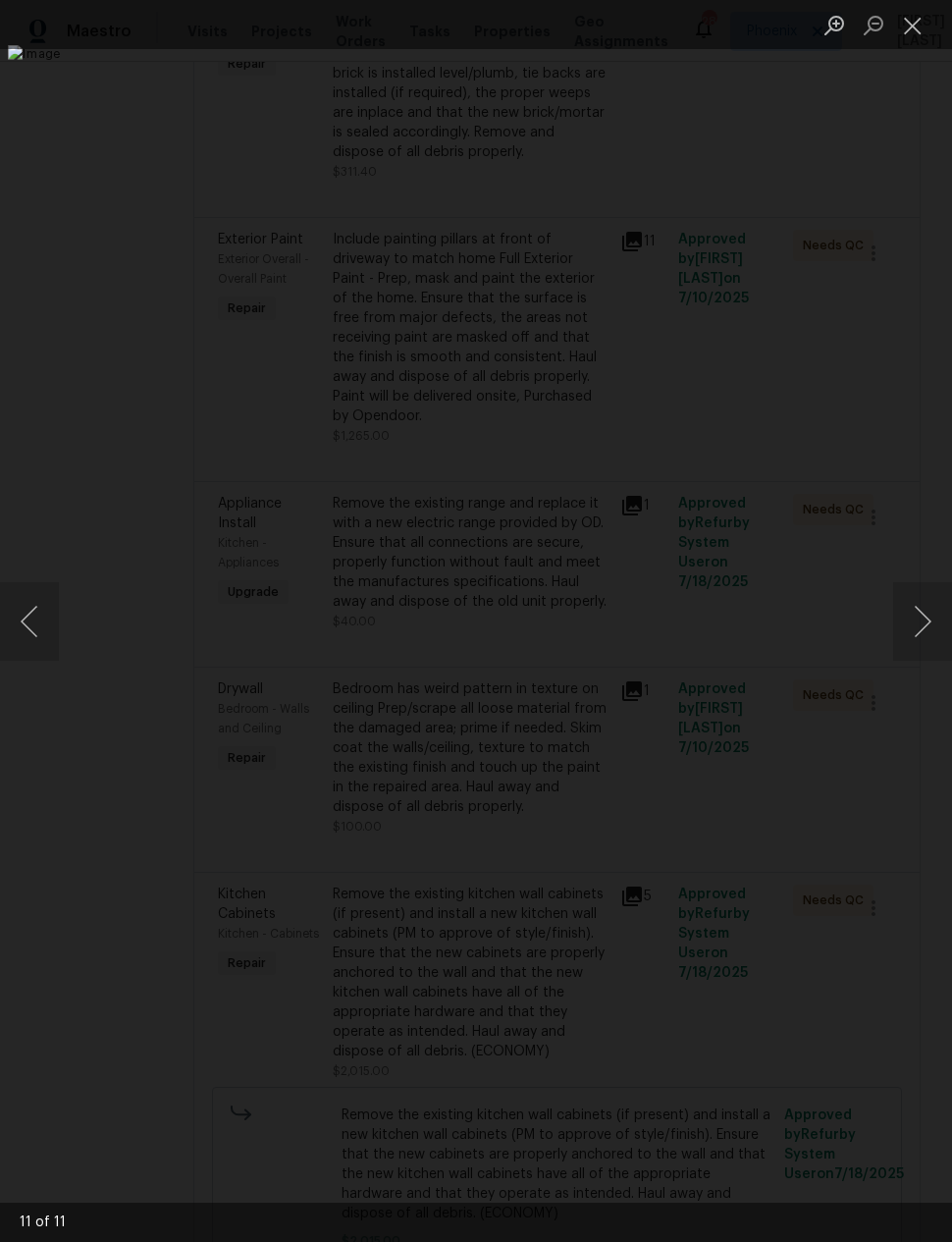 click at bounding box center [923, 621] 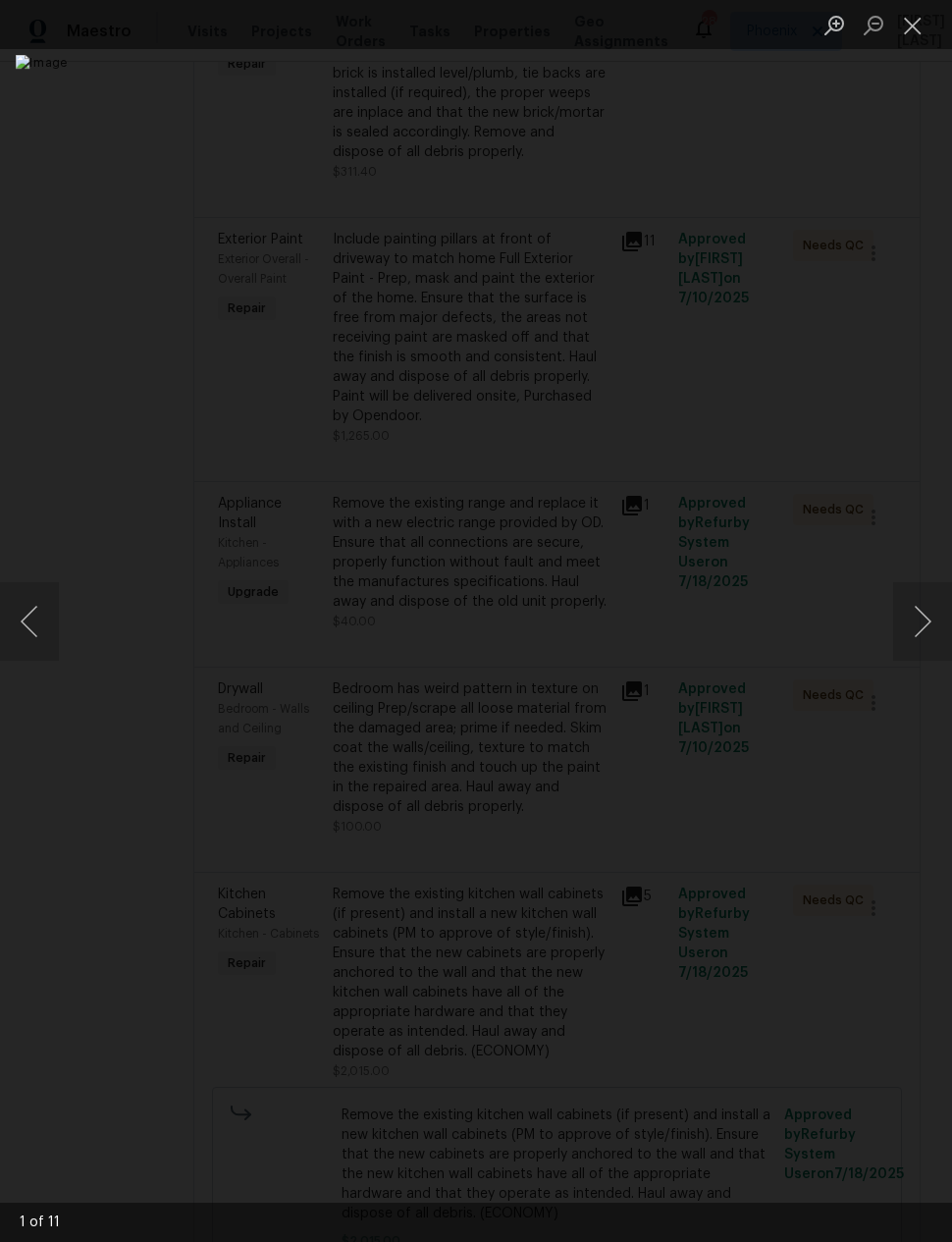click at bounding box center [923, 621] 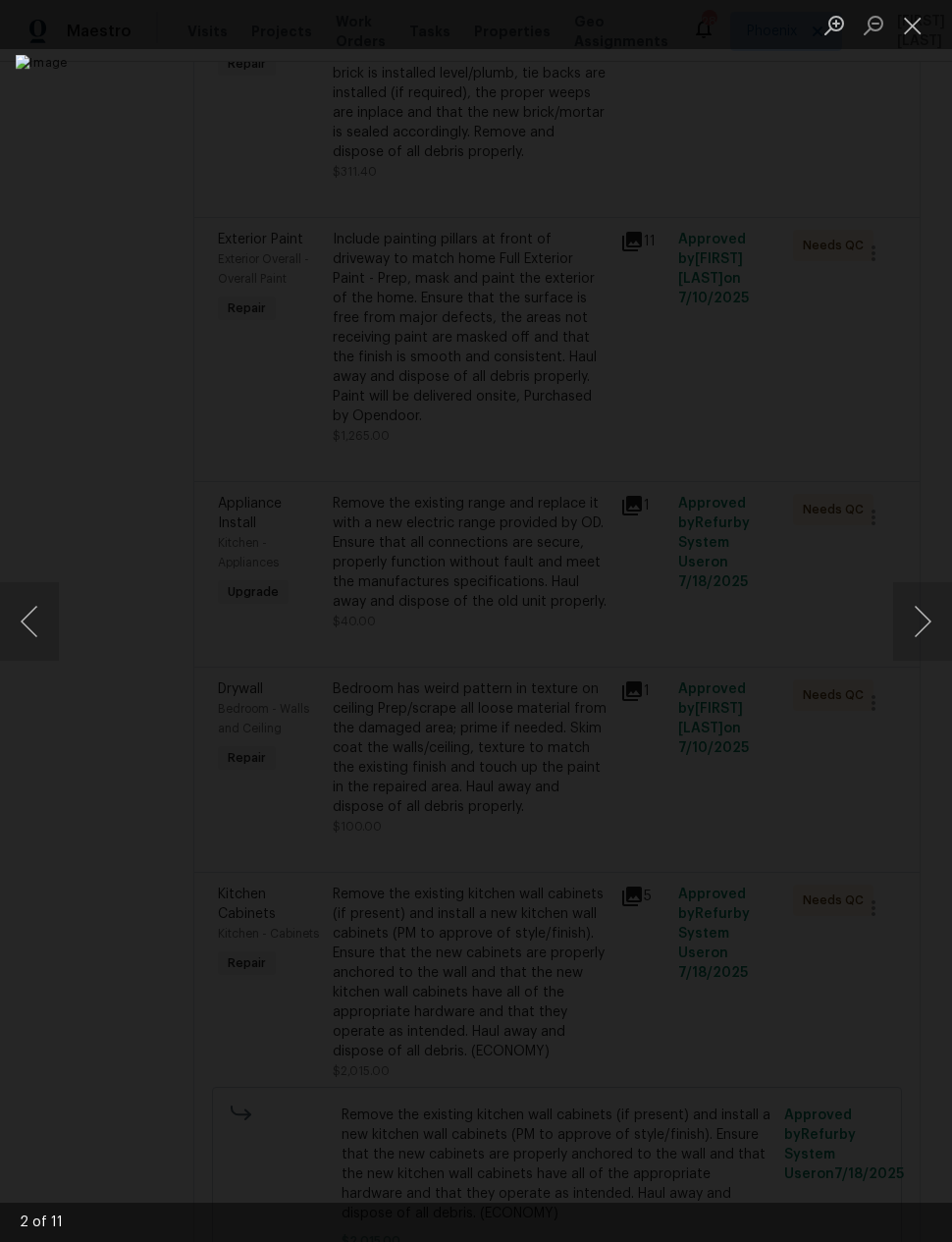 click at bounding box center (923, 621) 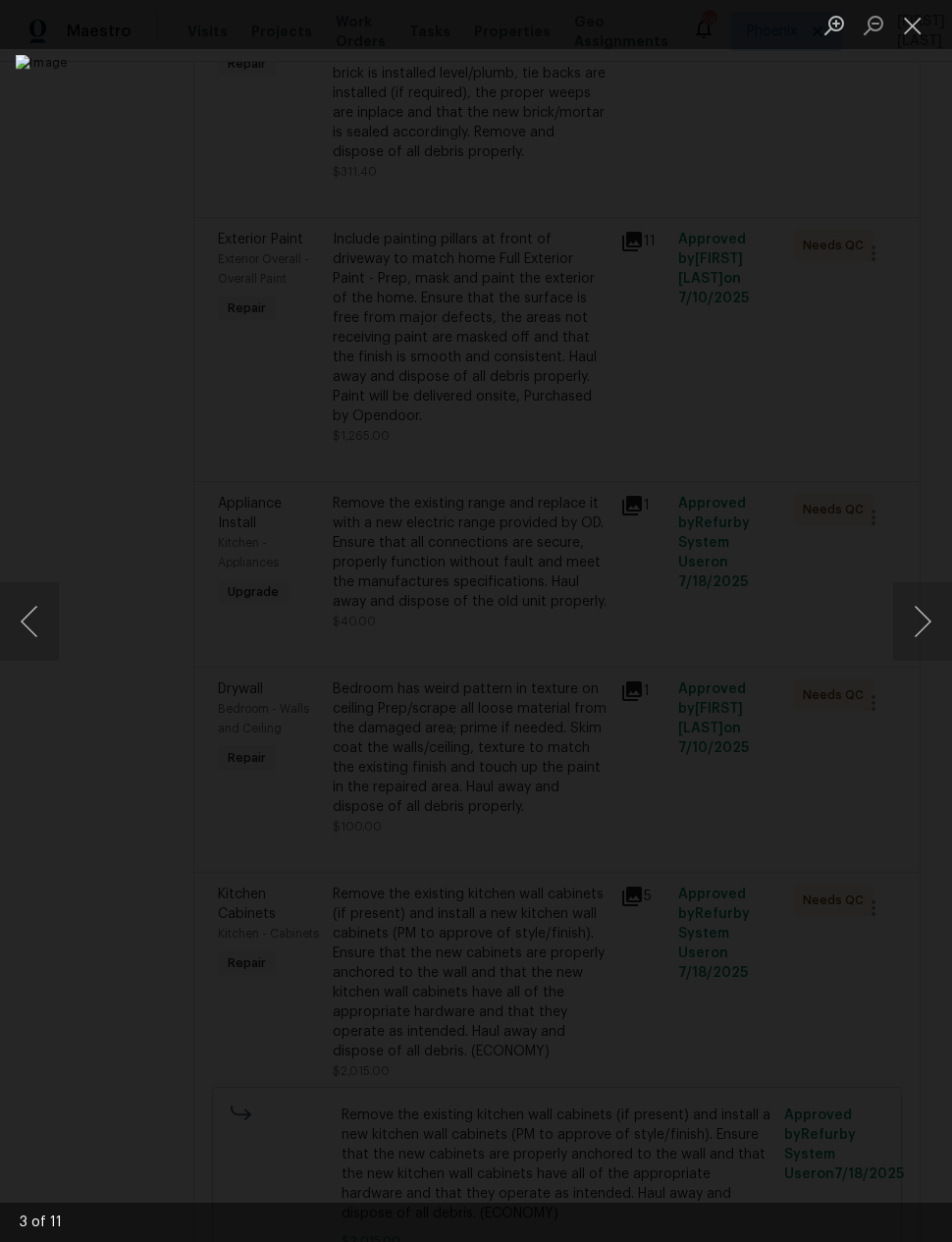click at bounding box center (450, 621) 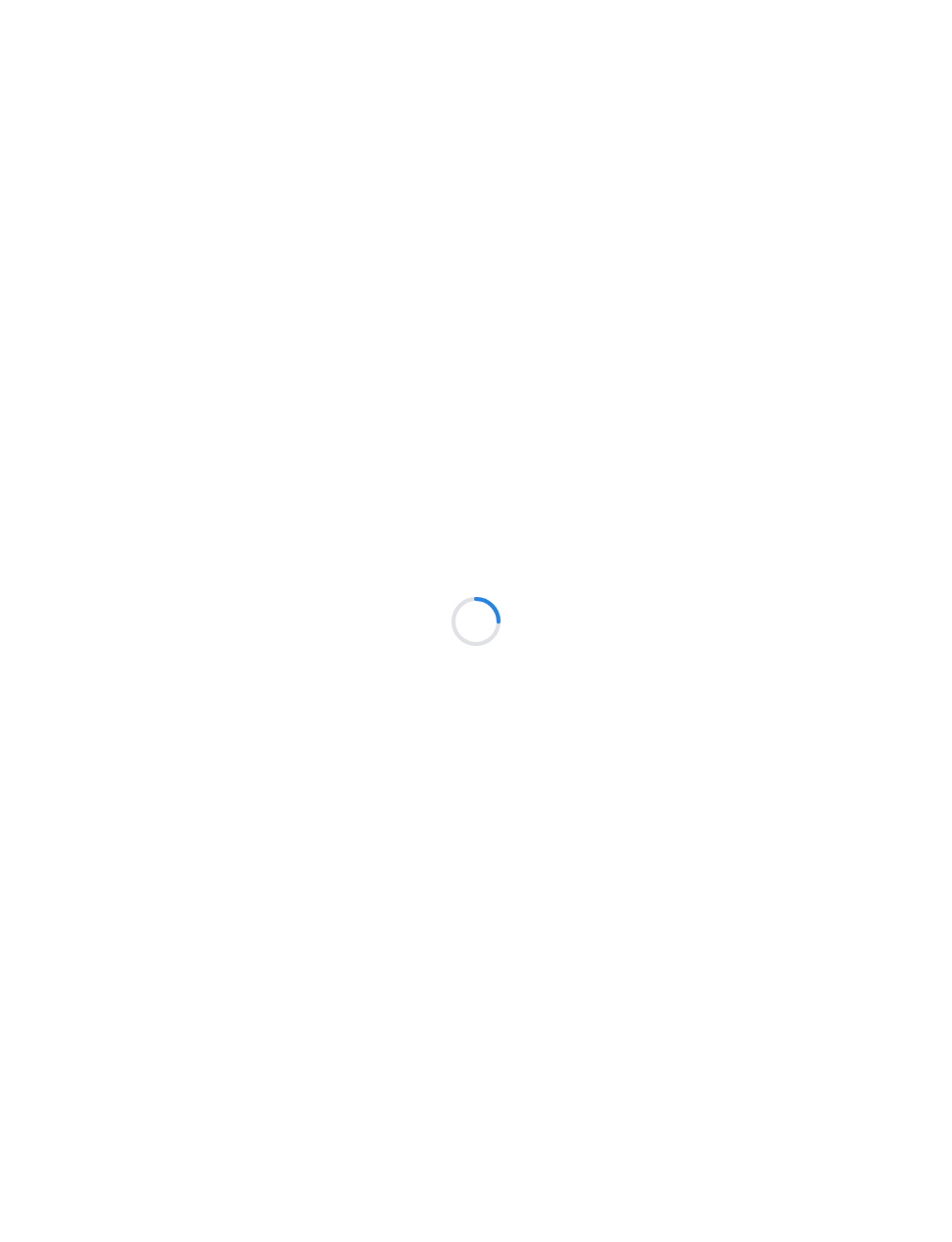scroll, scrollTop: 0, scrollLeft: 0, axis: both 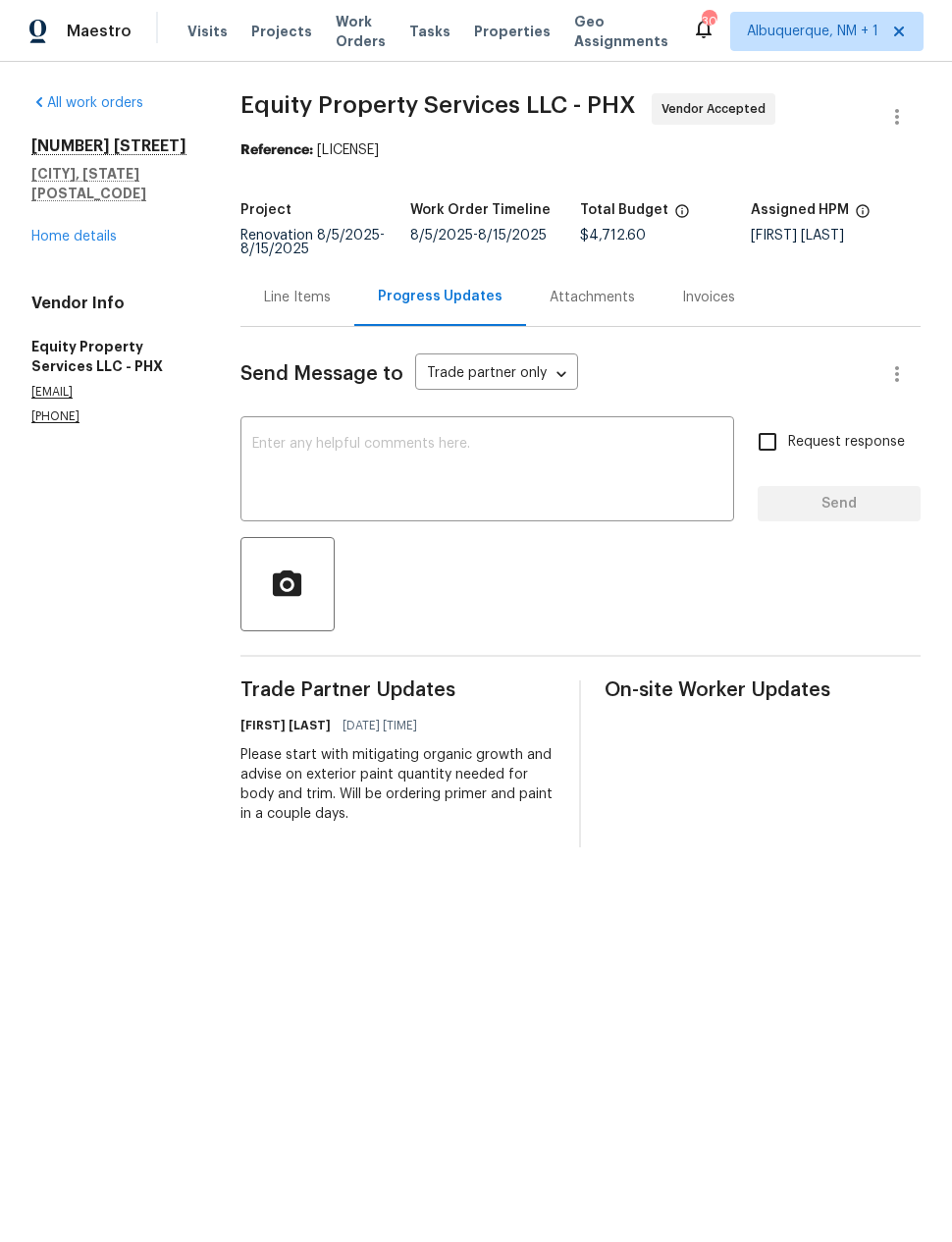 click on "Home details" at bounding box center [74, 237] 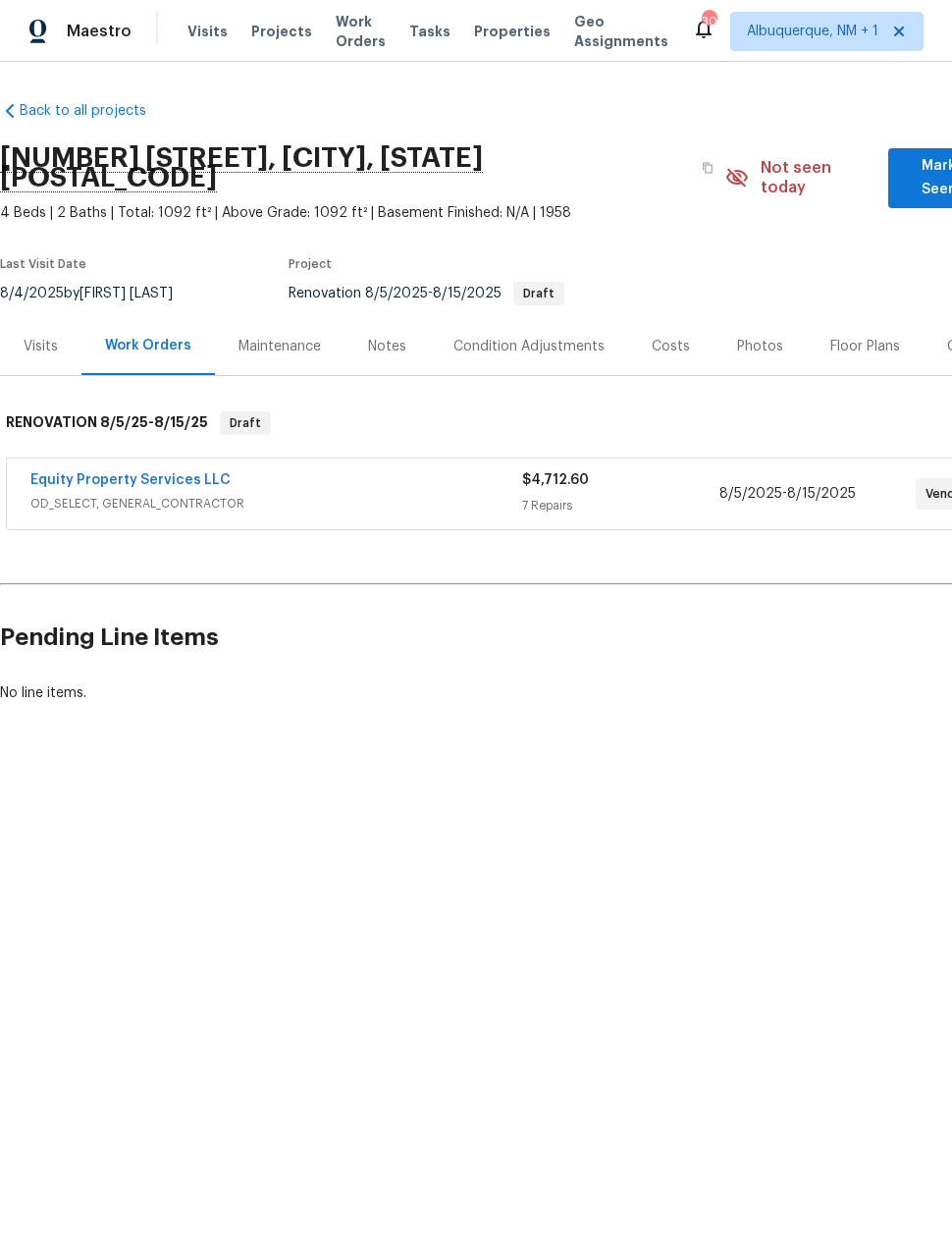 click on "Visits" at bounding box center [40, 347] 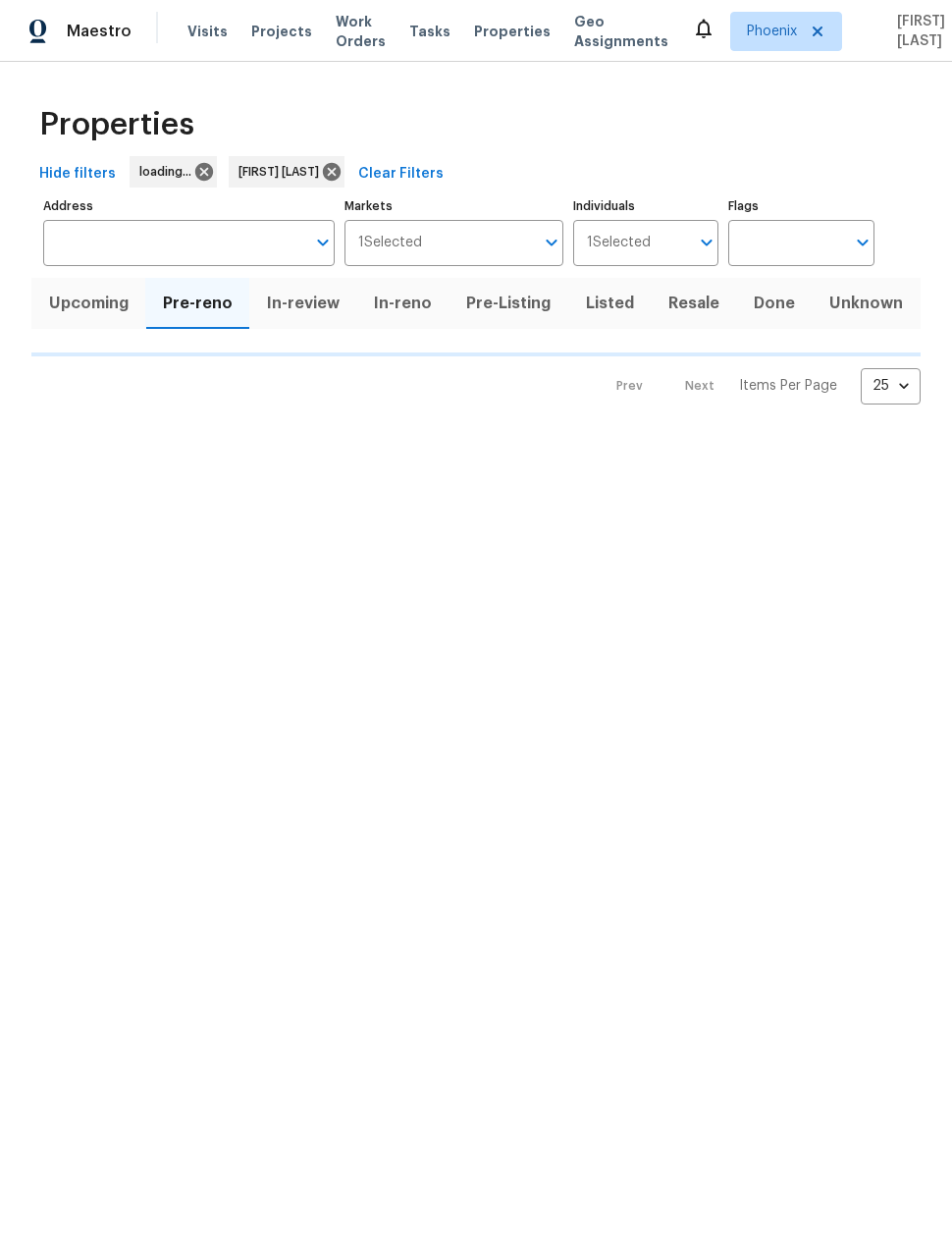 scroll, scrollTop: 0, scrollLeft: 0, axis: both 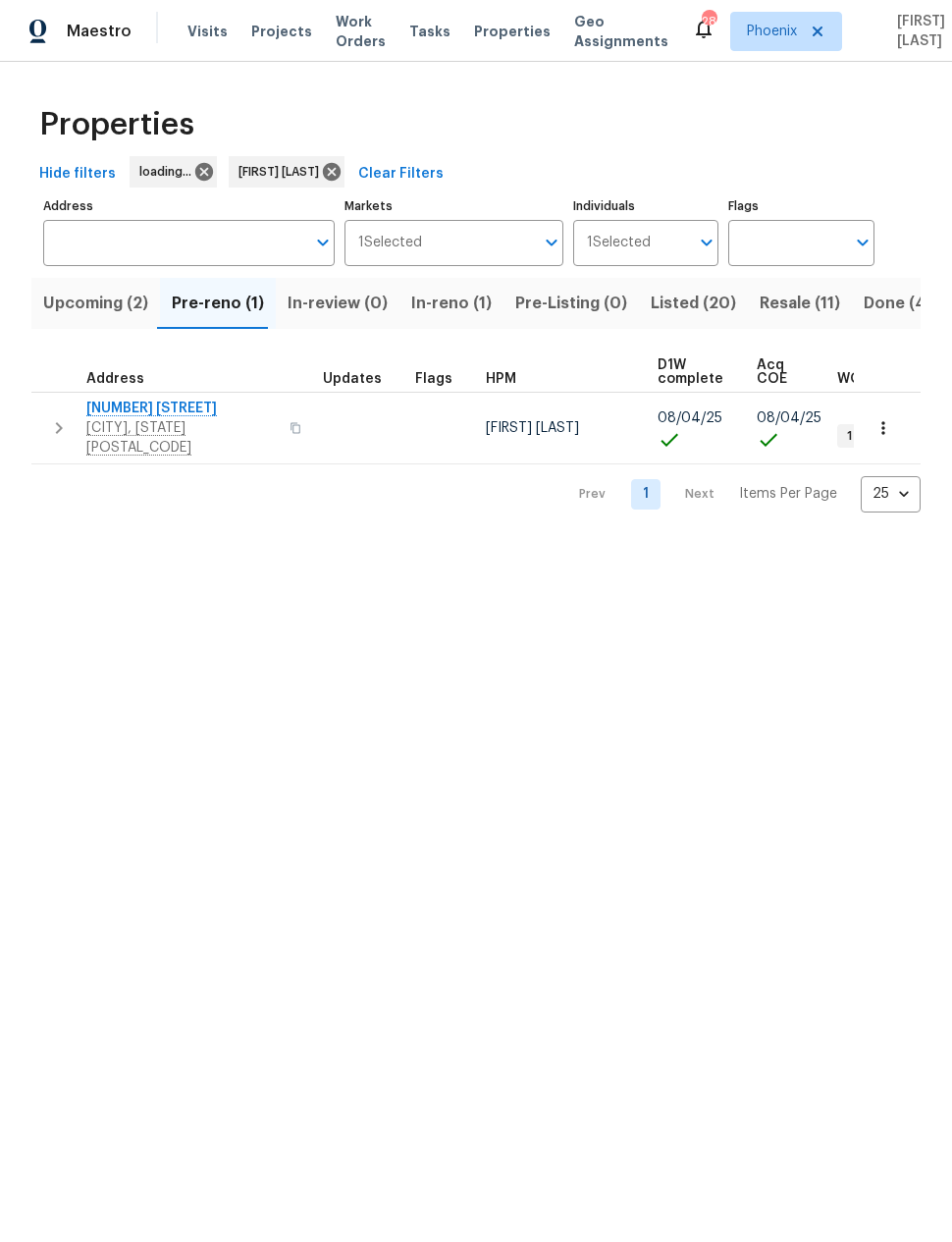 click on "Upcoming (2)" at bounding box center (95, 303) 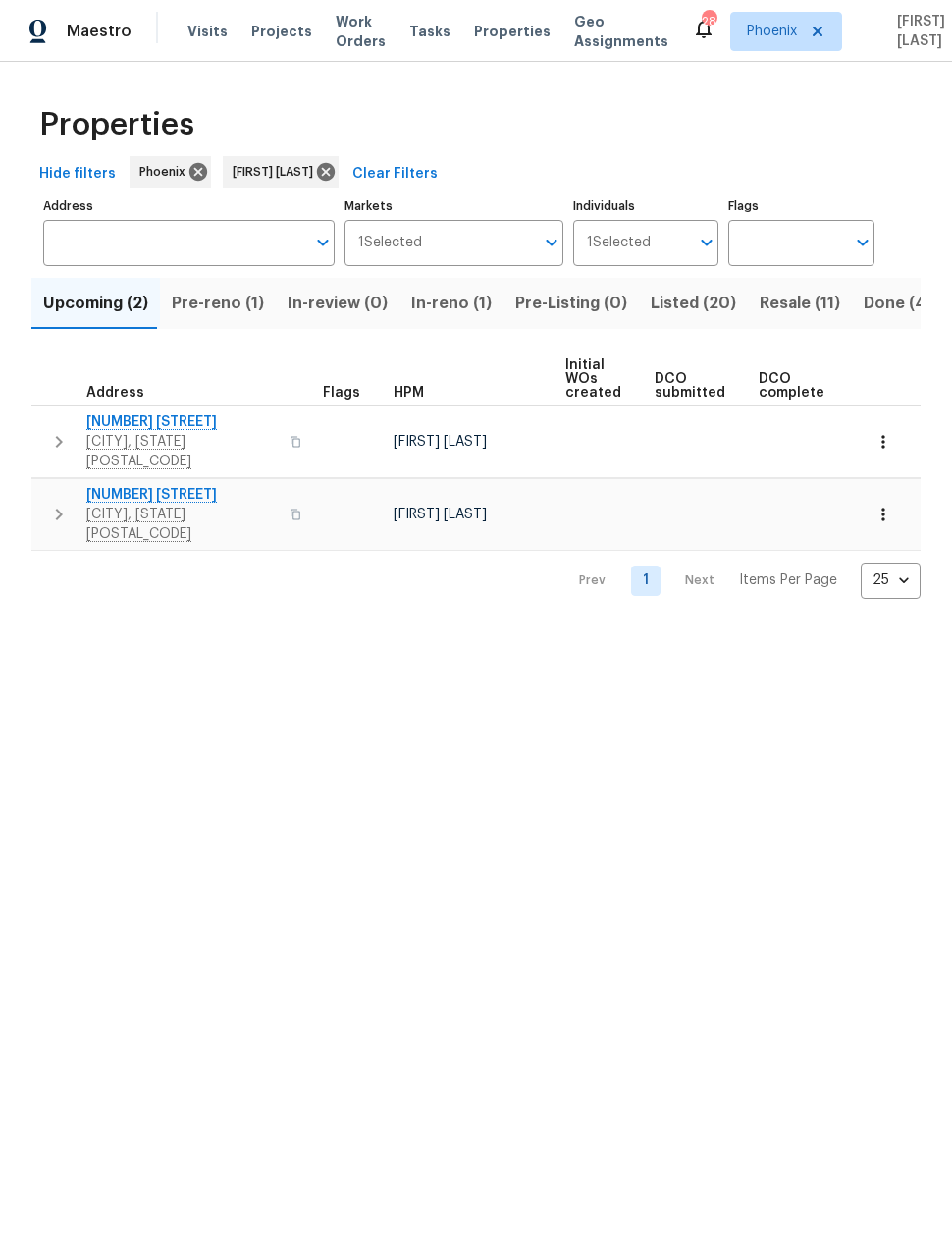 scroll, scrollTop: 0, scrollLeft: 0, axis: both 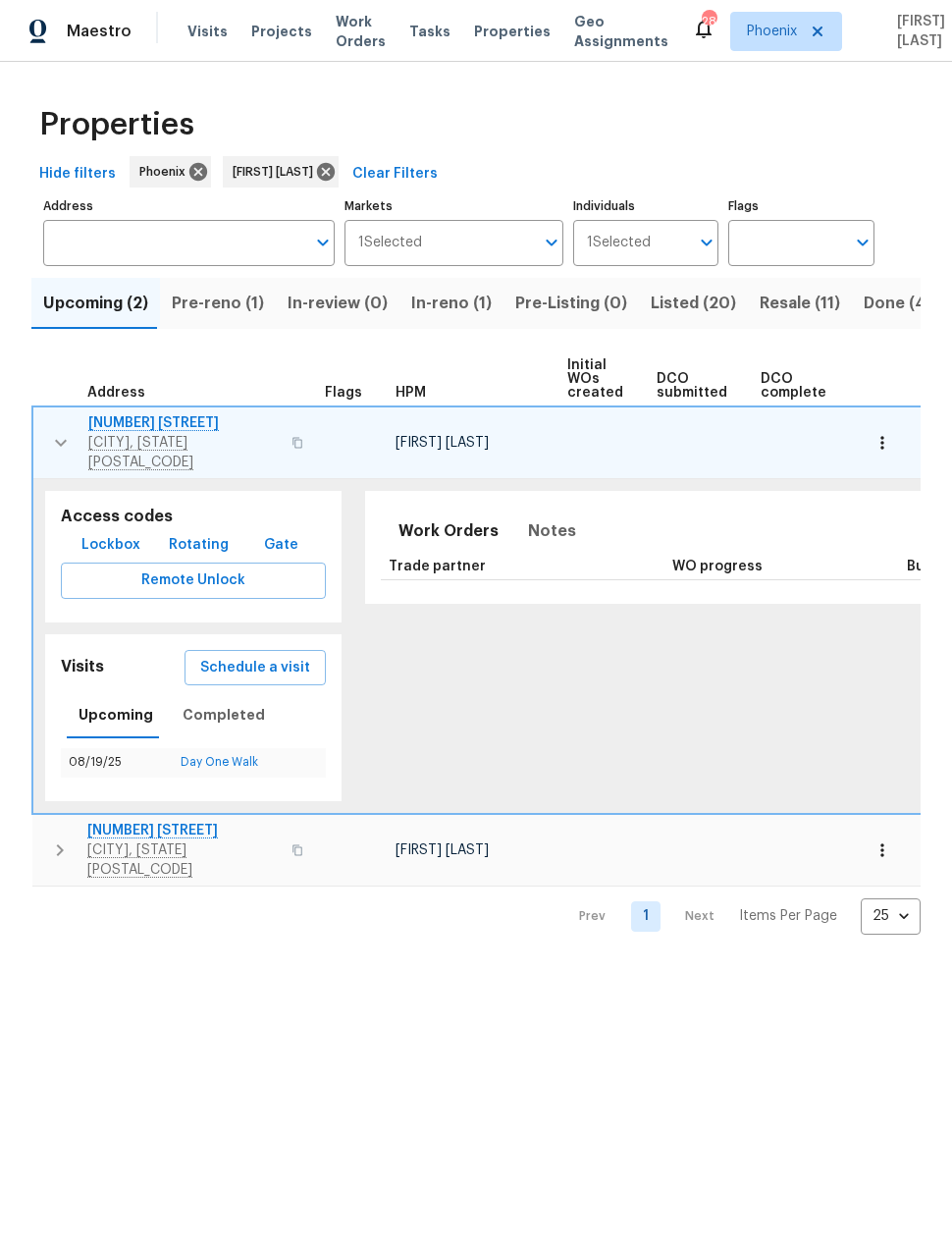 click 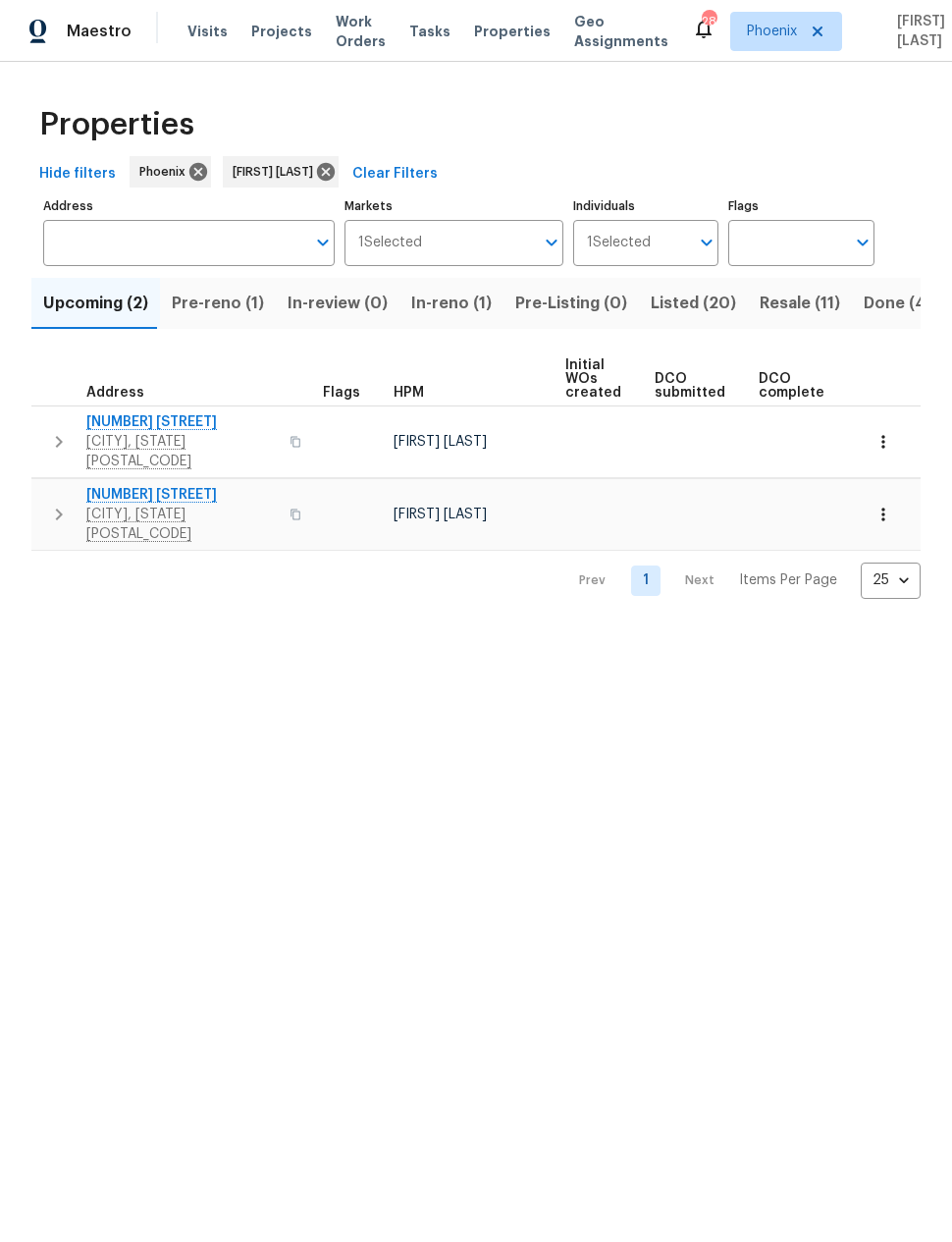 click 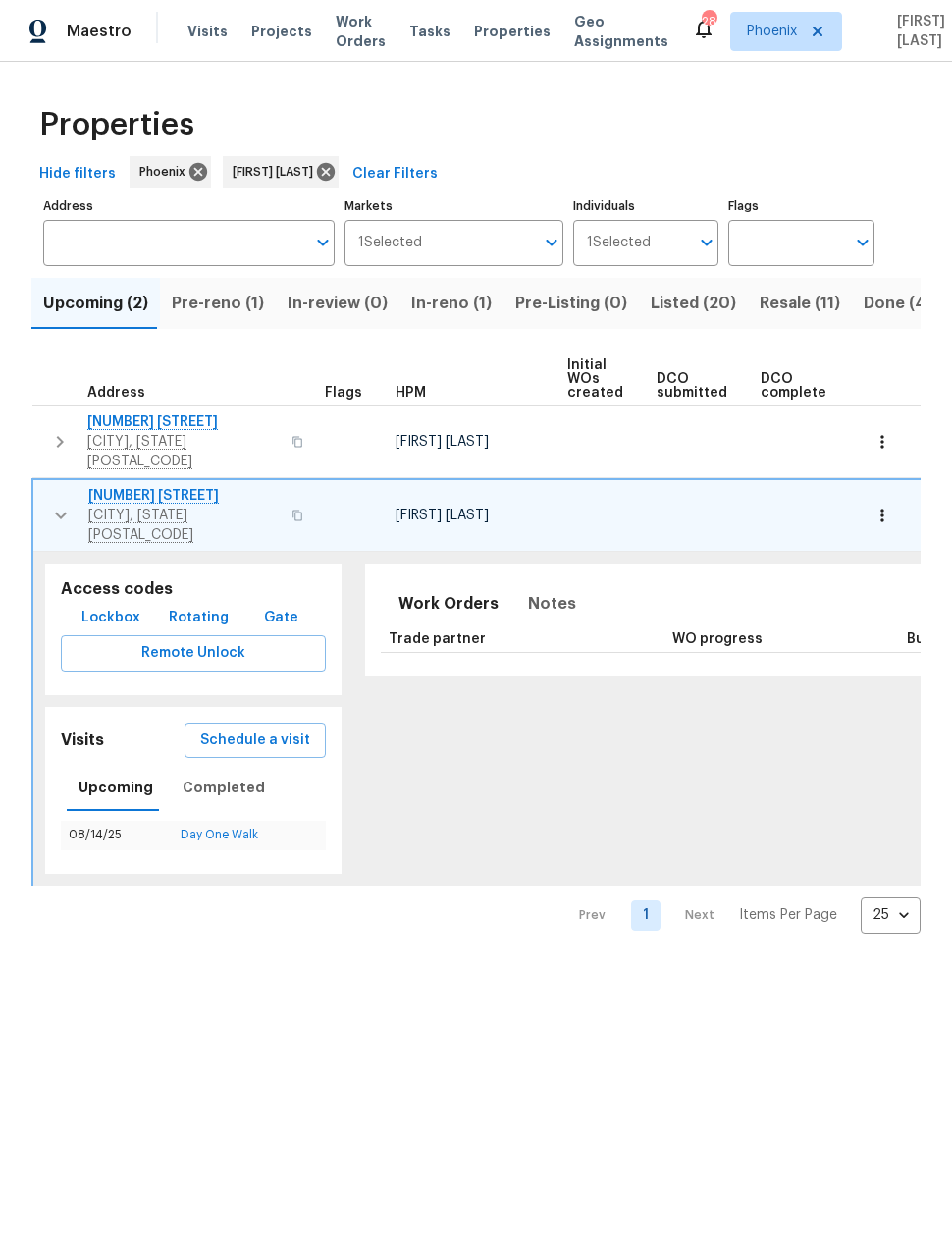 click on "8920 W Monterey Way Phoenix, AZ 85037" at bounding box center (175, 515) 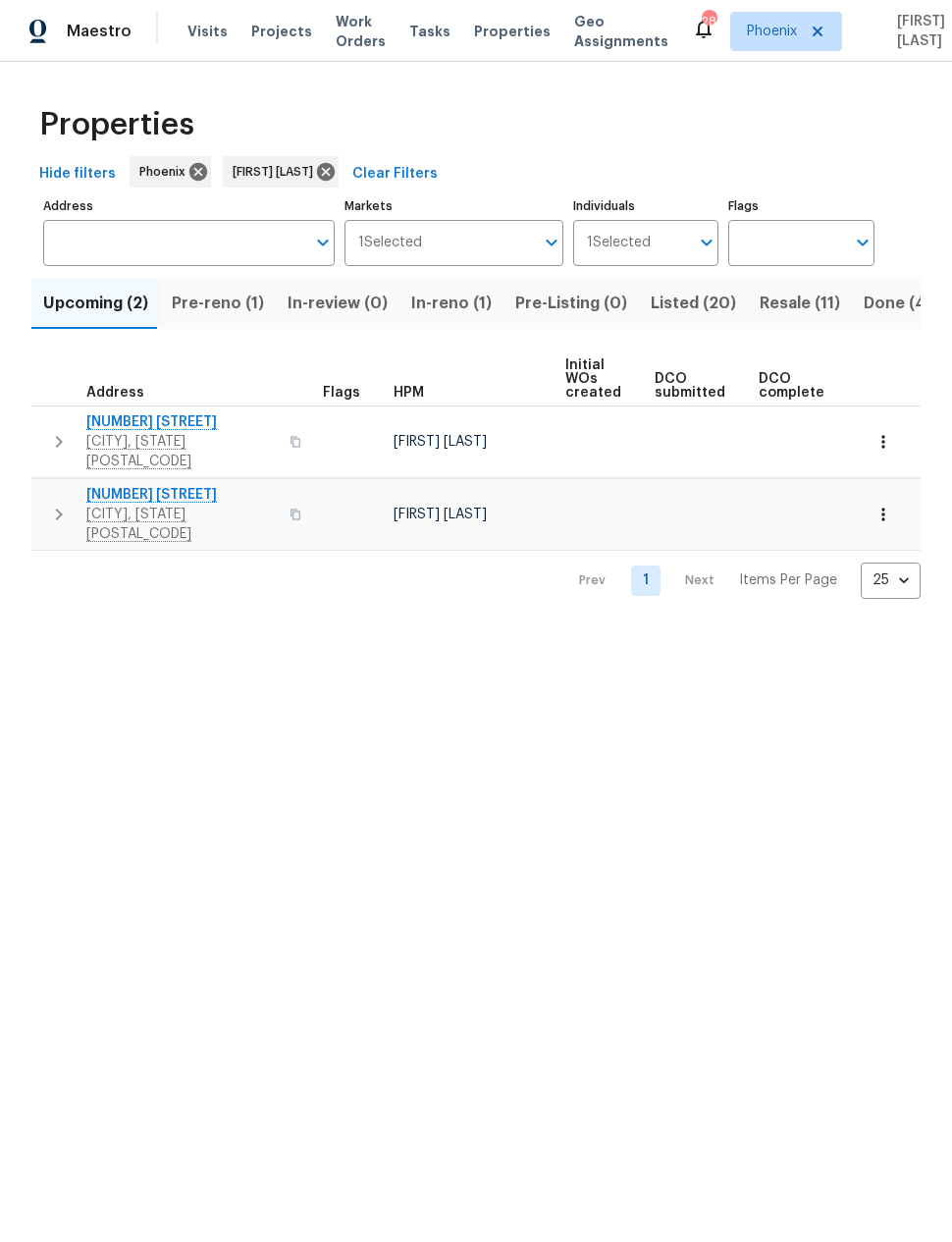 click on "Maestro Visits Projects Work Orders Tasks Properties Geo Assignments 28 Phoenix Nick Pulliam Properties Hide filters Phoenix Nick Pulliam Clear Filters Address Address Markets 1  Selected Markets Individuals 1  Selected Individuals Flags Flags Upcoming (2) Pre-reno (1) In-review (0) In-reno (1) Pre-Listing (0) Listed (20) Resale (11) Done (427) Unknown (0) Address Flags HPM Initial WOs created DCO submitted DCO complete D0W complete Scheduled COE Scheduled LCO Ready Date 6547 N 73rd Dr Glendale, AZ 85303 Nick Pulliam 08/18/25 08/19/25 8920 W Monterey Way Phoenix, AZ 85037 Nick Pulliam 08/12/25 08/13/25 08/14/25 Prev 1 Next Items Per Page 25 25 ​" at bounding box center [476, 315] 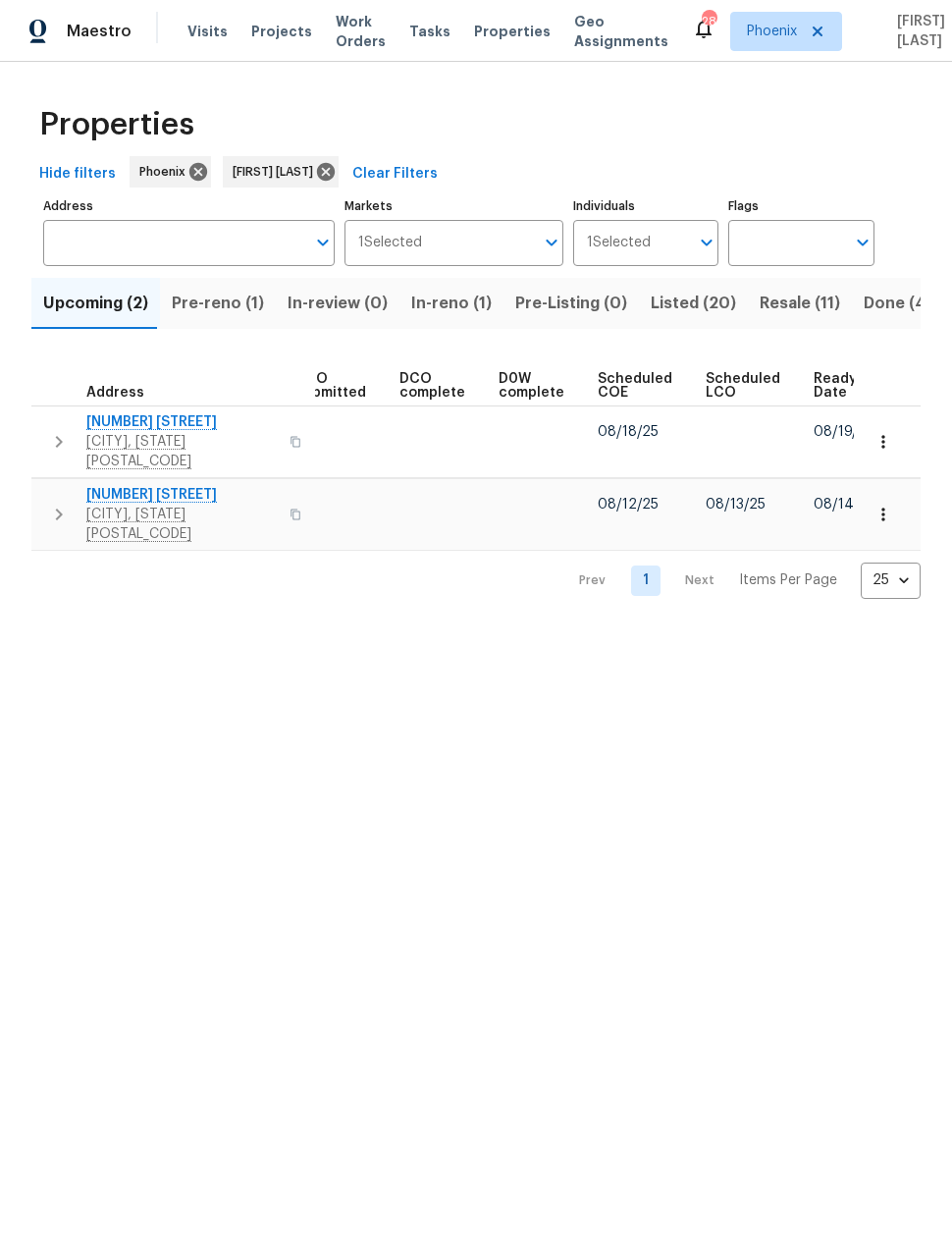 scroll, scrollTop: 0, scrollLeft: 358, axis: horizontal 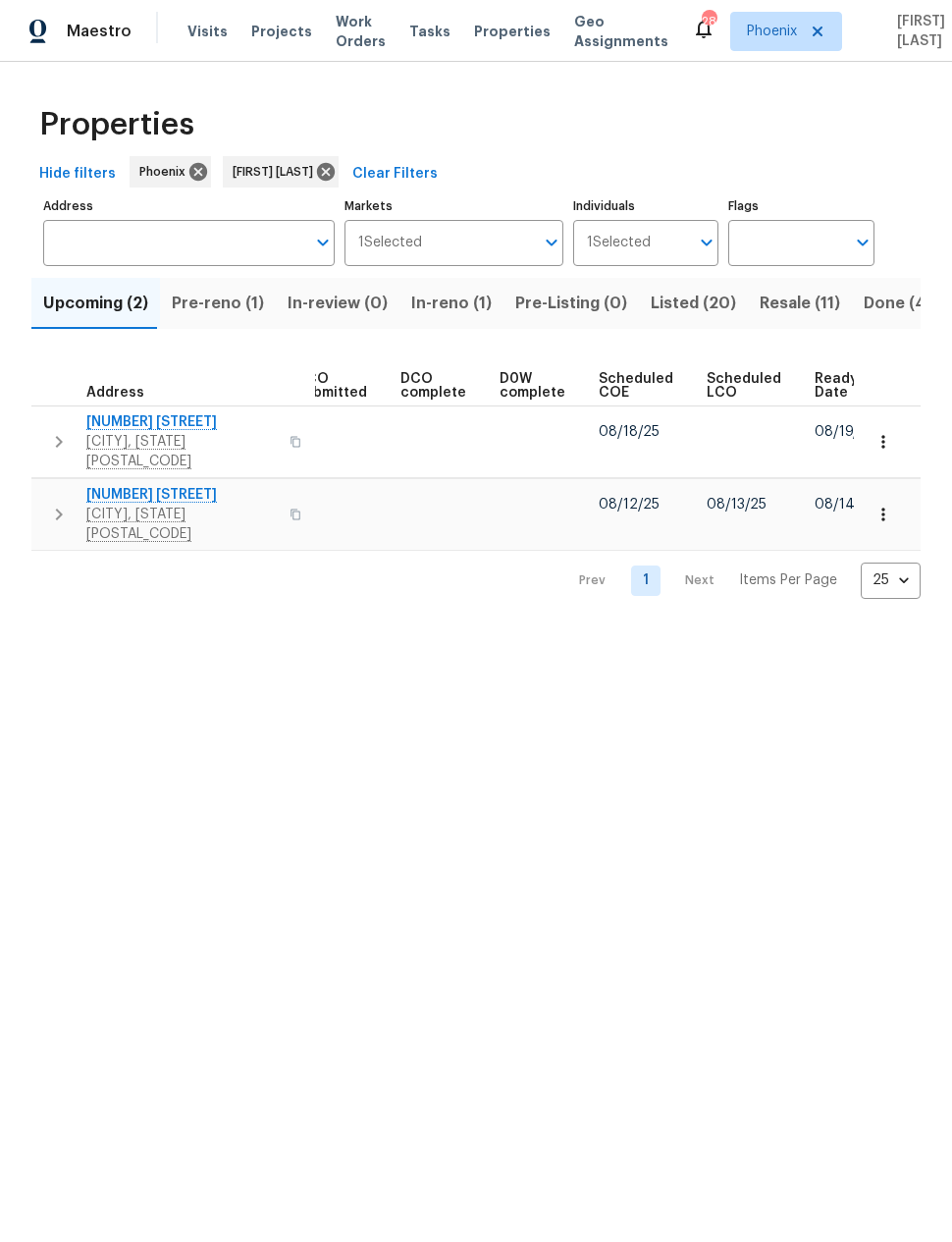 click on "Pre-reno (1)" at bounding box center (218, 303) 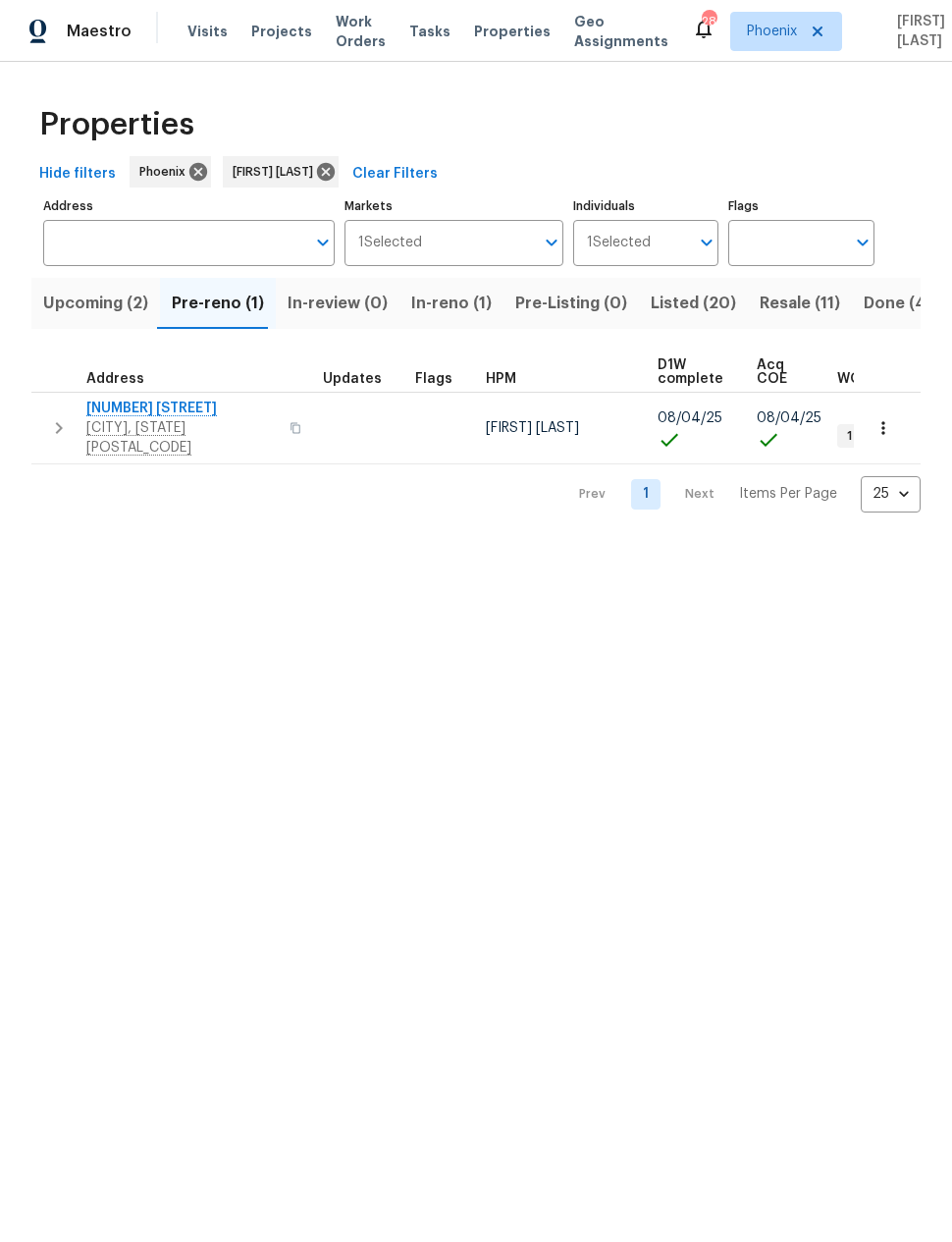 click 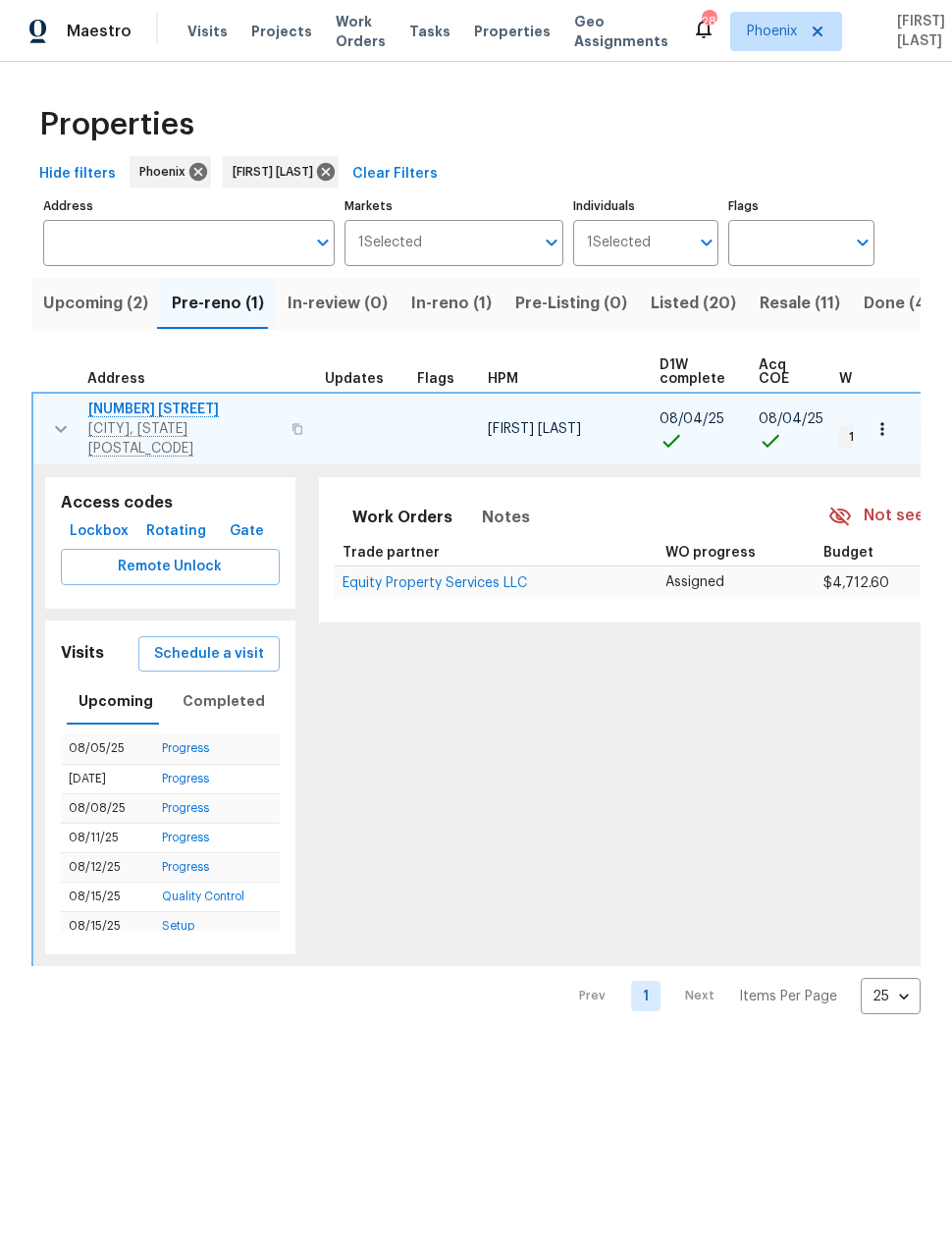 click on "Lockbox" at bounding box center [99, 531] 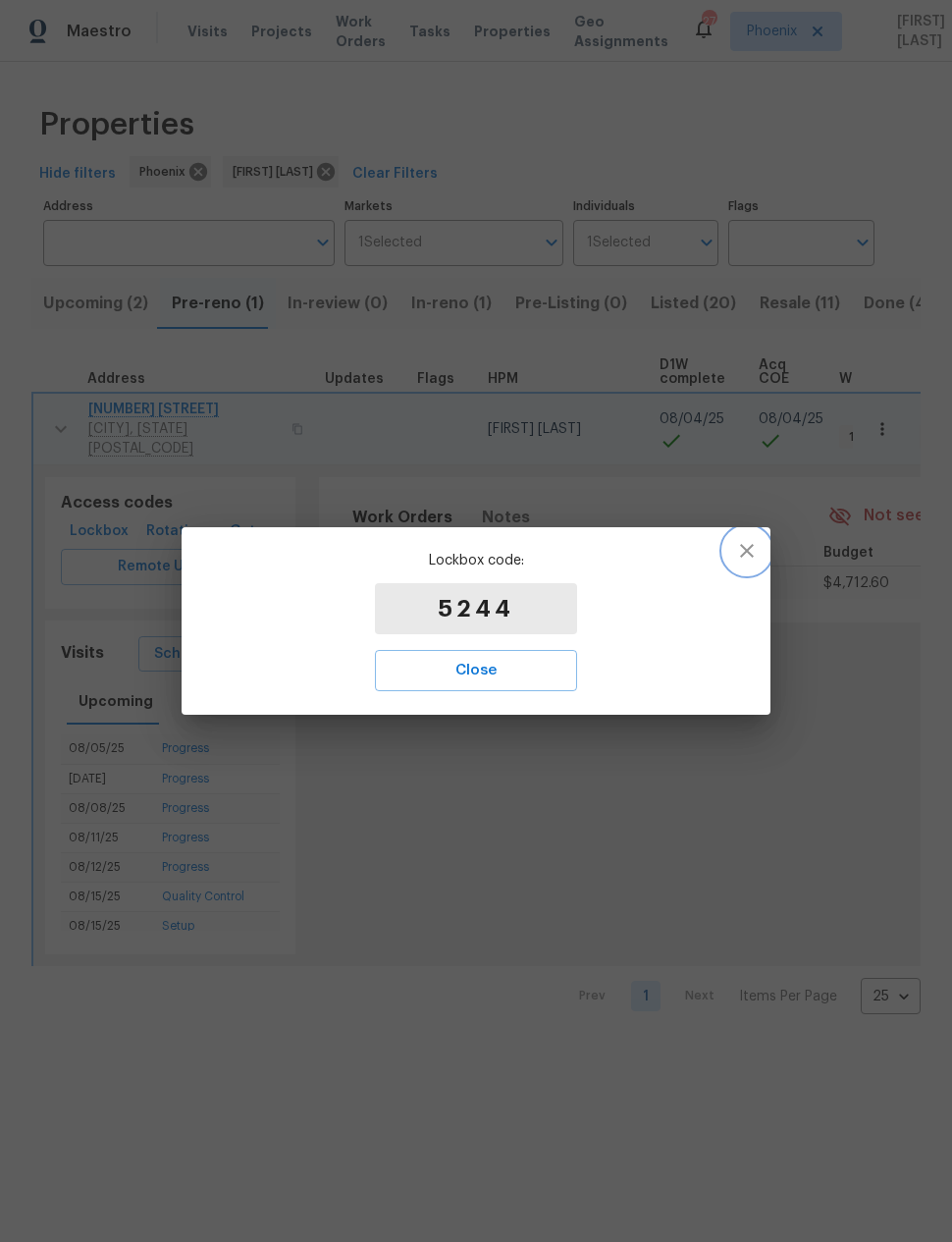 click 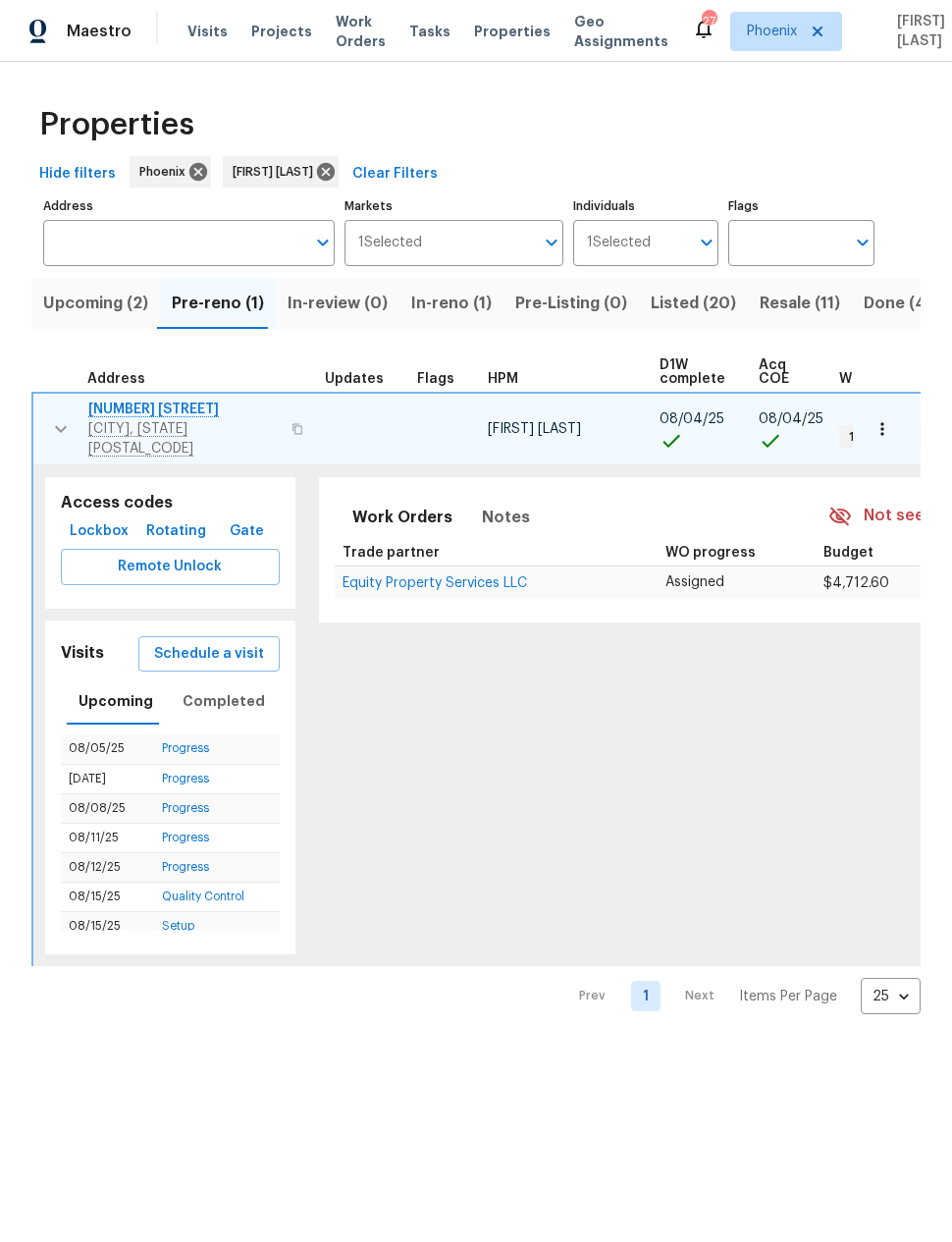 click 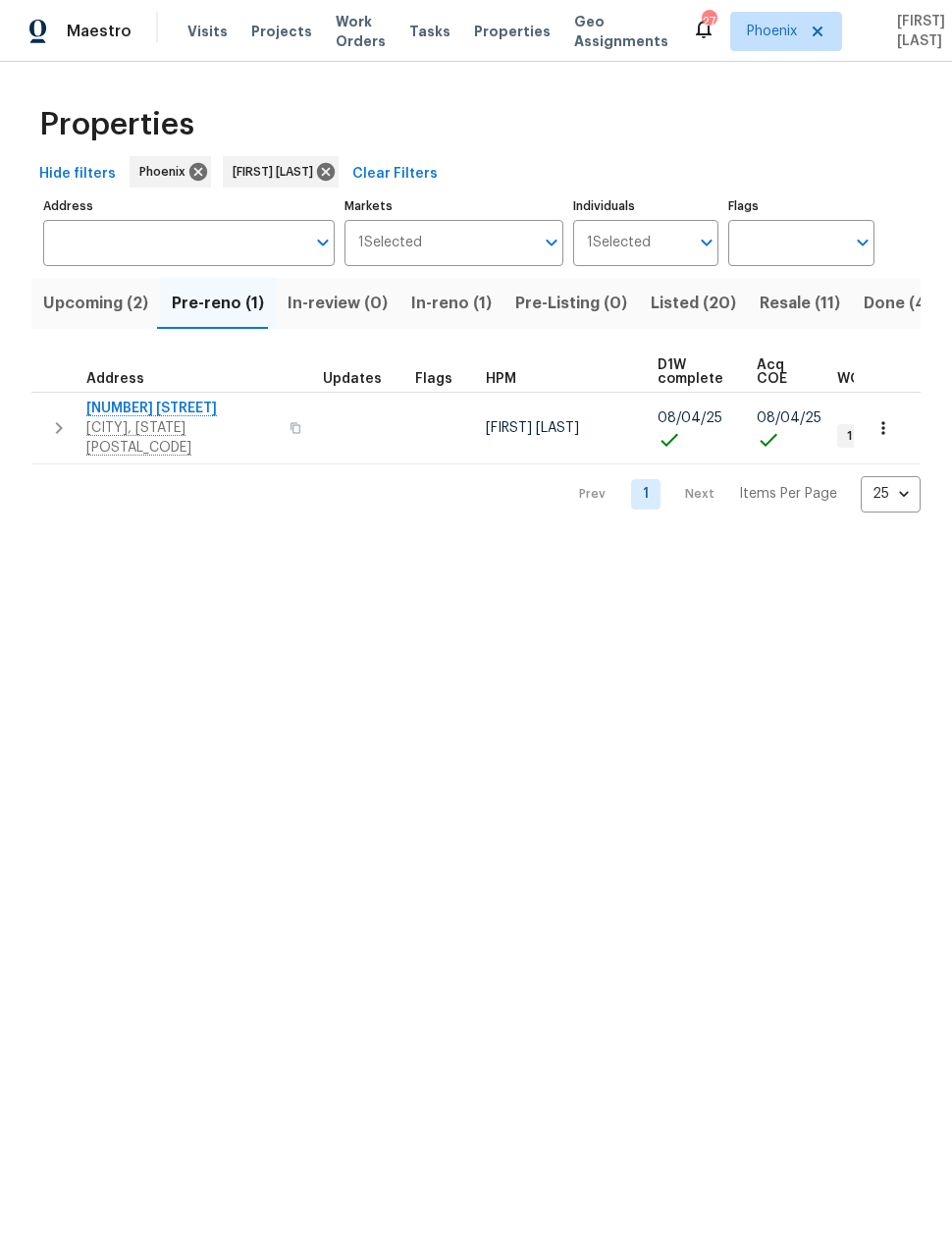 click on "In-reno (1)" at bounding box center [451, 303] 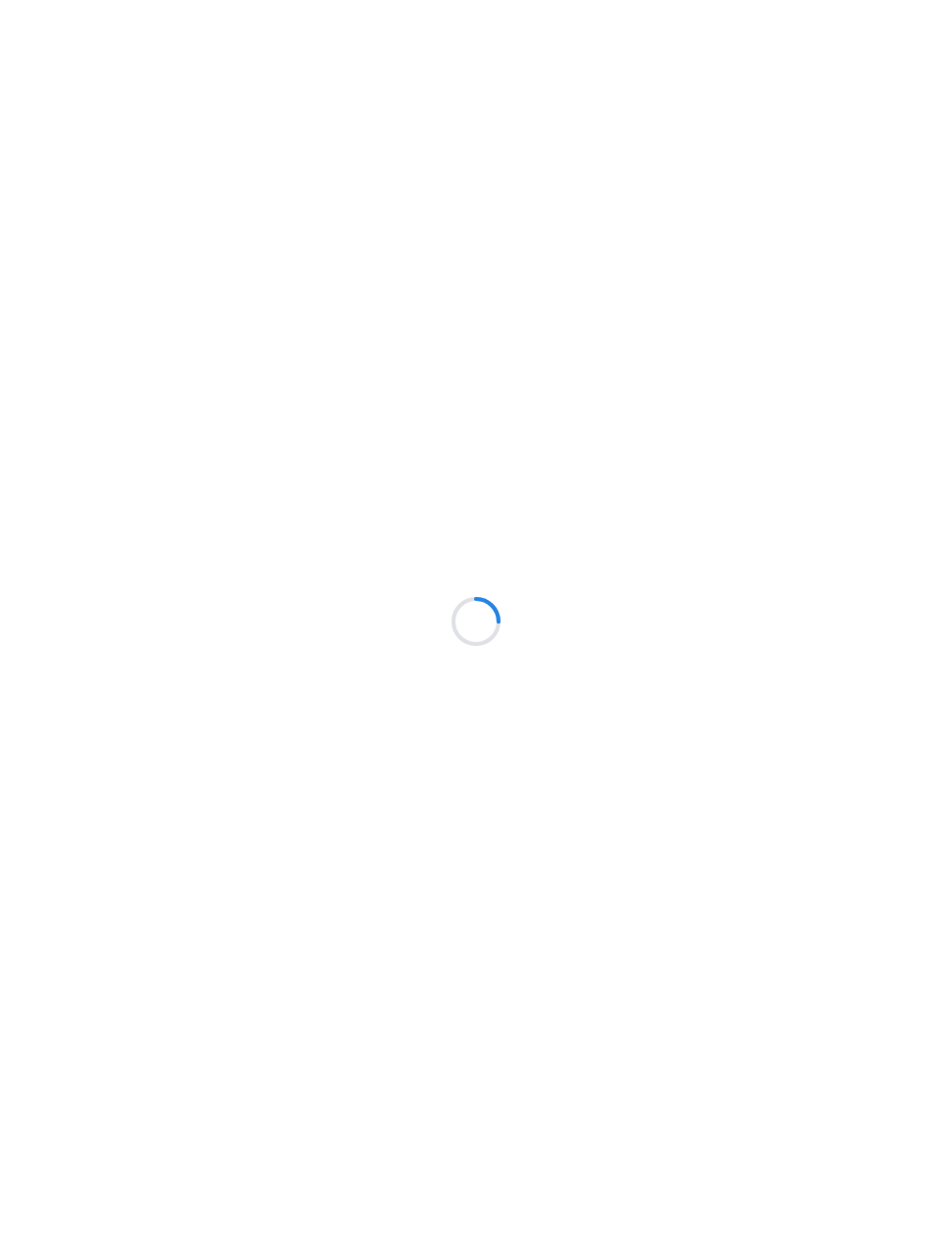 scroll, scrollTop: 0, scrollLeft: 0, axis: both 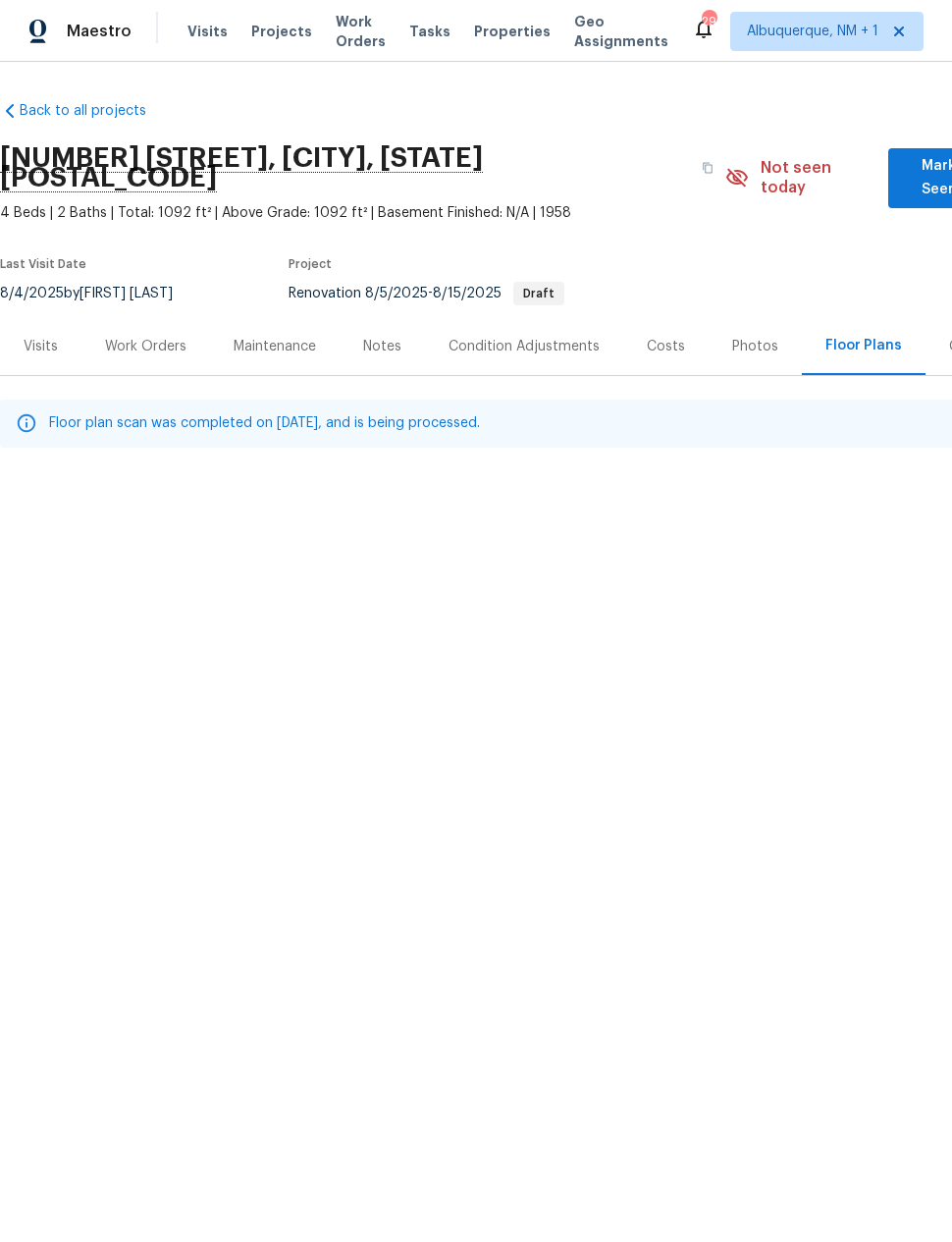 click on "Work Orders" at bounding box center [145, 347] 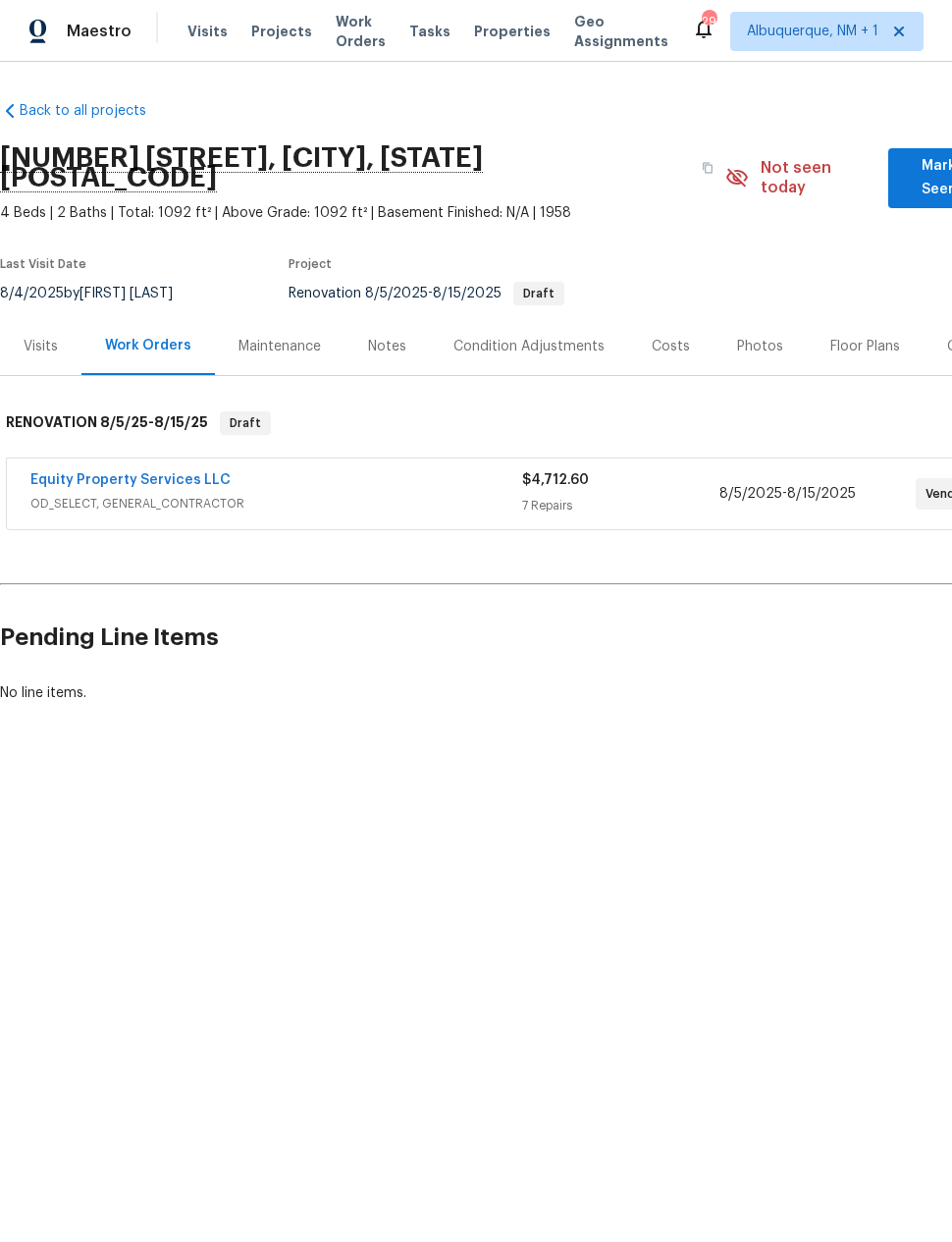 scroll, scrollTop: 0, scrollLeft: 0, axis: both 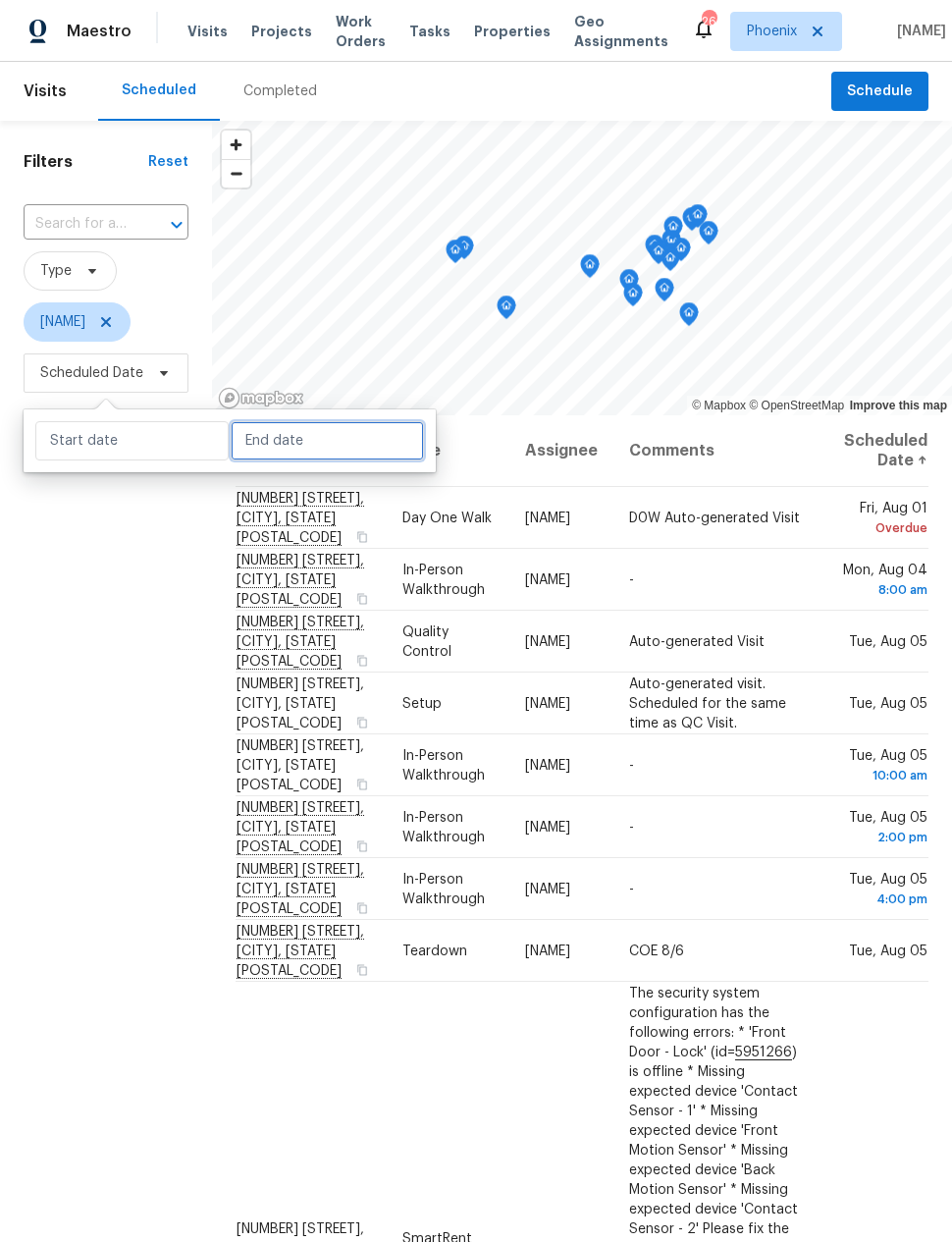 click at bounding box center (327, 441) 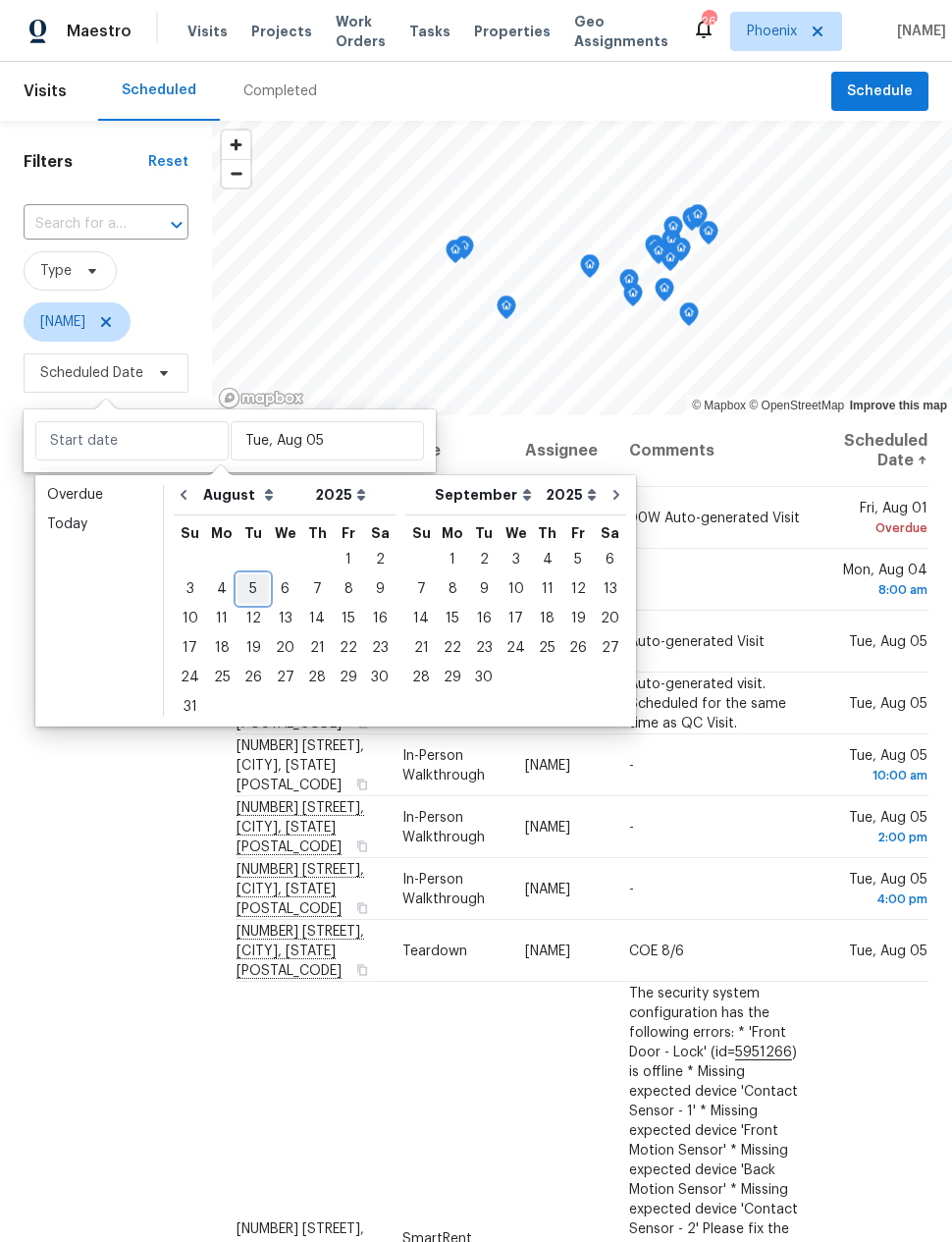 click on "5" at bounding box center (253, 589) 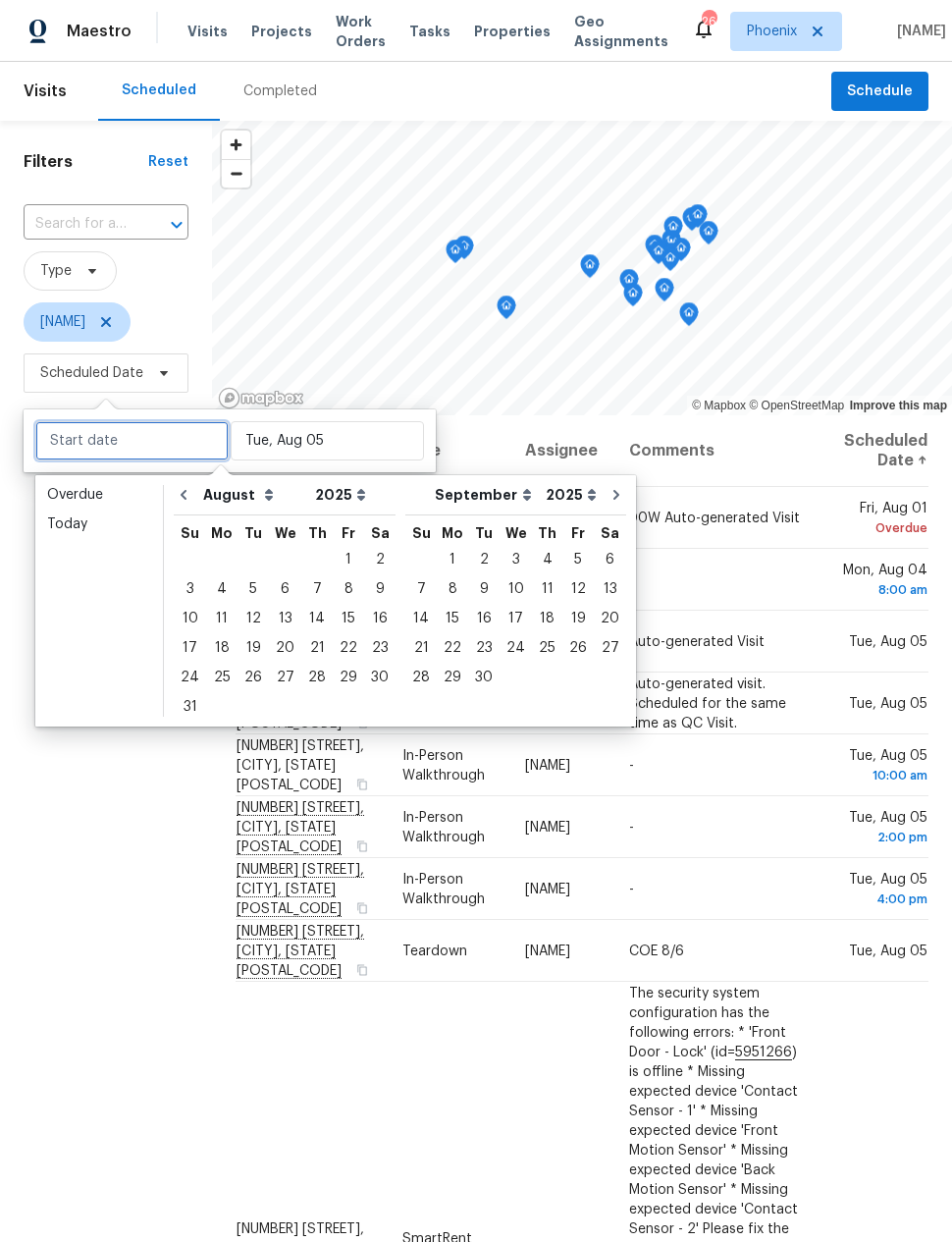 type on "Tue, Aug 05" 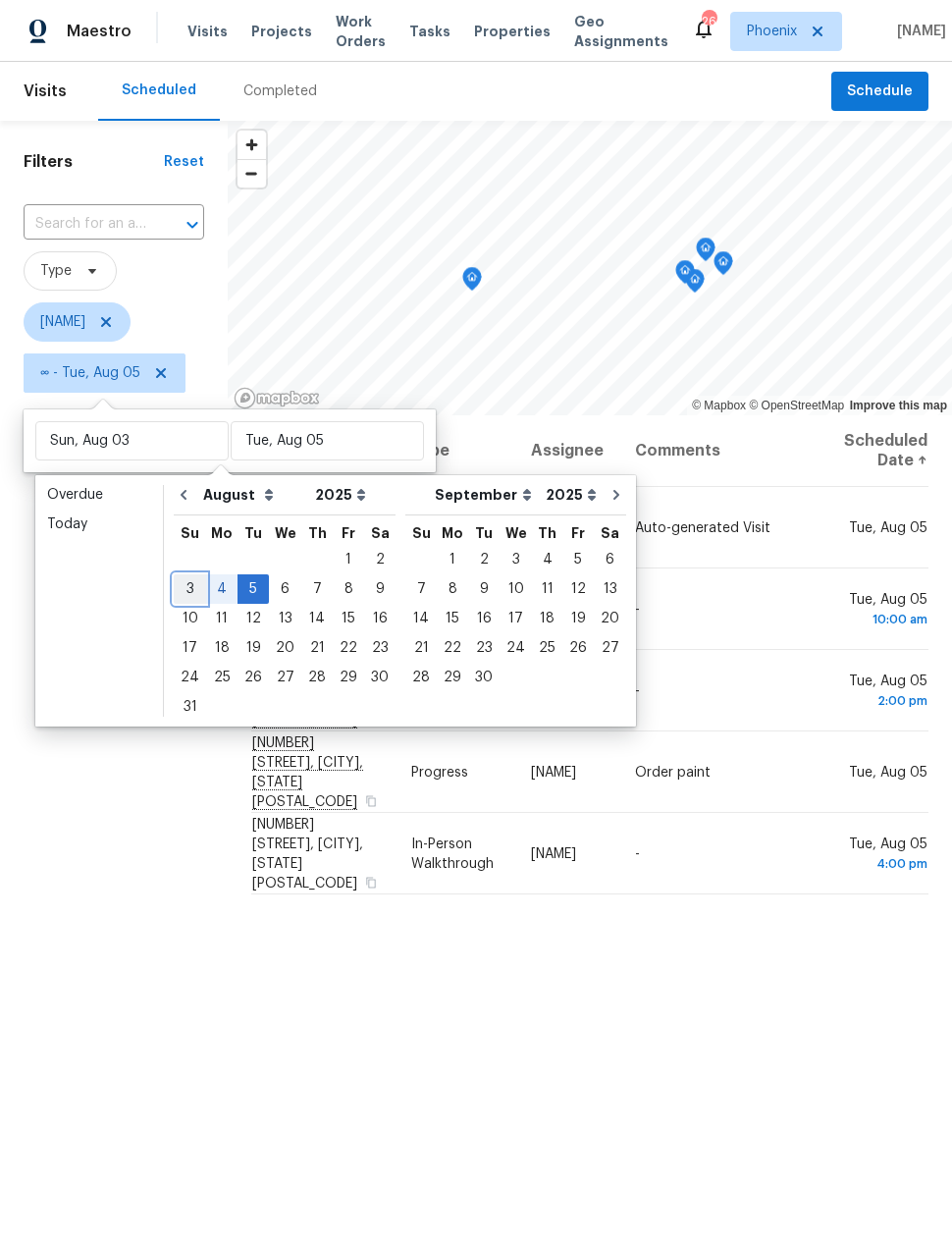 click on "3" at bounding box center (189, 589) 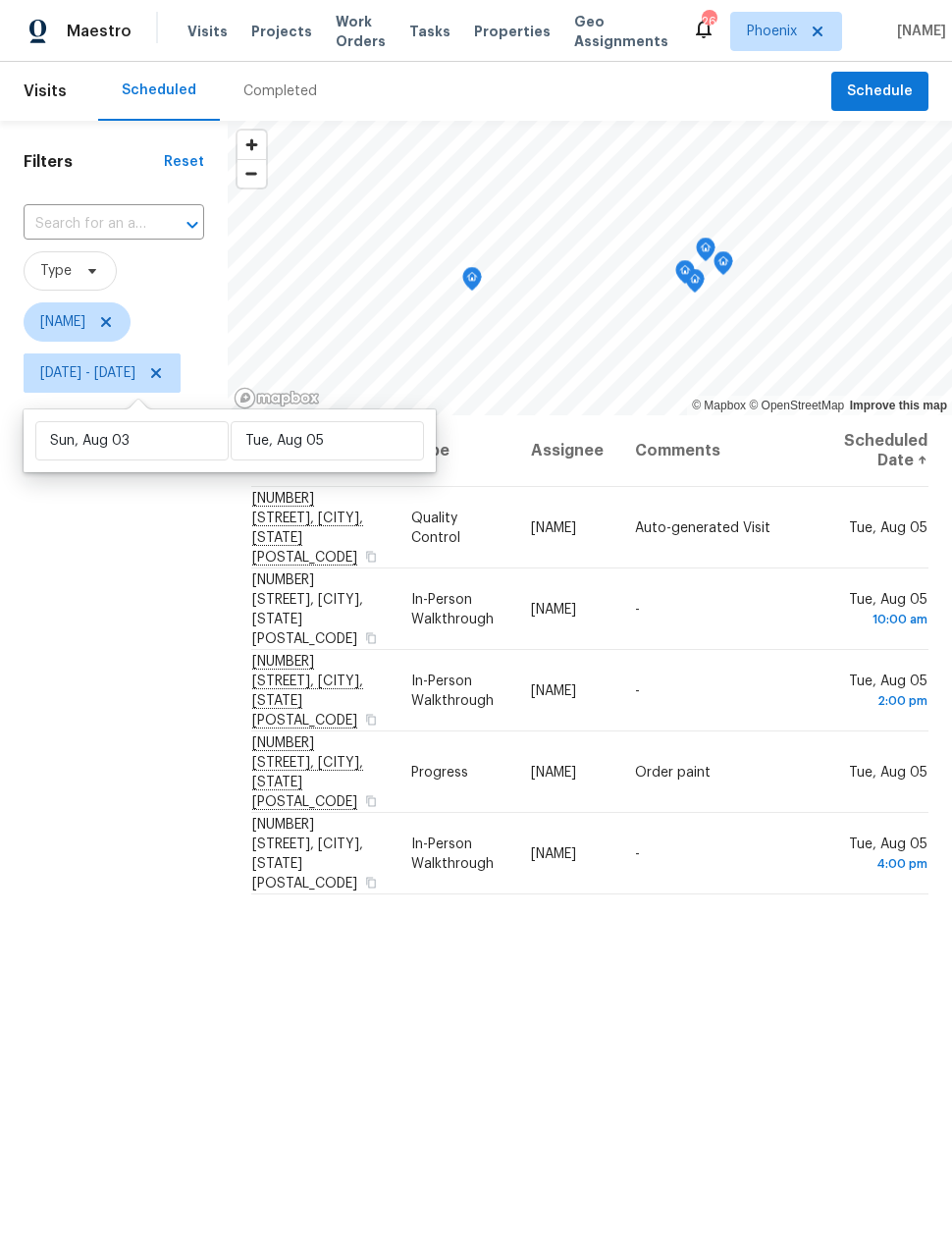 click on "Filters Reset ​ Type [NAME] [DATE] - [DATE]" at bounding box center [114, 765] 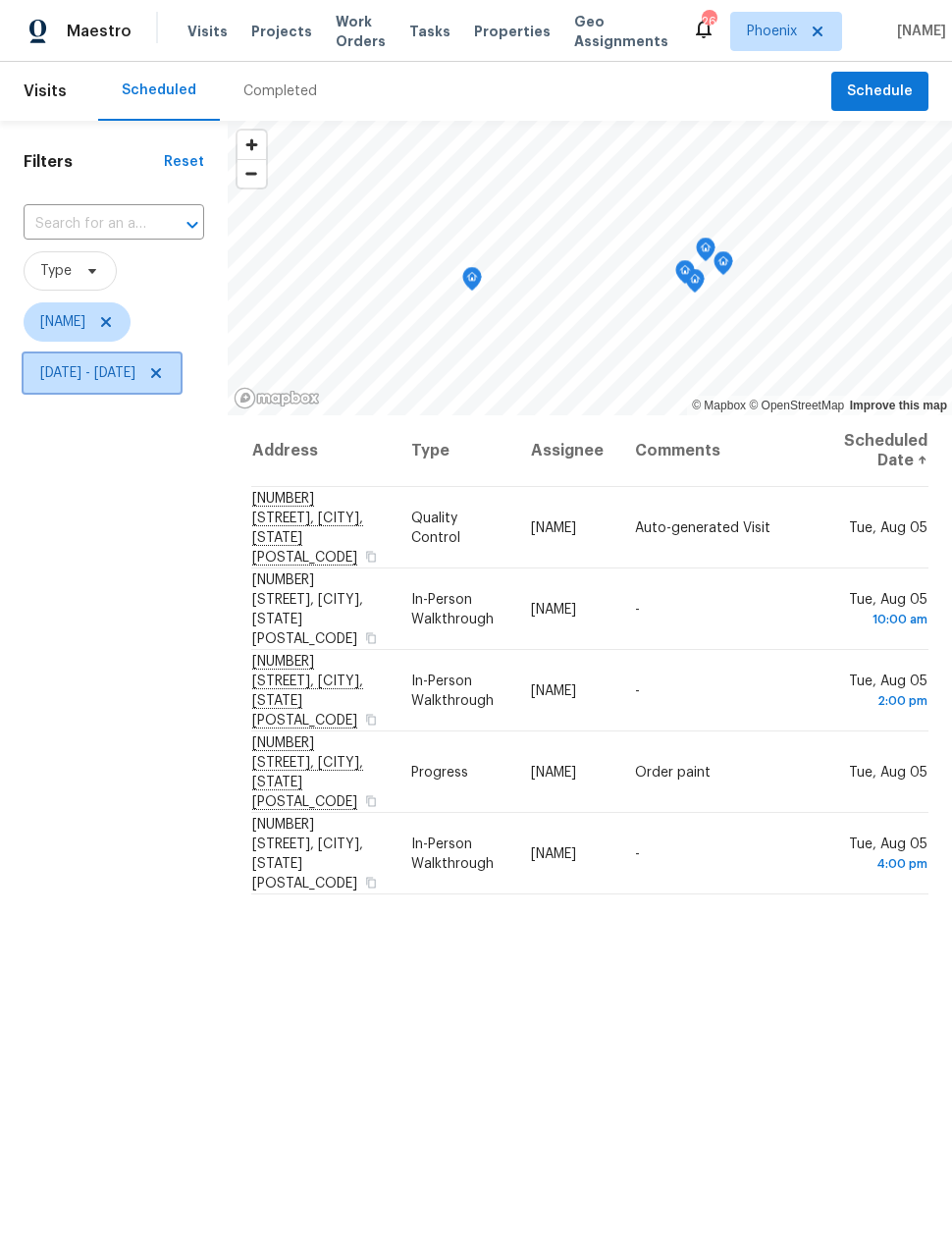 click on "[DATE] - [DATE]" at bounding box center [87, 373] 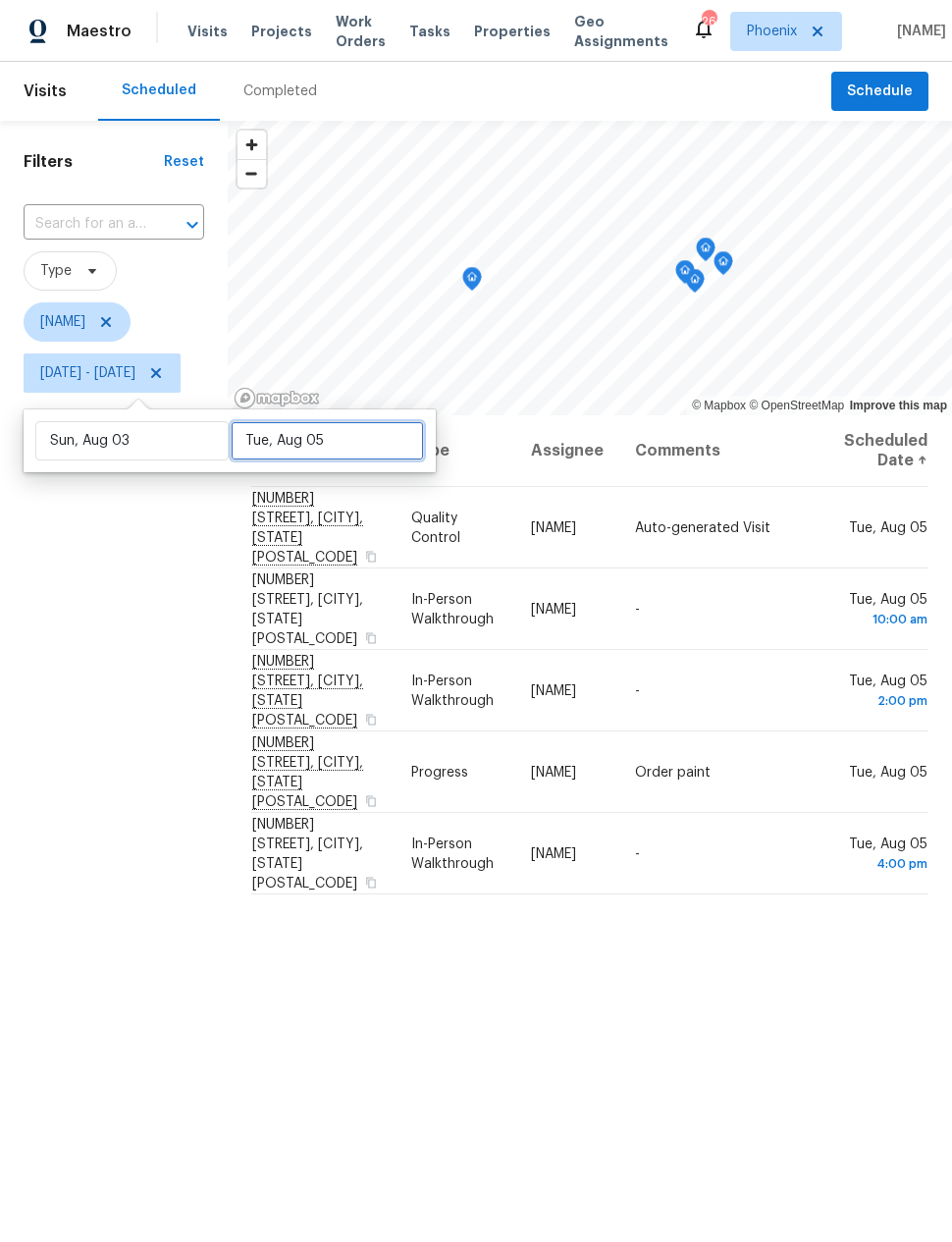 click on "Tue, Aug 05" at bounding box center [327, 441] 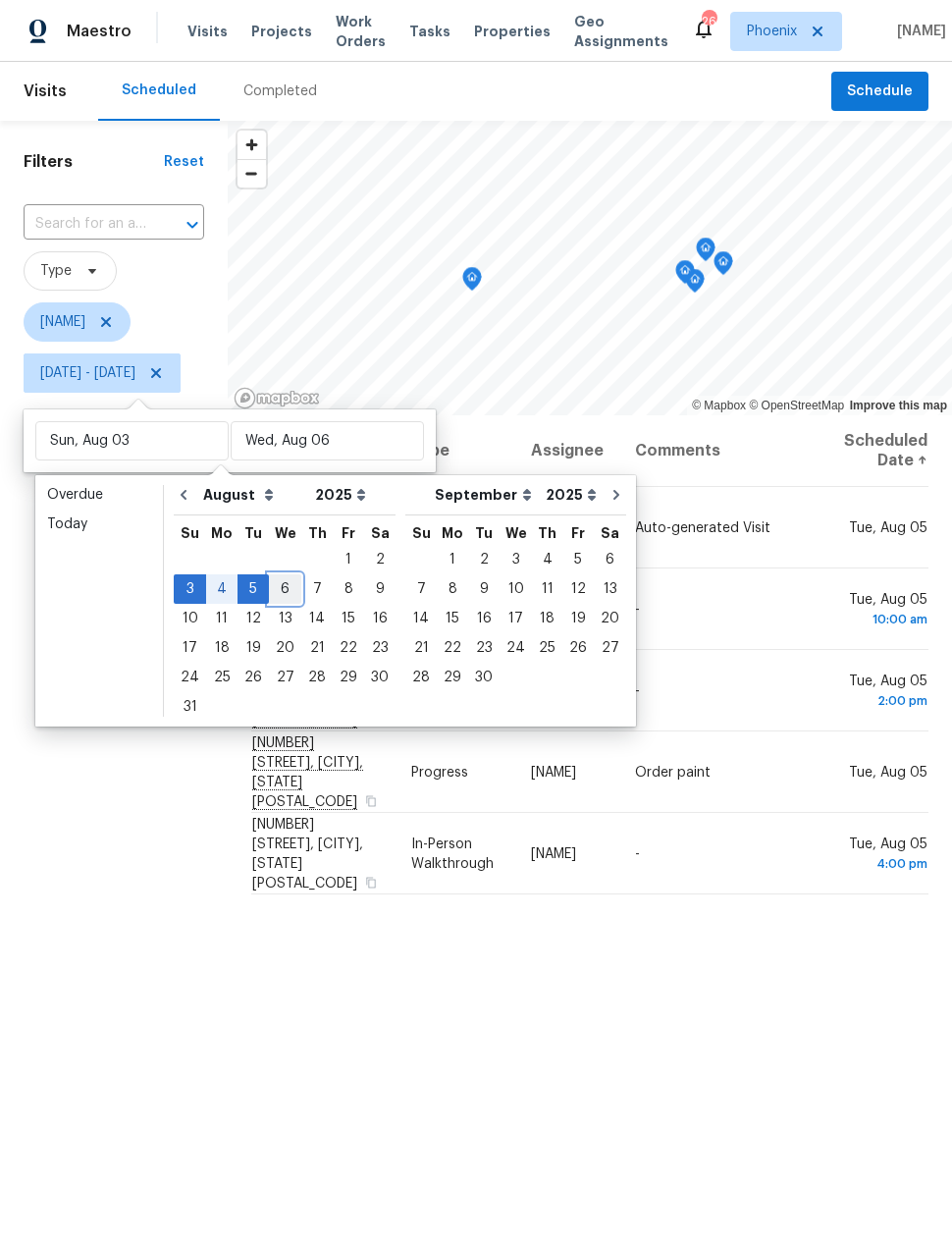 click on "6" at bounding box center (285, 589) 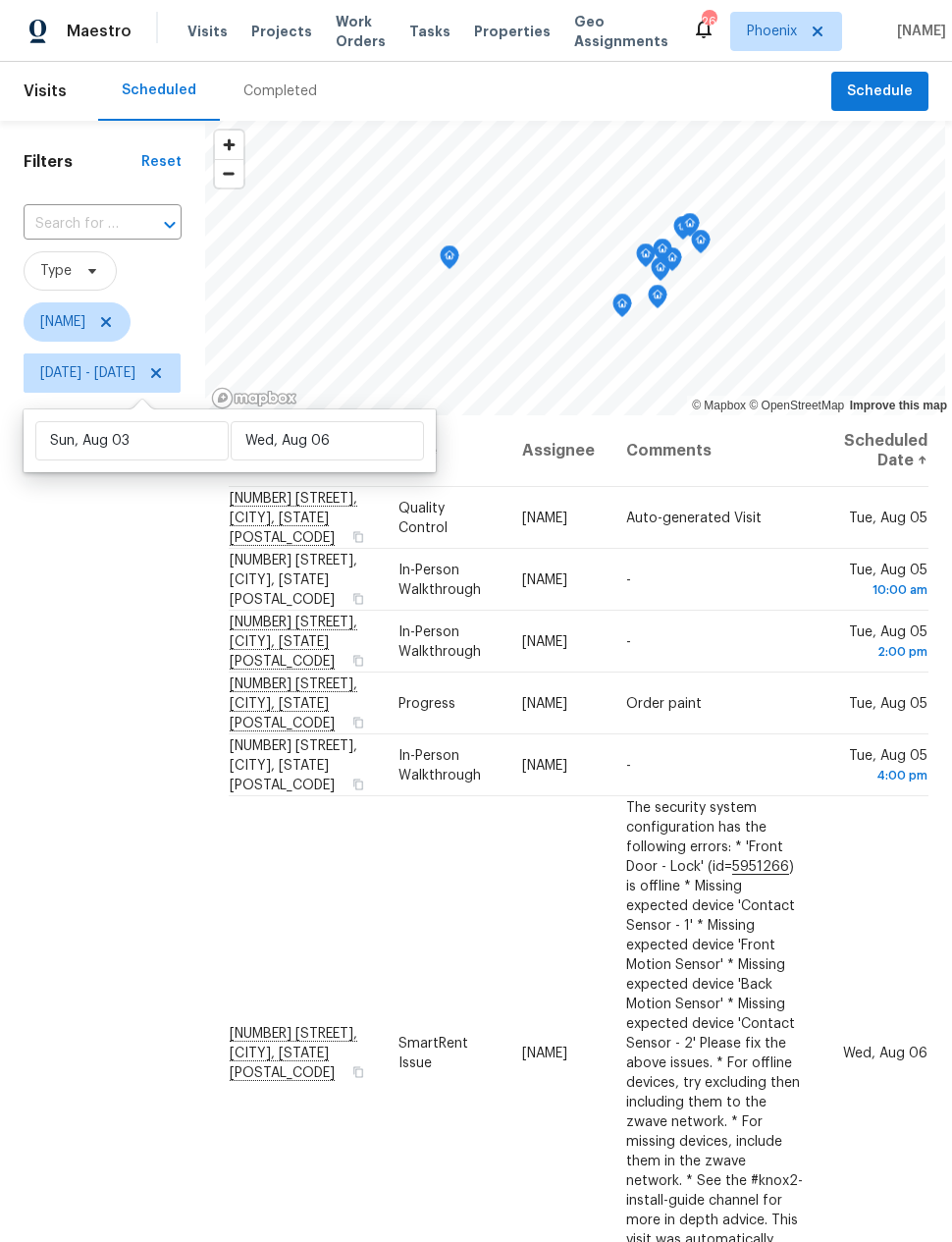 click on "Filters Reset ​ Type [NAME] [DATE] - [DATE]" at bounding box center (102, 765) 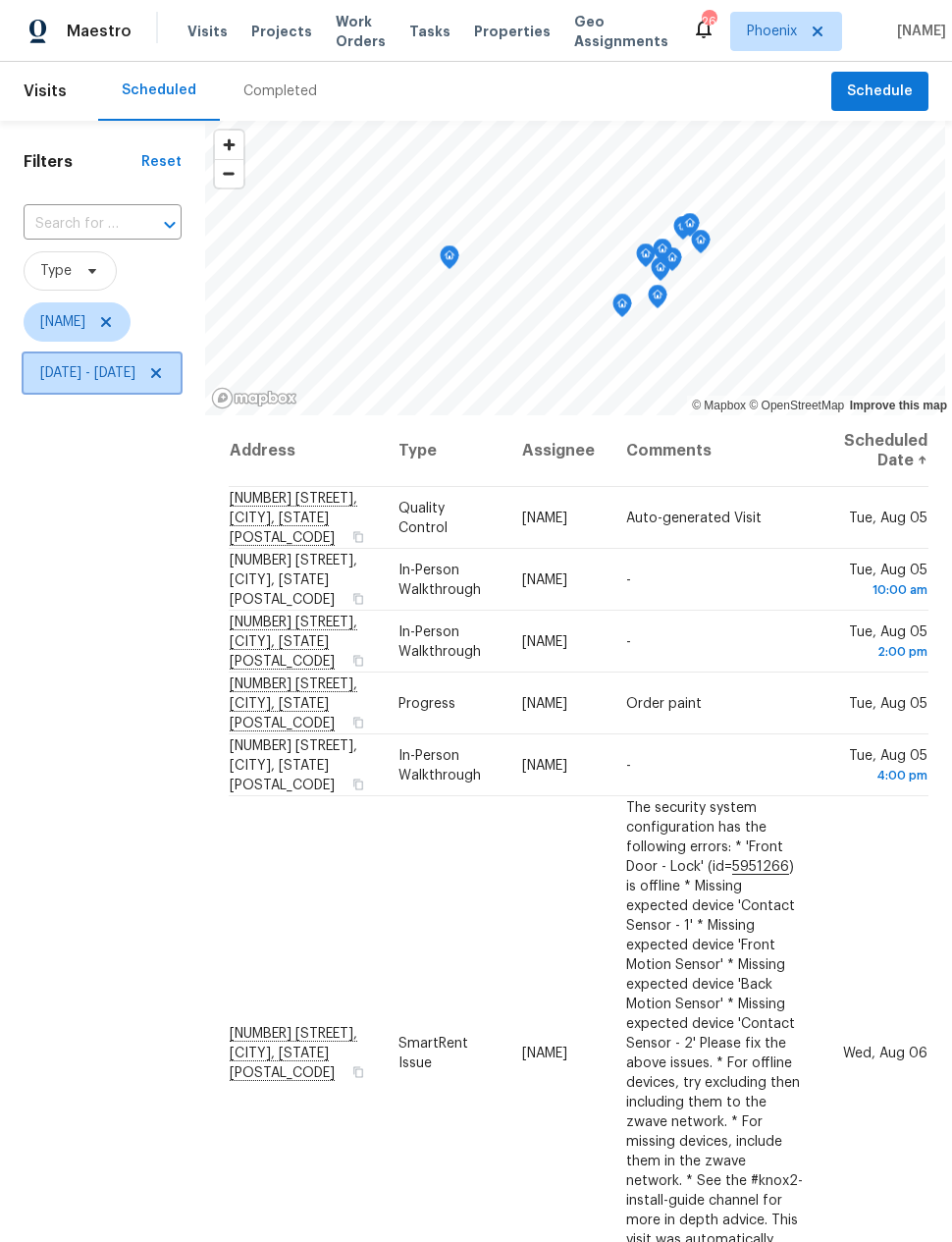 click on "[DATE] - [DATE]" at bounding box center (87, 373) 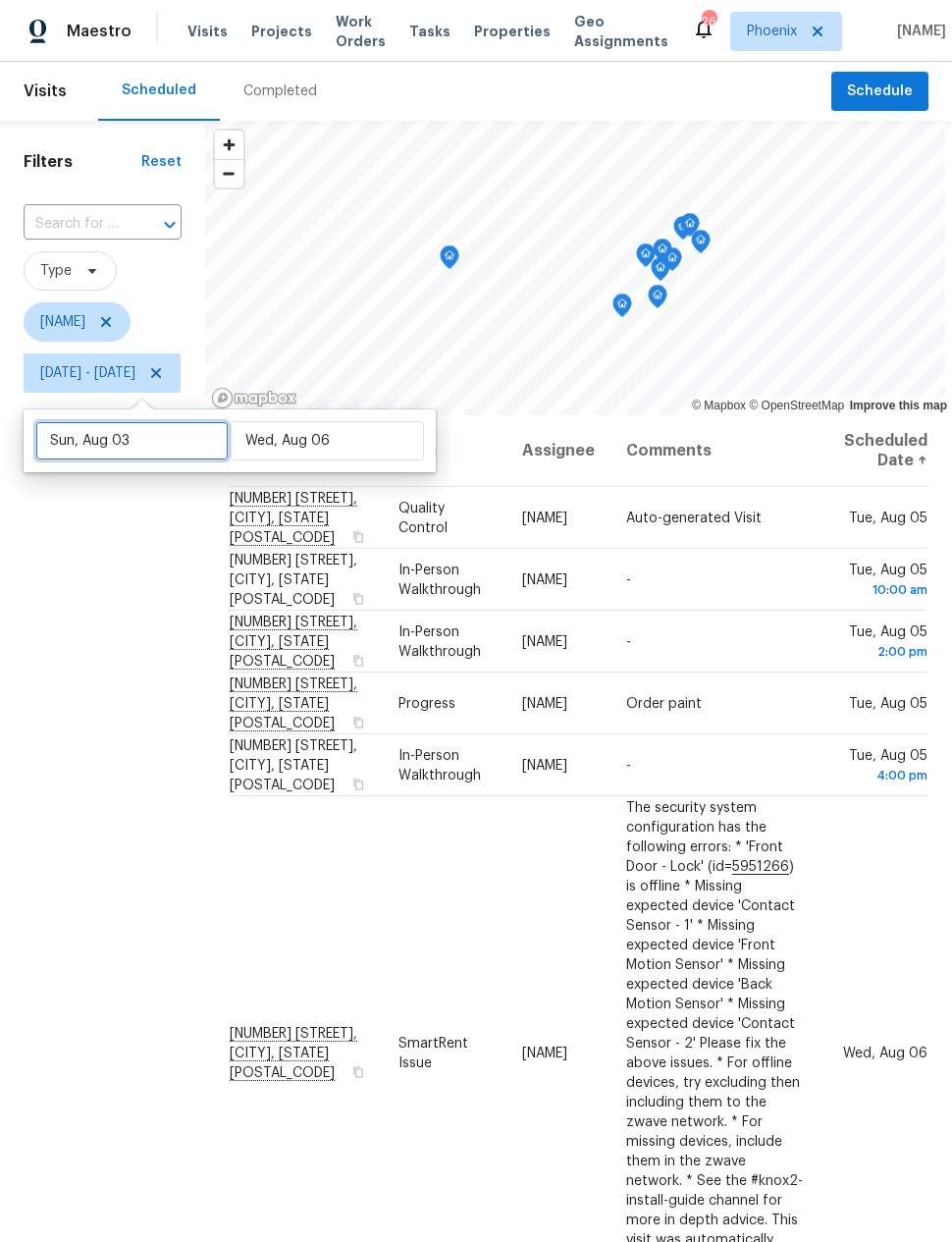 click on "Sun, Aug 03" at bounding box center [132, 441] 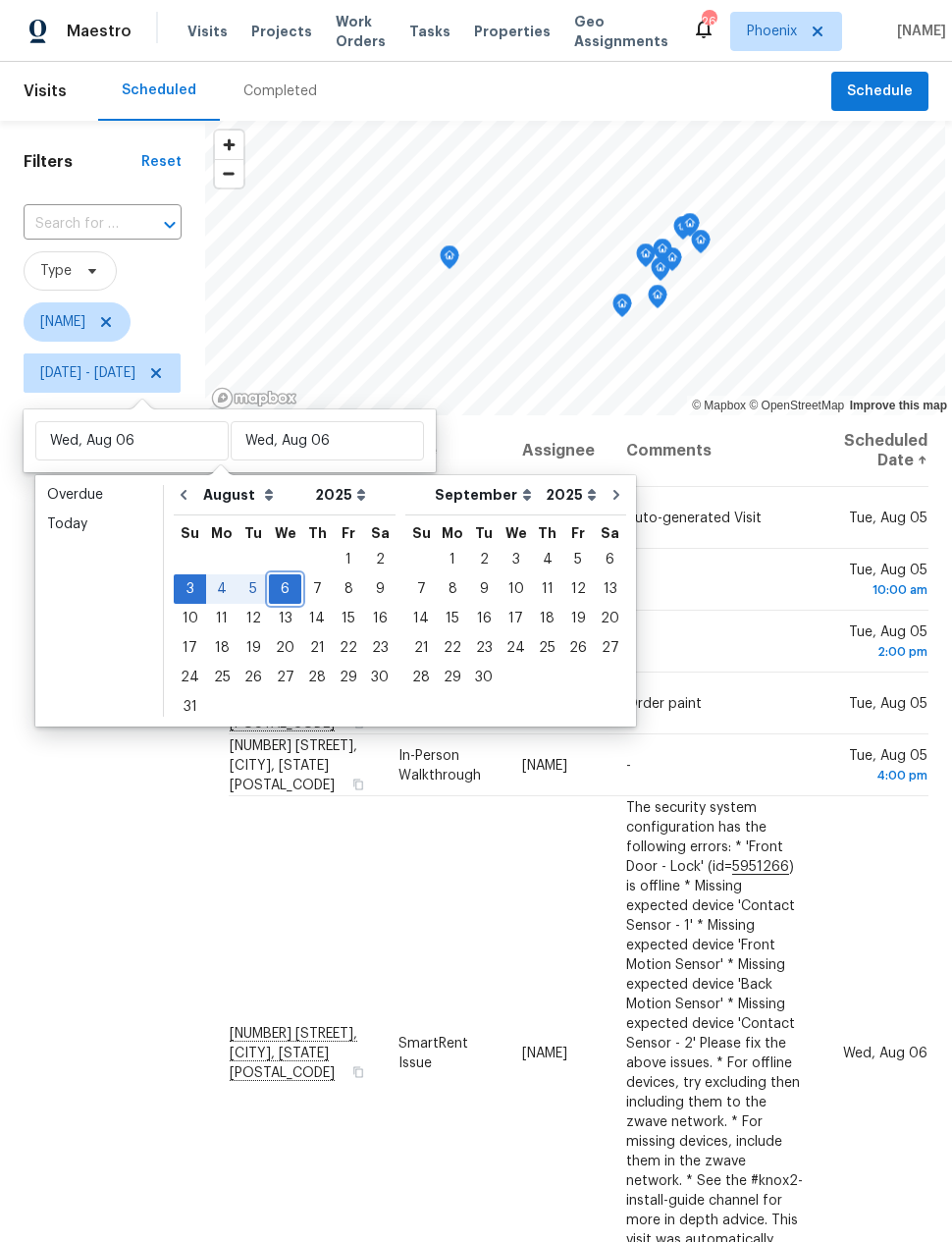 click on "6" at bounding box center [285, 589] 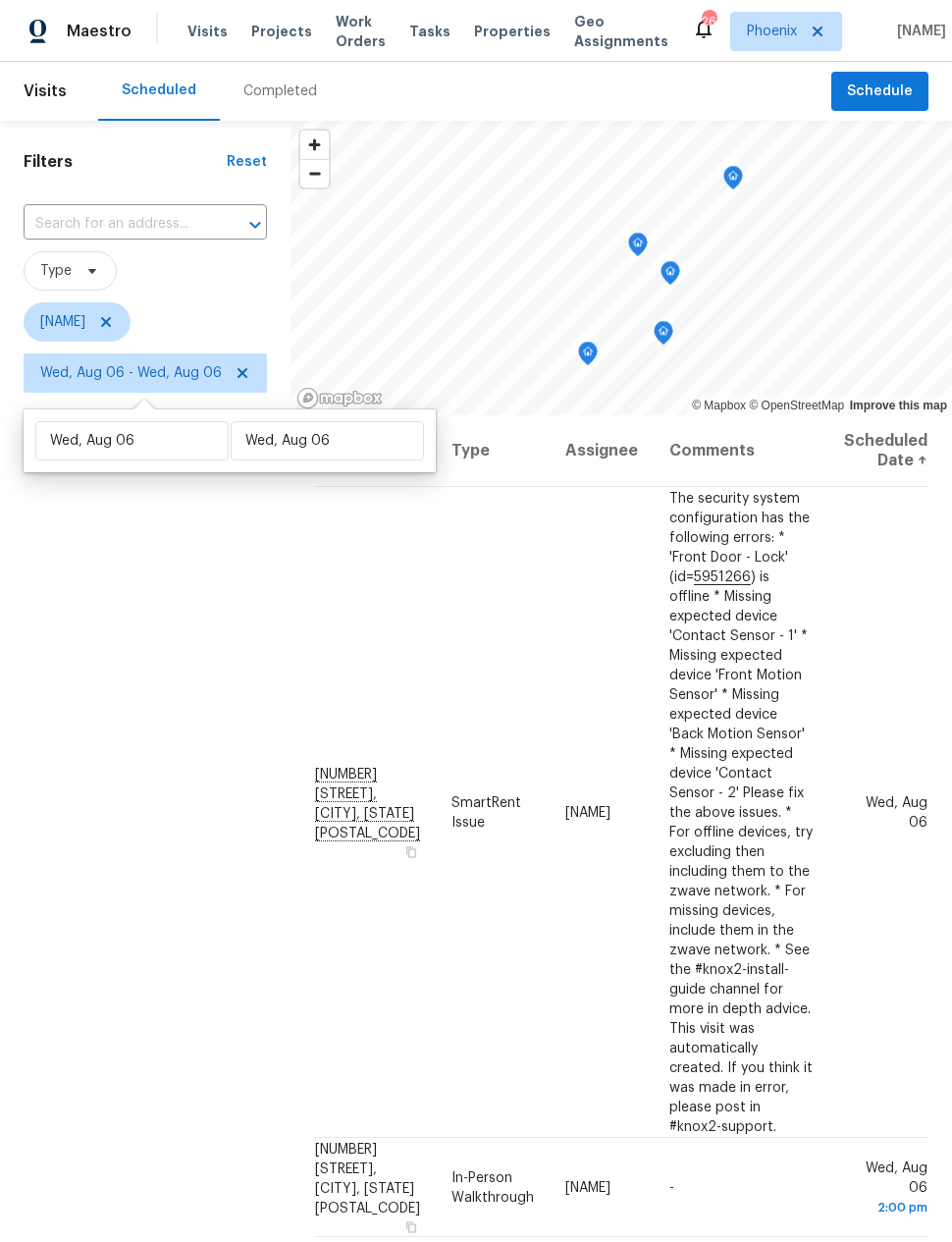 click on "Filters Reset ​ Type [NAME] [DATE] - [DATE]" at bounding box center [145, 765] 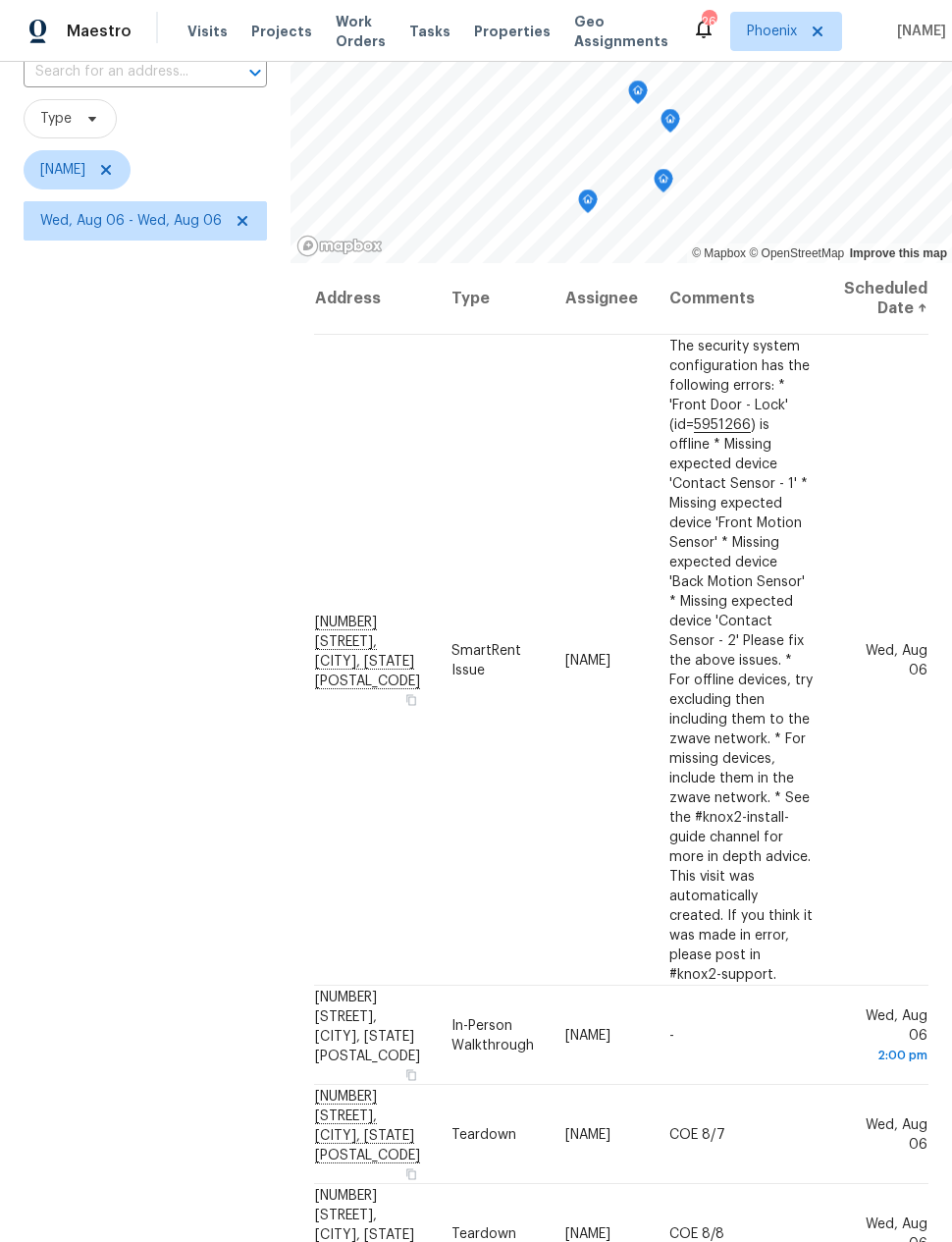 scroll, scrollTop: 151, scrollLeft: 0, axis: vertical 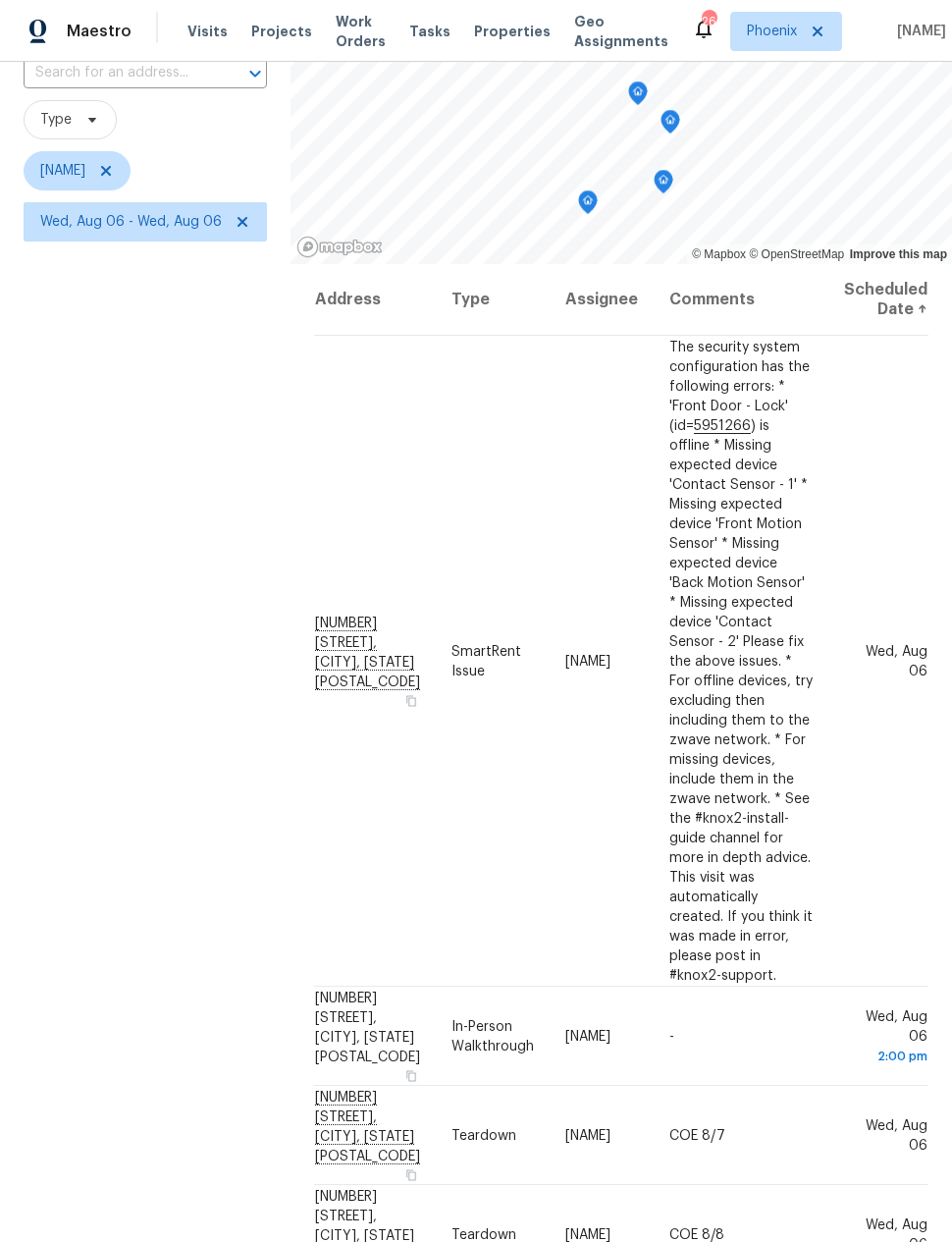 click on "Filters Reset ​ Type [NAME] [DATE] - [DATE]" at bounding box center [145, 614] 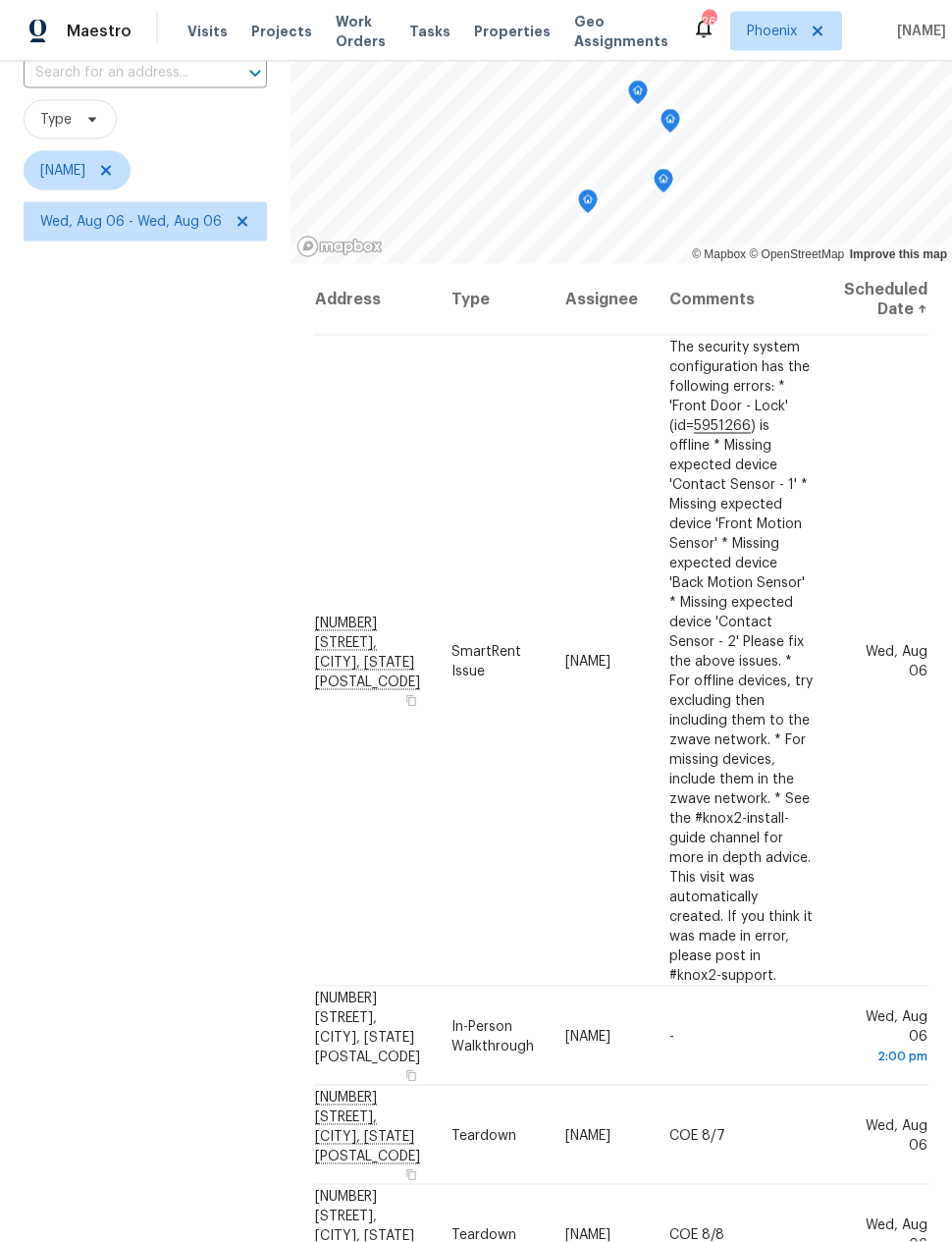 scroll, scrollTop: 79, scrollLeft: 0, axis: vertical 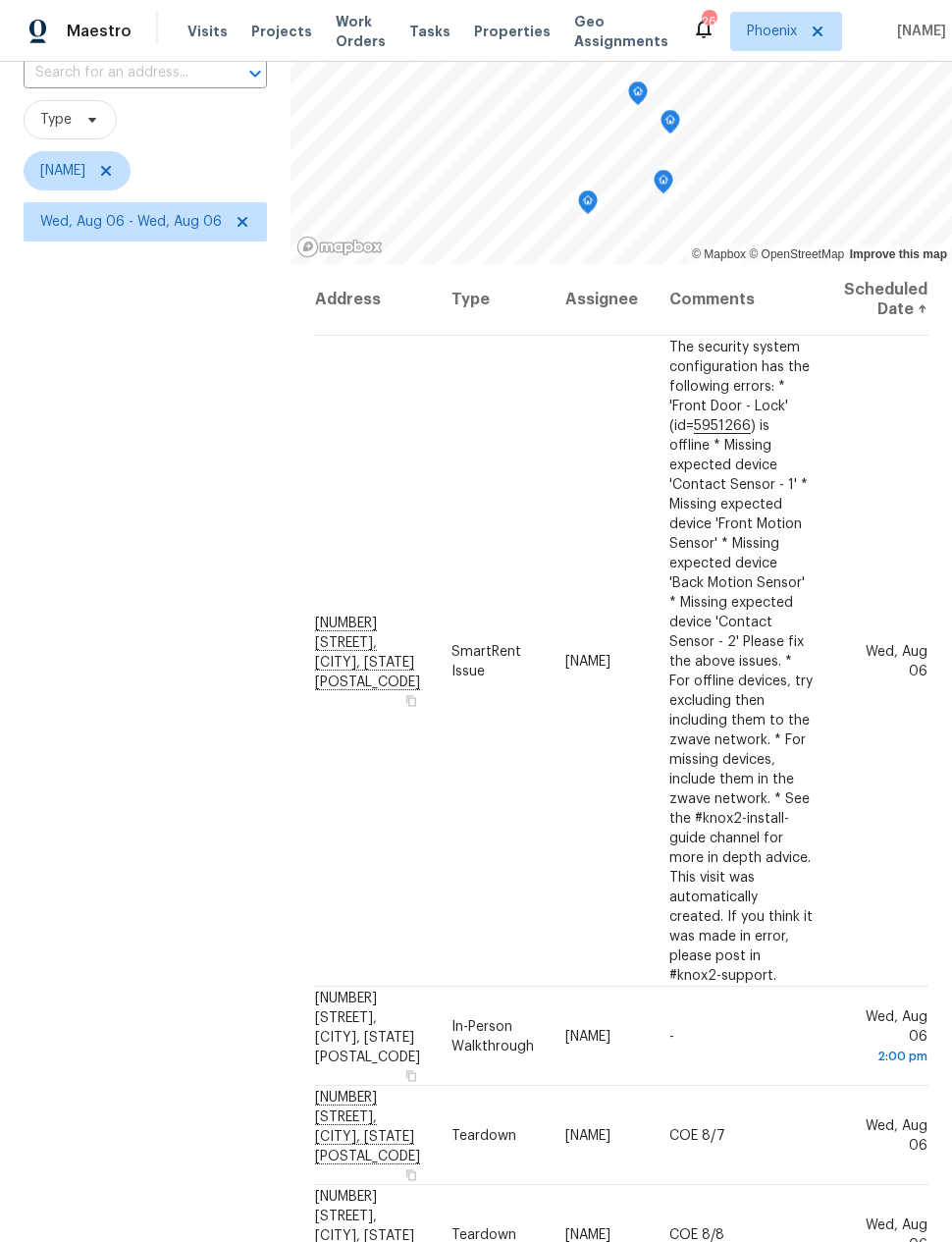 click on "Filters Reset ​ Type [NAME] [DATE] - [DATE]" at bounding box center [145, 614] 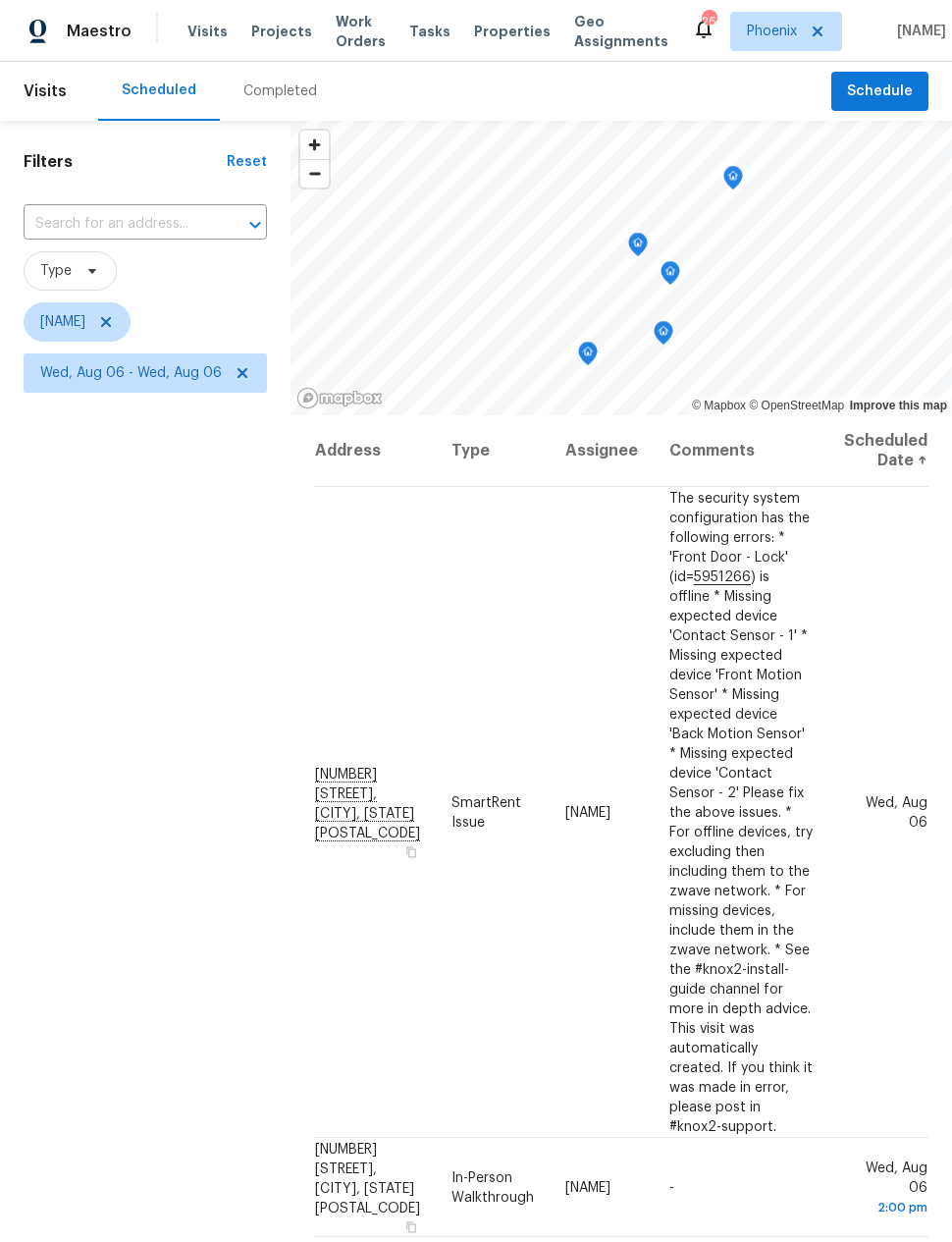 scroll, scrollTop: 0, scrollLeft: 0, axis: both 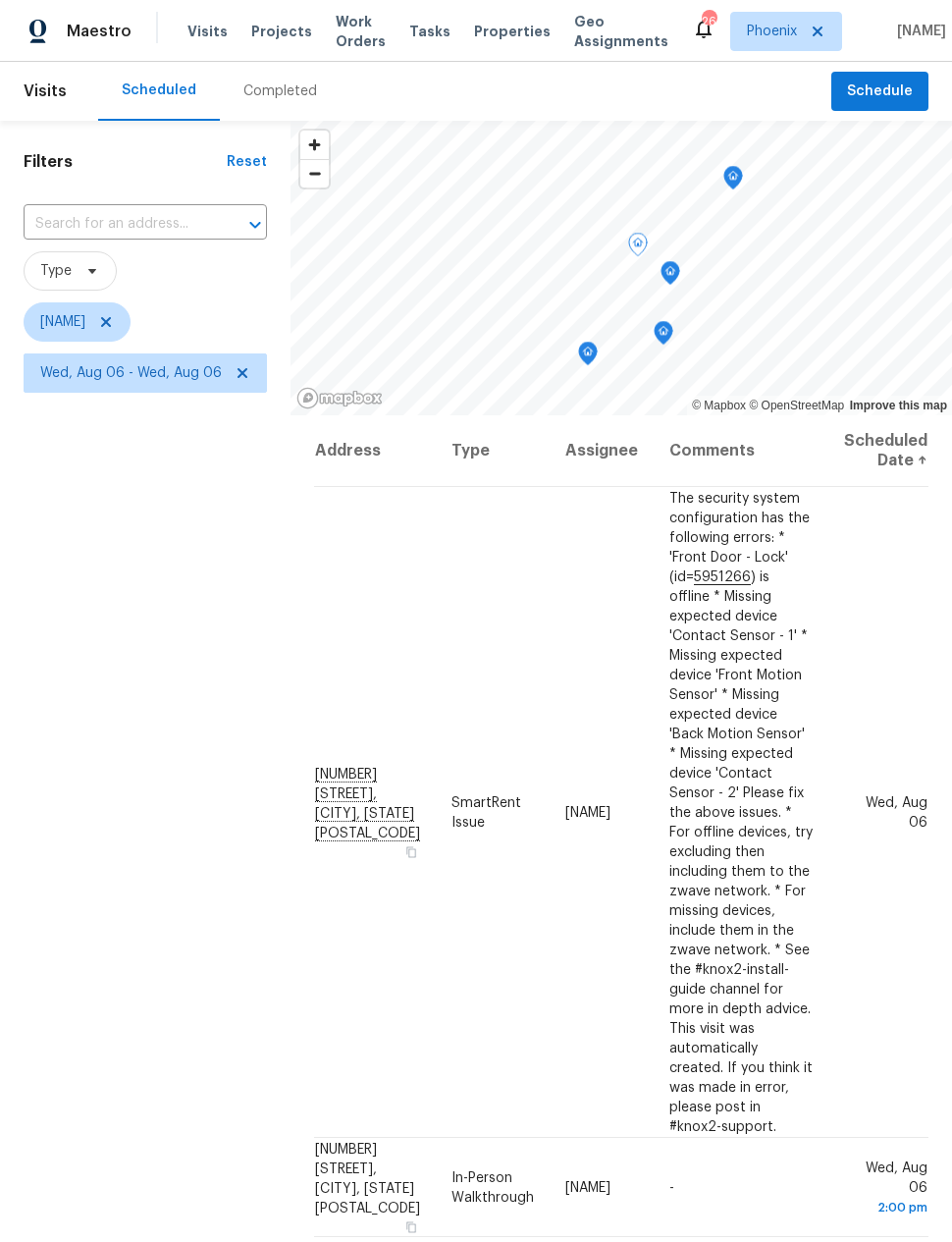 click 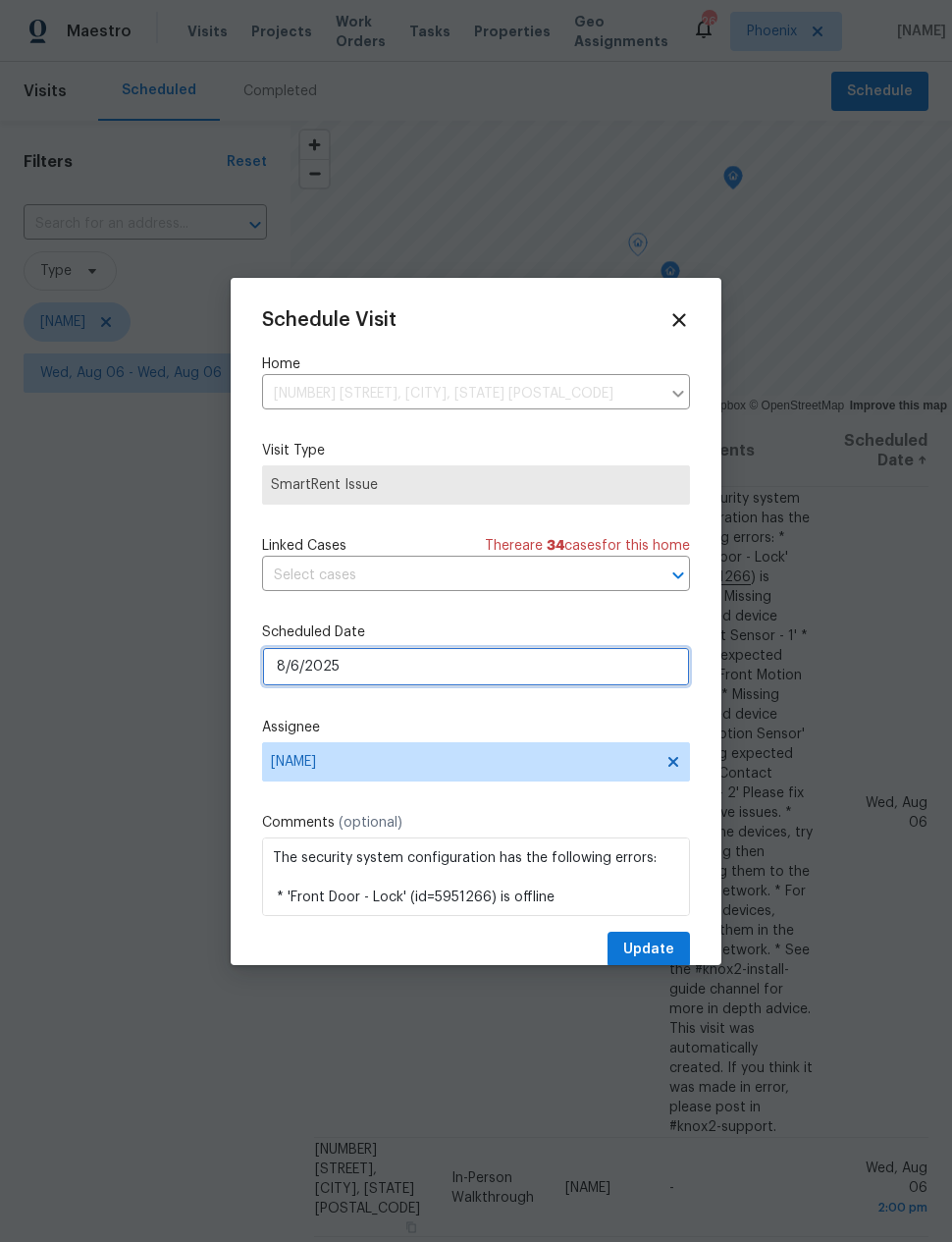 click on "8/6/2025" at bounding box center [476, 667] 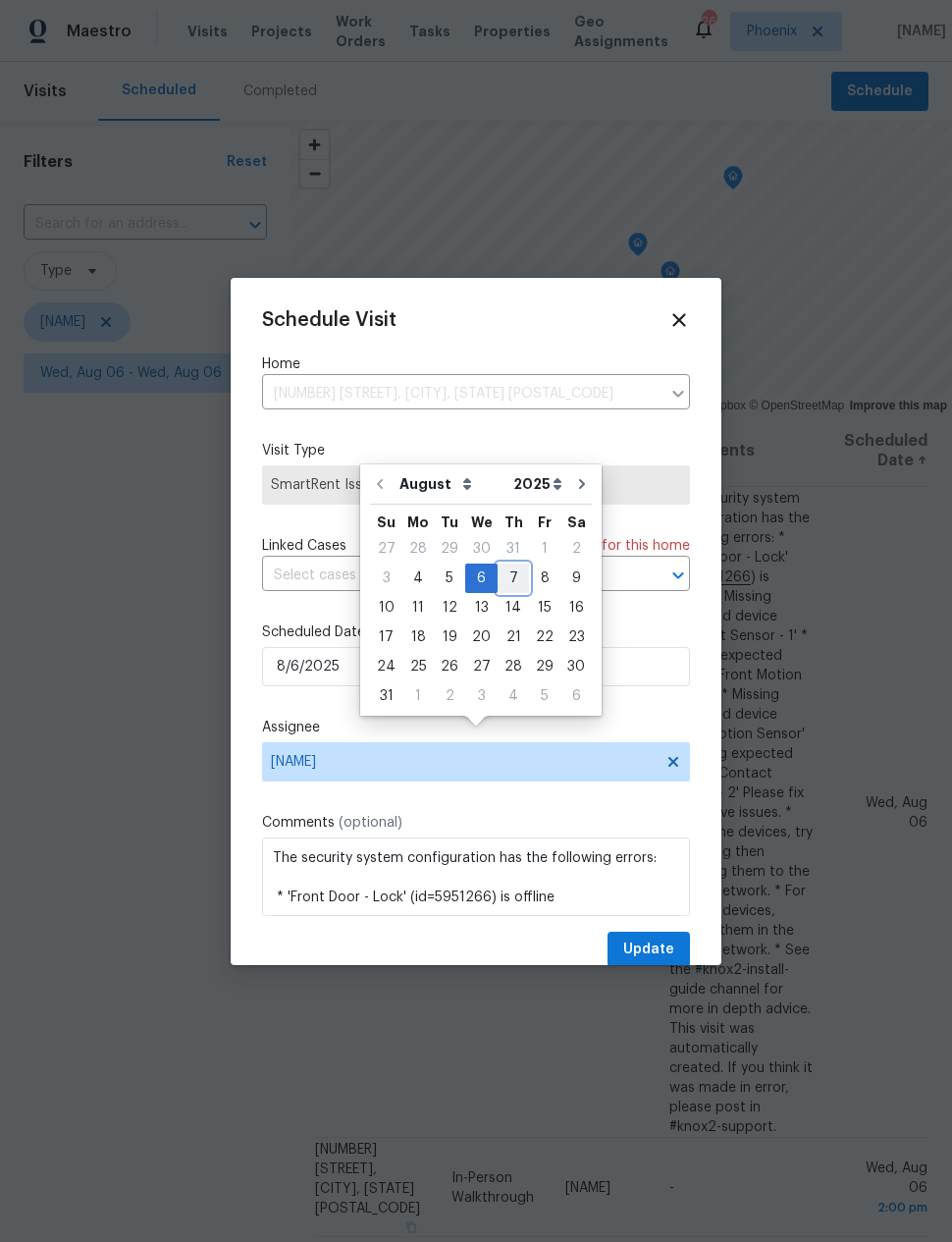 click on "7" at bounding box center [513, 578] 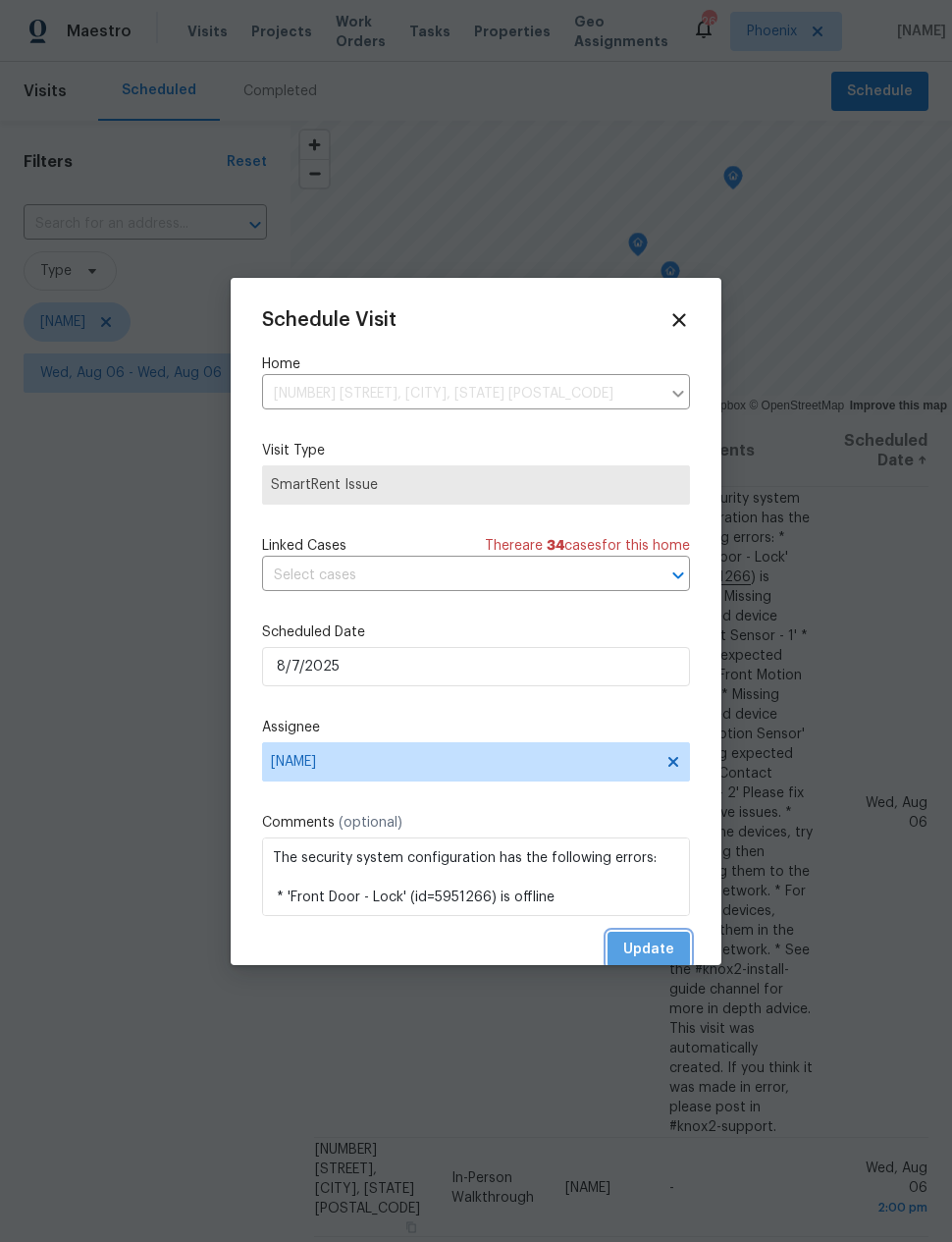 click on "Update" at bounding box center (649, 949) 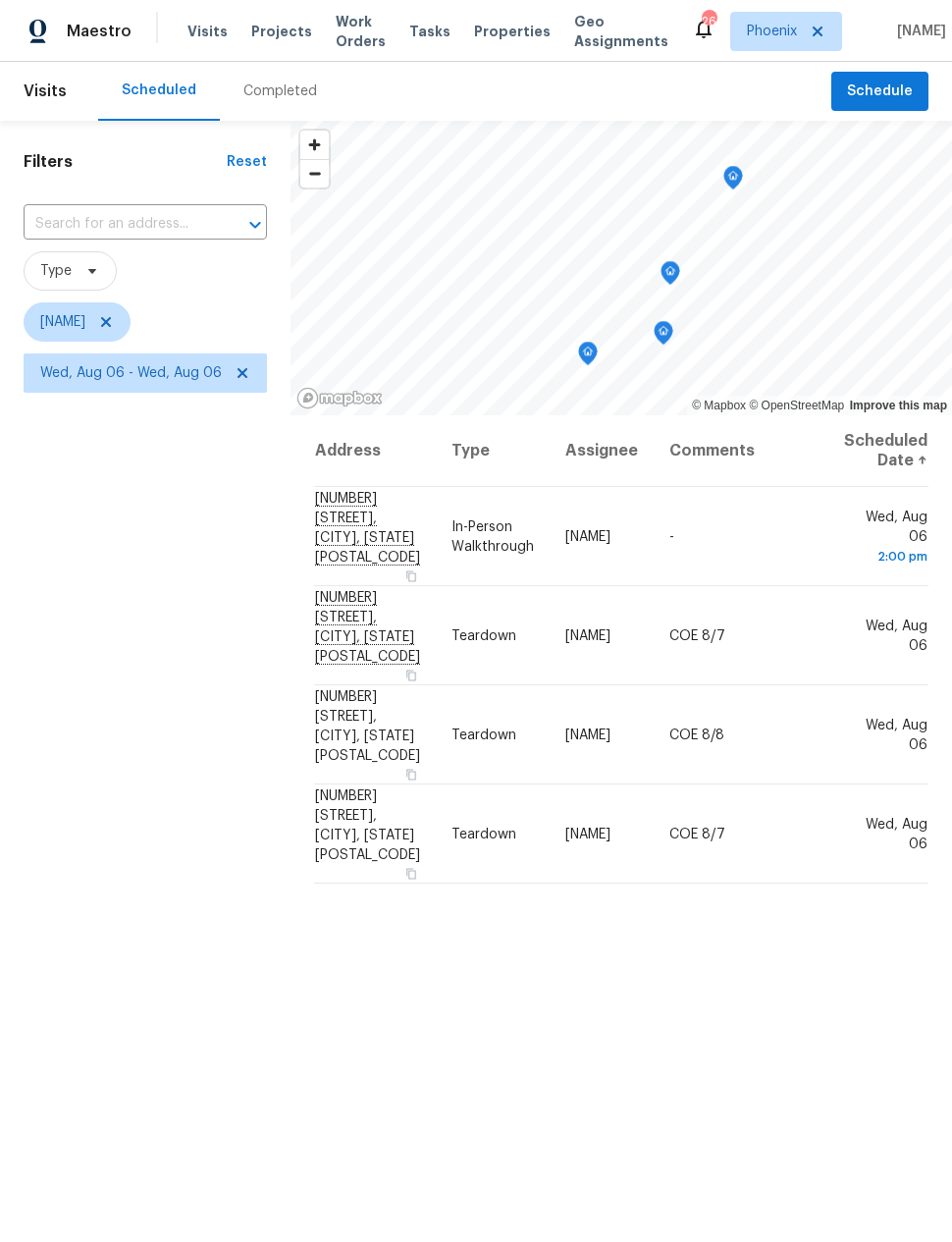 click on "Address Type Assignee Comments Scheduled Date ↑ [NUMBER] [STREET], [CITY], [STATE] [POSTAL_CODE] In-Person Walkthrough [NAME] - [DATE] [TIME] [NUMBER] [STREET], [CITY], [STATE] [POSTAL_CODE] Teardown [NAME] COE 8/7 [DATE] [NUMBER] [STREET], [CITY], [STATE] [POSTAL_CODE] Teardown [NAME] COE 8/8 [DATE] [NUMBER] [STREET], [CITY], [STATE] [POSTAL_CODE] Teardown [NAME] COE 8/7 [DATE]" at bounding box center (621, 912) 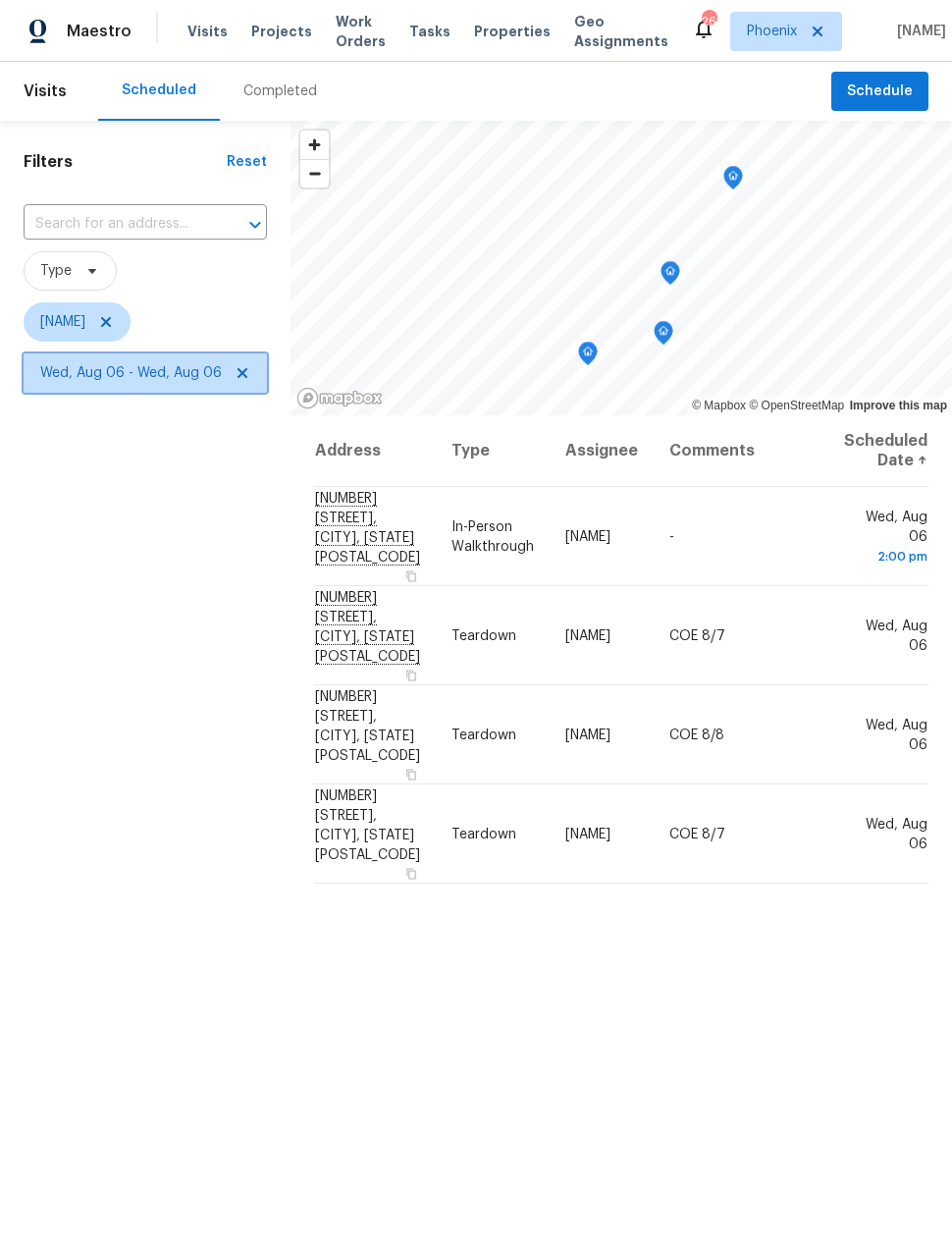click on "Wed, Aug 06 - Wed, Aug 06" at bounding box center (131, 373) 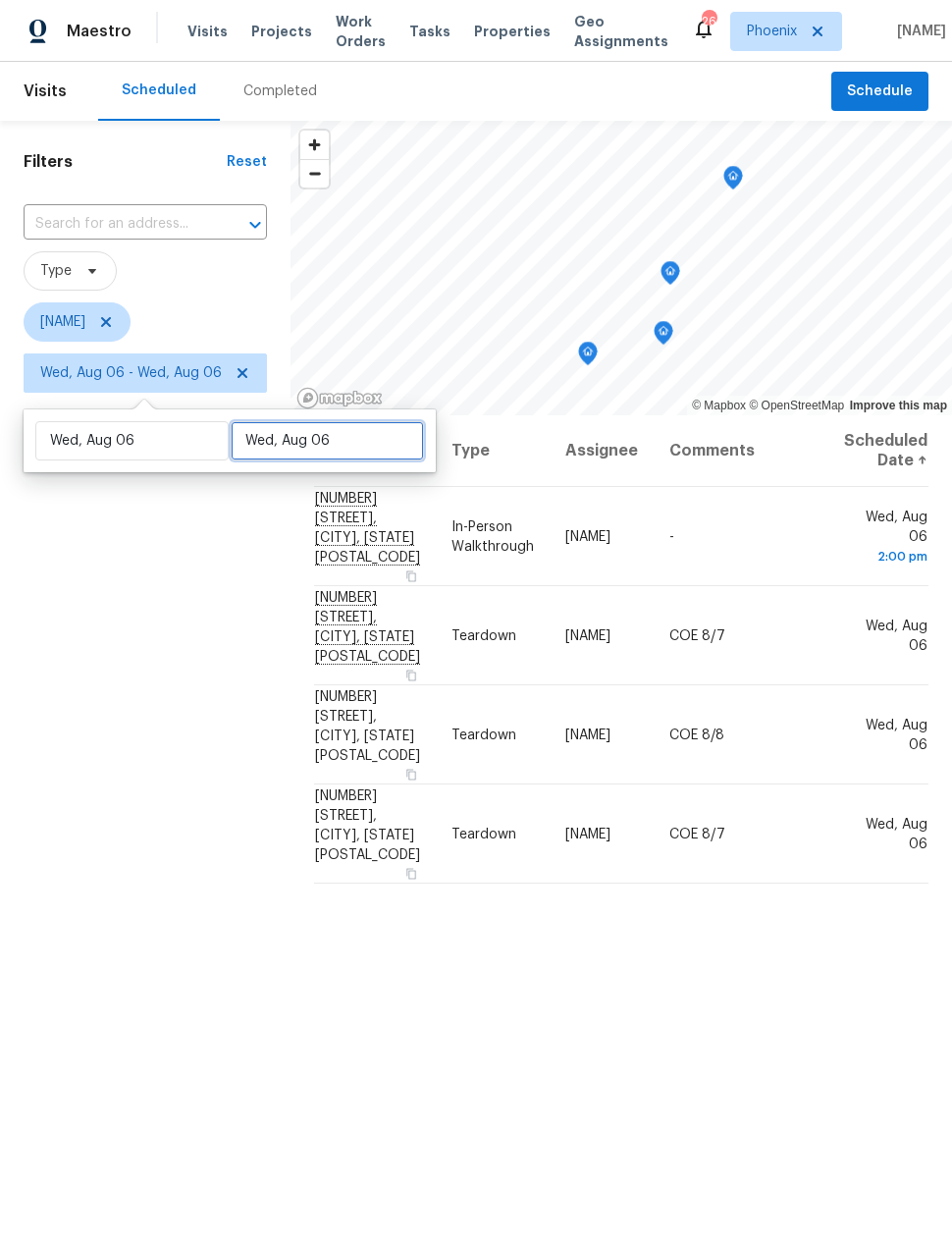 click on "Wed, Aug 06" at bounding box center (327, 441) 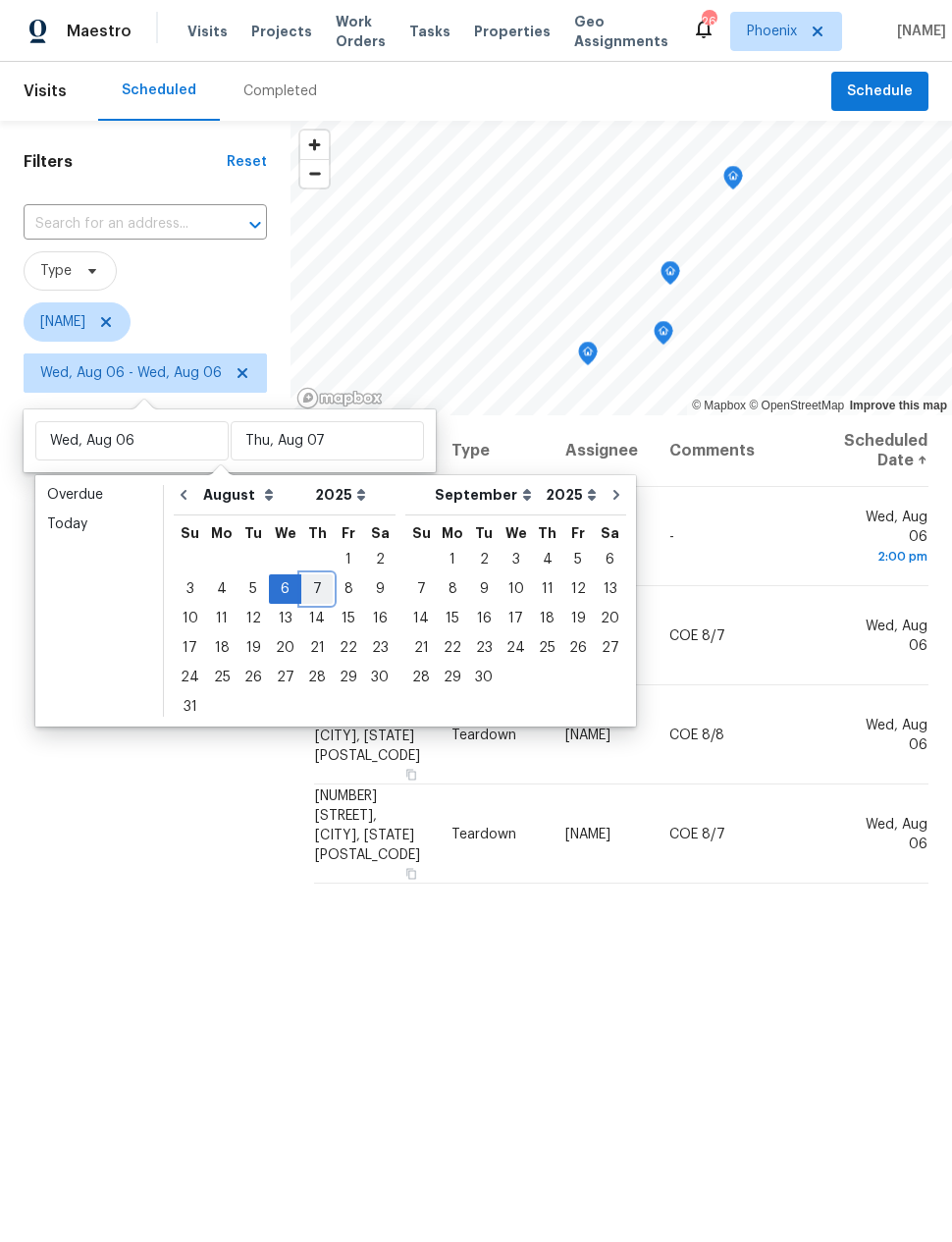 click on "7" at bounding box center (317, 589) 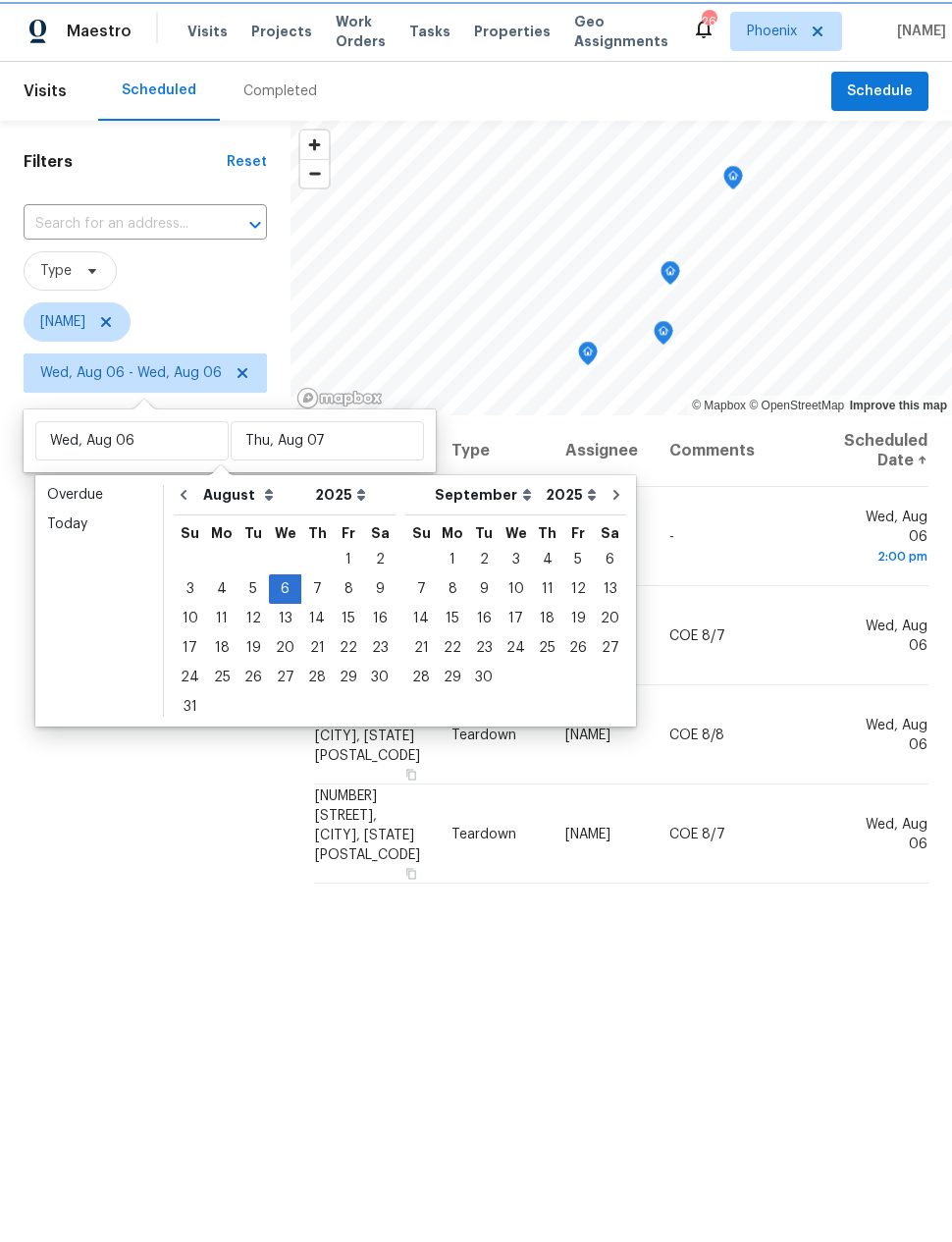 scroll, scrollTop: 0, scrollLeft: 0, axis: both 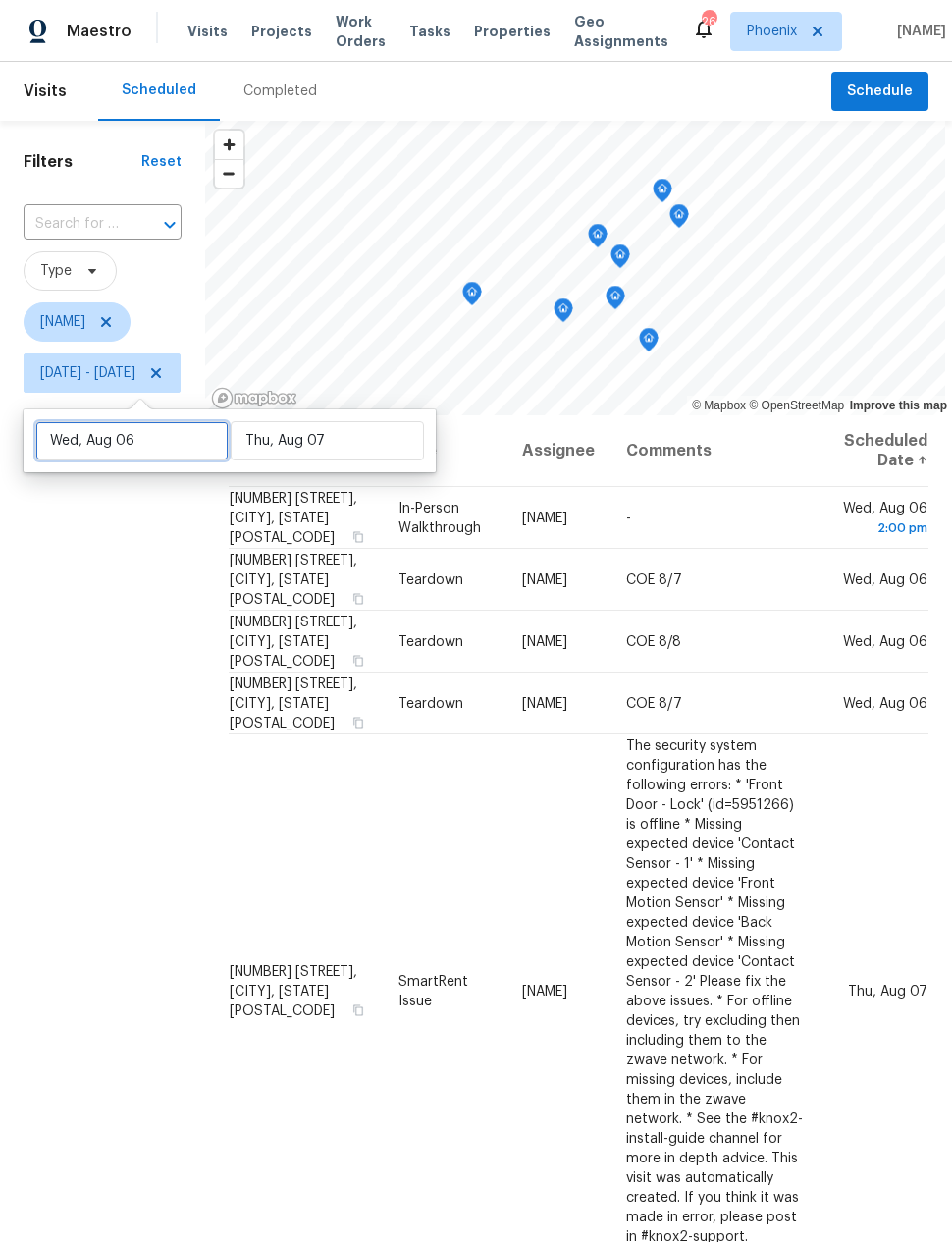 click on "Wed, Aug 06" at bounding box center (132, 441) 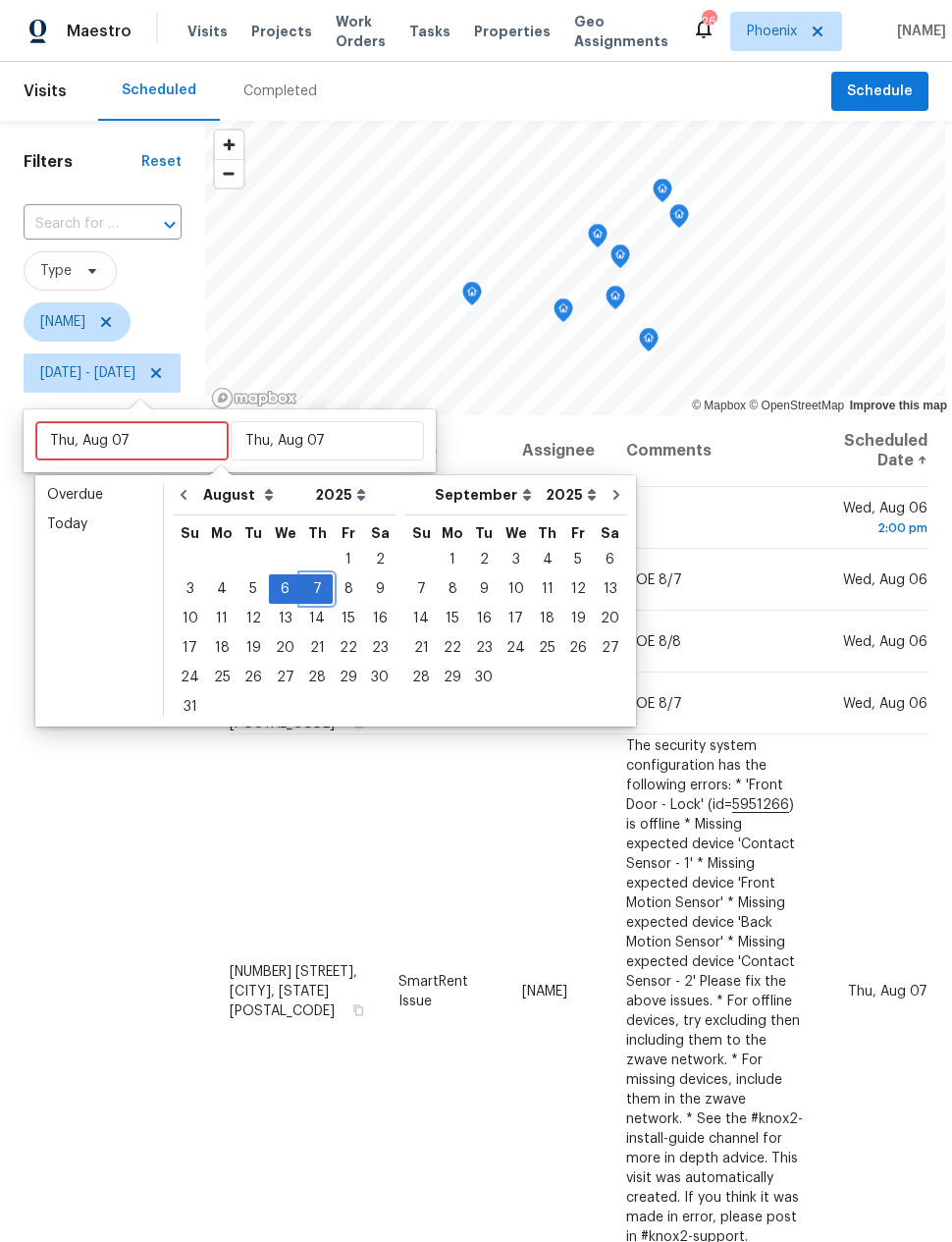 click on "7" at bounding box center [317, 589] 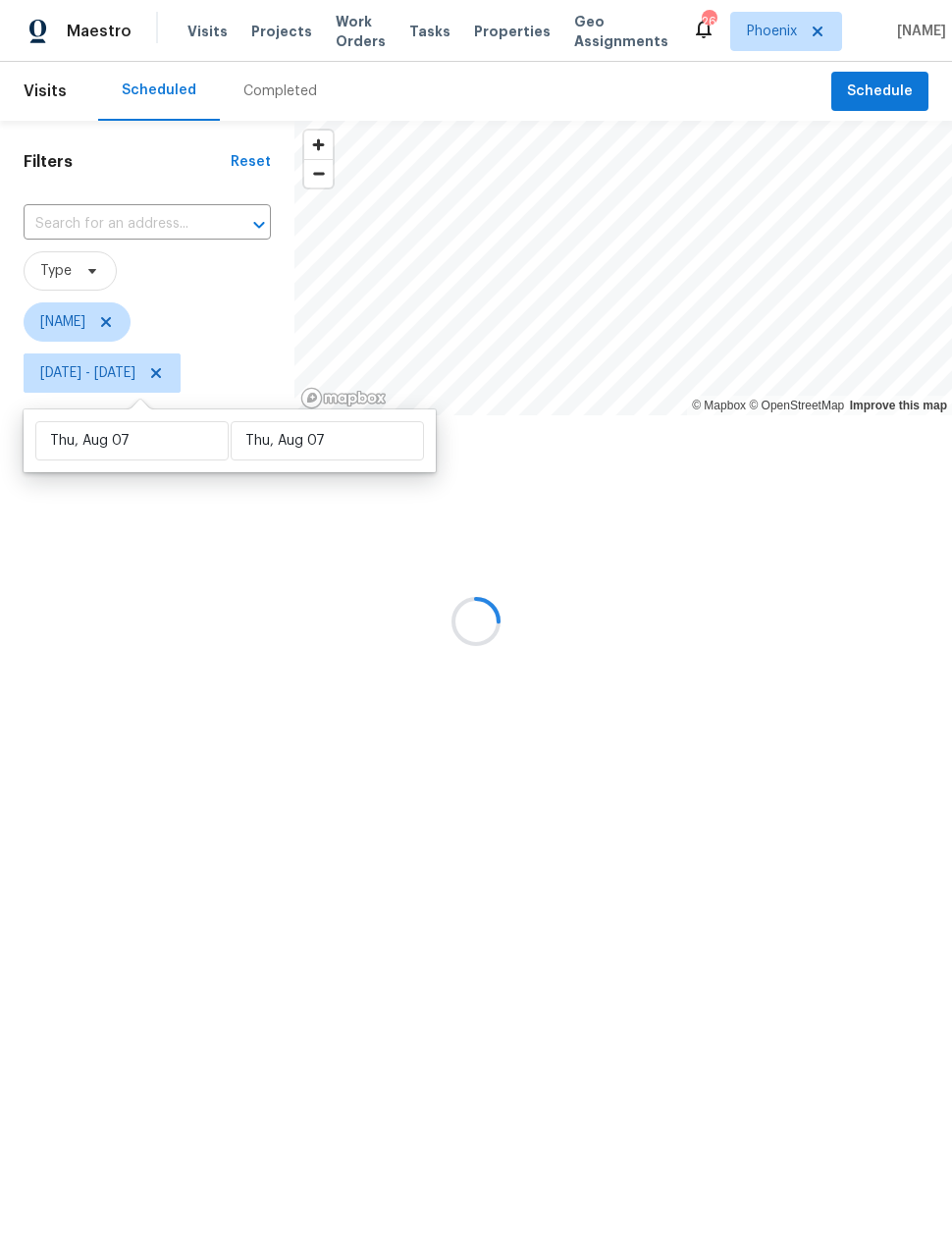 type on "Thu, Aug 07" 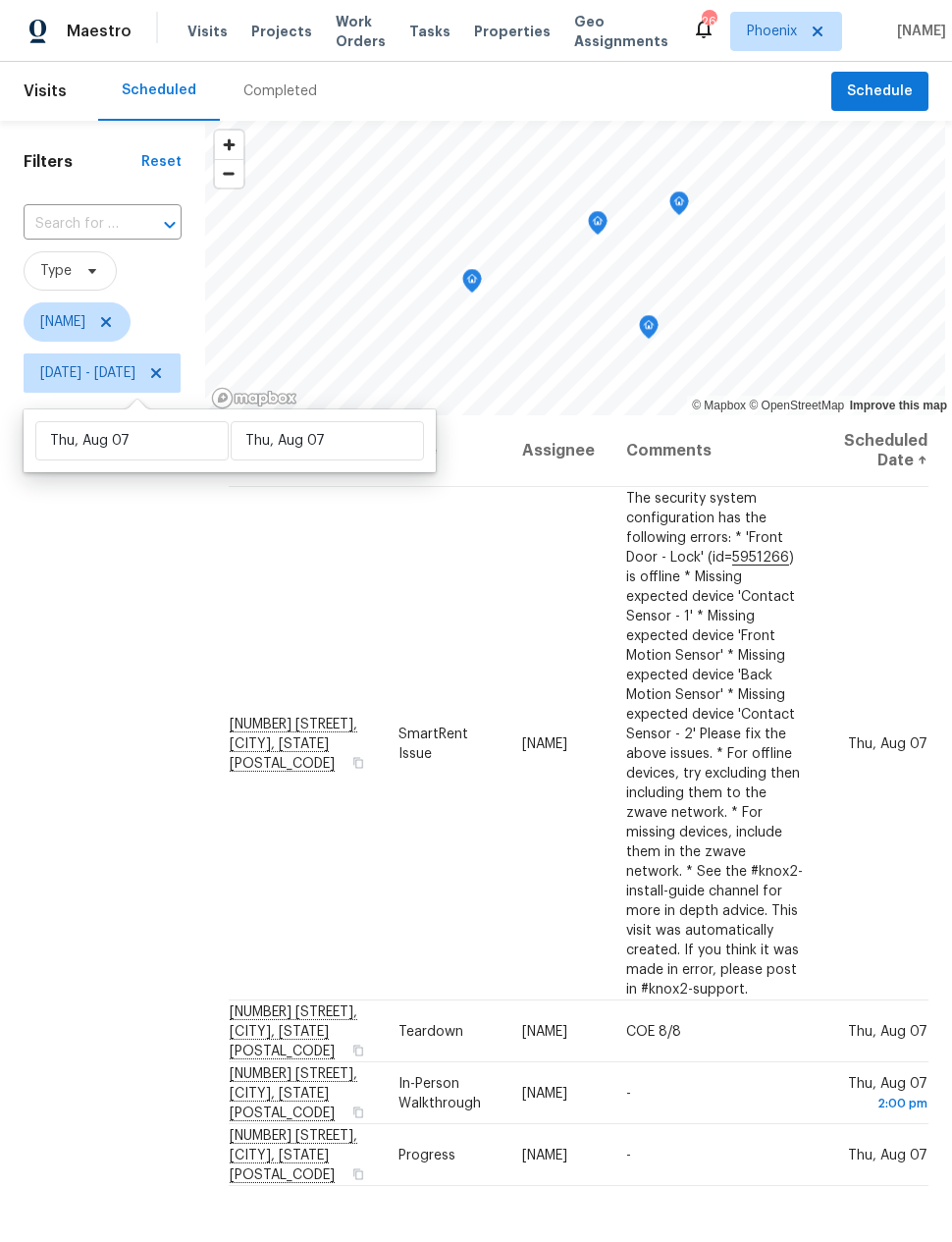 click on "Filters Reset ​ Type [NAME] [DATE] - [DATE]" at bounding box center (102, 765) 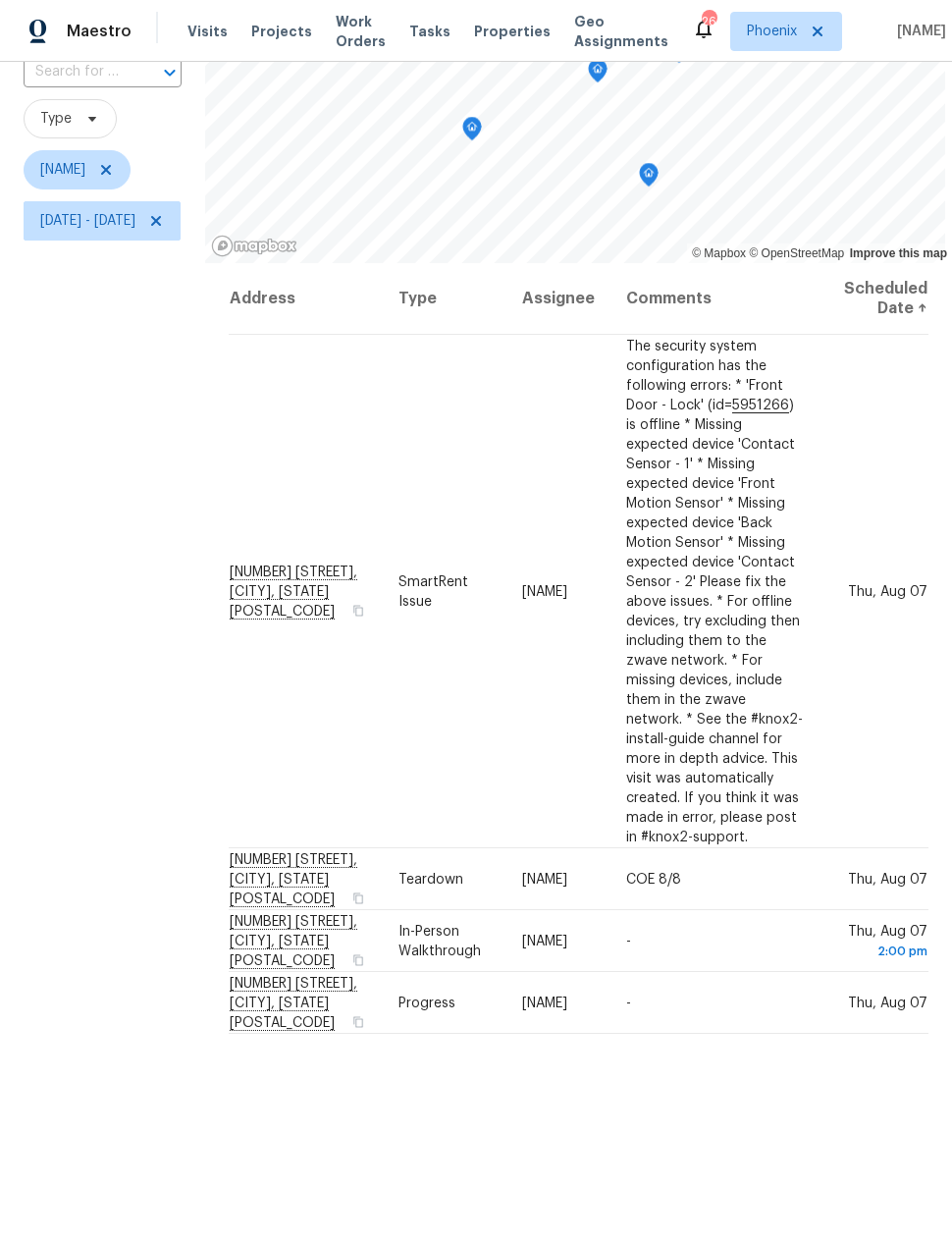 scroll, scrollTop: 151, scrollLeft: 0, axis: vertical 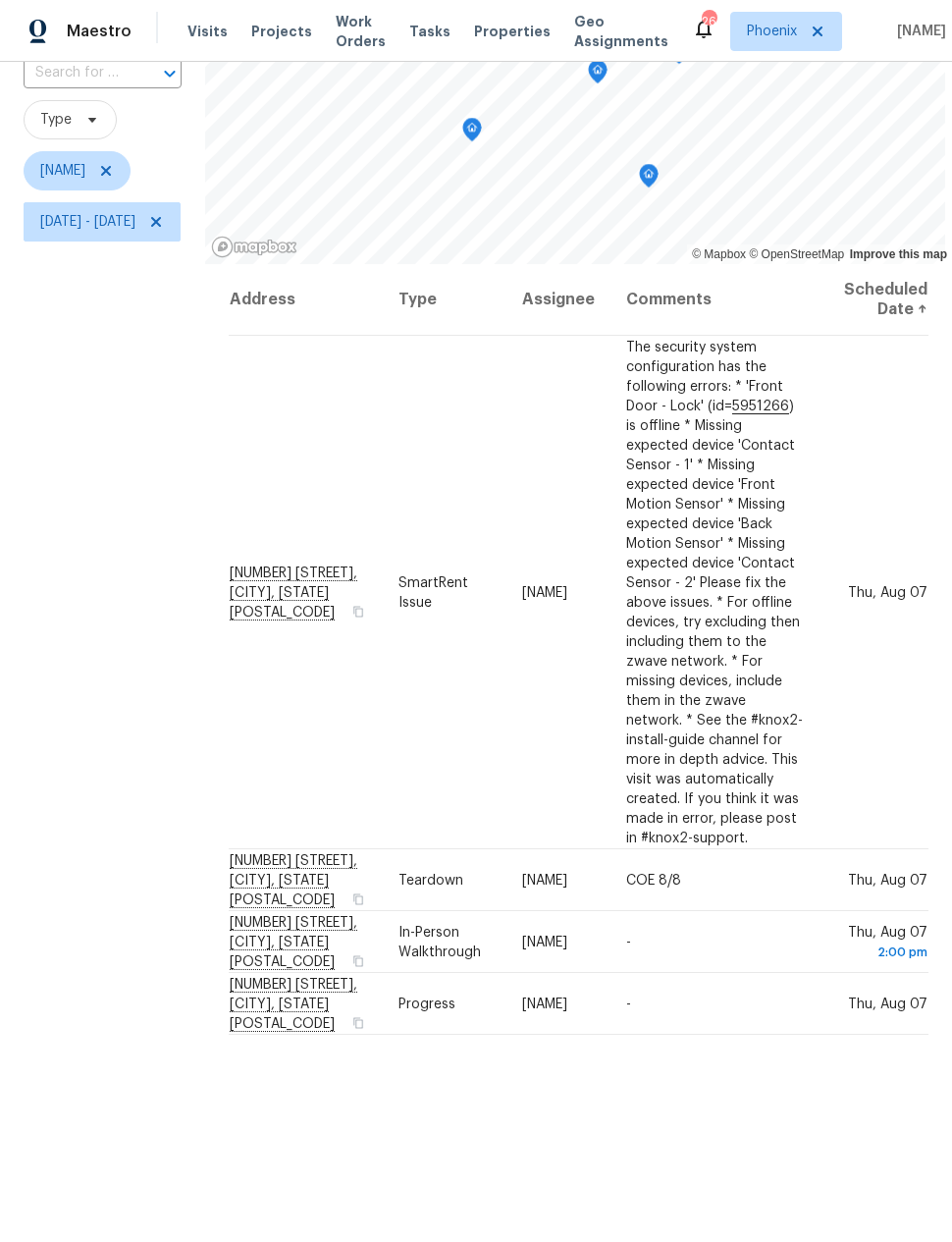 click on "Filters Reset ​ Type [NAME] [DATE] - [DATE]" at bounding box center (102, 614) 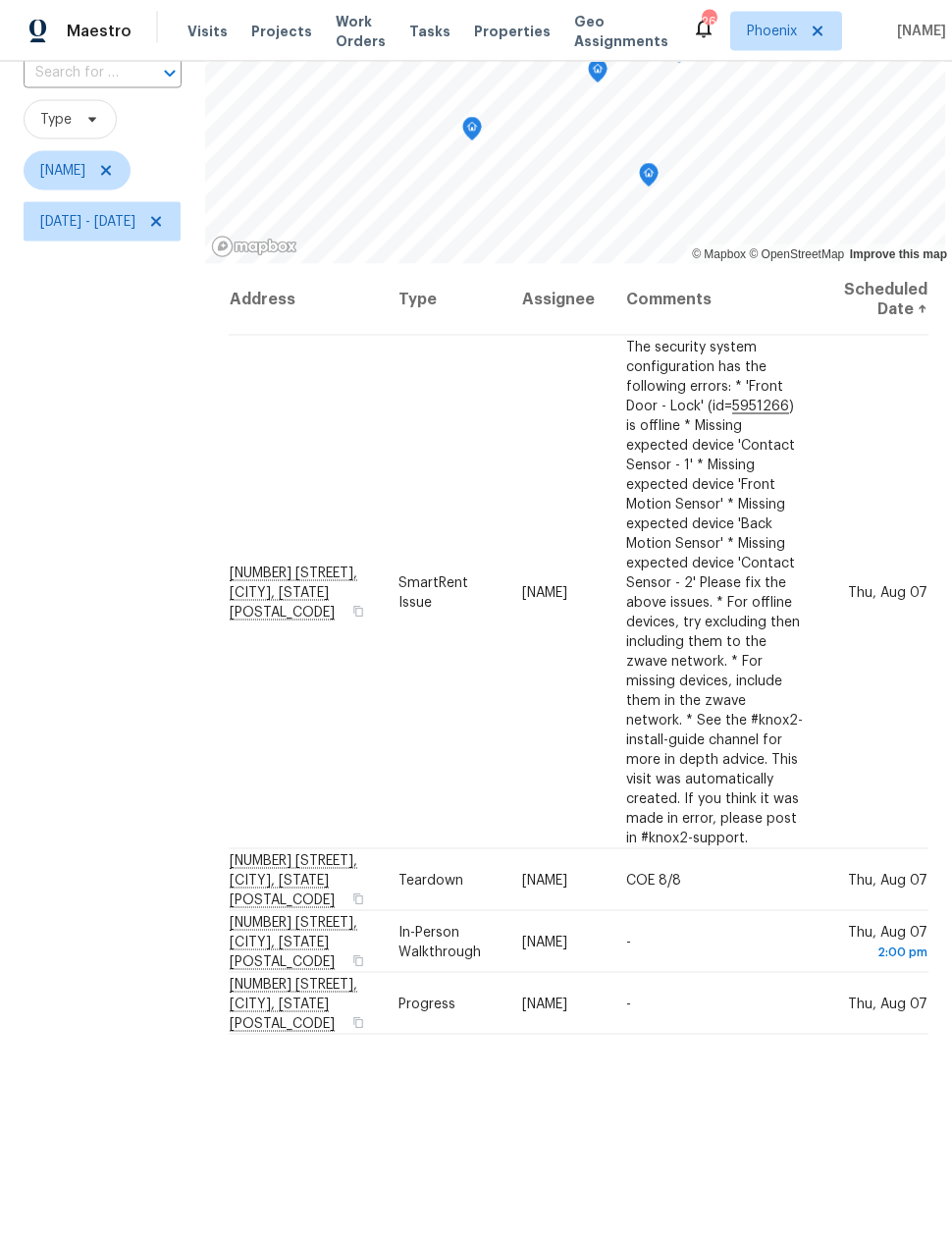 scroll, scrollTop: 79, scrollLeft: 0, axis: vertical 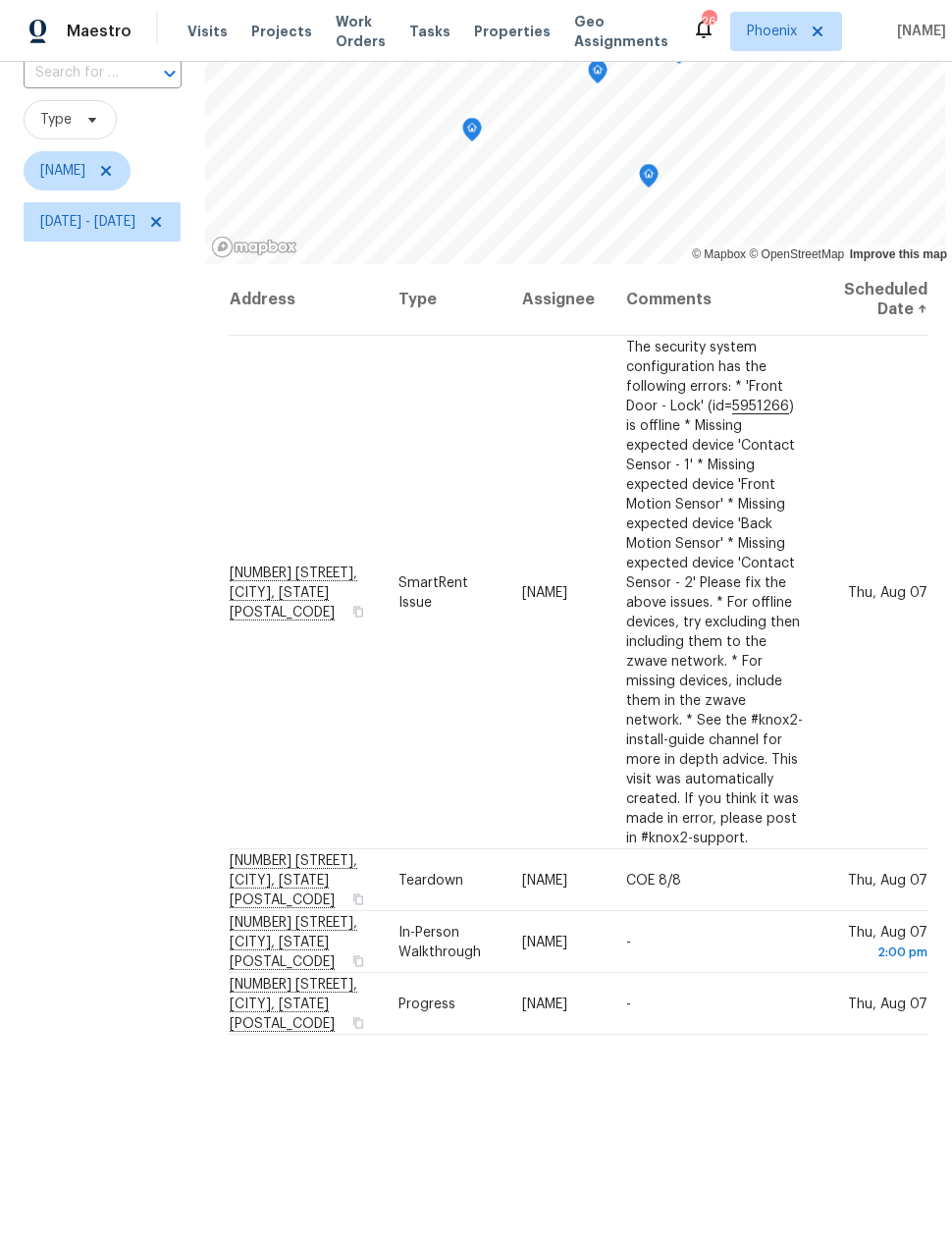 click on "Filters Reset ​ Type [NAME] [DATE] - [DATE]" at bounding box center (102, 614) 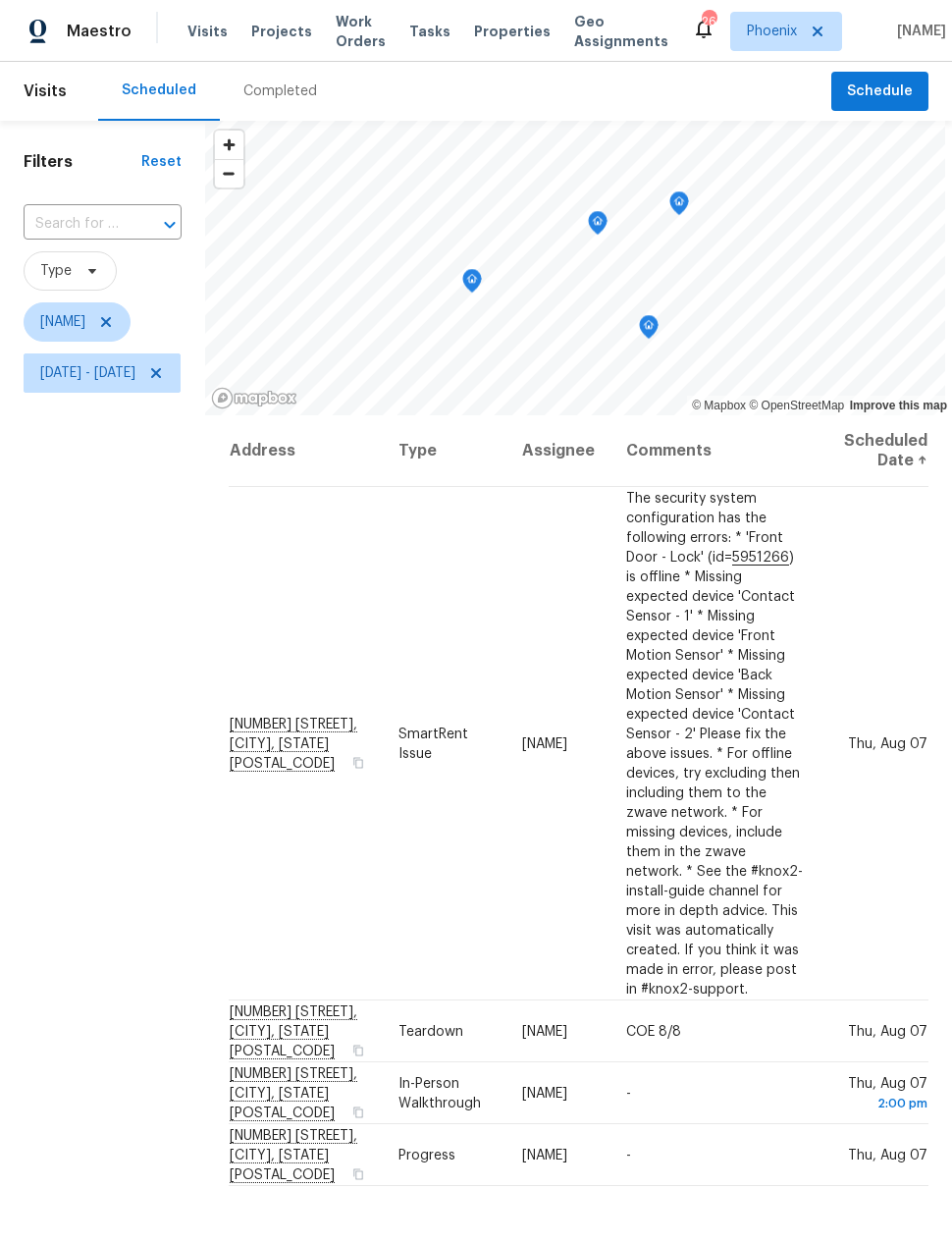 scroll, scrollTop: 0, scrollLeft: 0, axis: both 